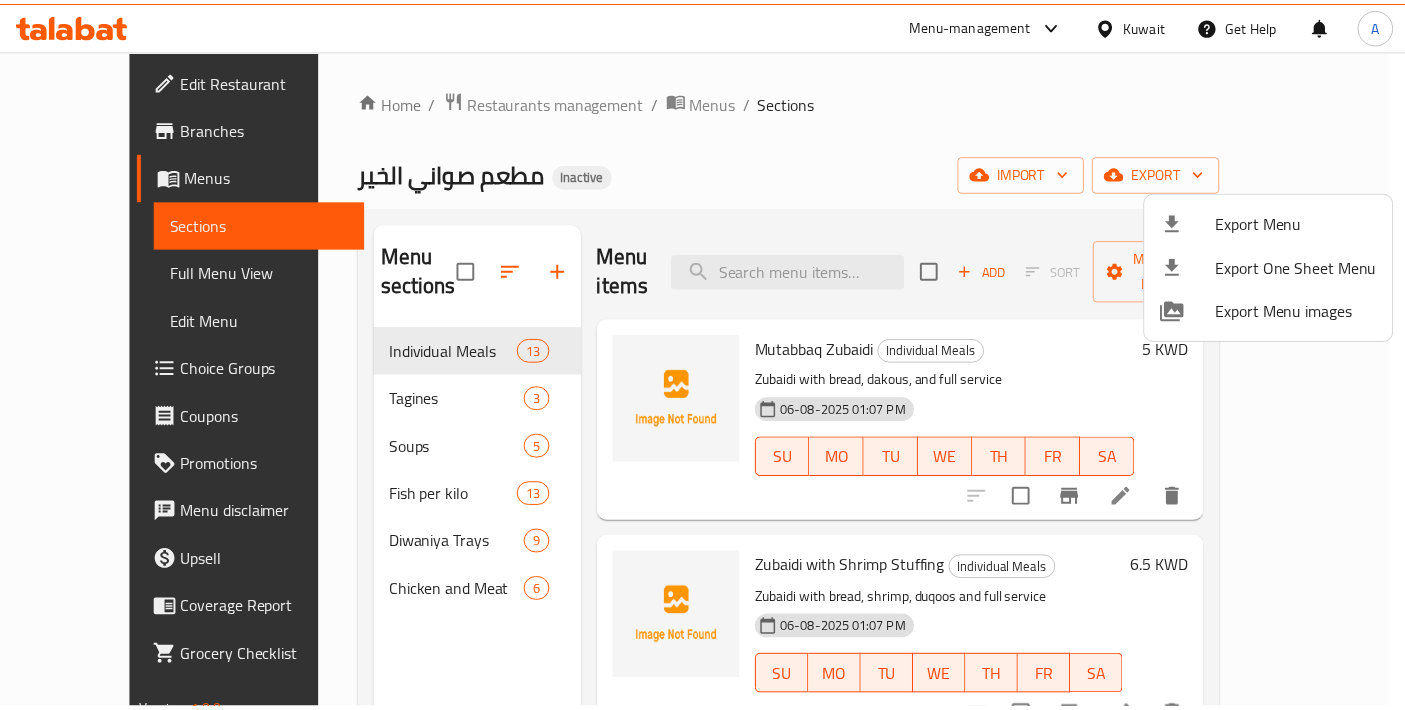scroll, scrollTop: 0, scrollLeft: 0, axis: both 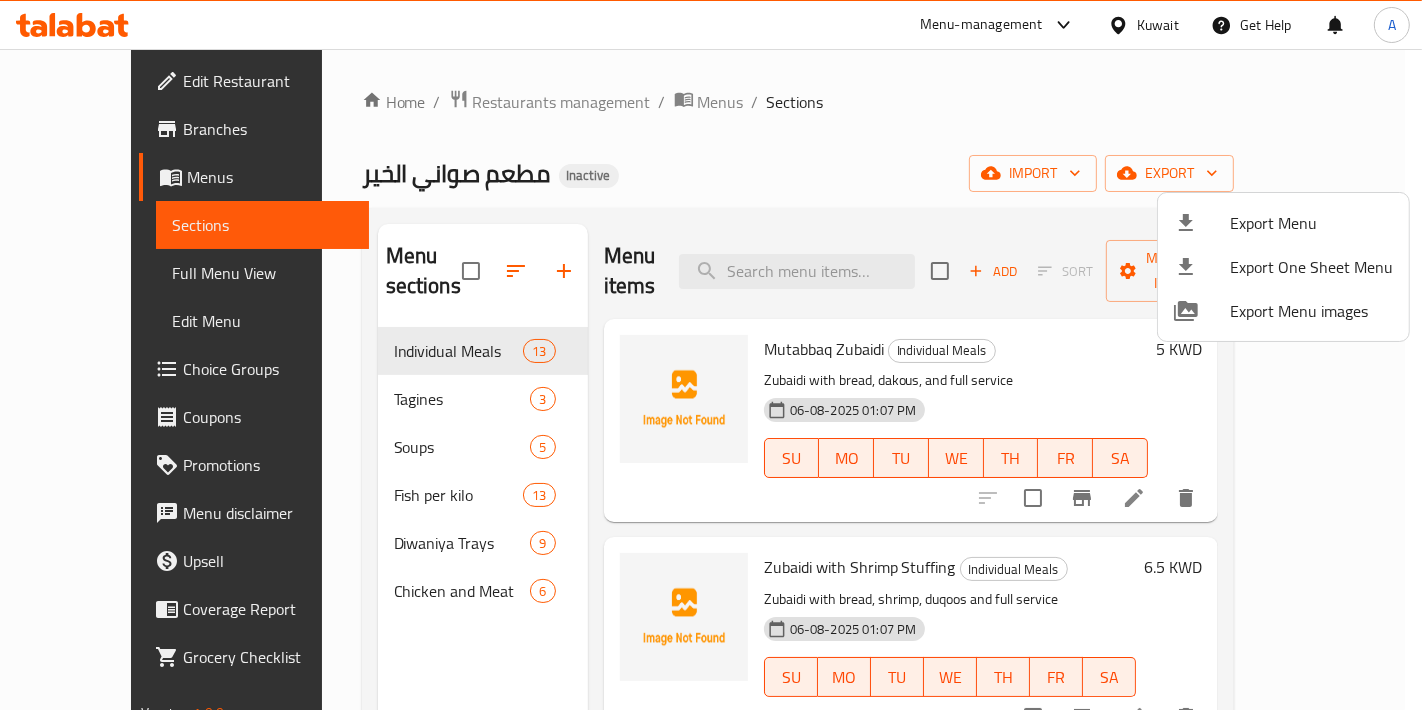 click at bounding box center (711, 355) 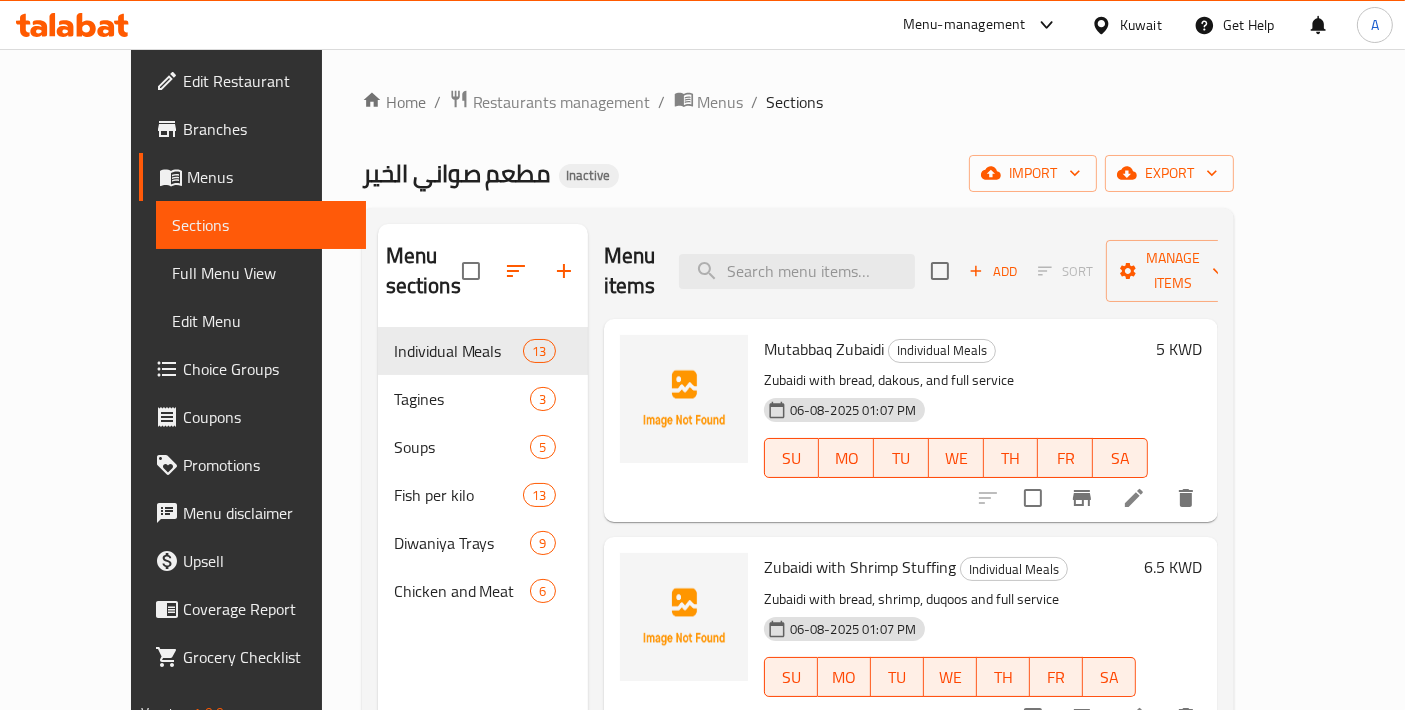 click on "Menus" at bounding box center (721, 102) 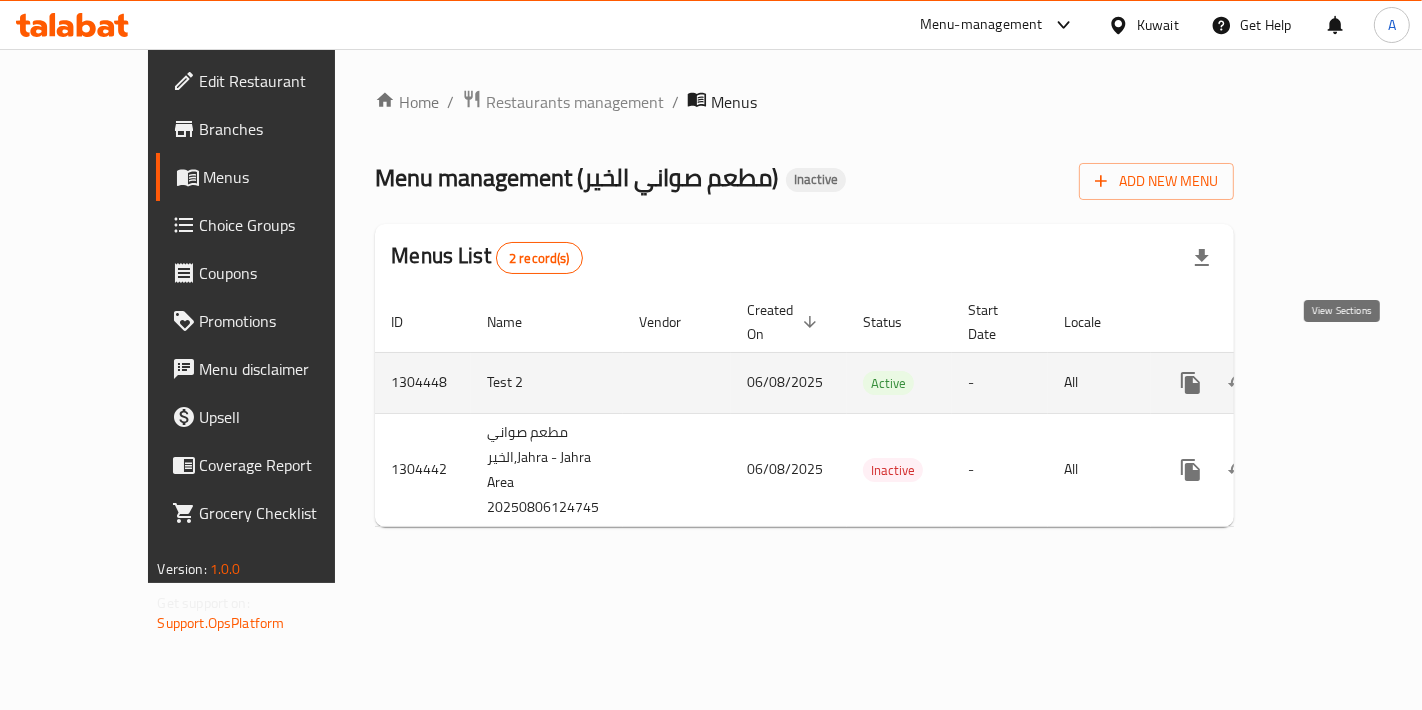 click 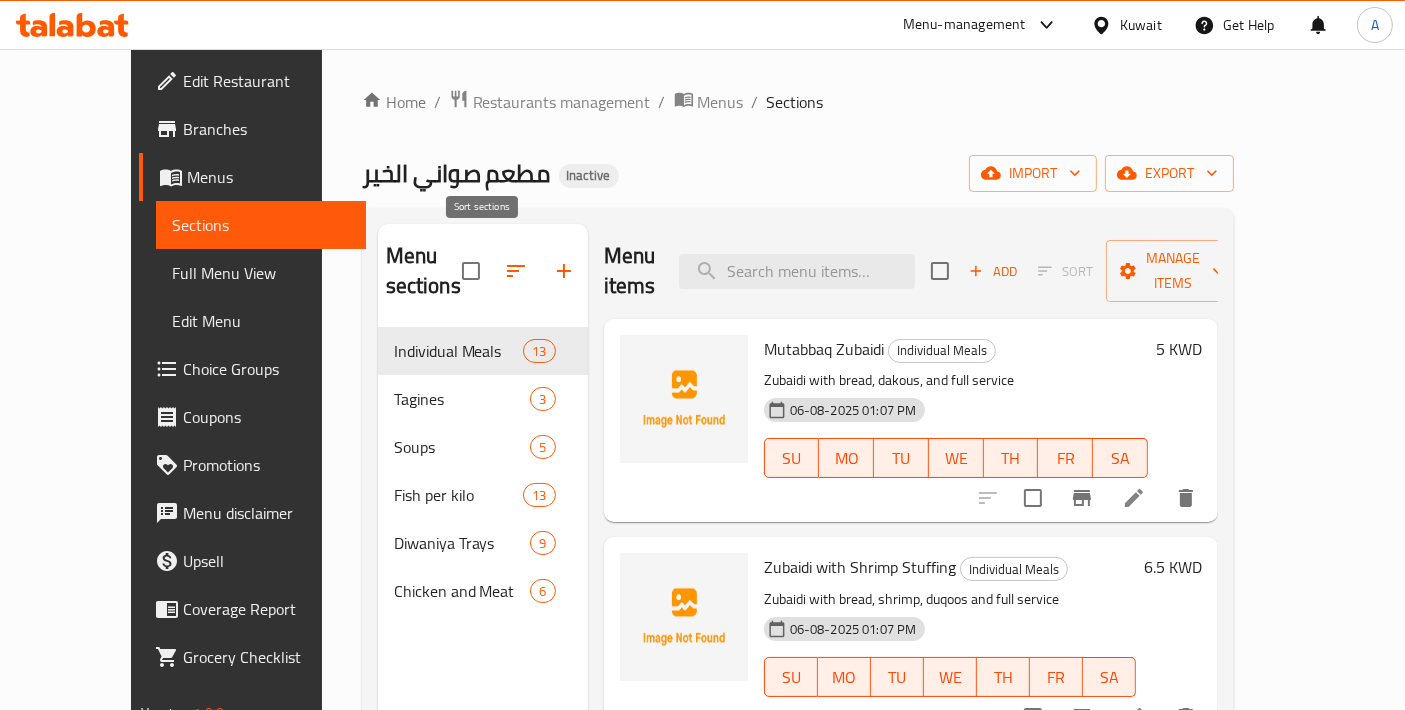 click at bounding box center (471, 271) 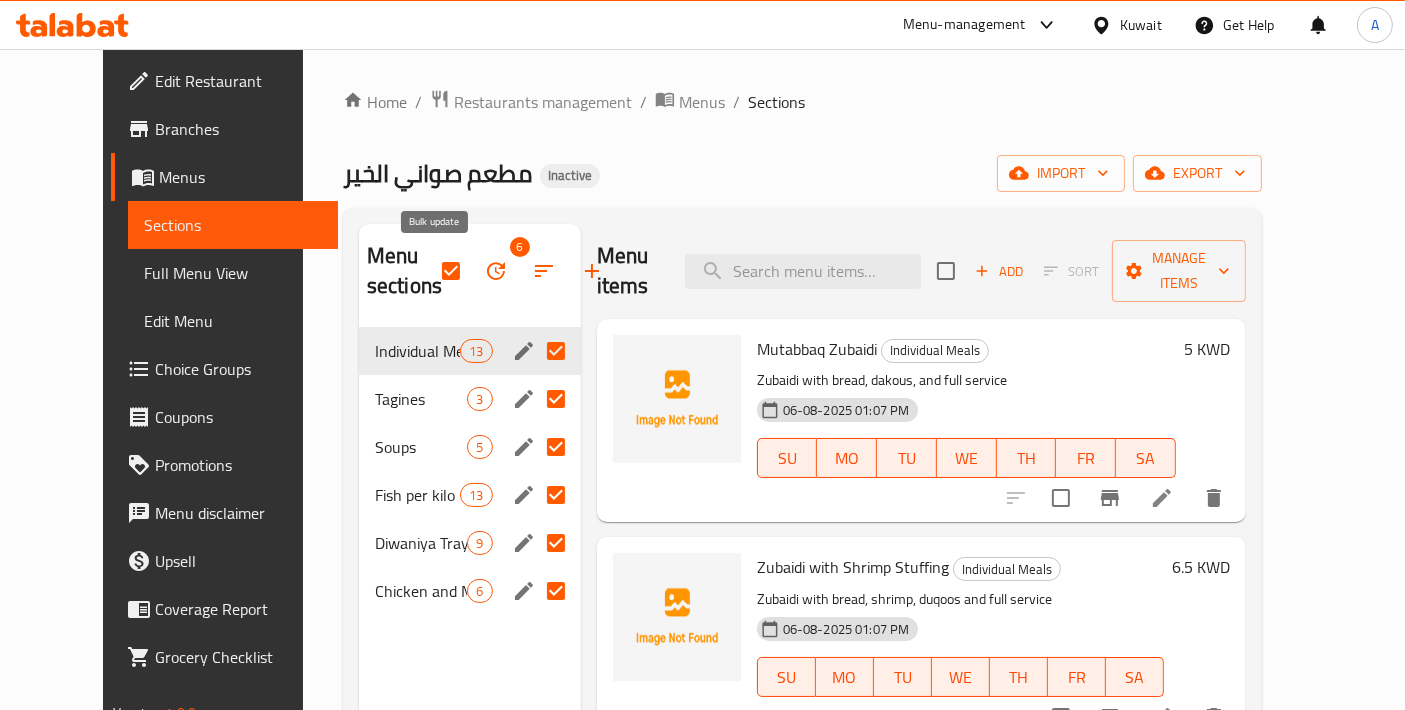 click 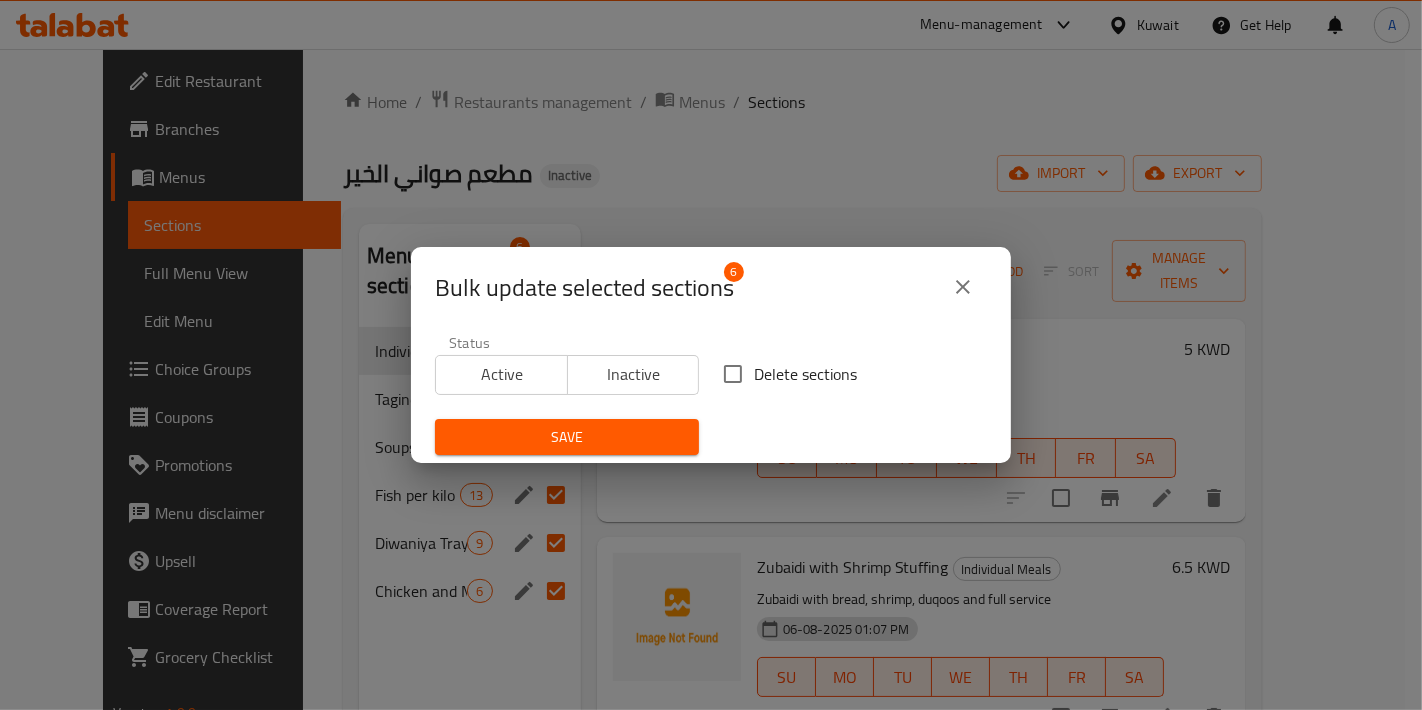 click on "Delete sections" at bounding box center [733, 374] 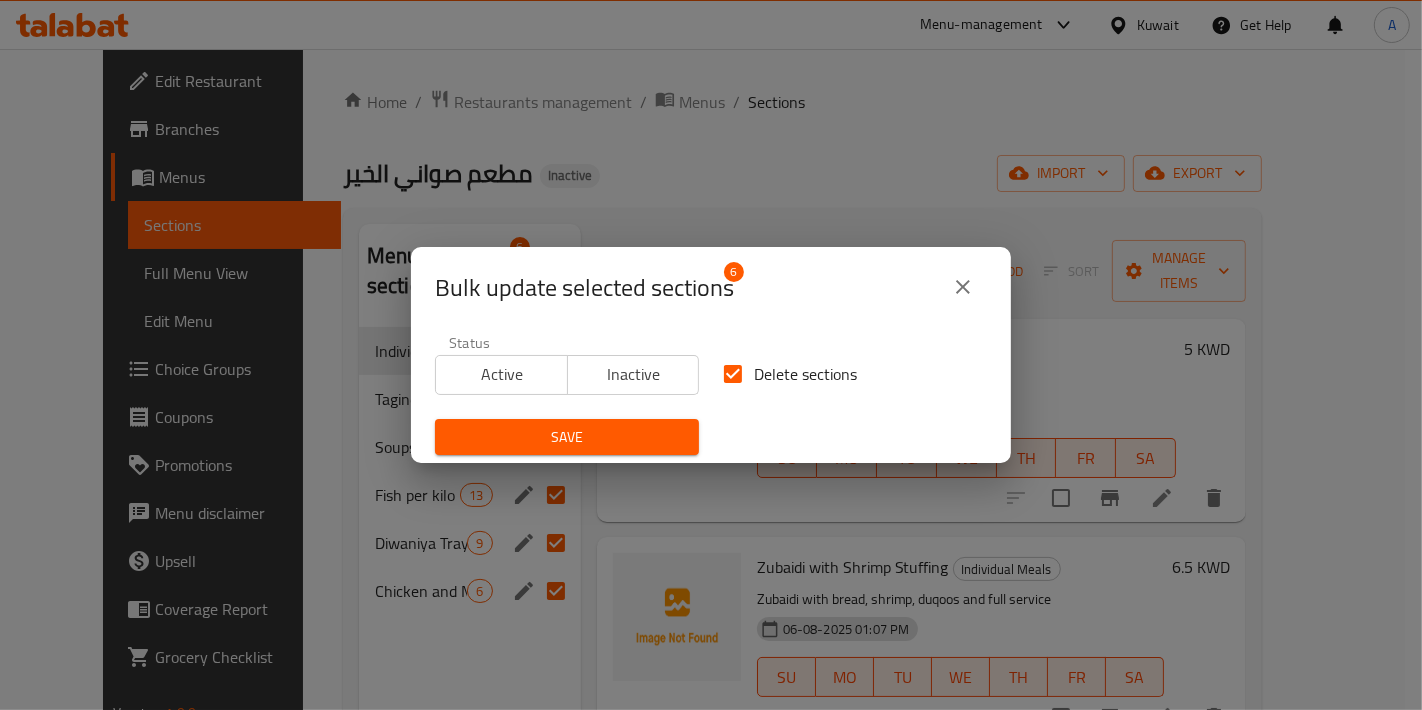 click on "Save" at bounding box center (567, 437) 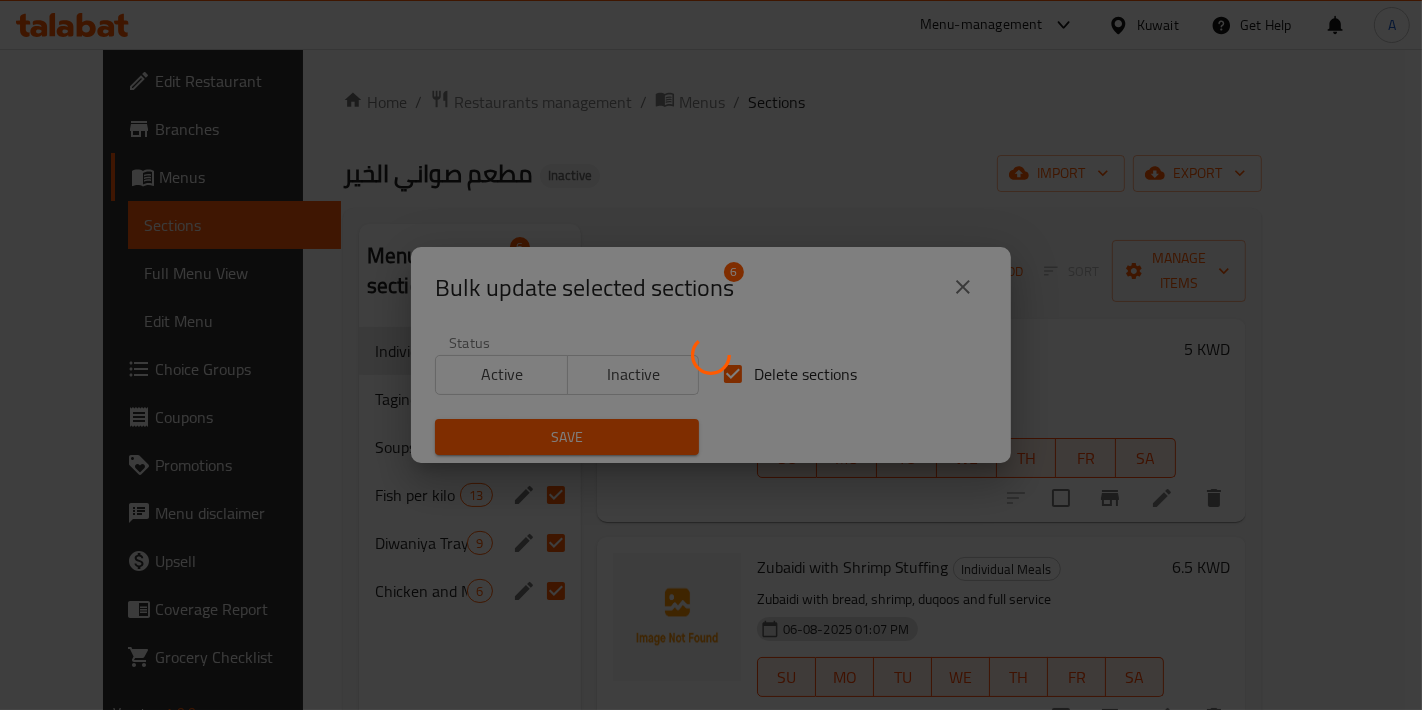 checkbox on "false" 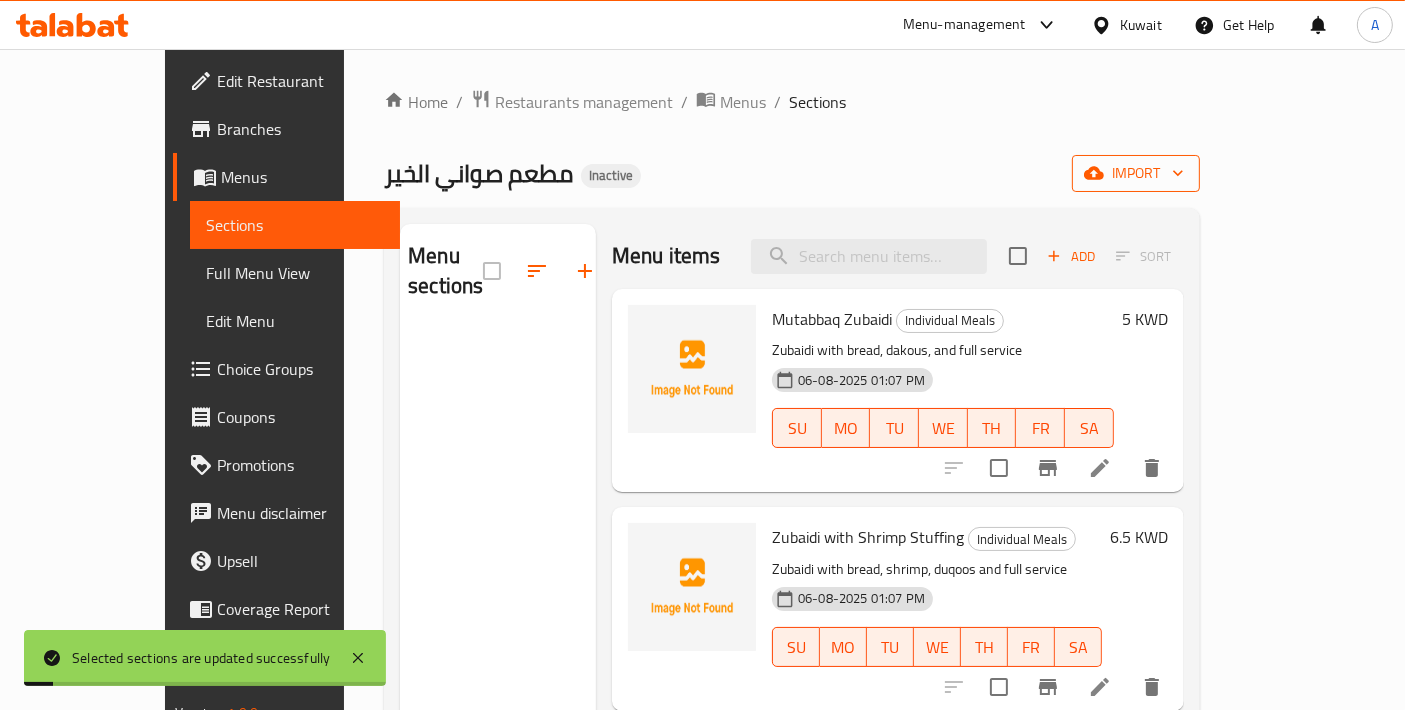 click on "import" at bounding box center (1136, 173) 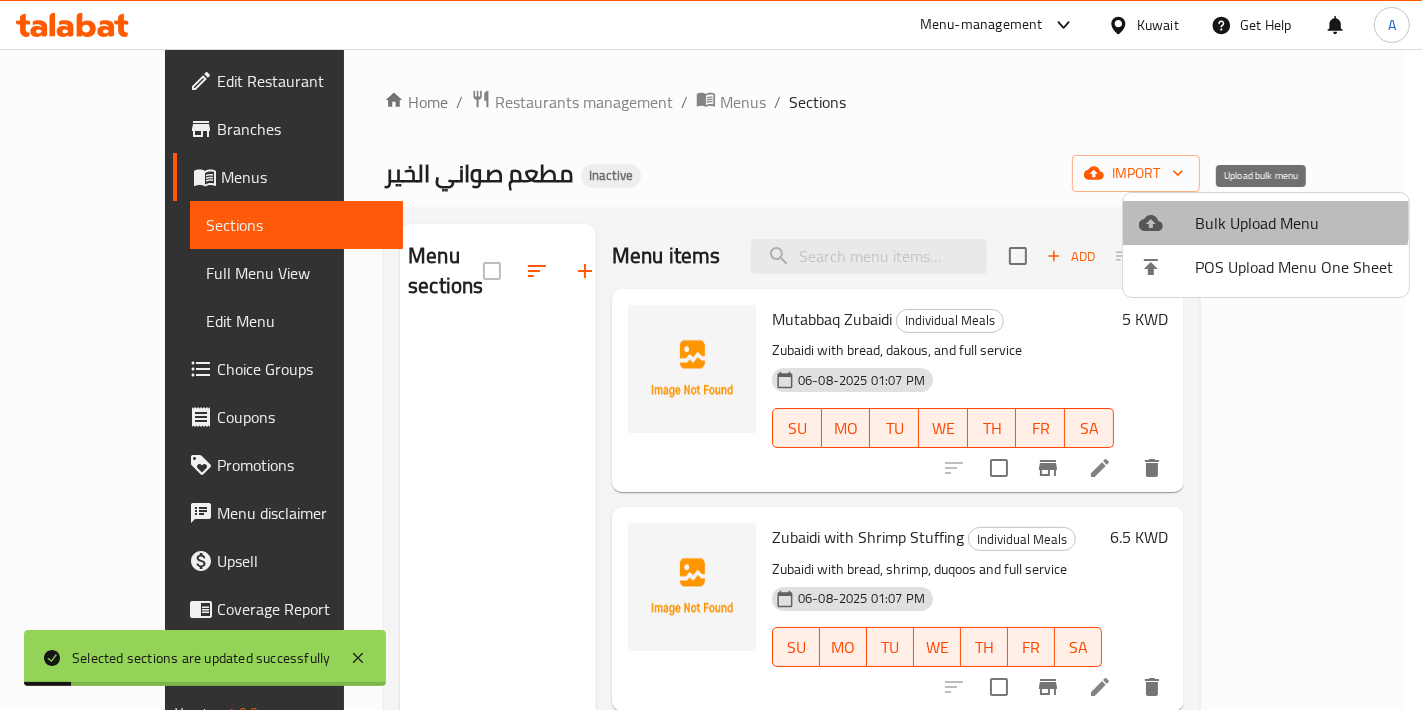 click on "Bulk Upload Menu" at bounding box center (1266, 223) 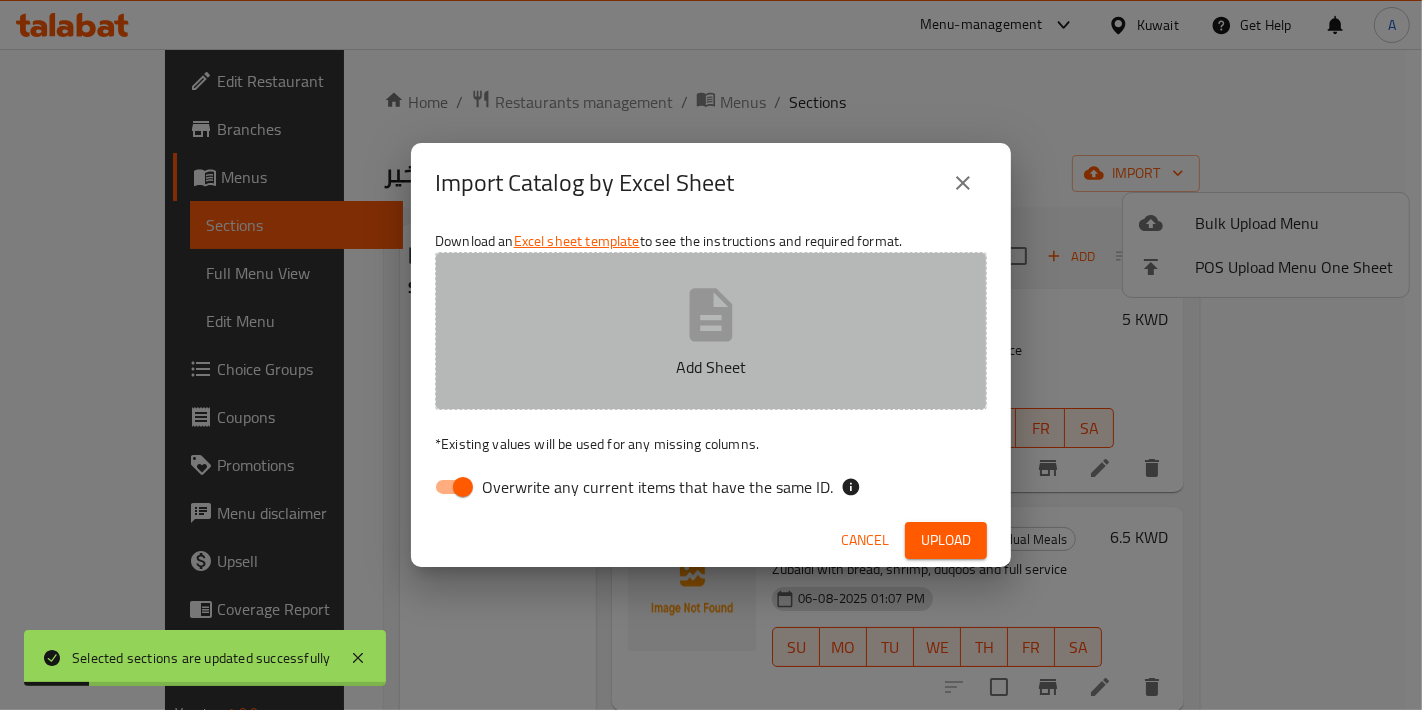 click 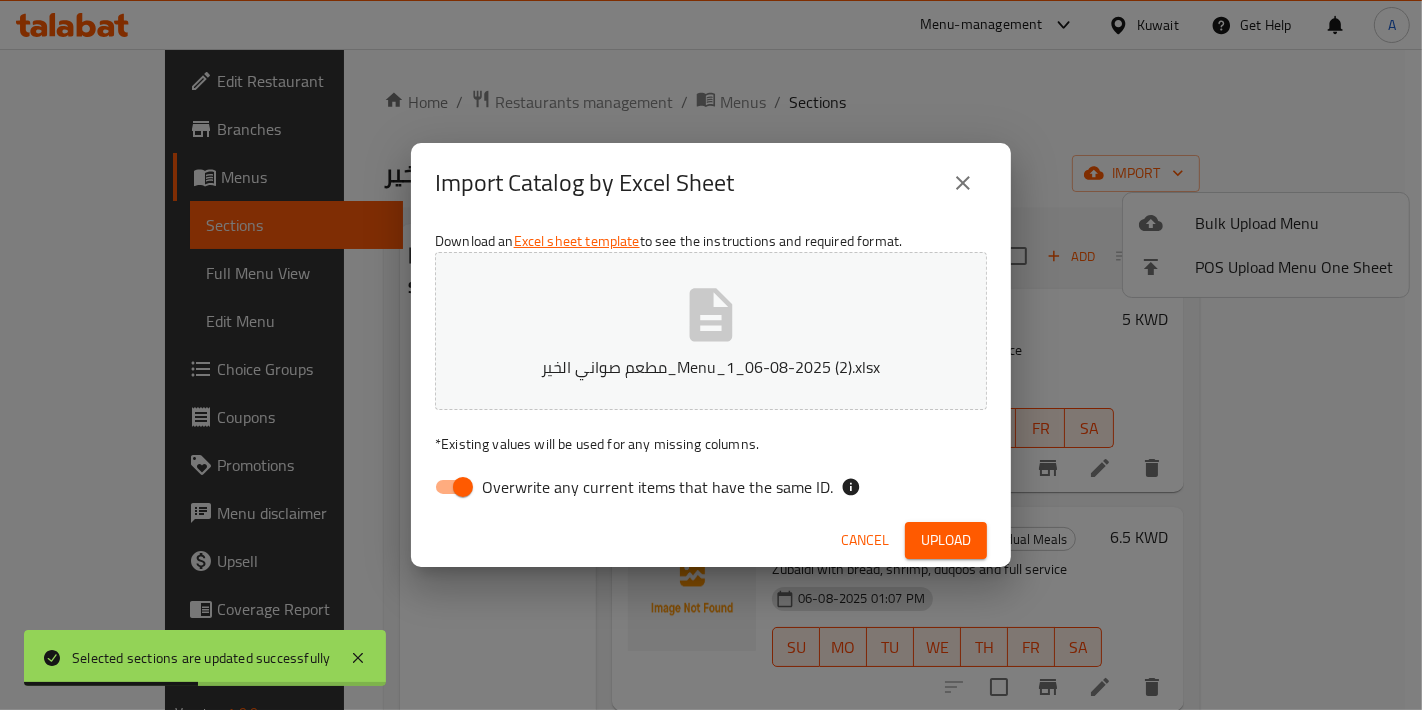click on "Overwrite any current items that have the same ID." at bounding box center [463, 487] 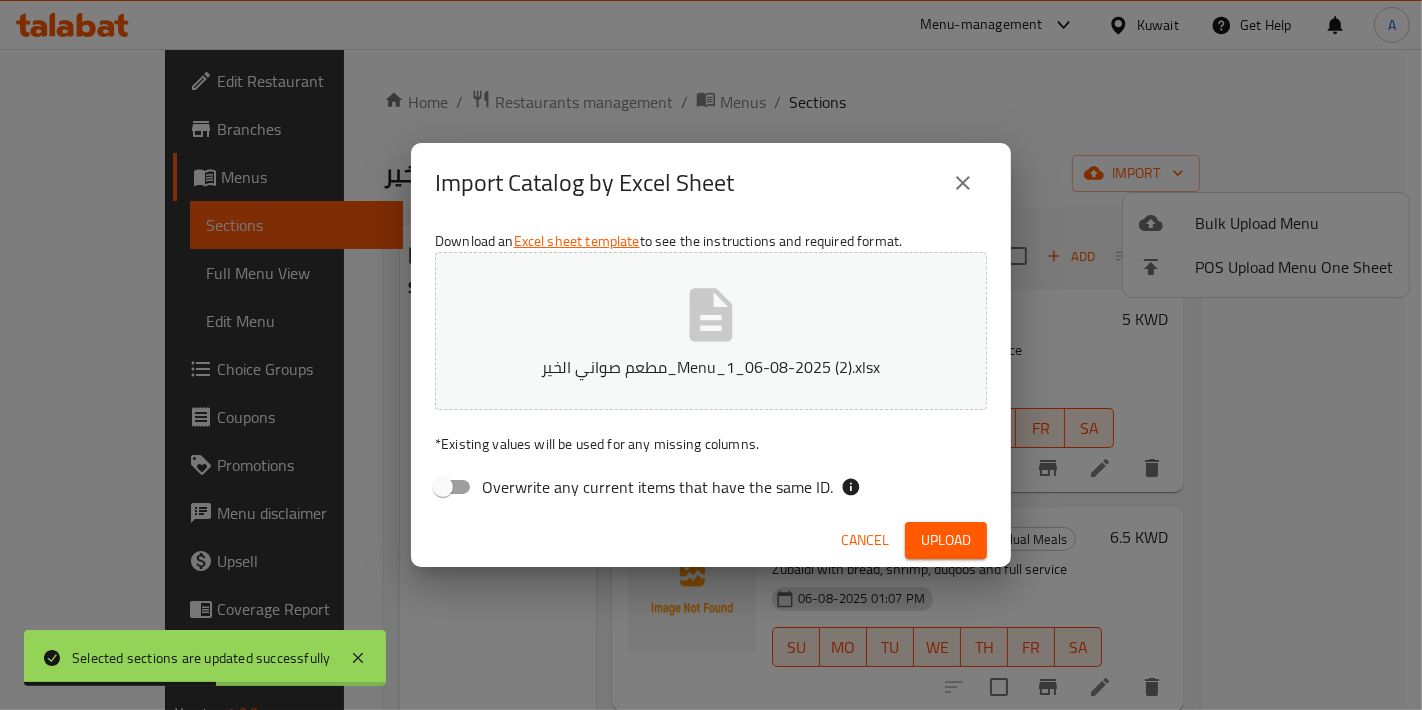 click on "Upload" at bounding box center (946, 540) 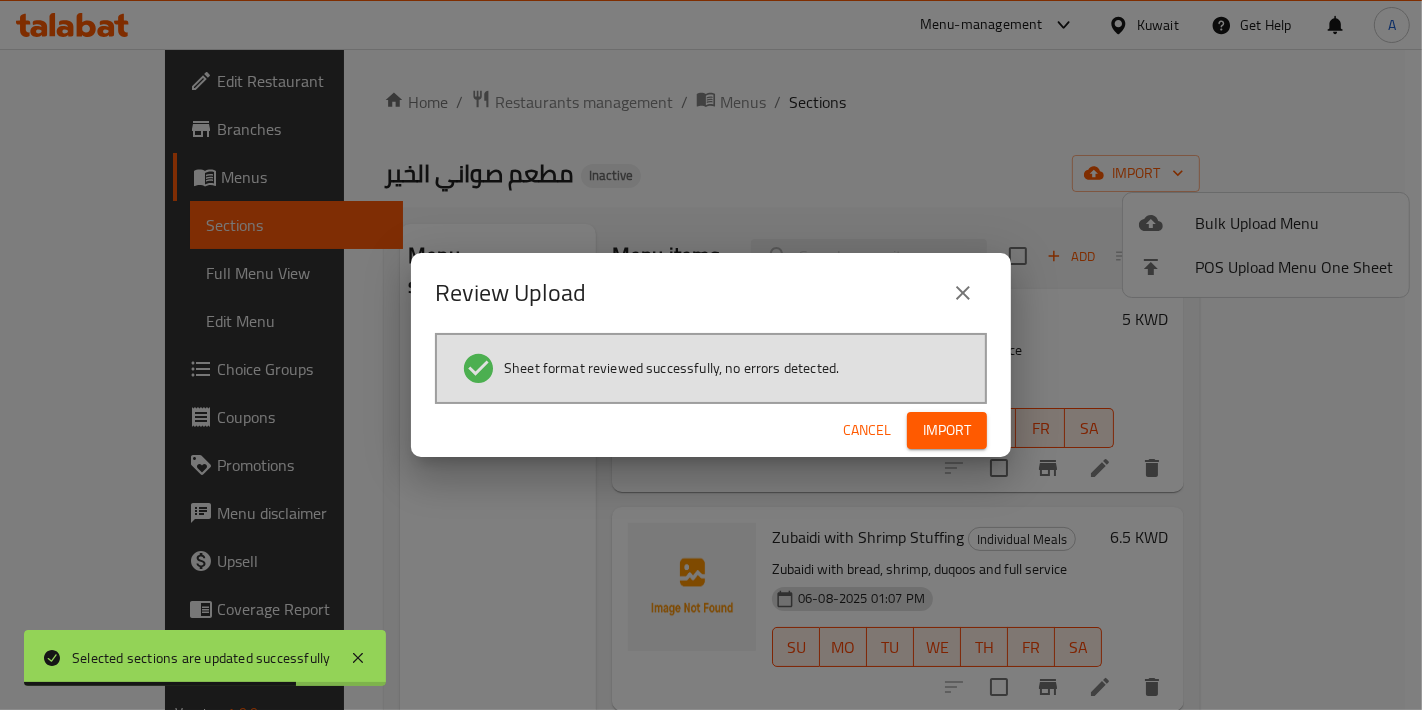 click on "Cancel Import" at bounding box center [711, 430] 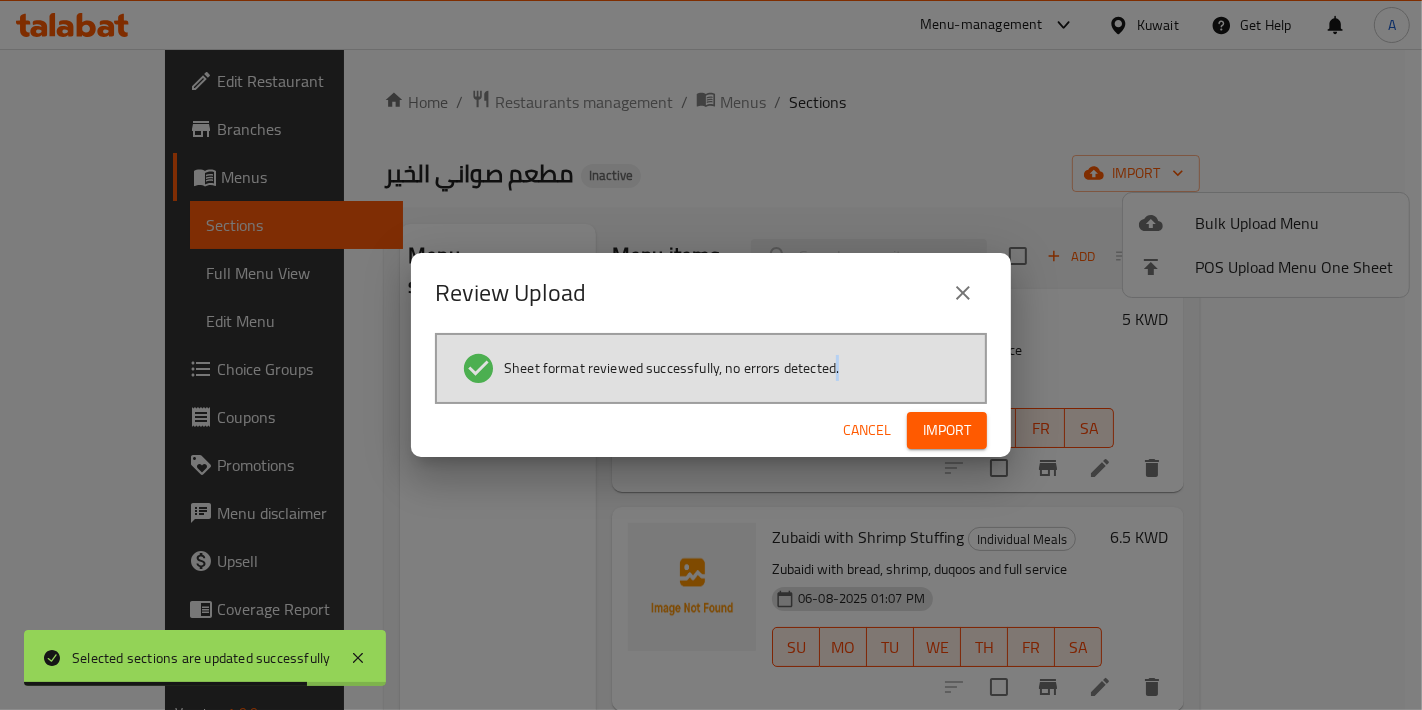 click on "Cancel Import" at bounding box center [711, 430] 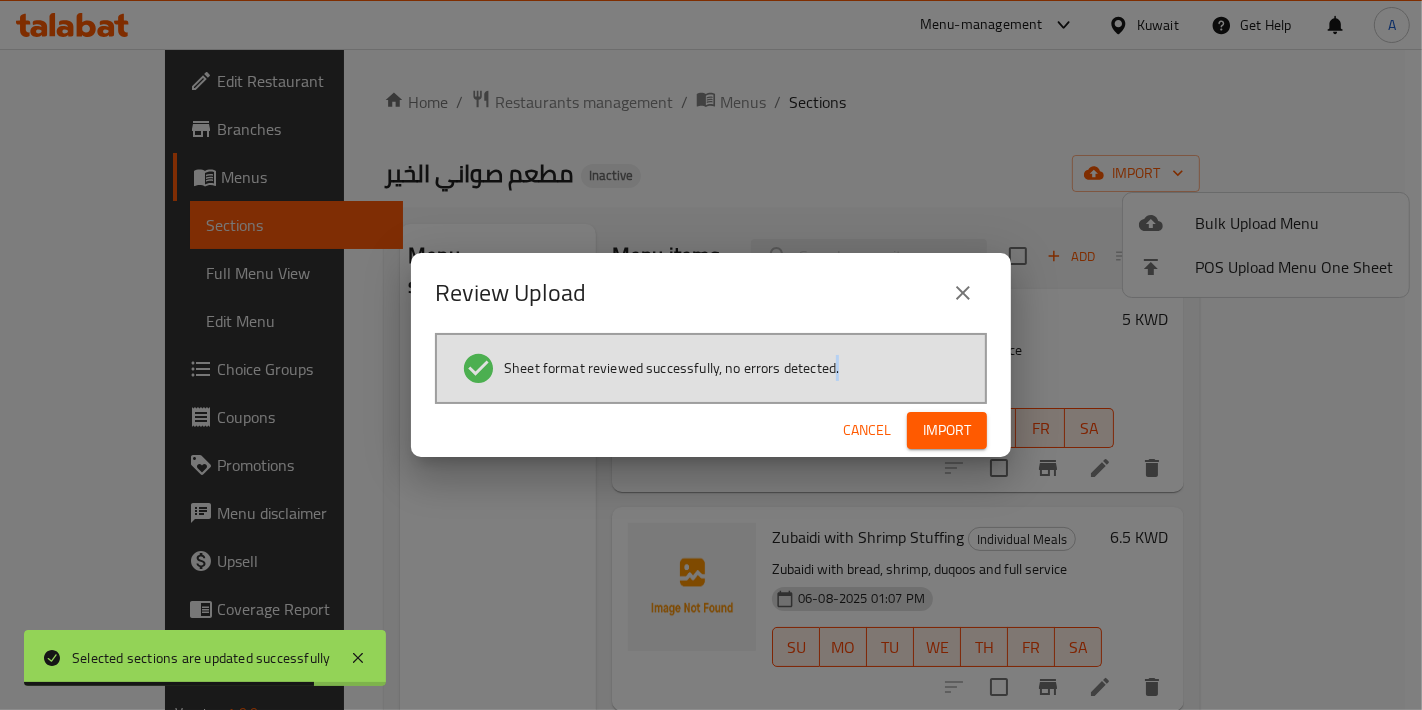 click on "Import" at bounding box center [947, 430] 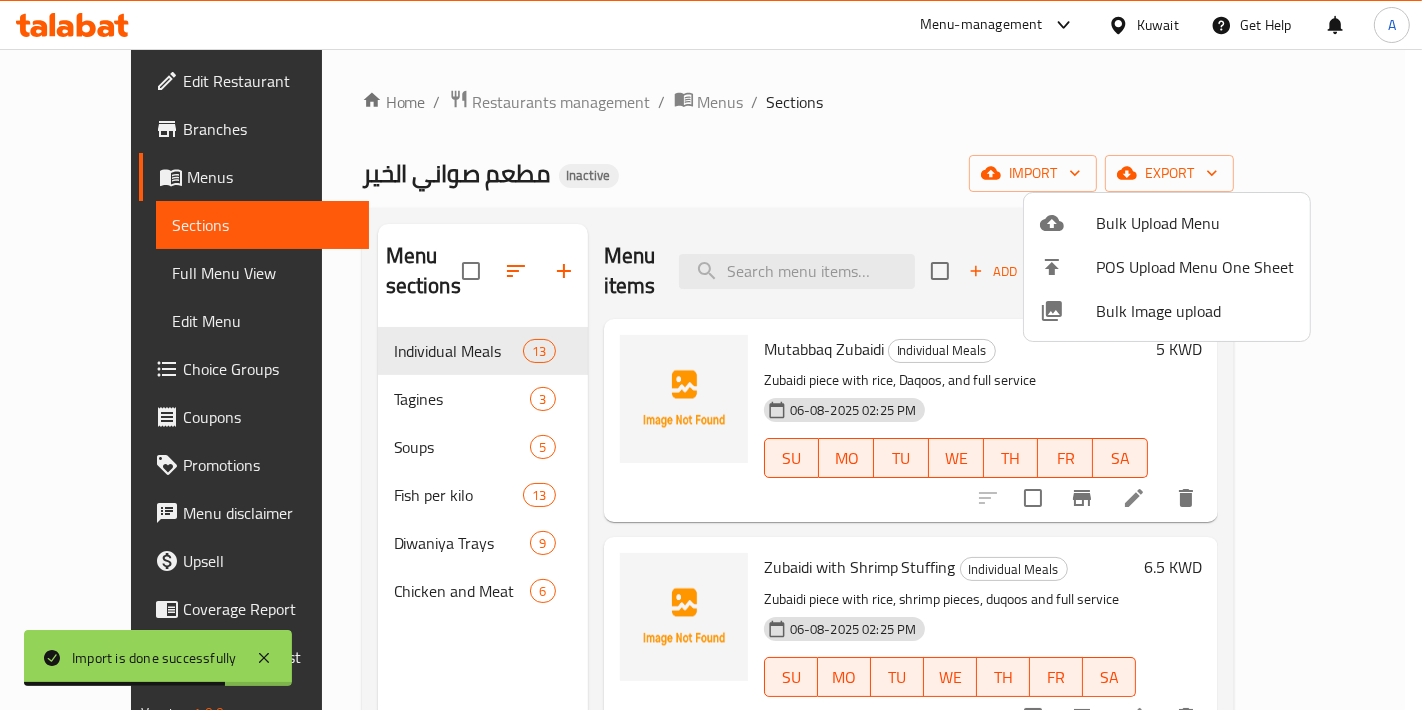 click at bounding box center (711, 355) 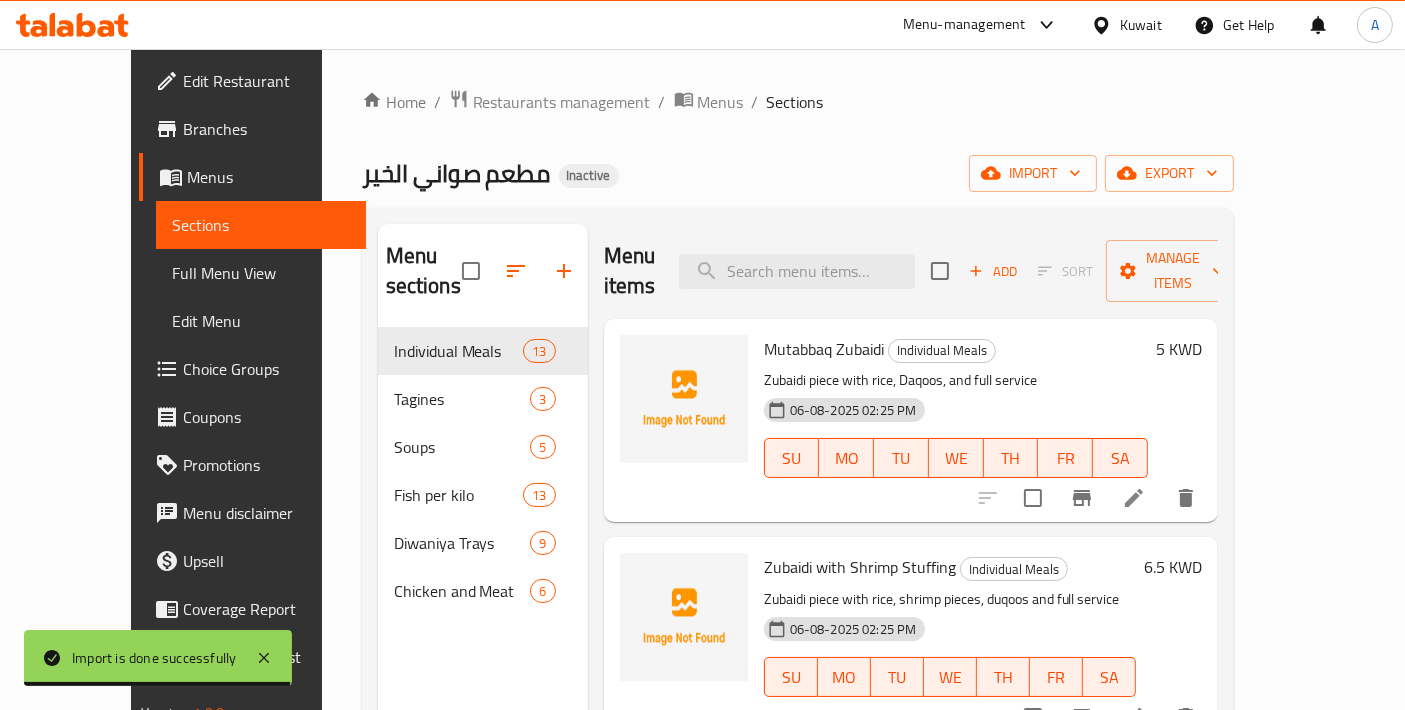 click on "Add" at bounding box center (993, 271) 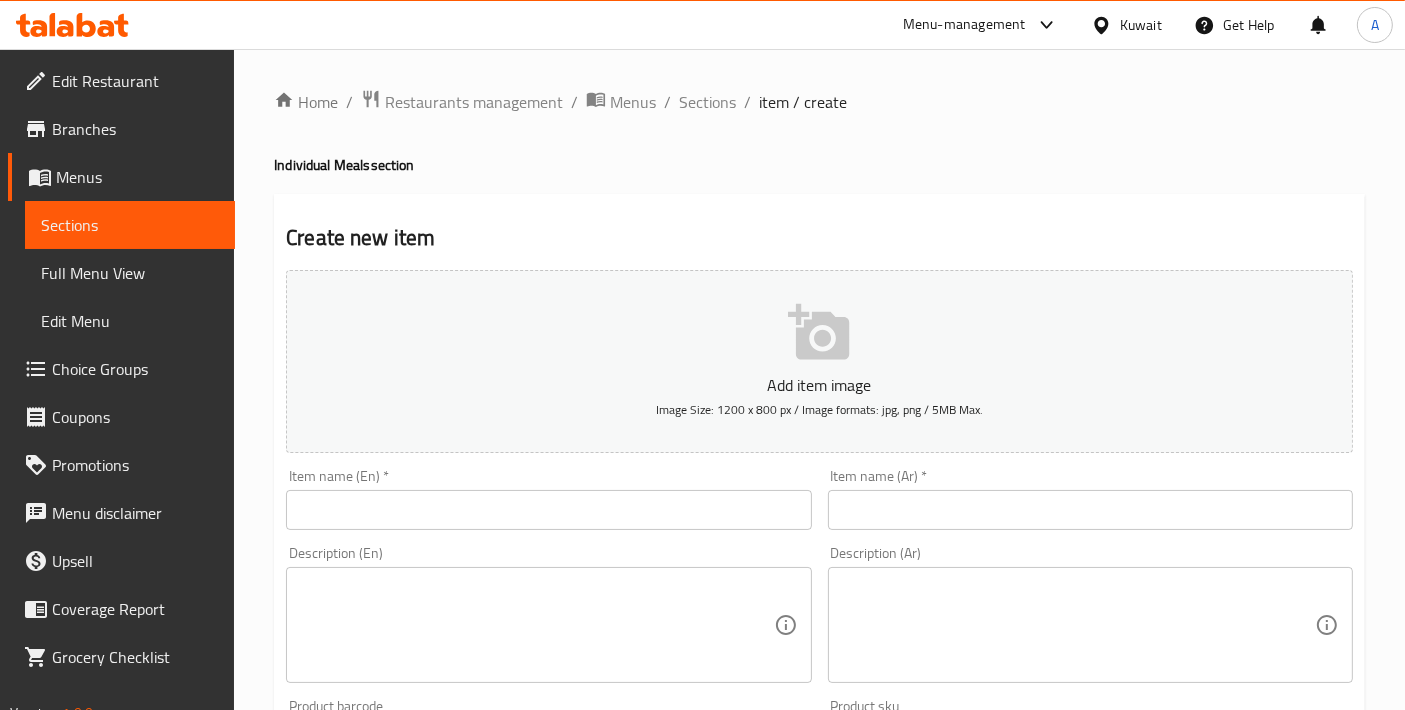 click at bounding box center [1090, 510] 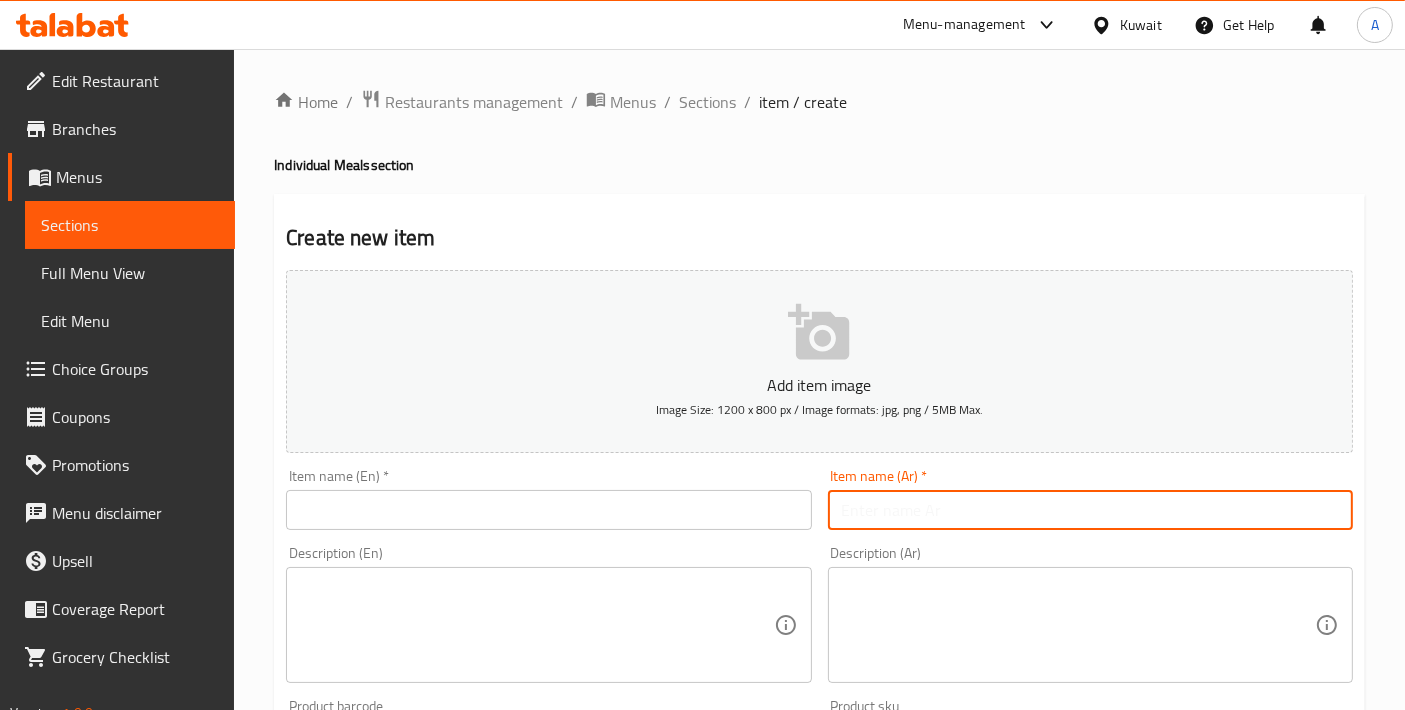 paste on "وجᘘة ᗷطارخ " حبول "" 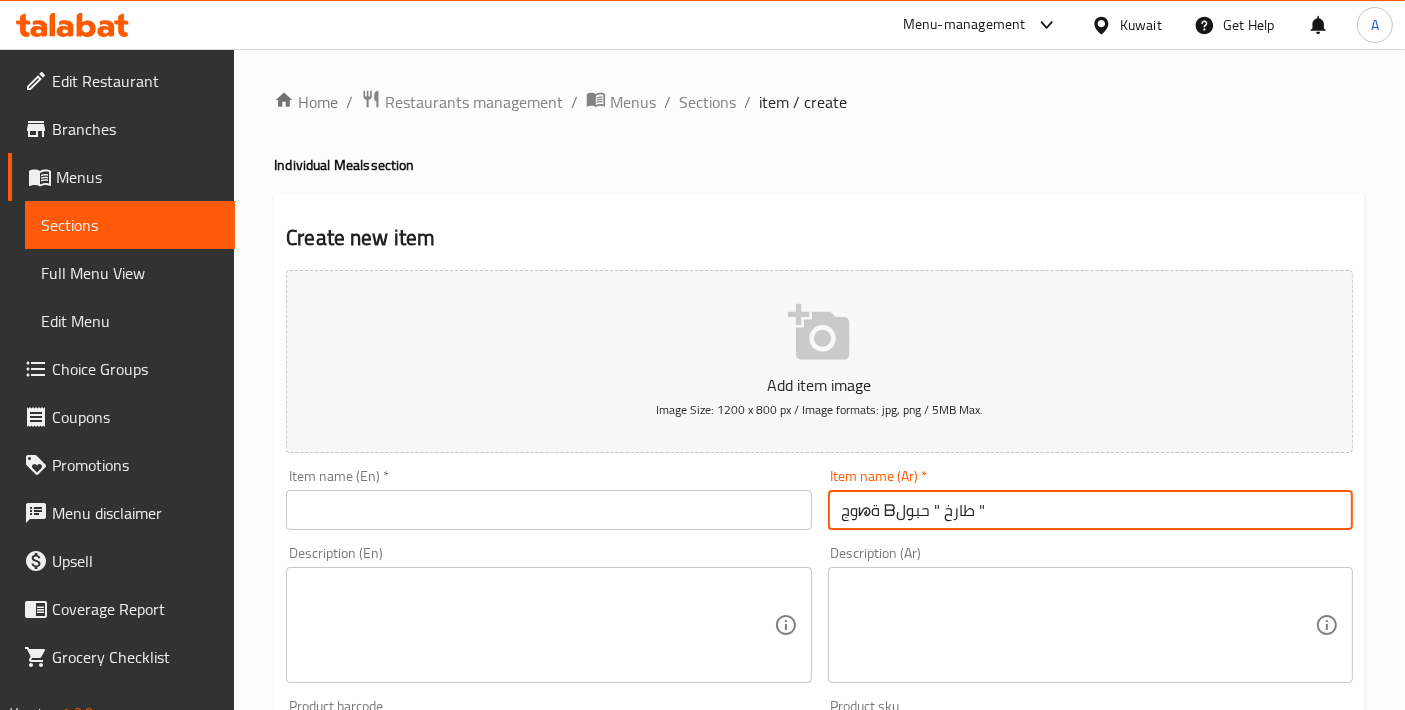 drag, startPoint x: 1005, startPoint y: 519, endPoint x: 675, endPoint y: 492, distance: 331.1027 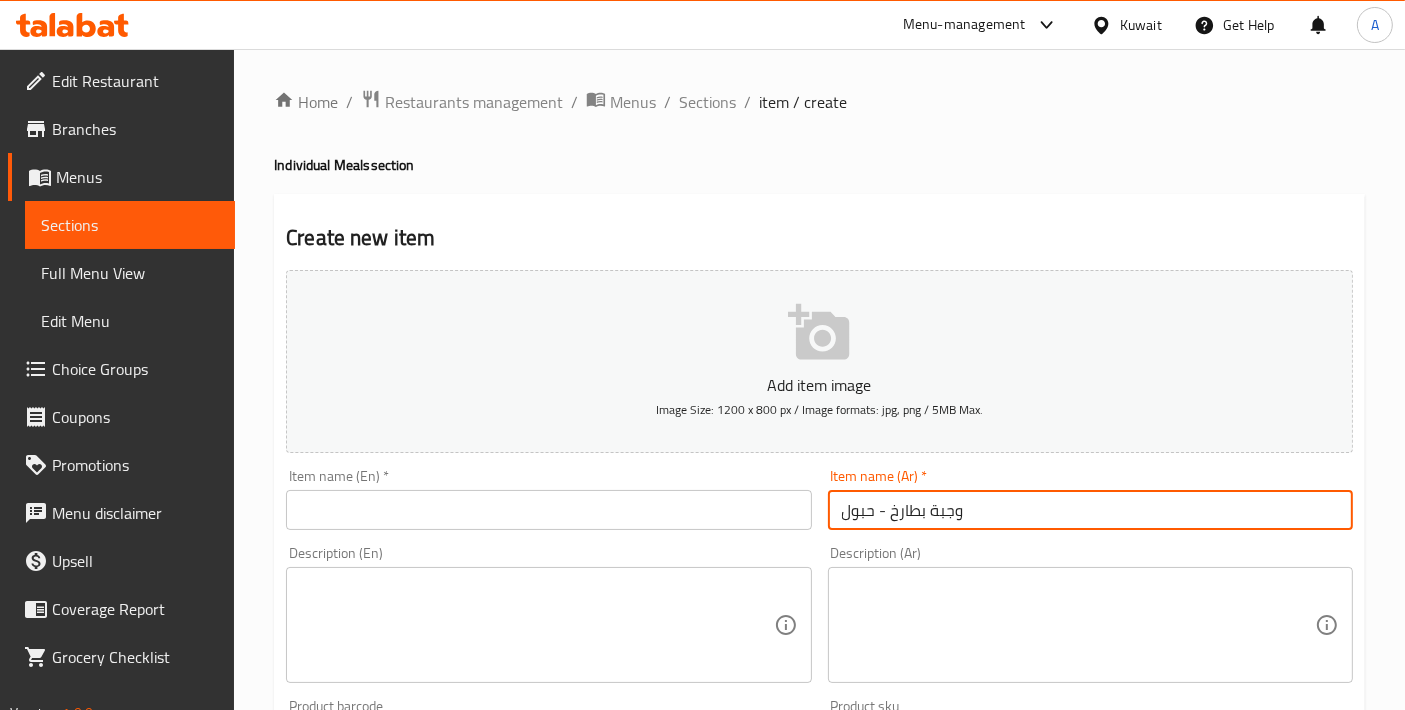 type on "وجبة بطارخ - حبول" 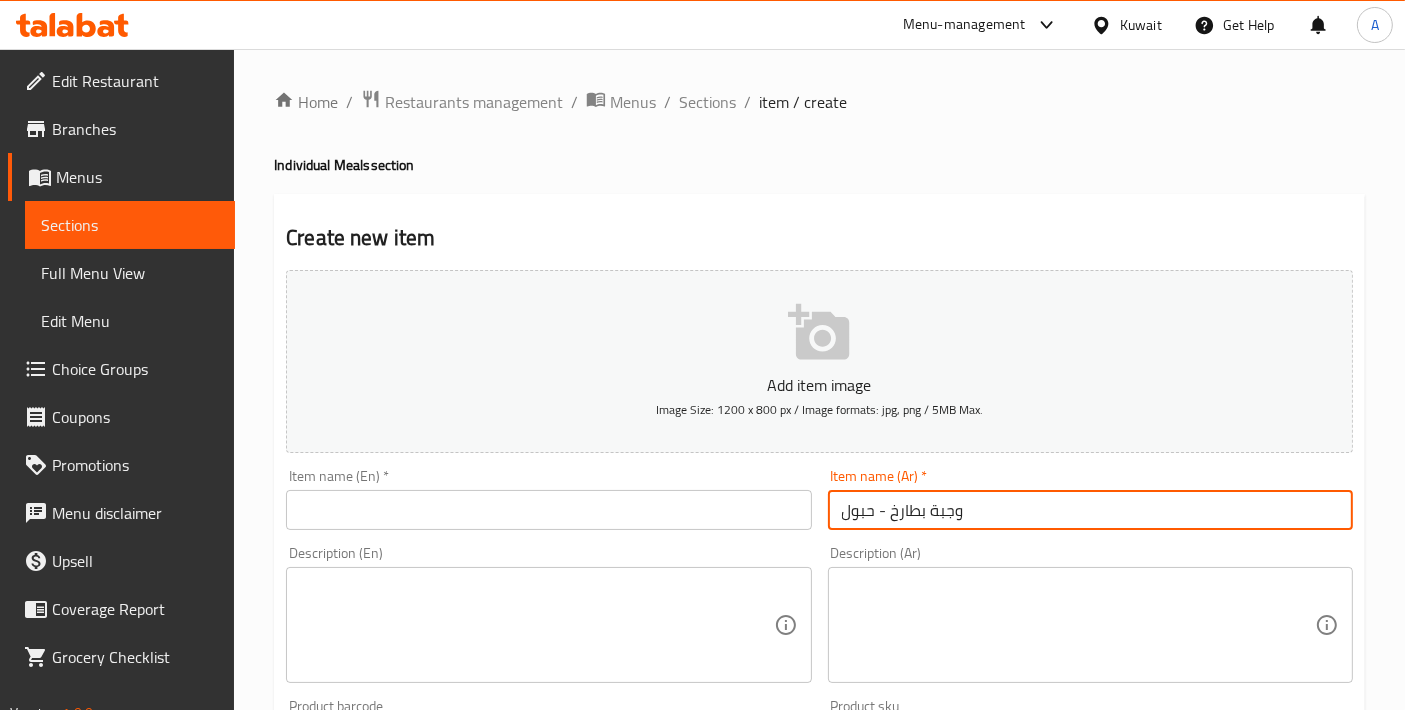 click on "وجبة بطارخ - حبول" at bounding box center (1090, 510) 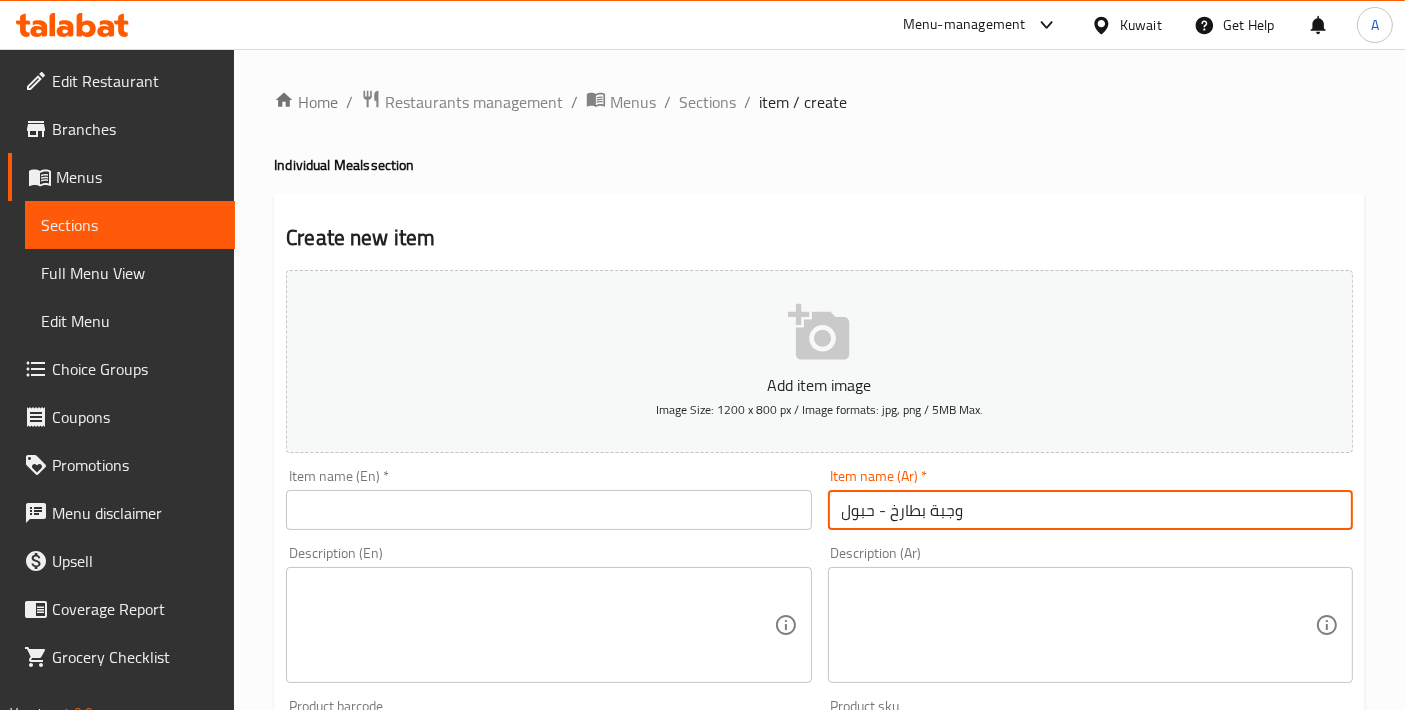 click at bounding box center (548, 510) 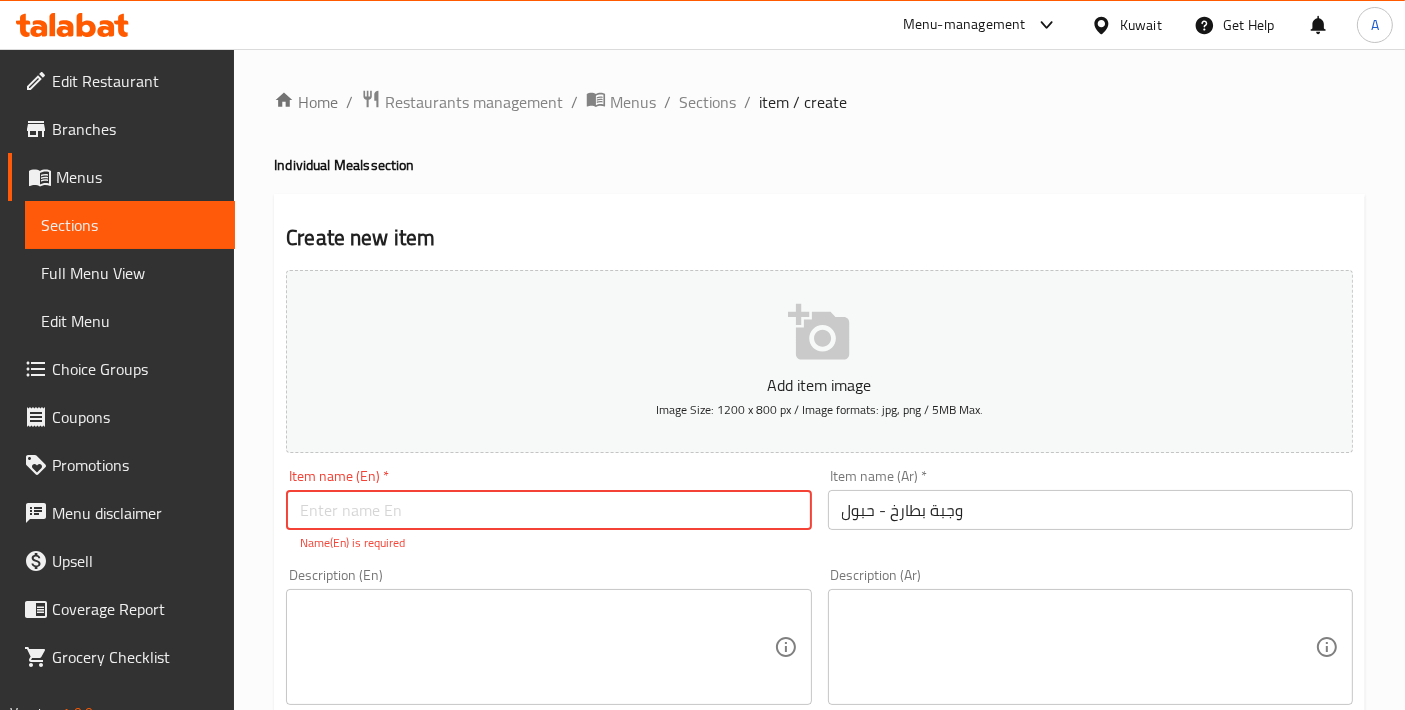 paste on "Roe meal - Haboul" 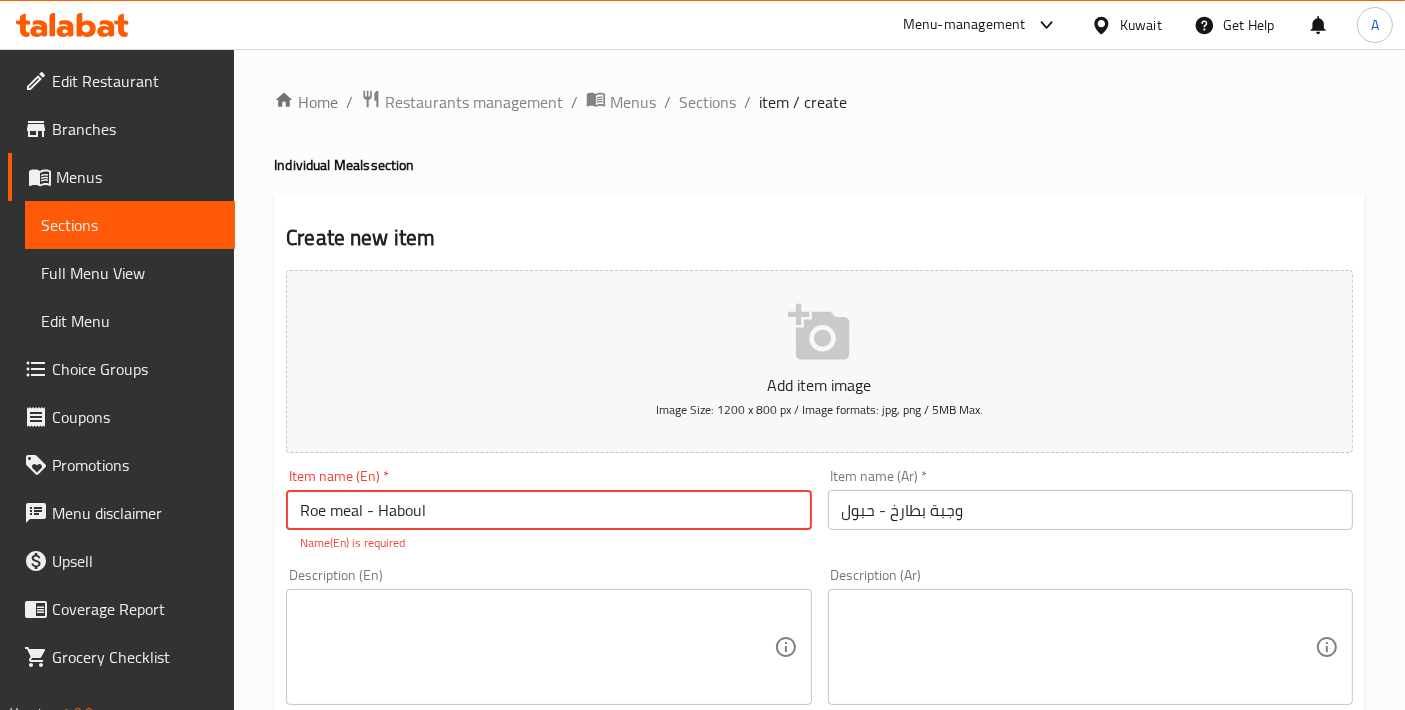 drag, startPoint x: 331, startPoint y: 504, endPoint x: 514, endPoint y: 499, distance: 183.0683 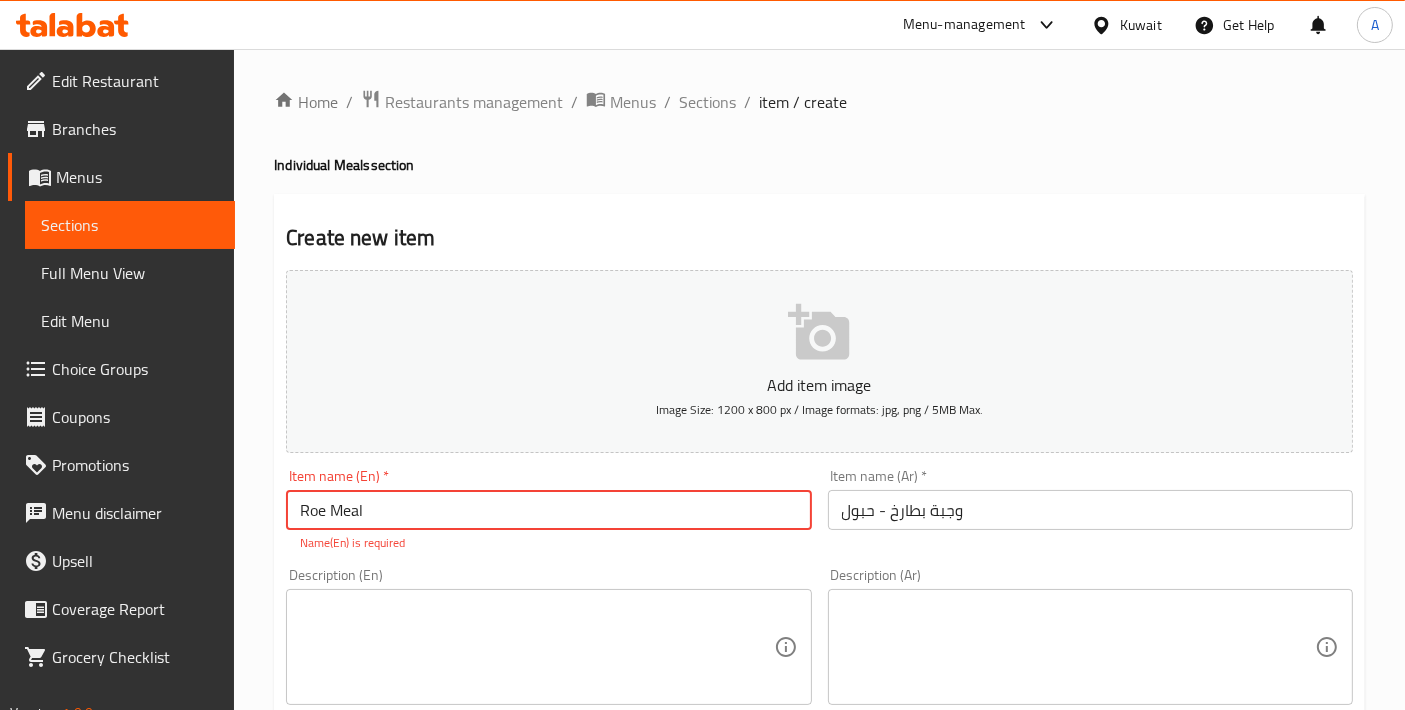 type on "Roe Meal" 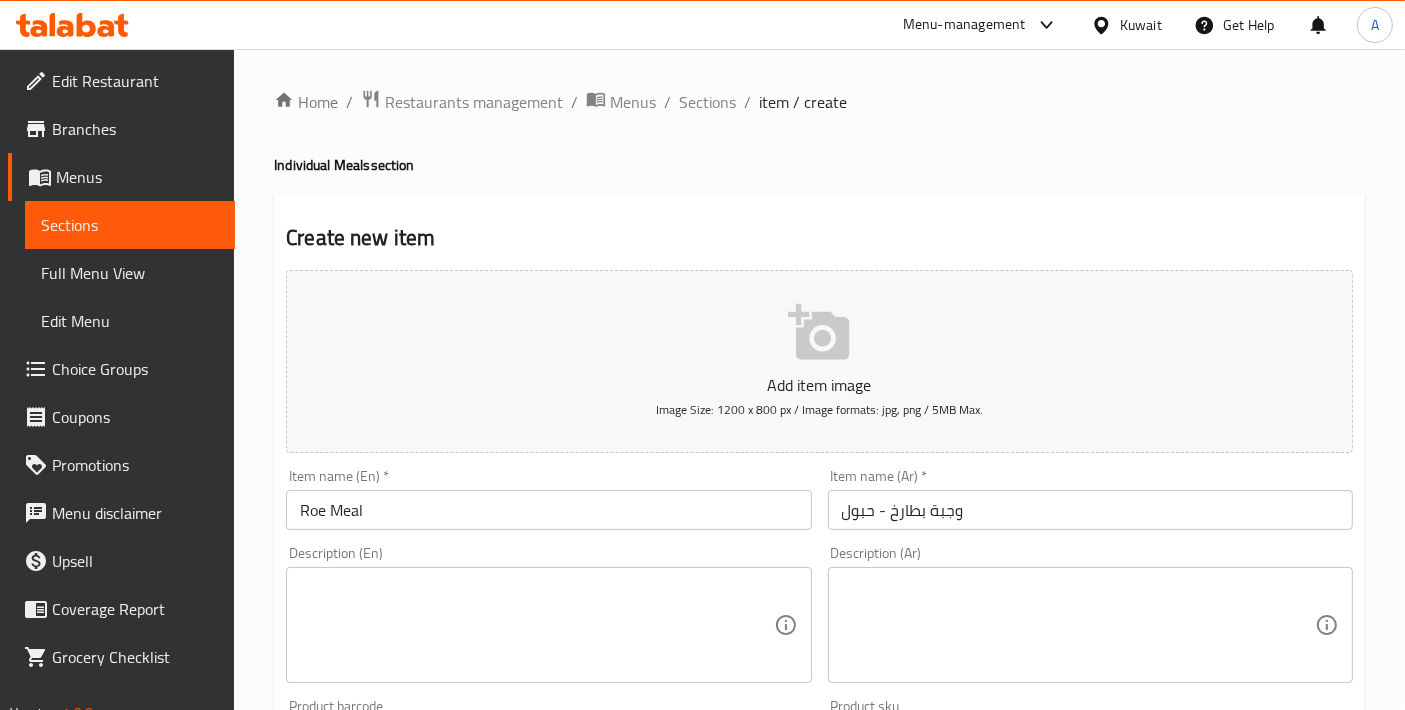 click at bounding box center (1078, 625) 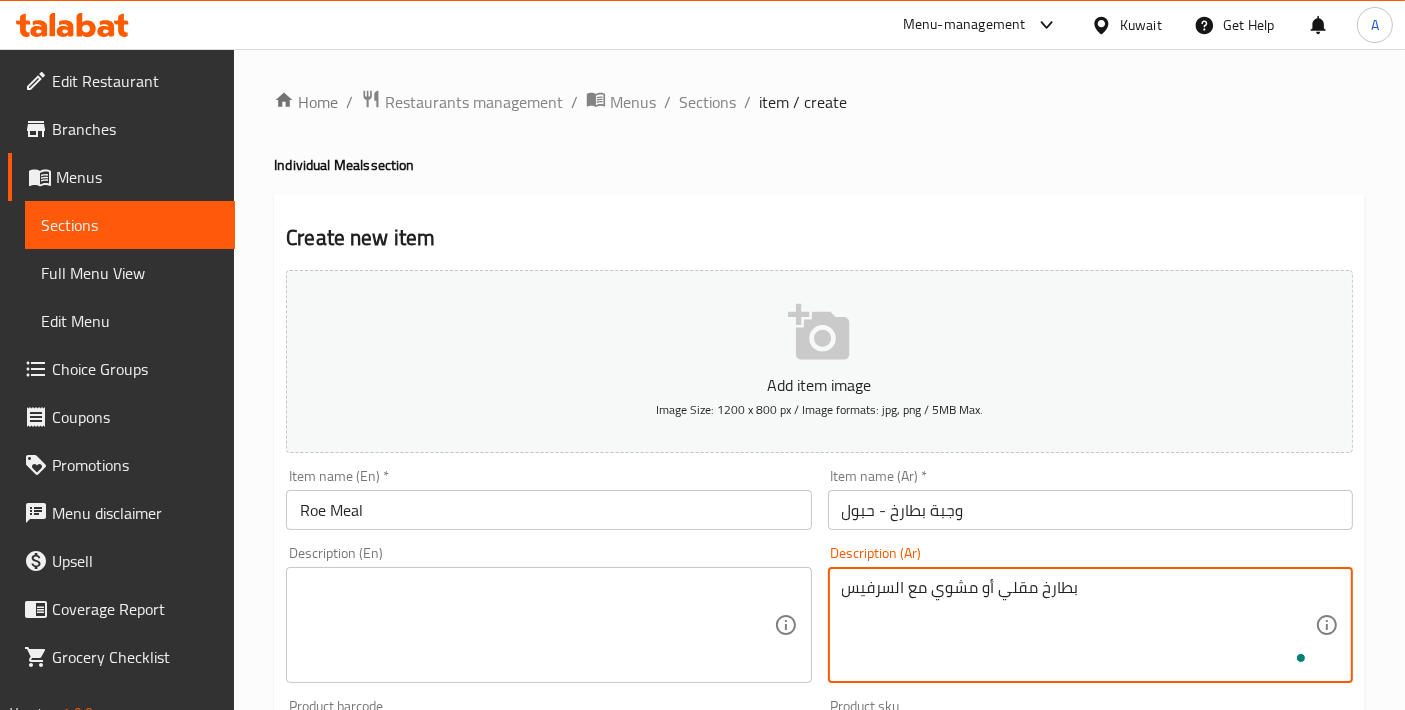click on "بطارخ مقلي أو مشوي مع السرفيس" at bounding box center [1078, 625] 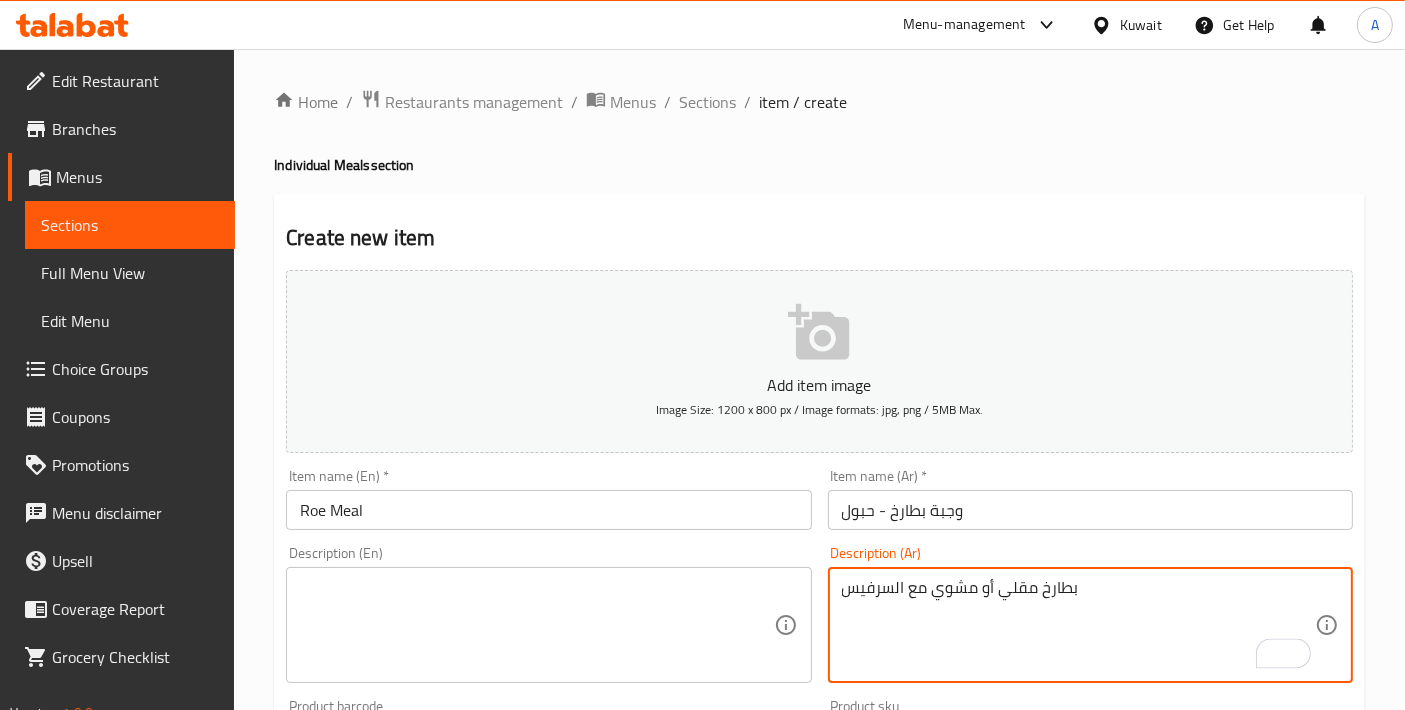 click on "بطارخ مقلي أو مشوي مع السرفيس" at bounding box center (1078, 625) 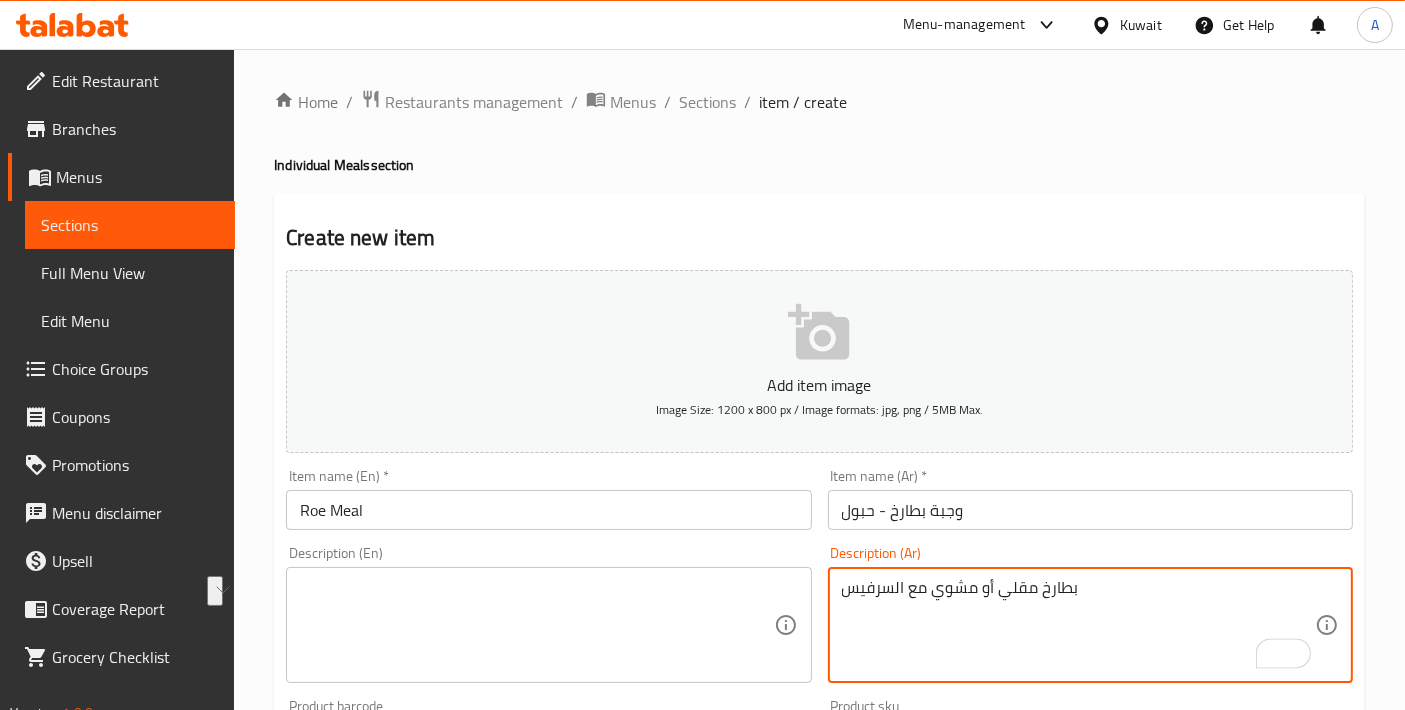 type on "بطارخ مقلي أو مشوي مع السرفيس" 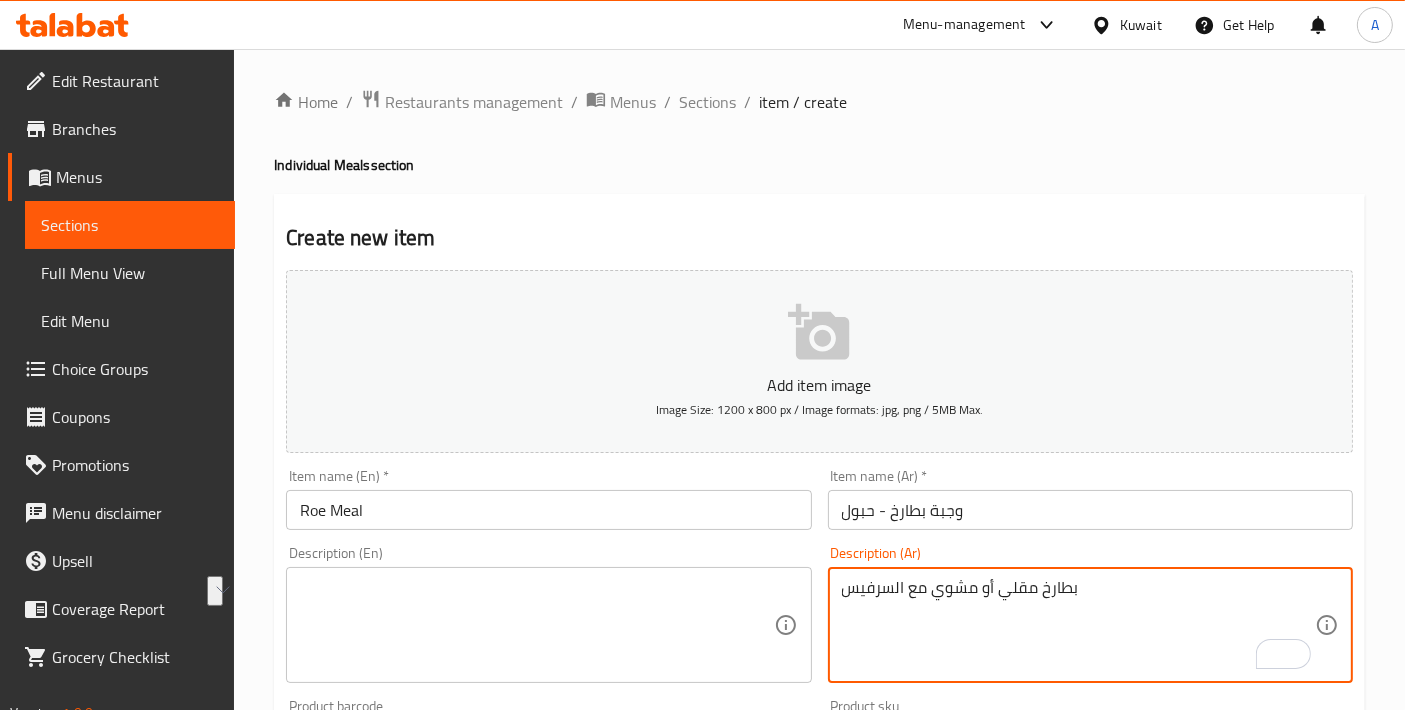 click on "Description (En) Description (En)" at bounding box center [548, 614] 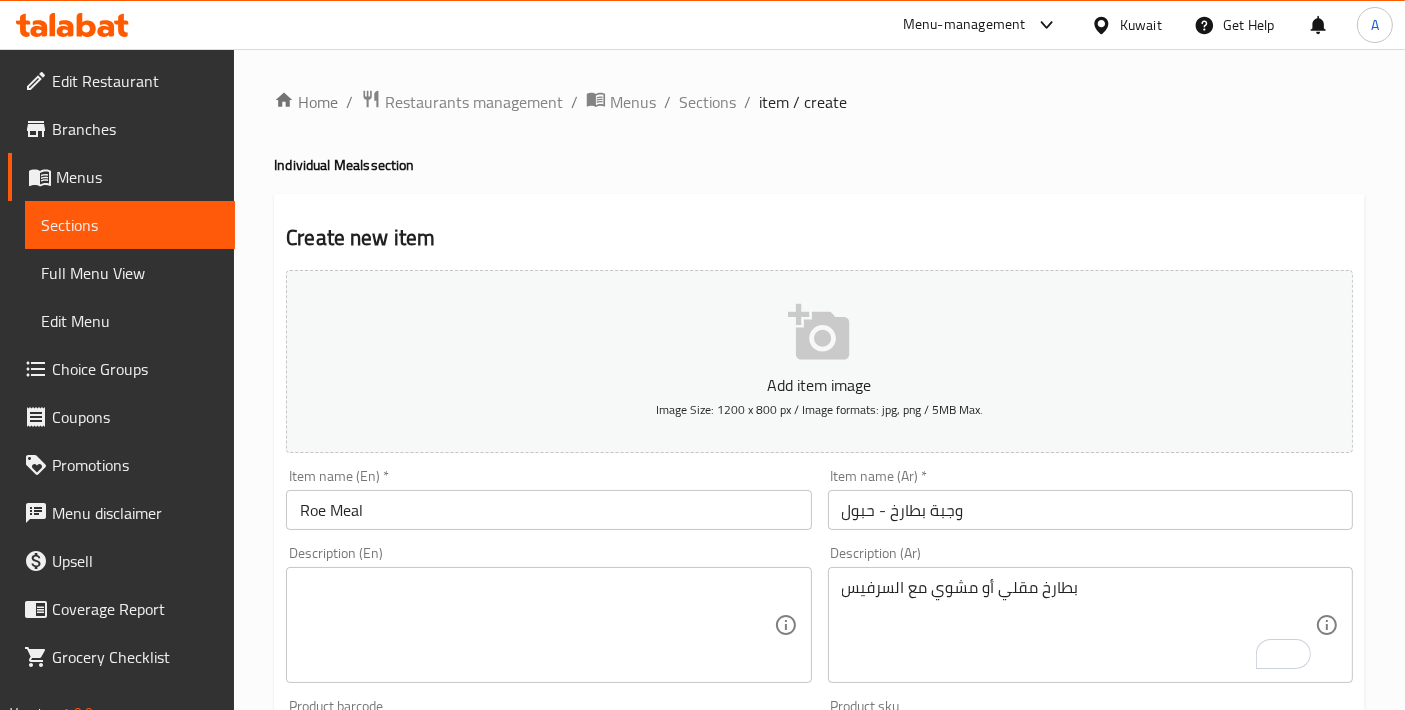 click at bounding box center [536, 625] 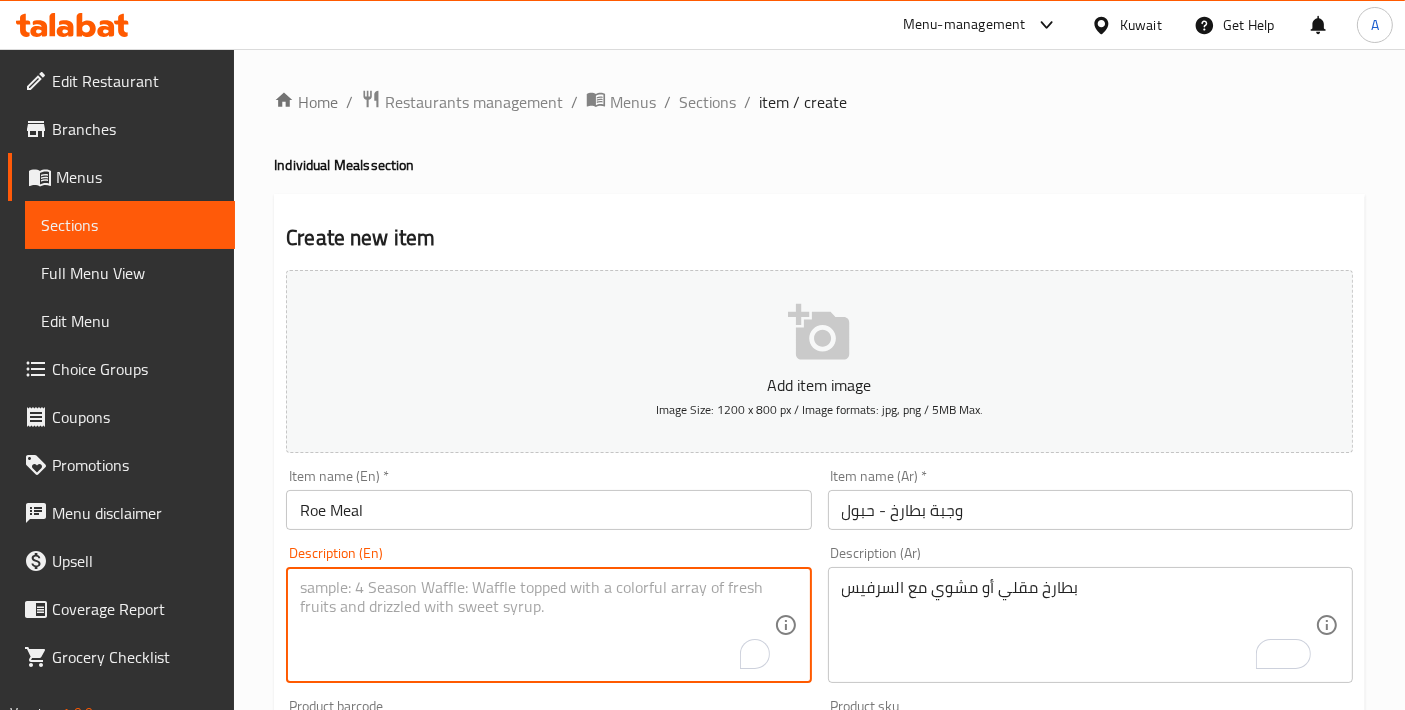 paste on "Fried or grilled roe with service" 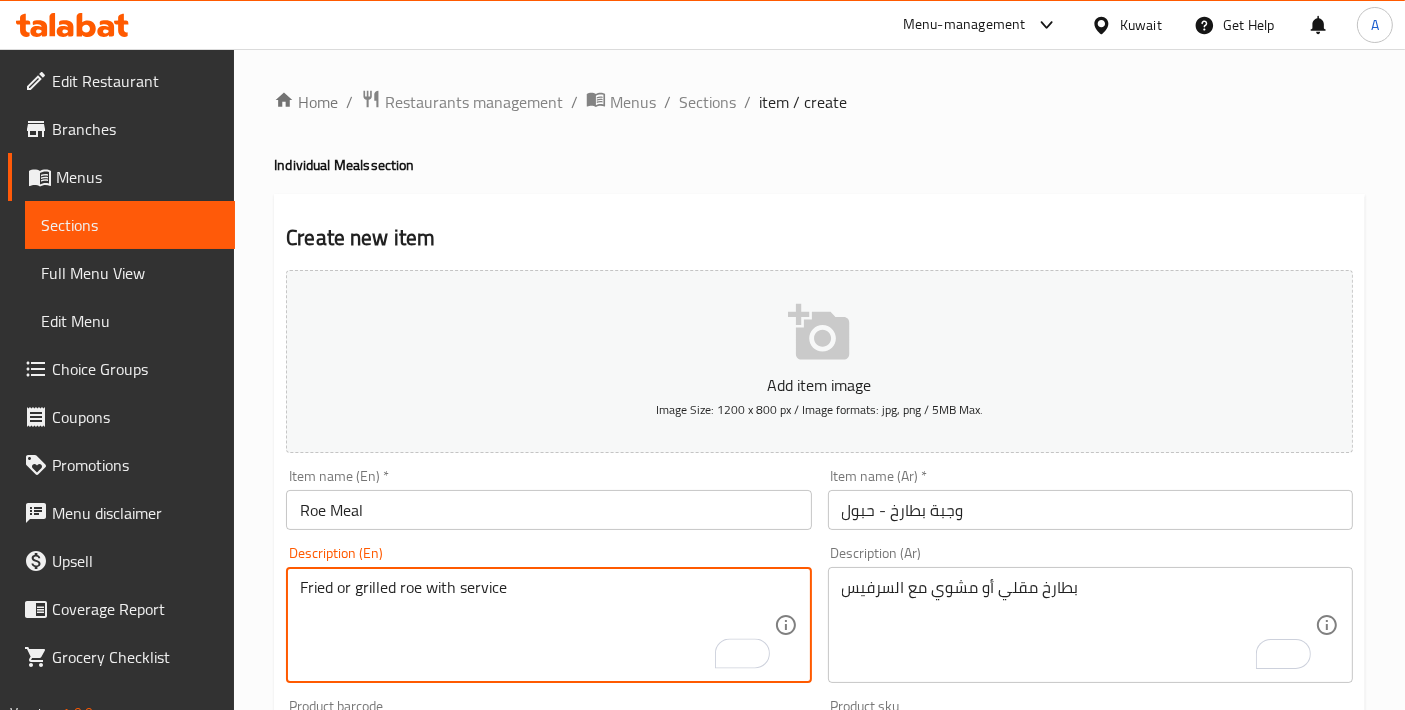 scroll, scrollTop: 444, scrollLeft: 0, axis: vertical 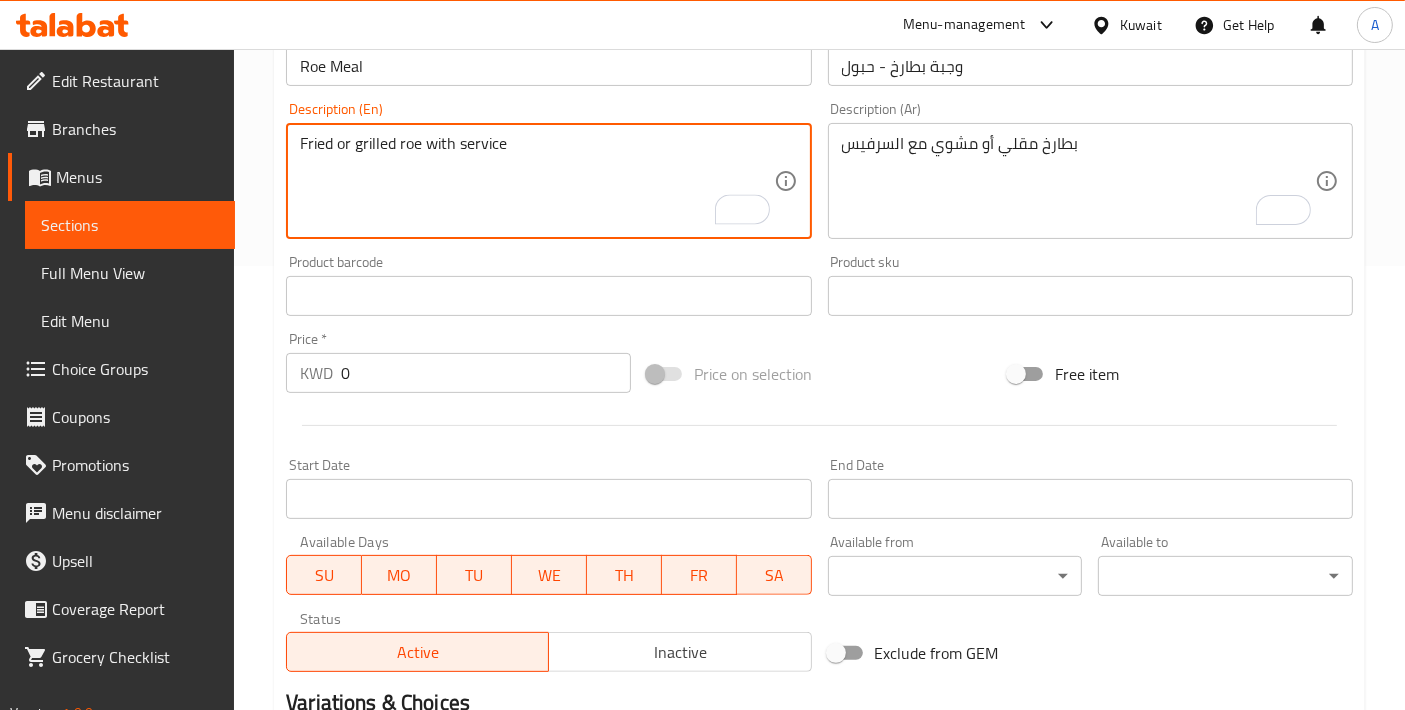 type on "Fried or grilled roe with service" 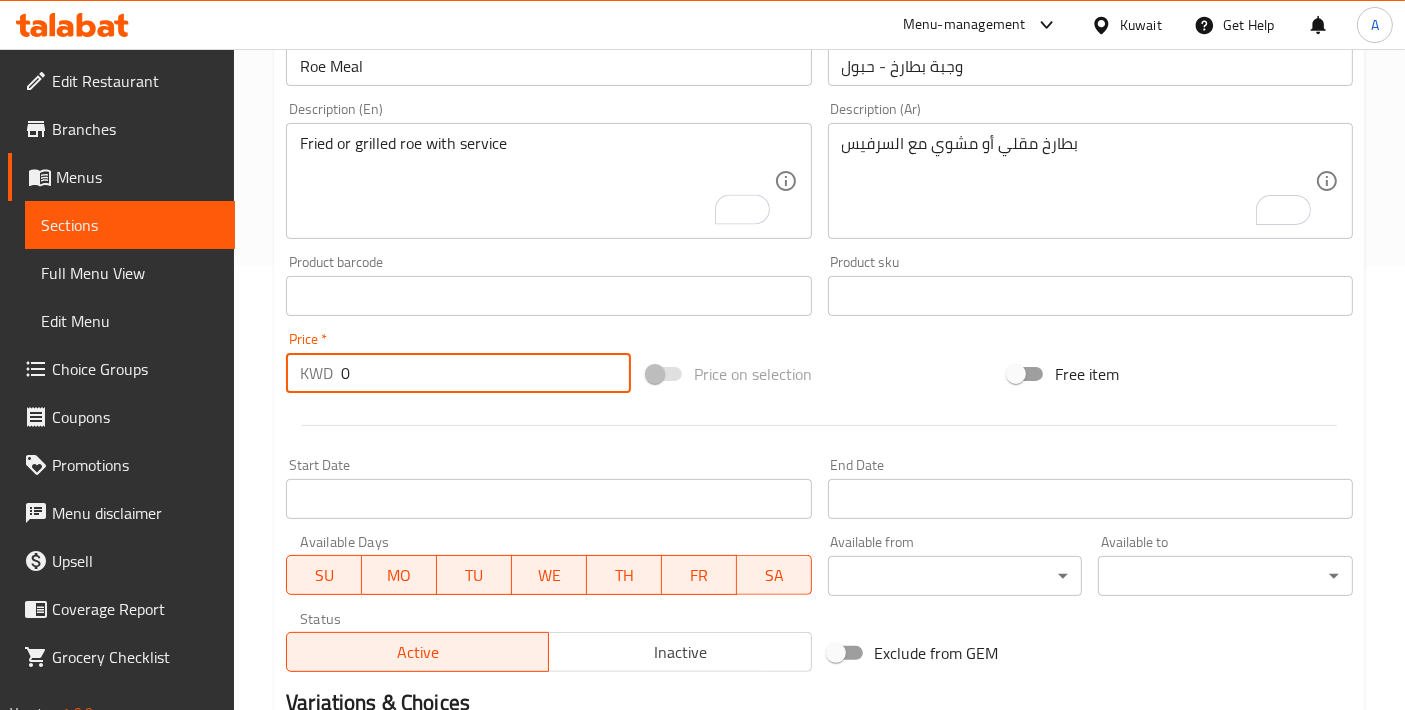 drag, startPoint x: 426, startPoint y: 374, endPoint x: 244, endPoint y: 370, distance: 182.04395 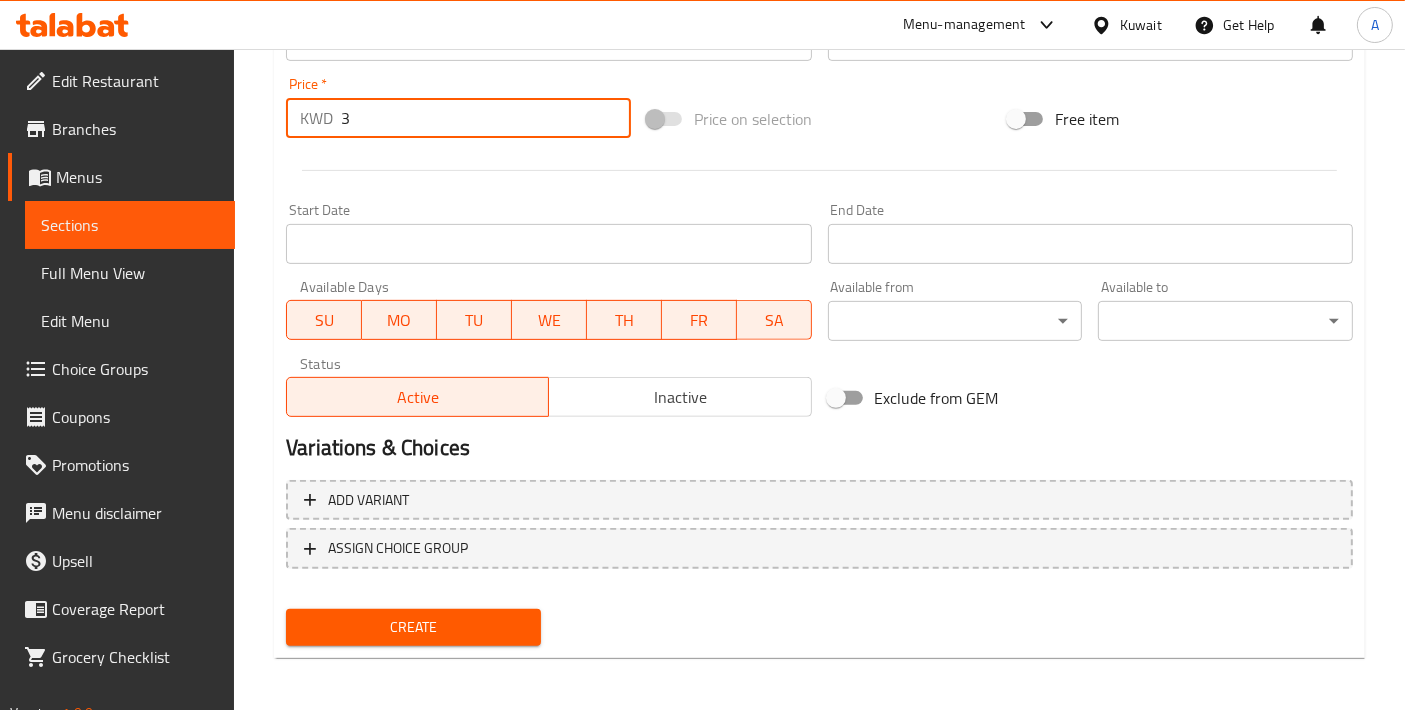 type on "3" 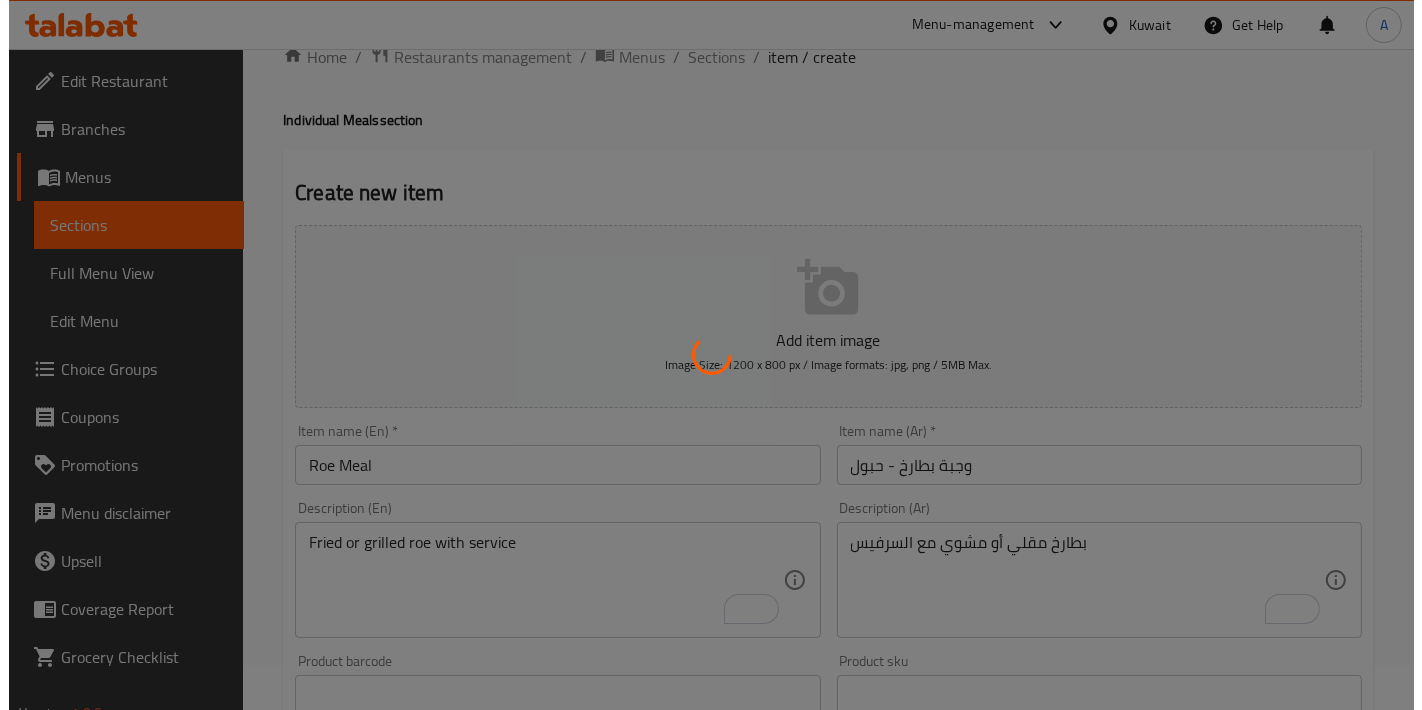 scroll, scrollTop: 0, scrollLeft: 0, axis: both 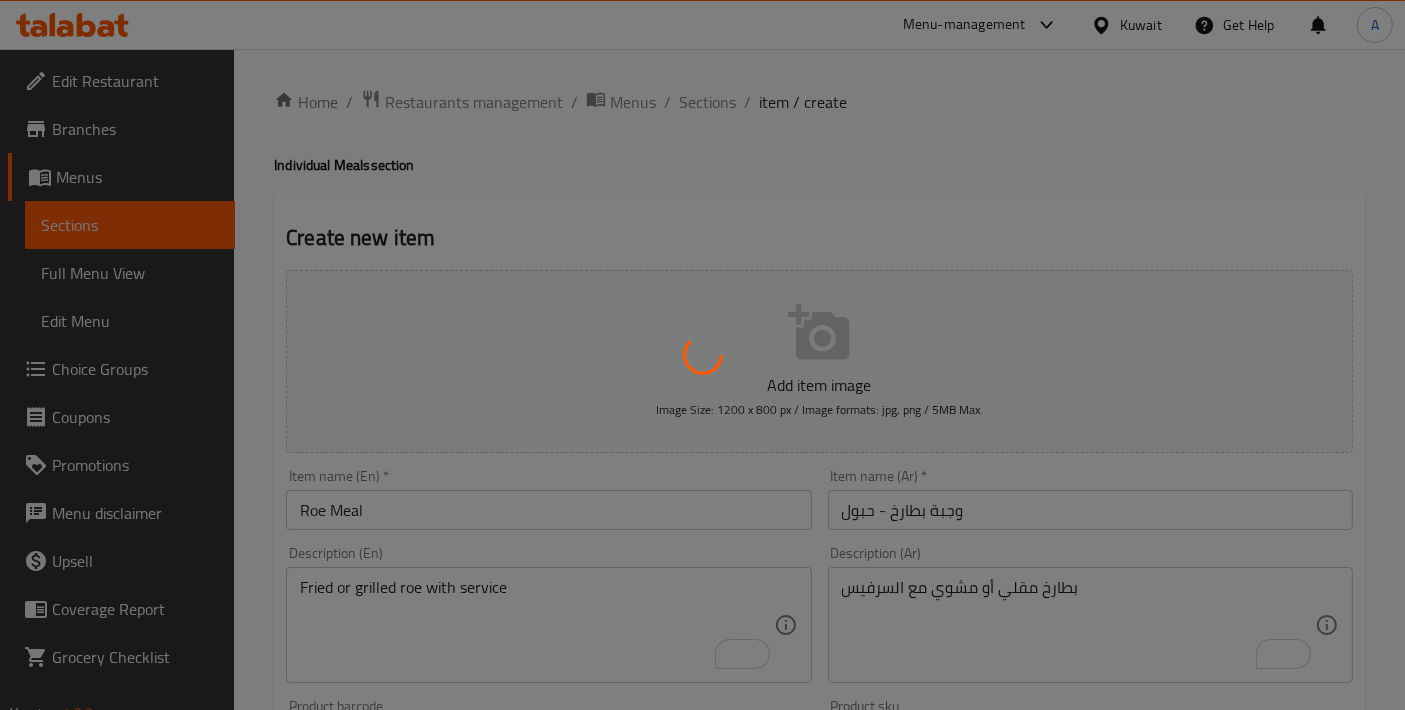 type 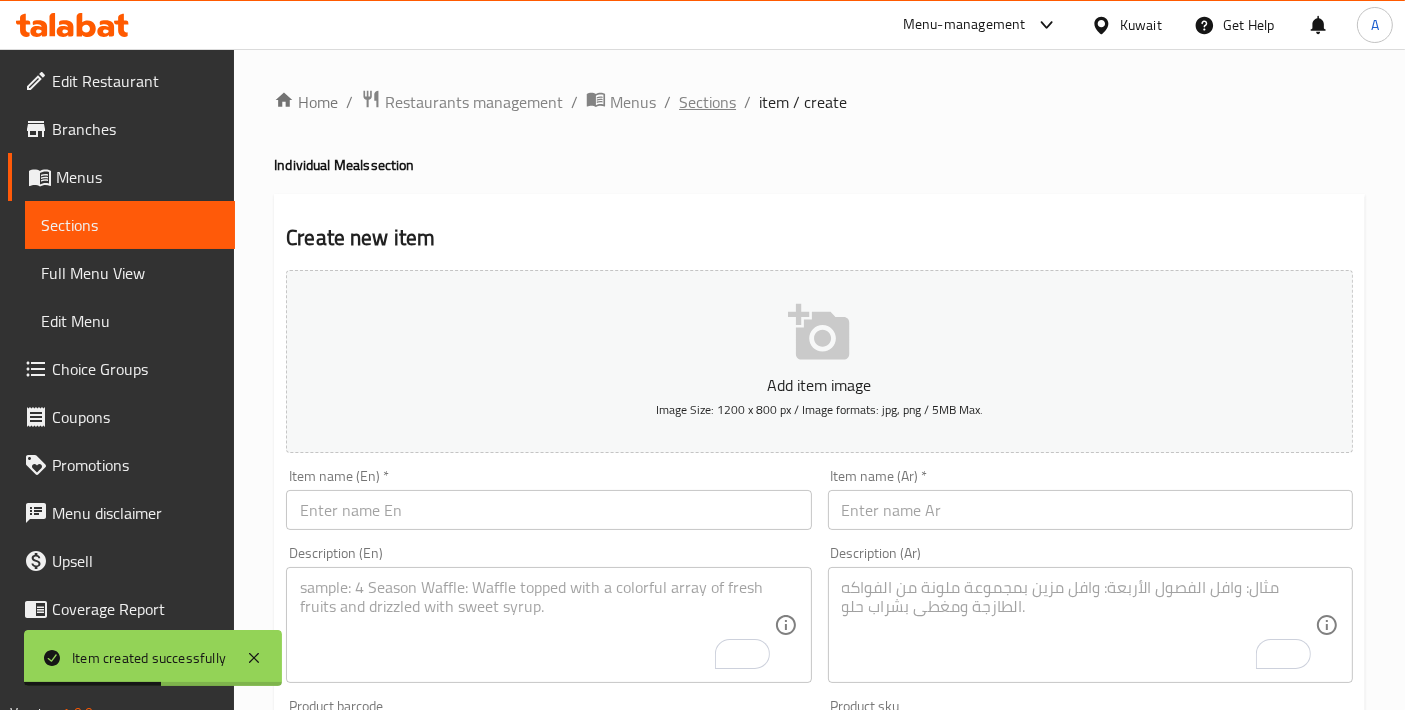 click on "Sections" at bounding box center [707, 102] 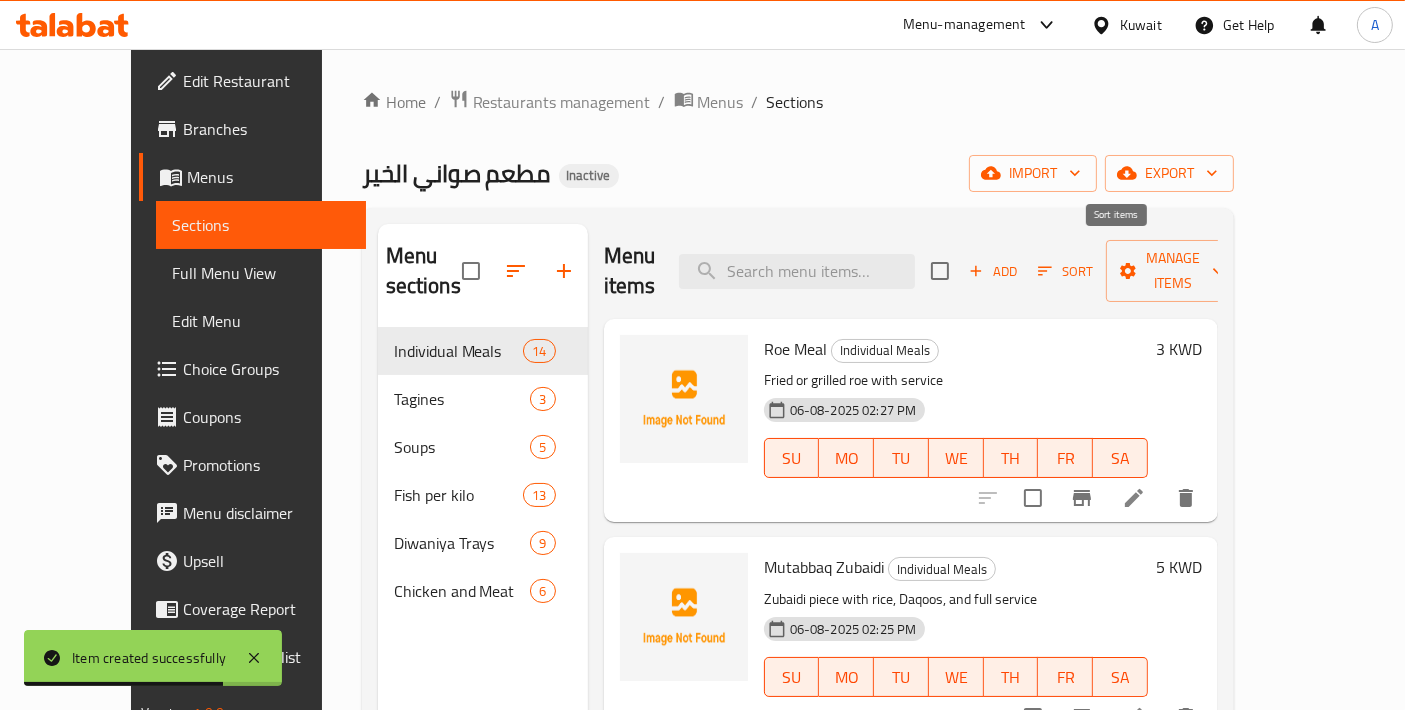 click on "Sort" at bounding box center [1065, 271] 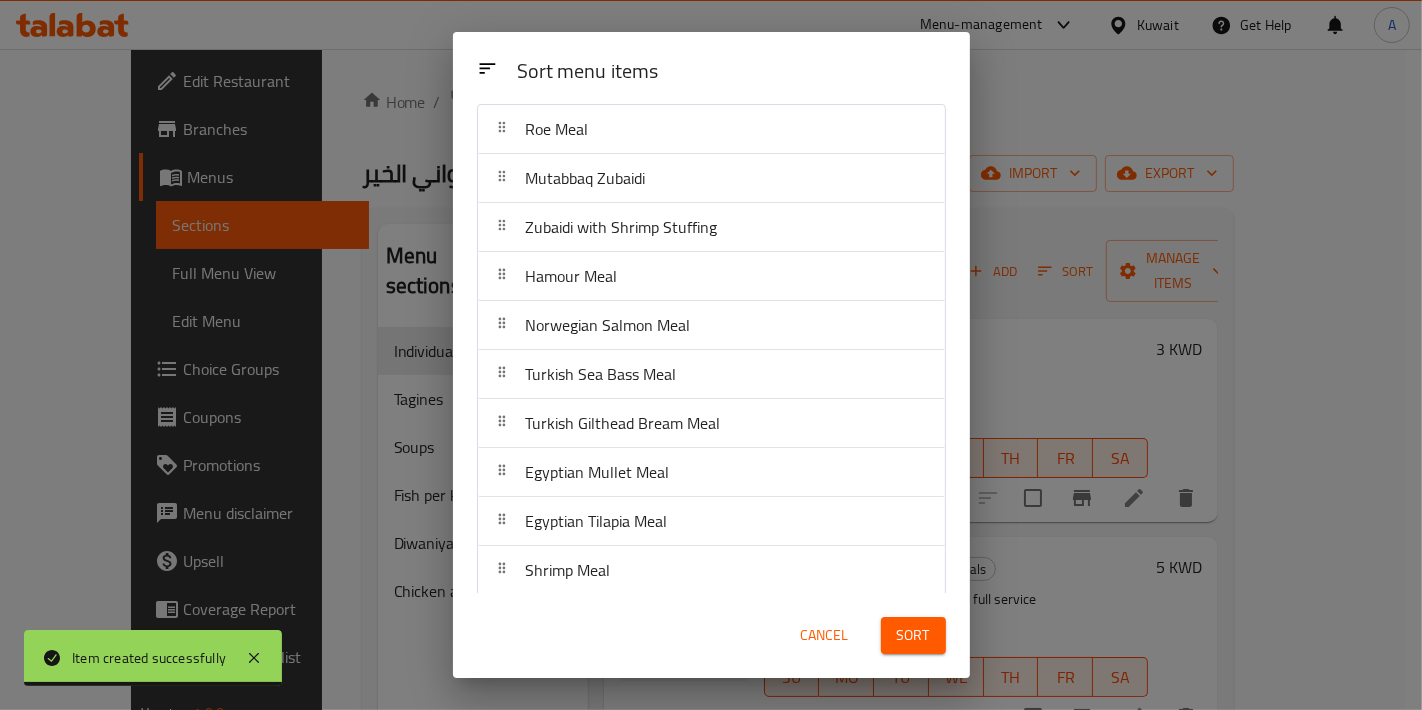 scroll, scrollTop: 0, scrollLeft: 0, axis: both 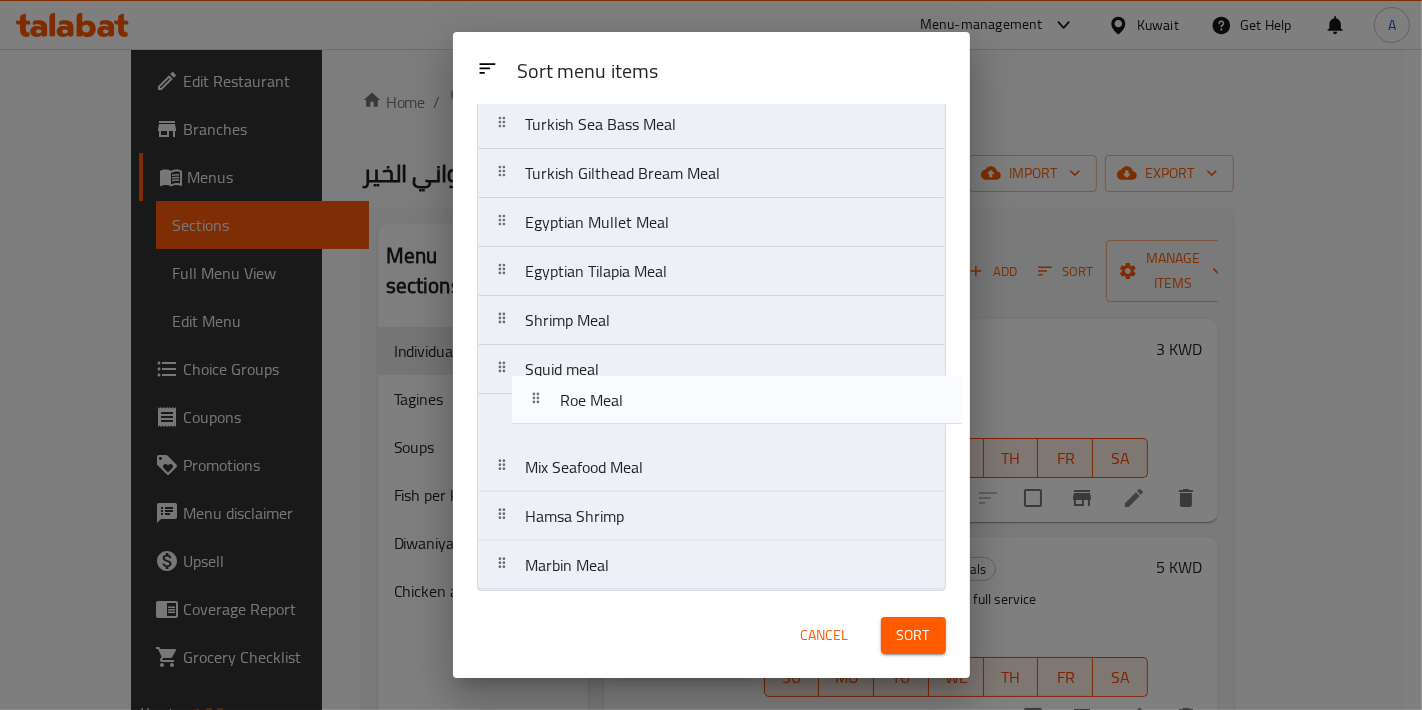 drag, startPoint x: 677, startPoint y: 177, endPoint x: 712, endPoint y: 397, distance: 222.7667 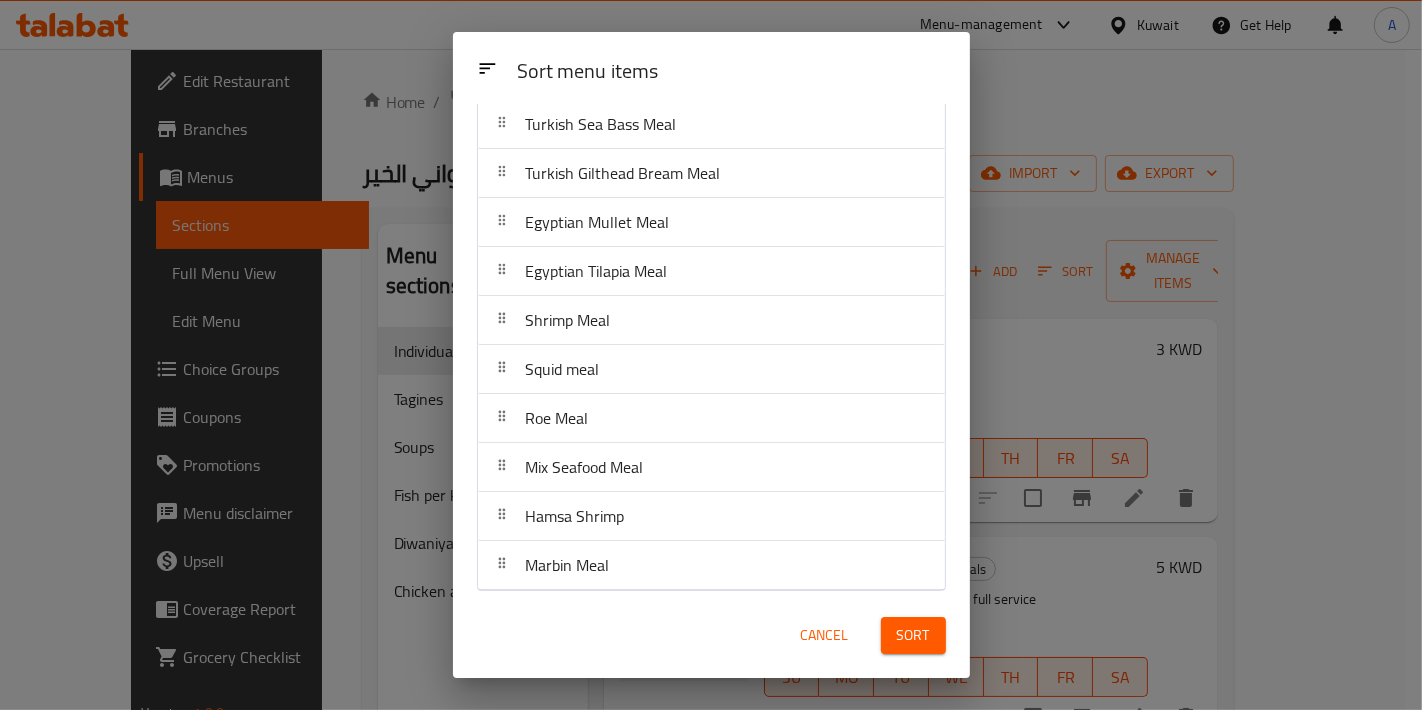 click on "Sort" at bounding box center (913, 635) 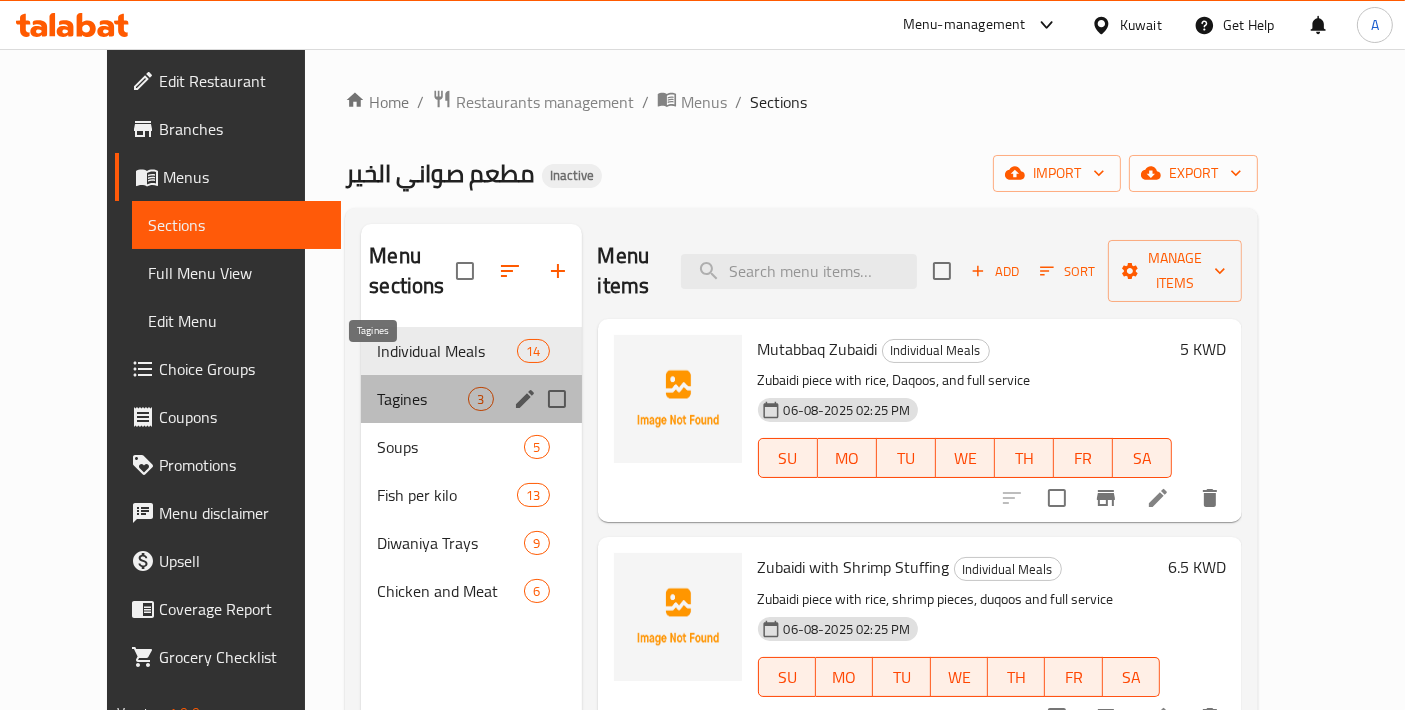 click on "Tagines" at bounding box center (422, 399) 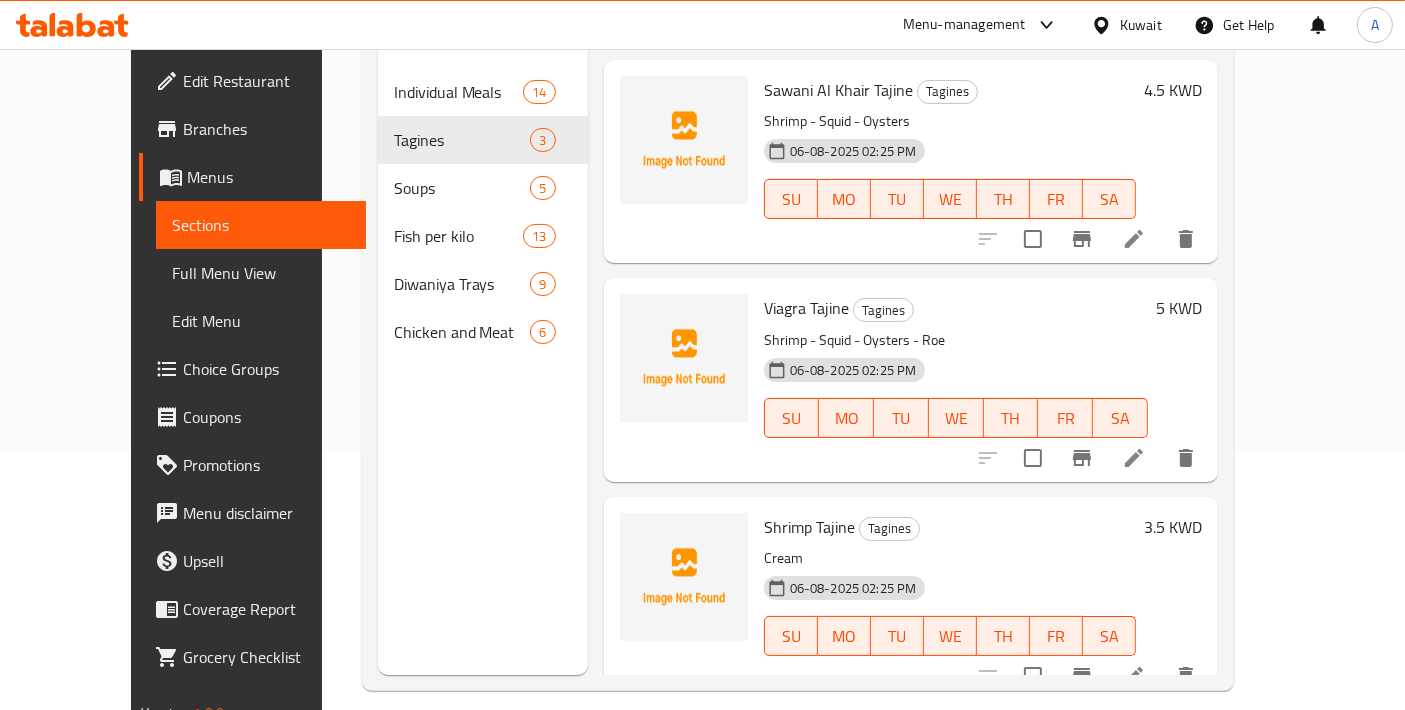 scroll, scrollTop: 279, scrollLeft: 0, axis: vertical 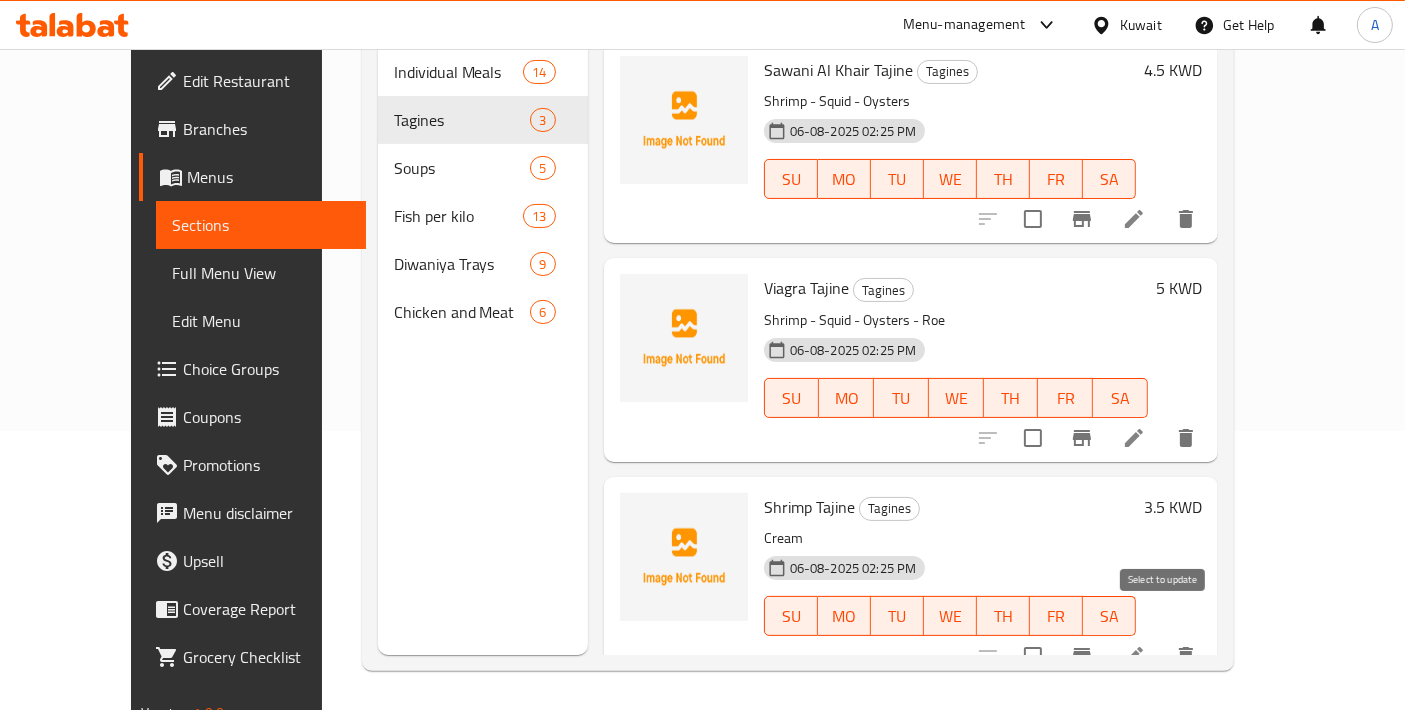 click at bounding box center [1033, 656] 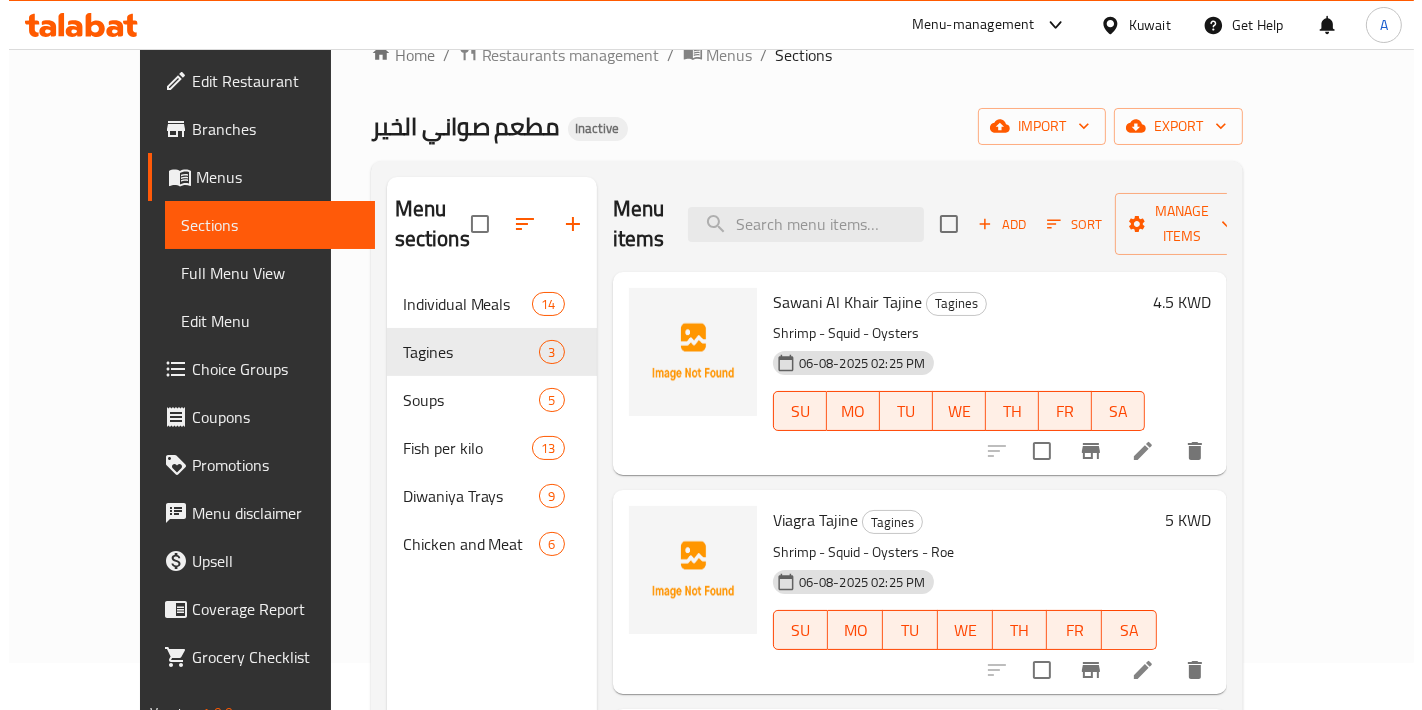 scroll, scrollTop: 0, scrollLeft: 0, axis: both 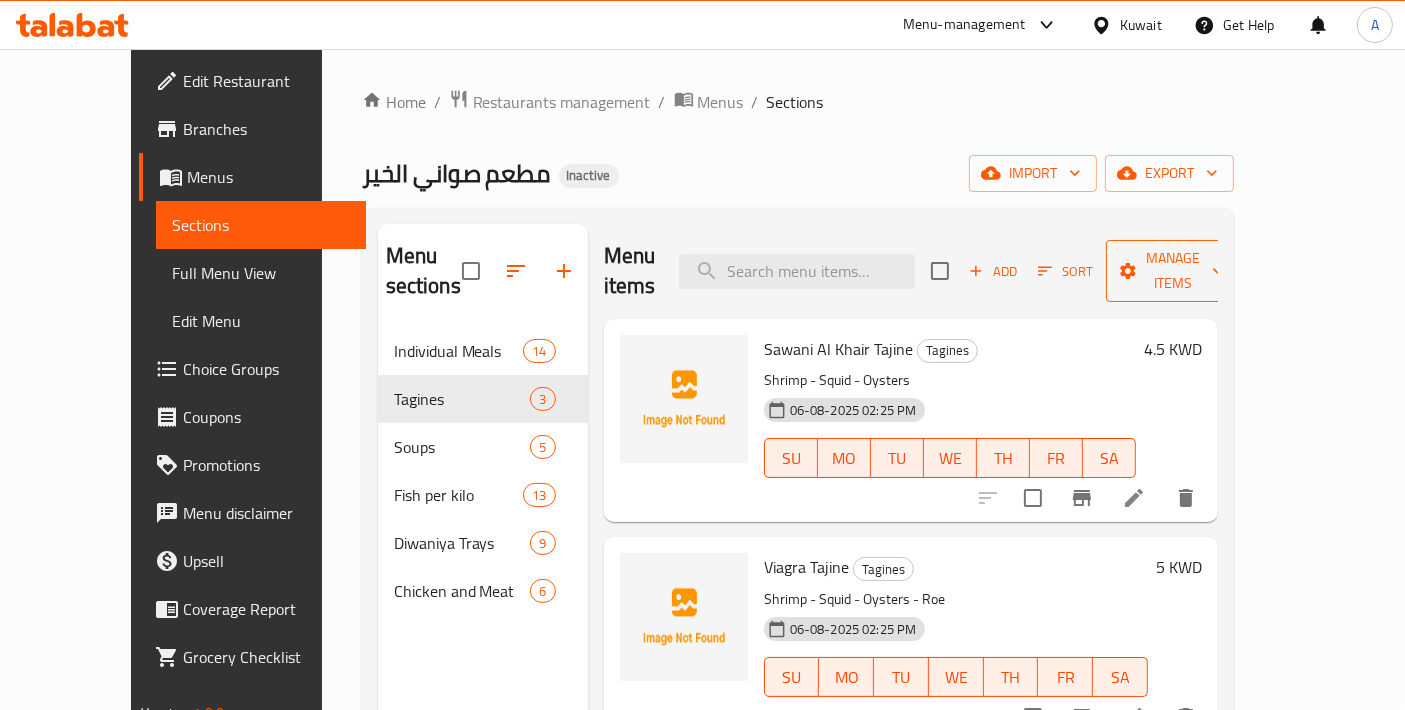 click on "Manage items" at bounding box center [1173, 271] 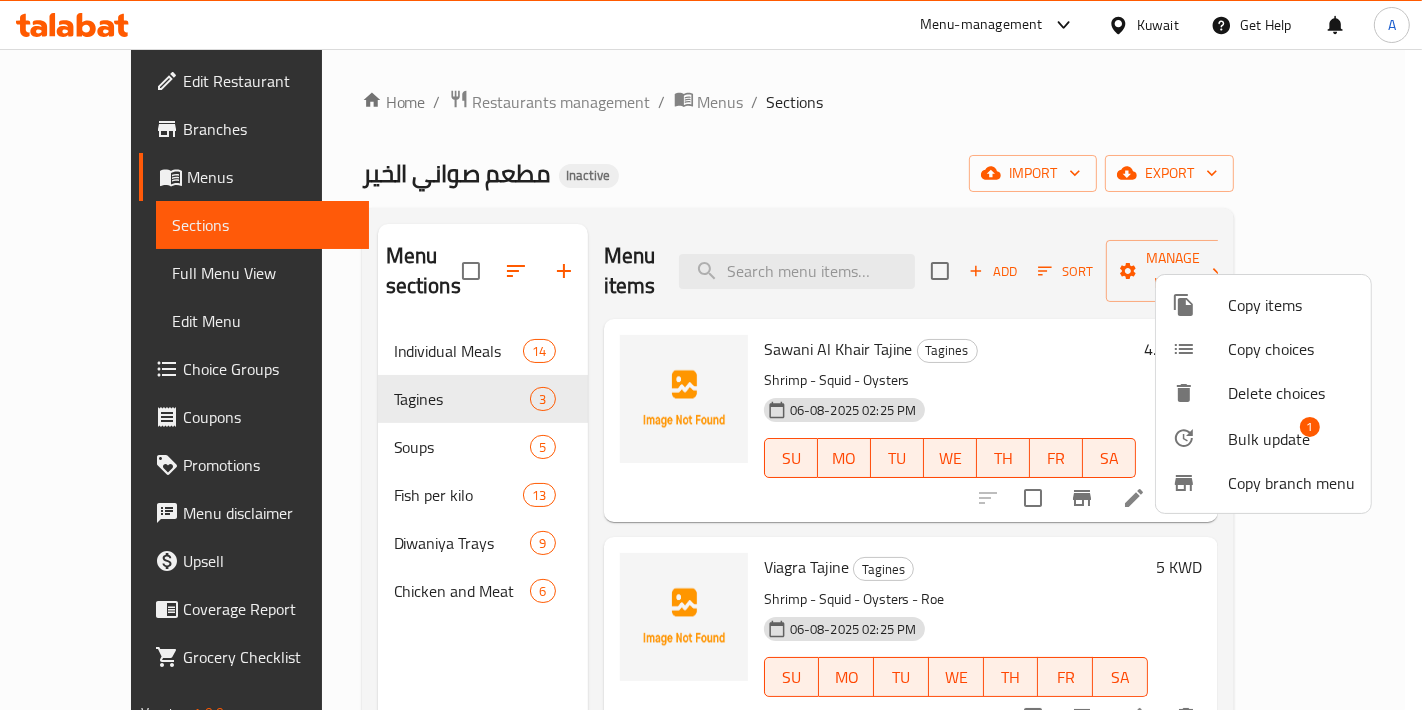 click on "Copy items" at bounding box center [1291, 305] 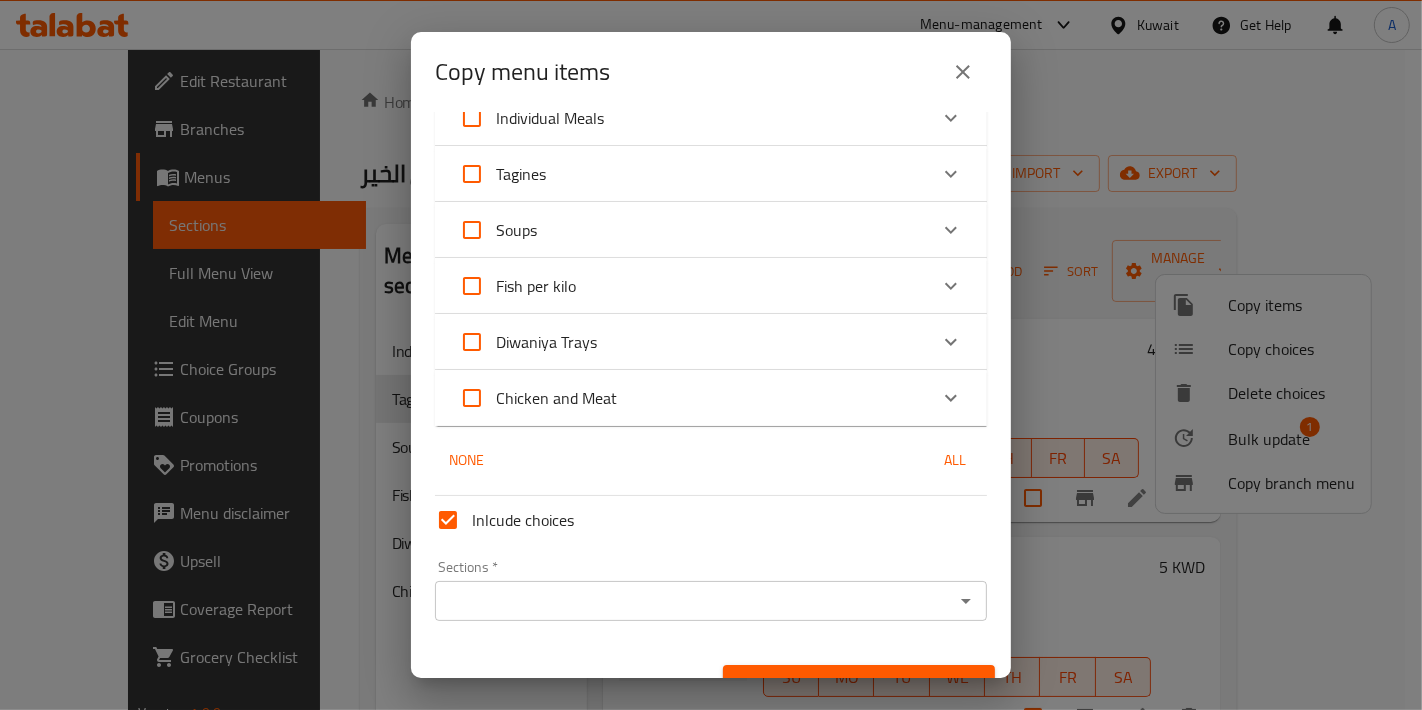 scroll, scrollTop: 120, scrollLeft: 0, axis: vertical 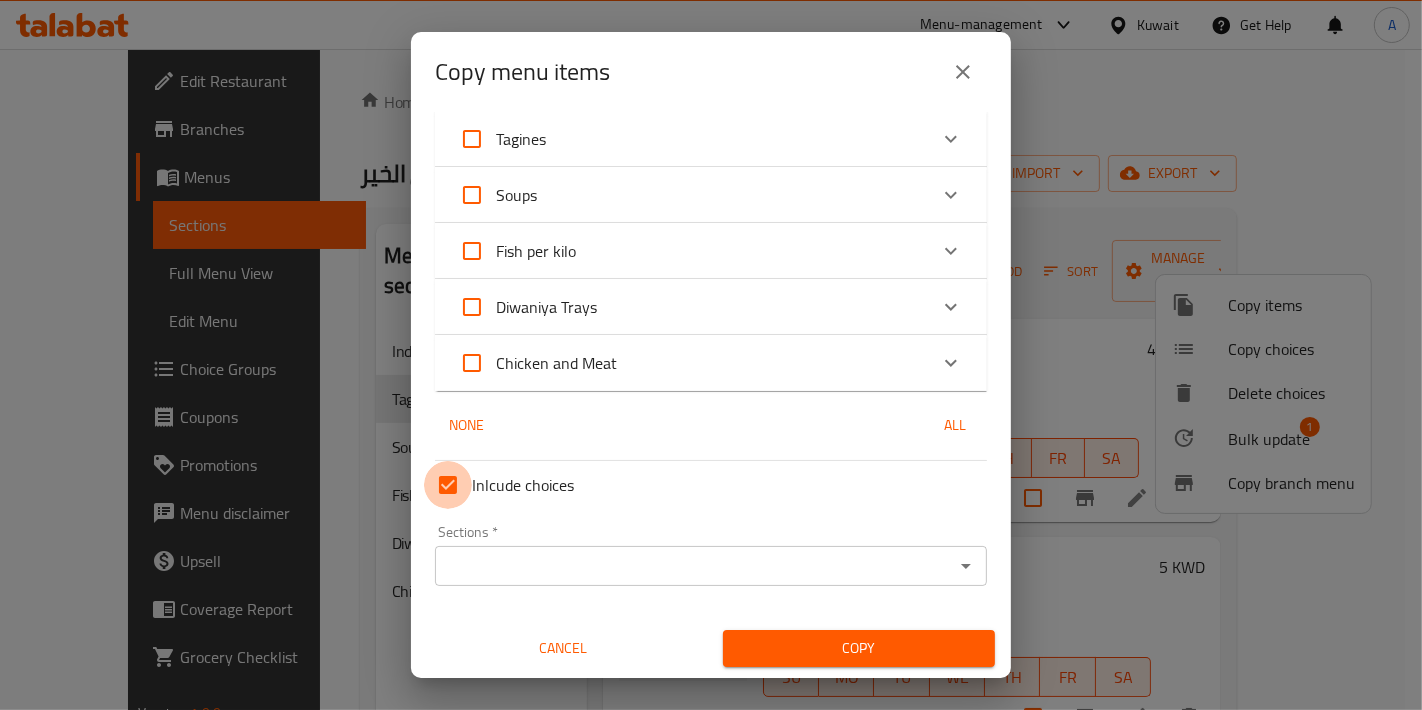 click on "Inlcude choices" at bounding box center (448, 485) 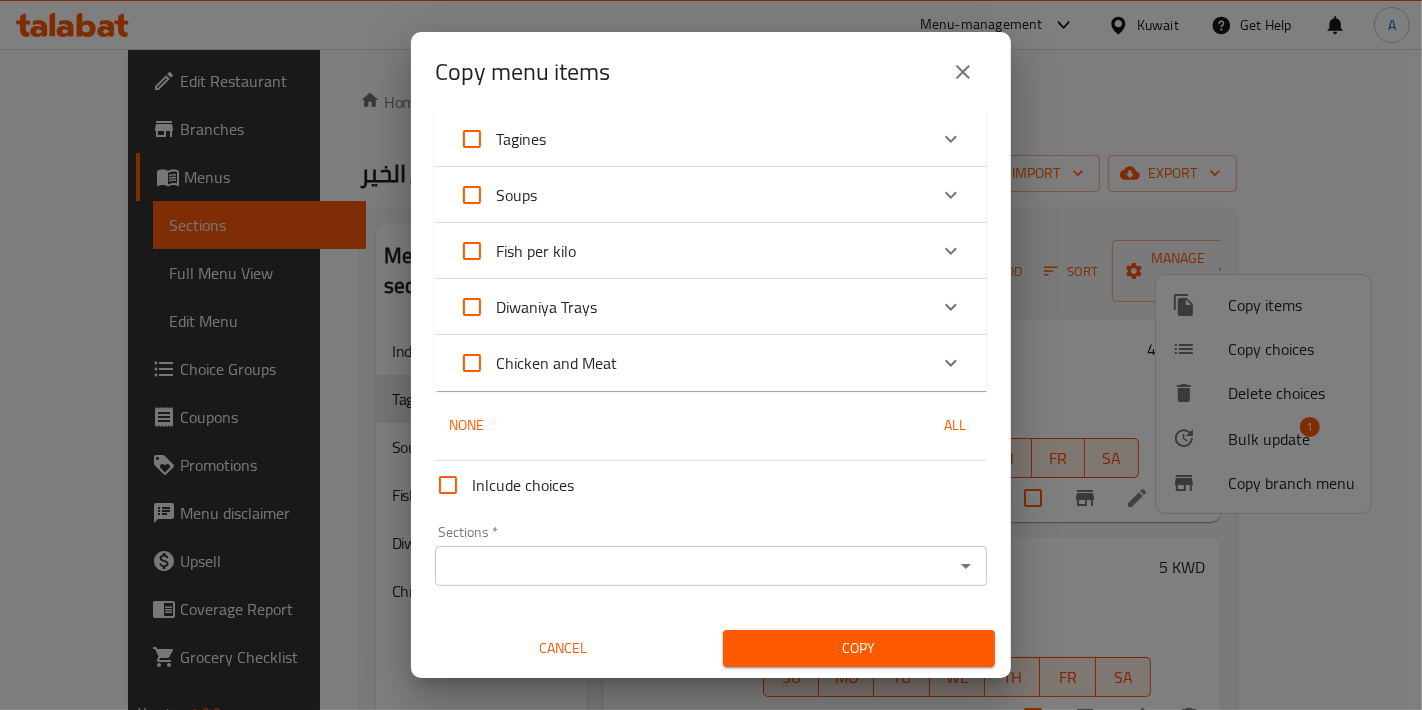click on "Sections   *" at bounding box center [694, 566] 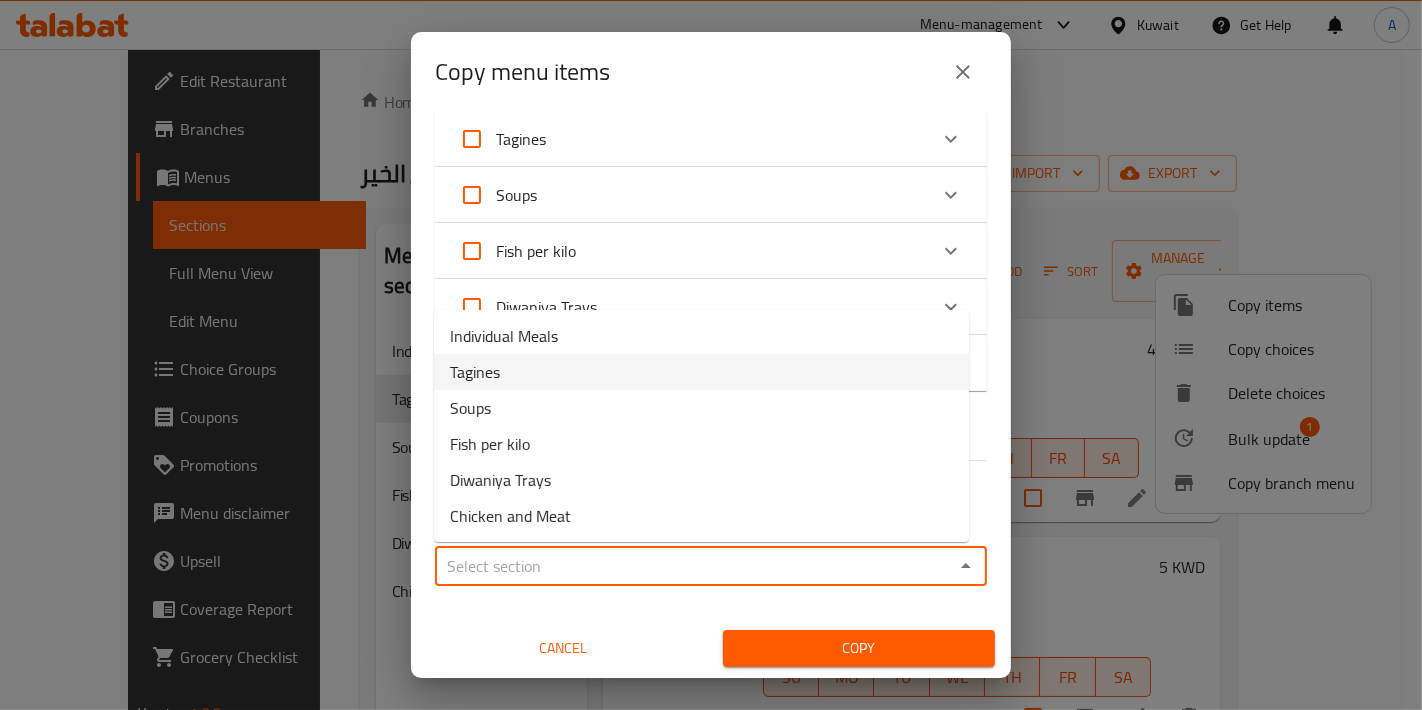 click on "Tagines" at bounding box center (701, 372) 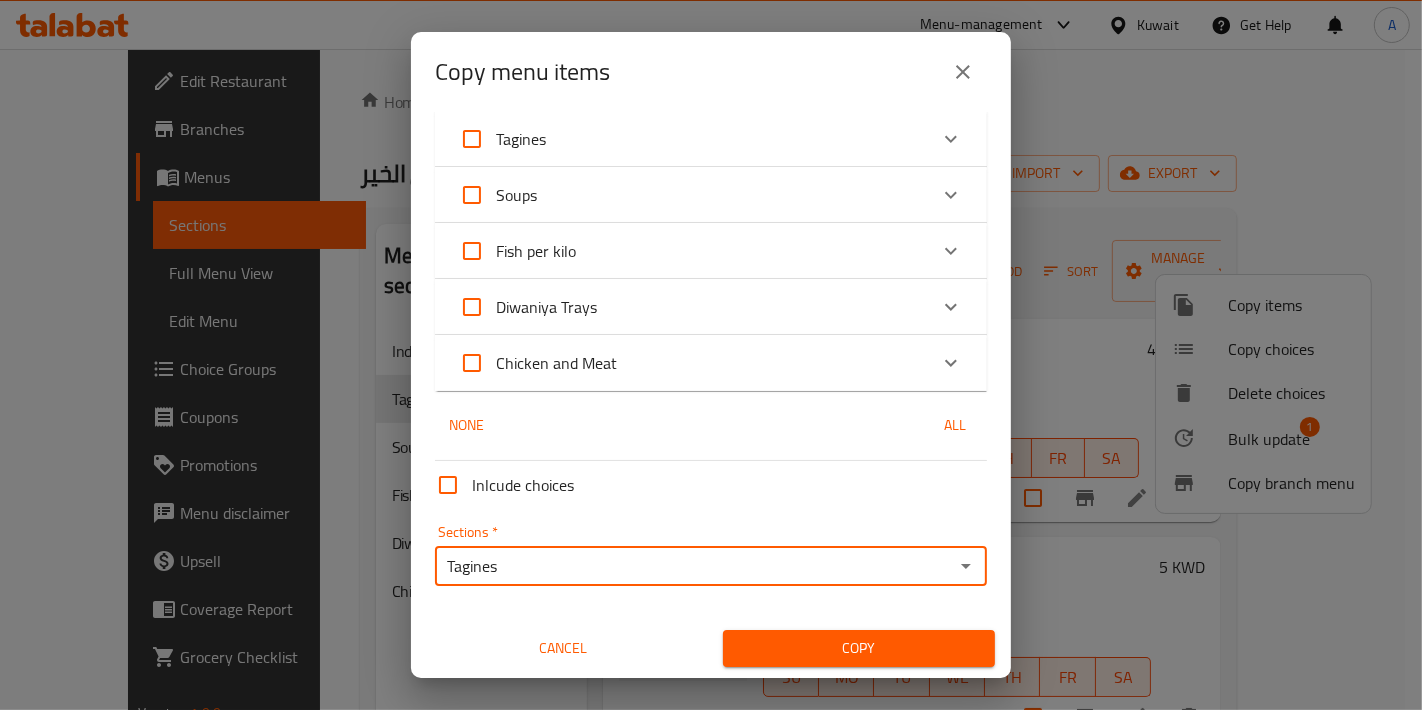 click on "Copy" at bounding box center (859, 648) 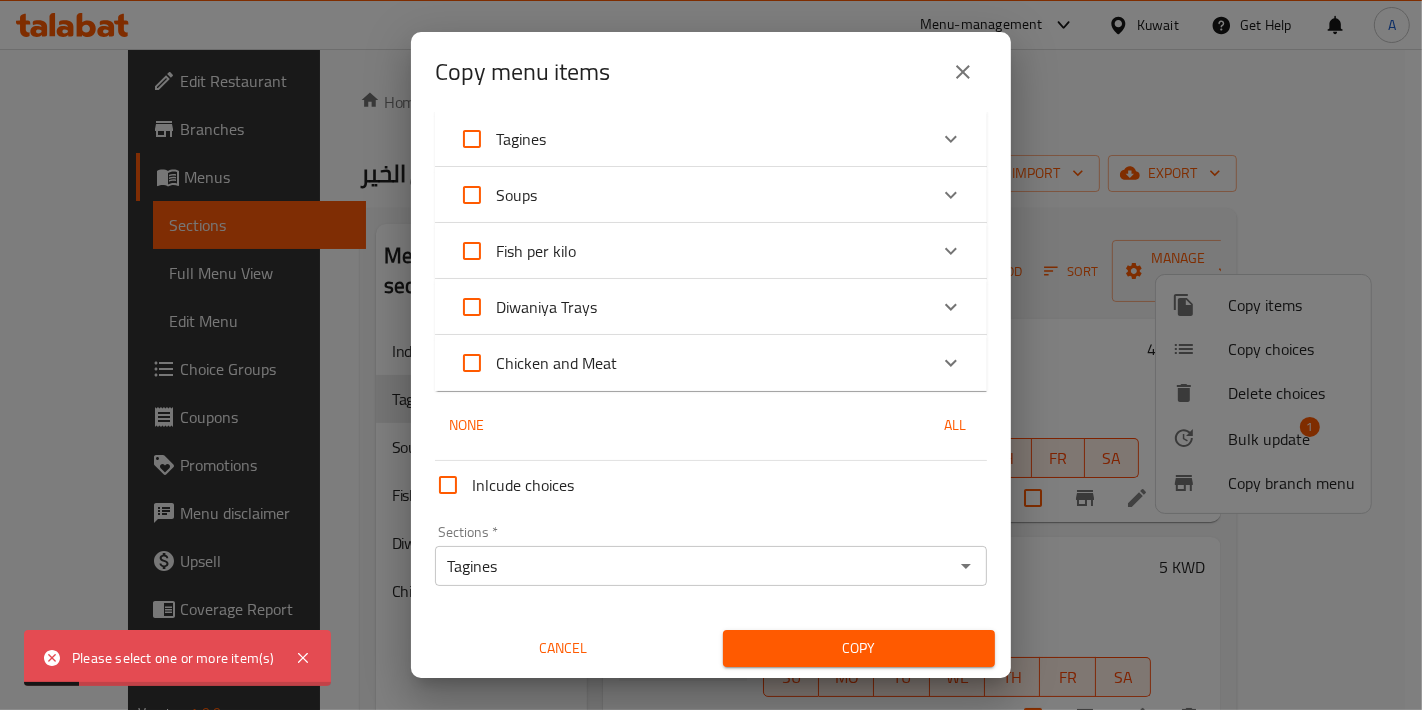 click on "Tagines" at bounding box center (693, 139) 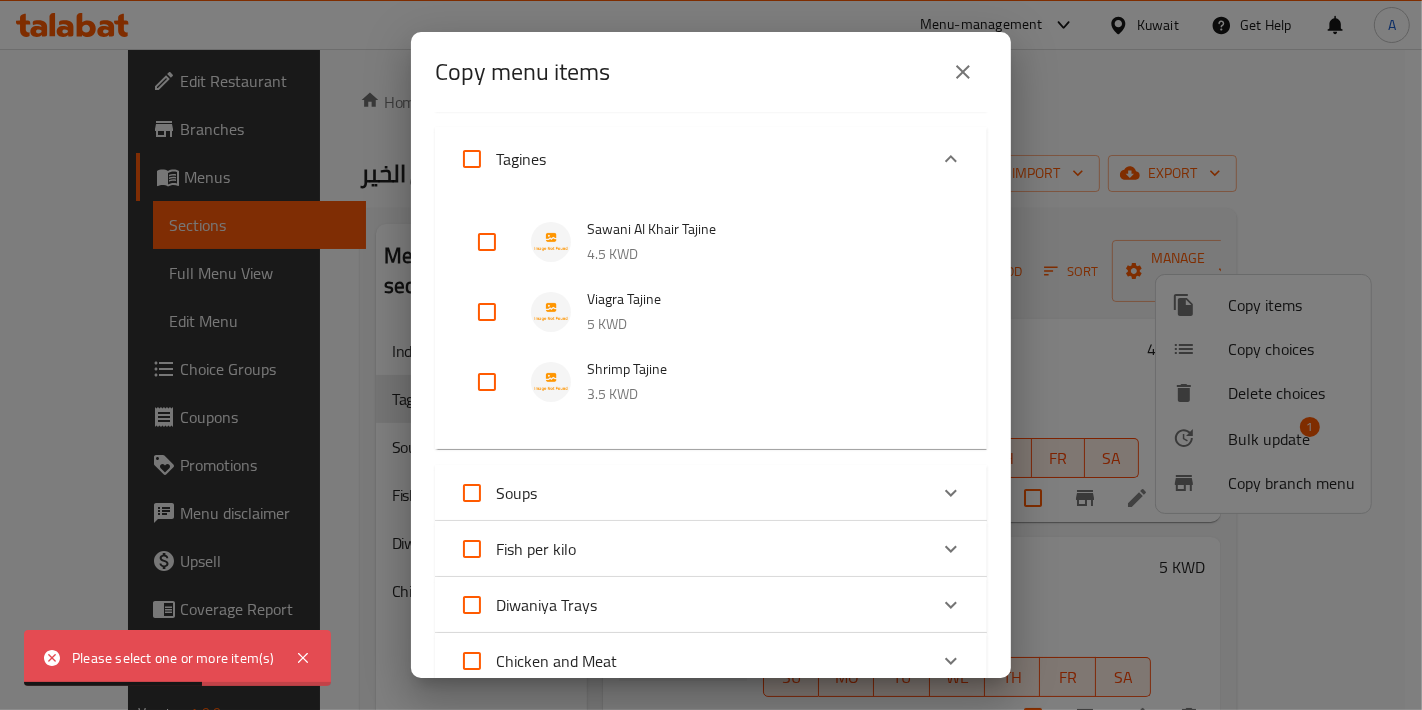 click at bounding box center [487, 382] 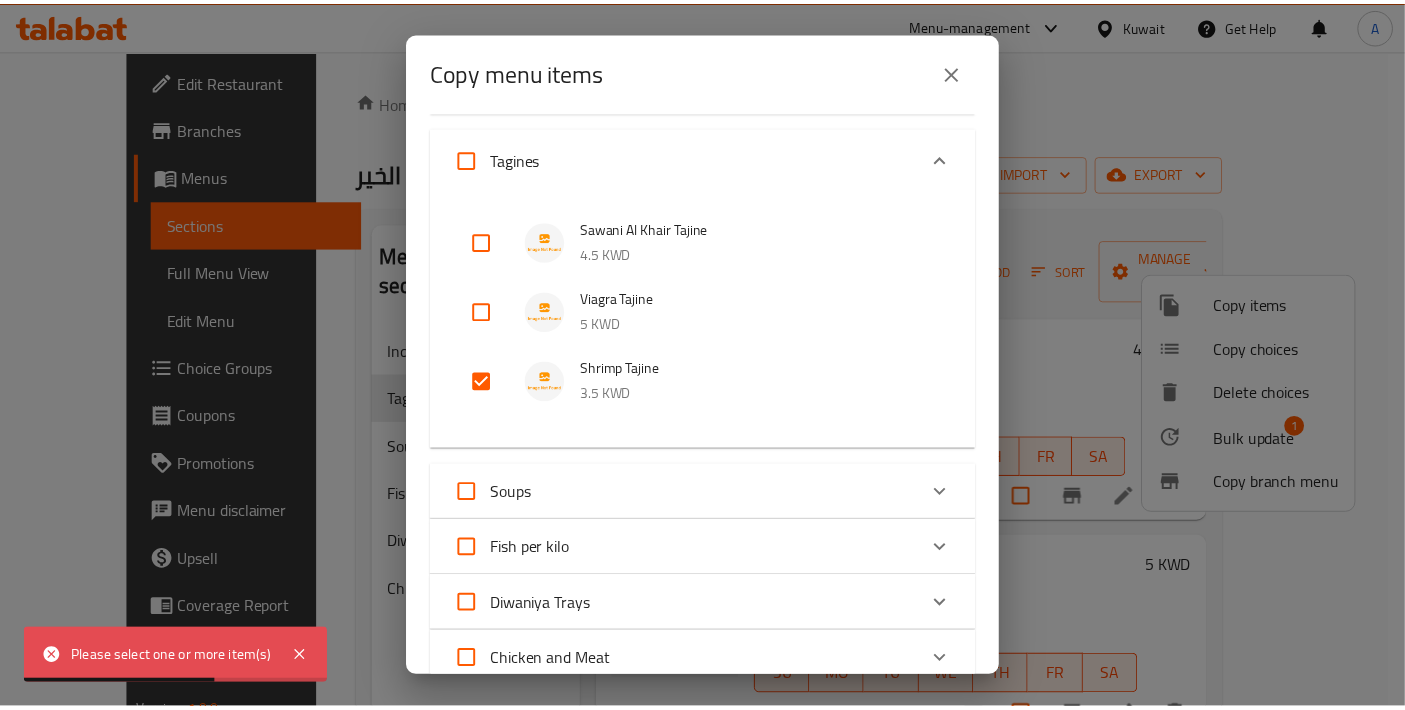 scroll, scrollTop: 418, scrollLeft: 0, axis: vertical 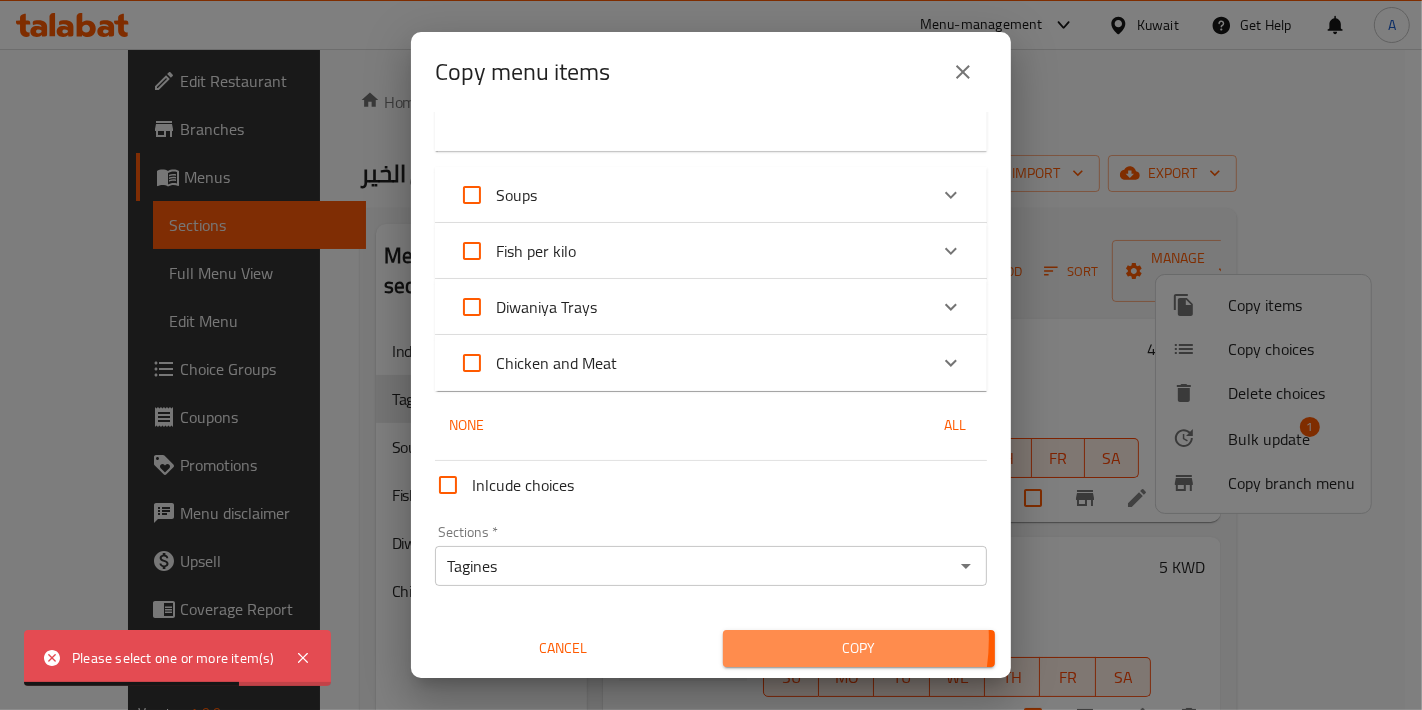 click on "Copy" at bounding box center [859, 648] 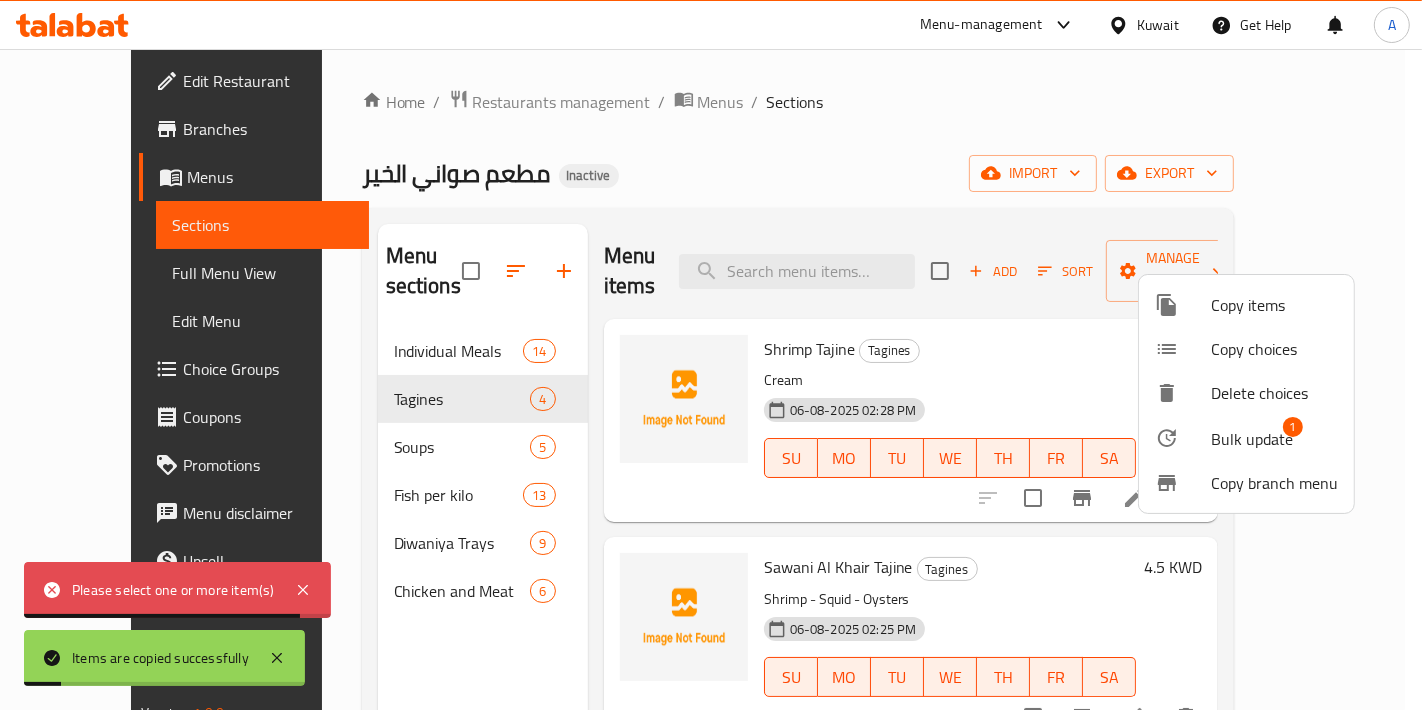 click at bounding box center (711, 355) 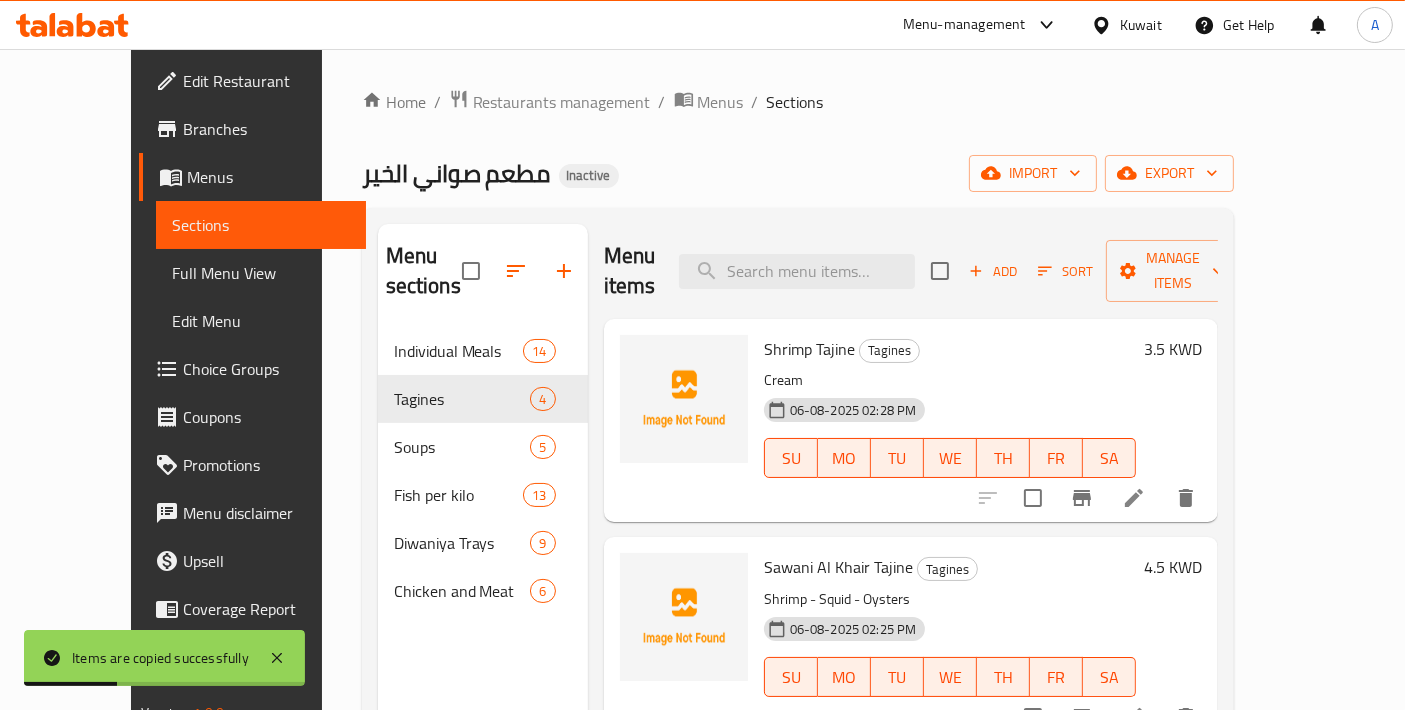click on "Sort" at bounding box center (1065, 271) 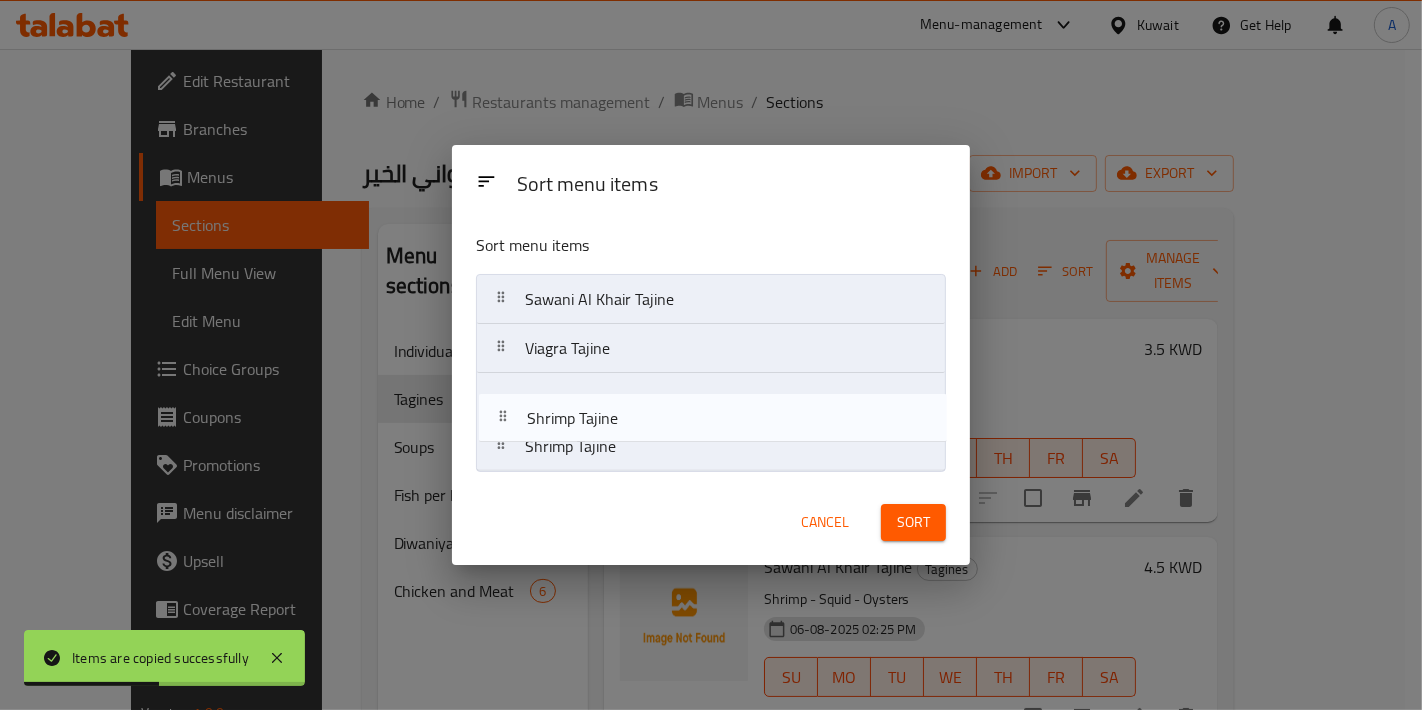 drag, startPoint x: 669, startPoint y: 290, endPoint x: 670, endPoint y: 413, distance: 123.00407 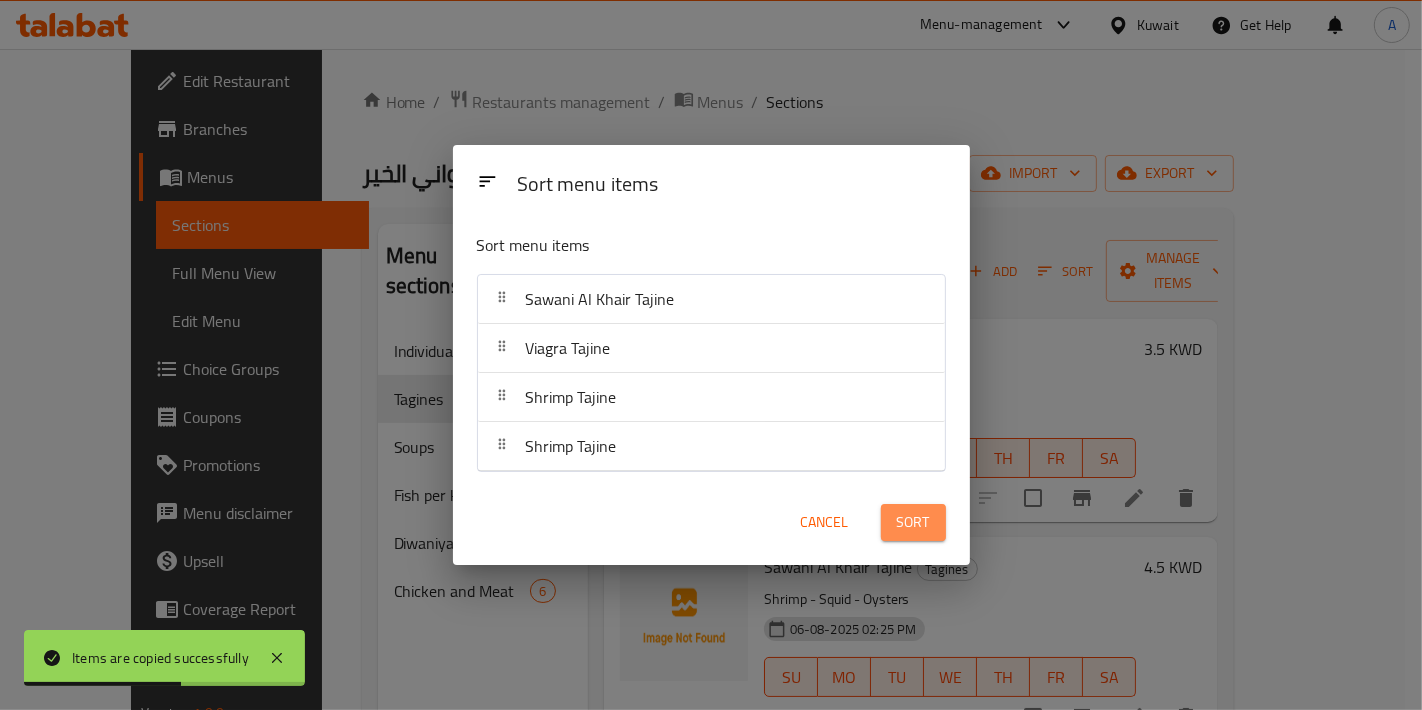 click on "Sort" at bounding box center (913, 522) 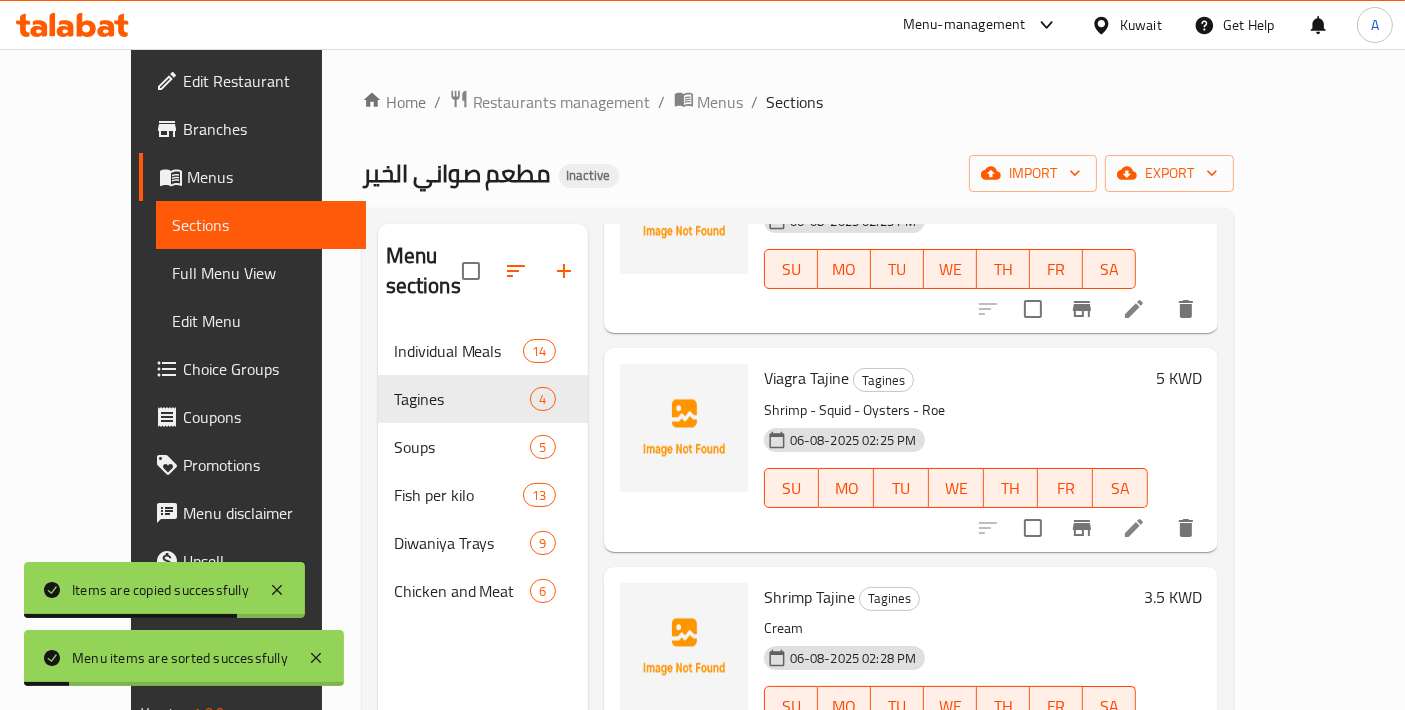 scroll, scrollTop: 213, scrollLeft: 0, axis: vertical 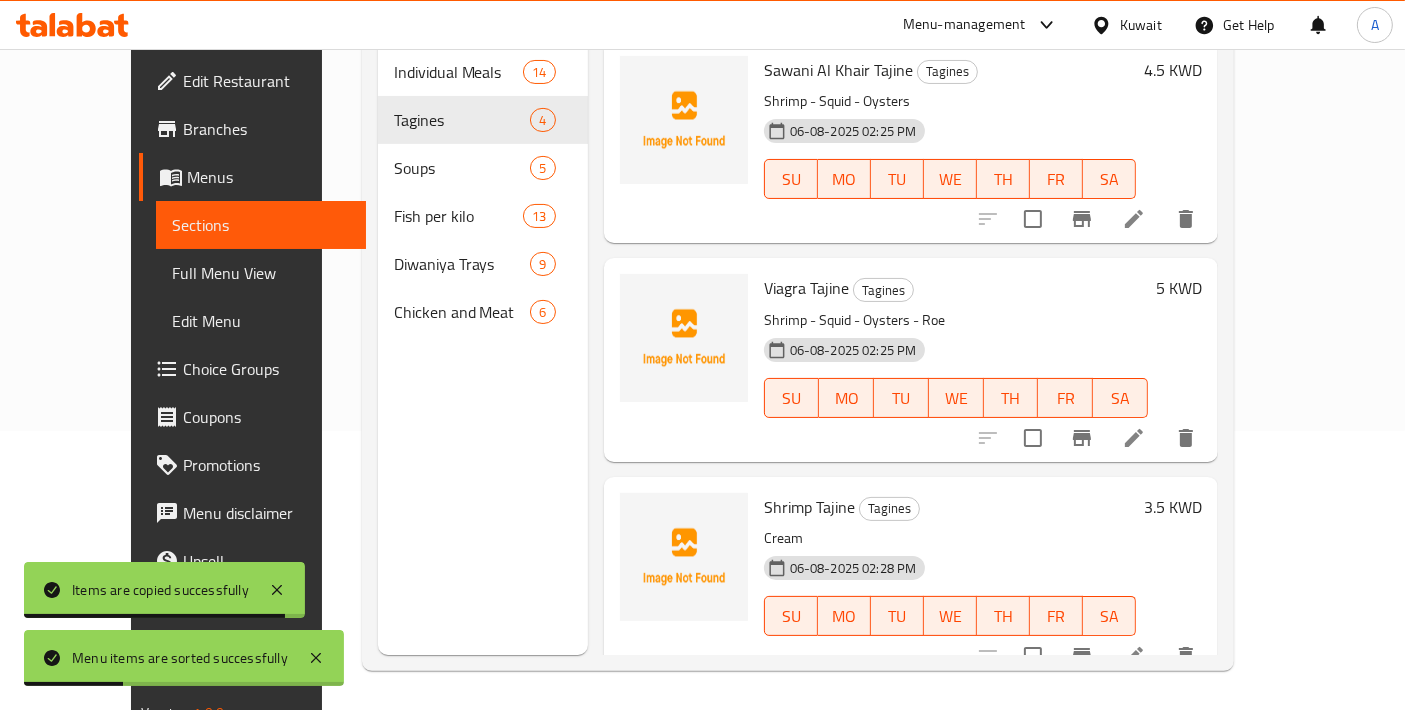 click on "Shrimp Tajine   Tagines" at bounding box center (950, 507) 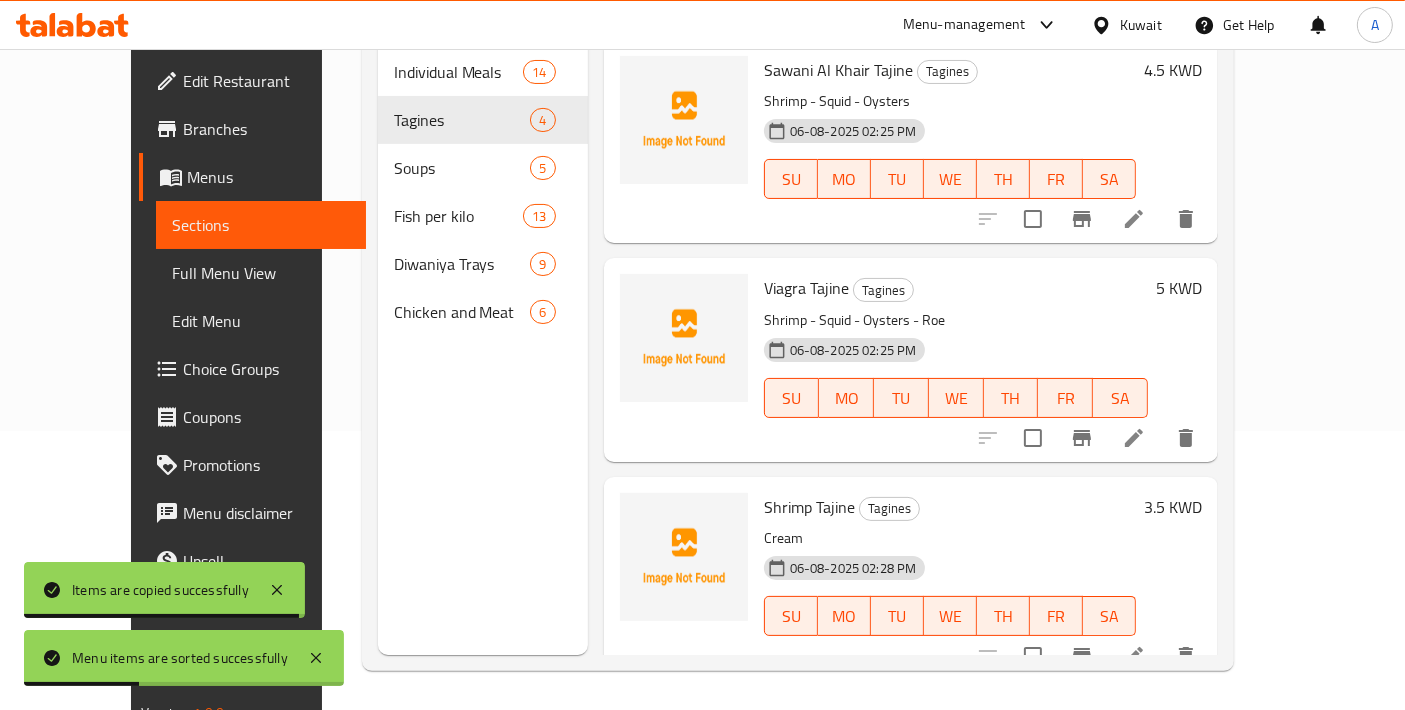 scroll, scrollTop: 213, scrollLeft: 0, axis: vertical 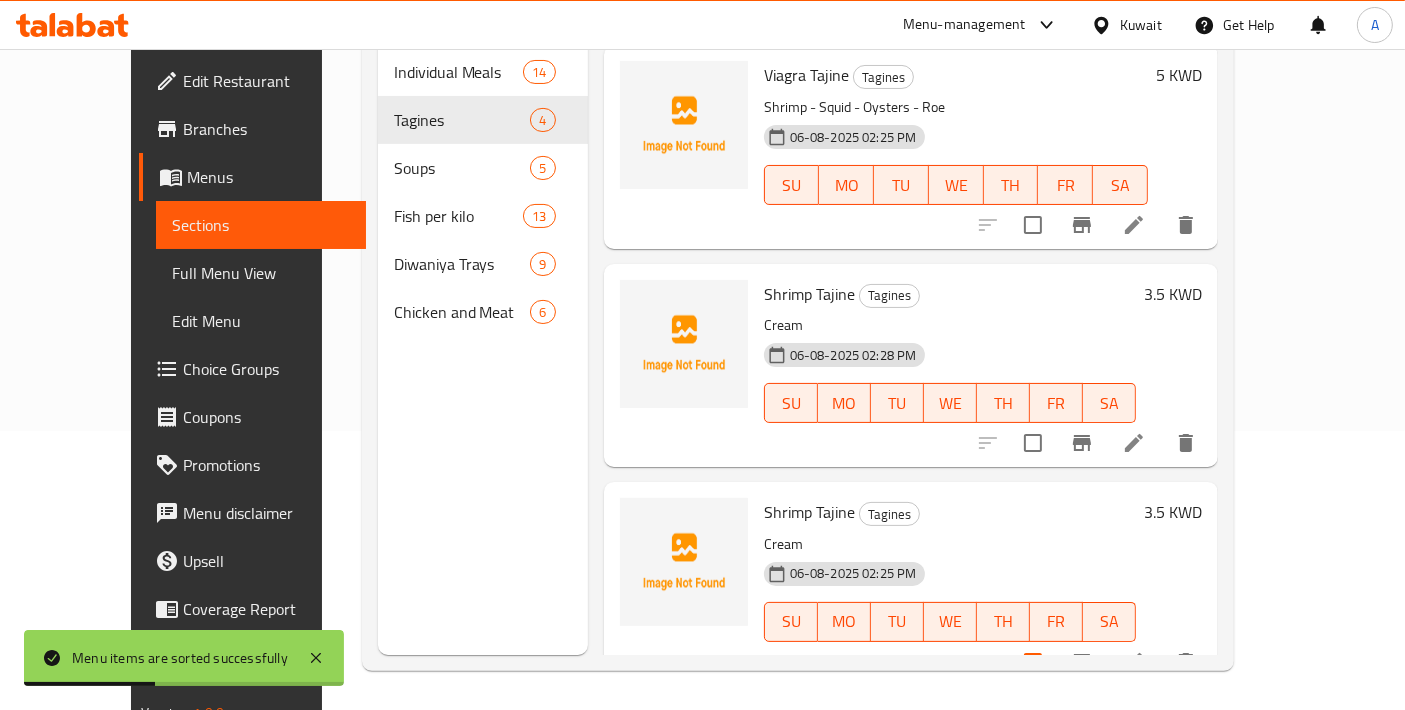 click at bounding box center (1033, 662) 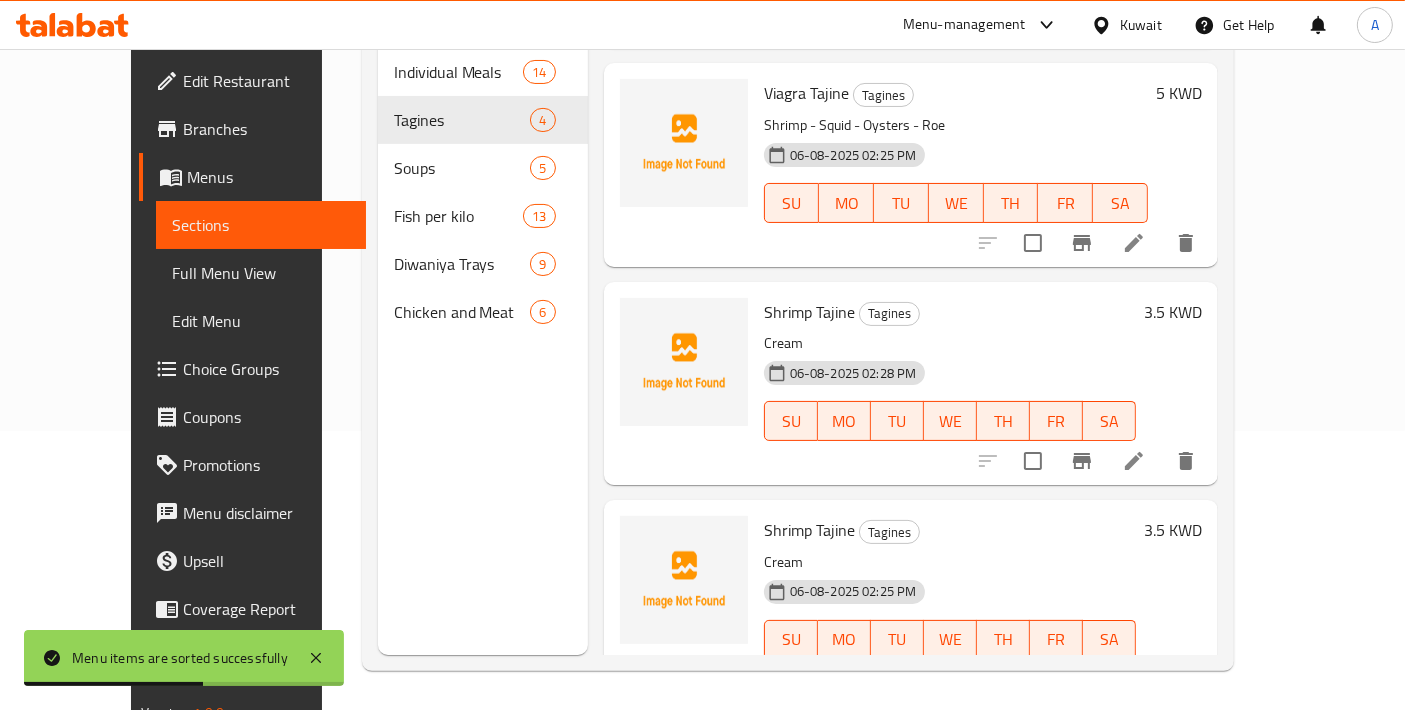scroll, scrollTop: 213, scrollLeft: 0, axis: vertical 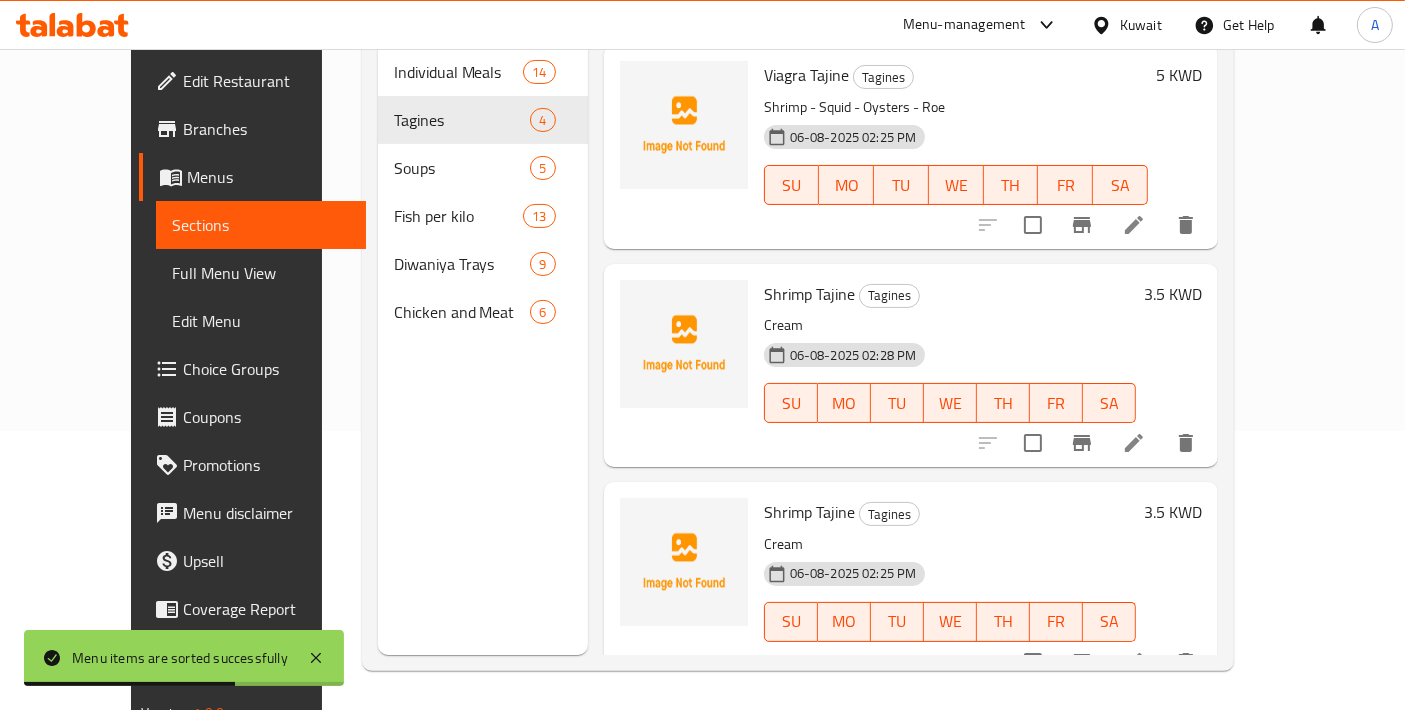 click 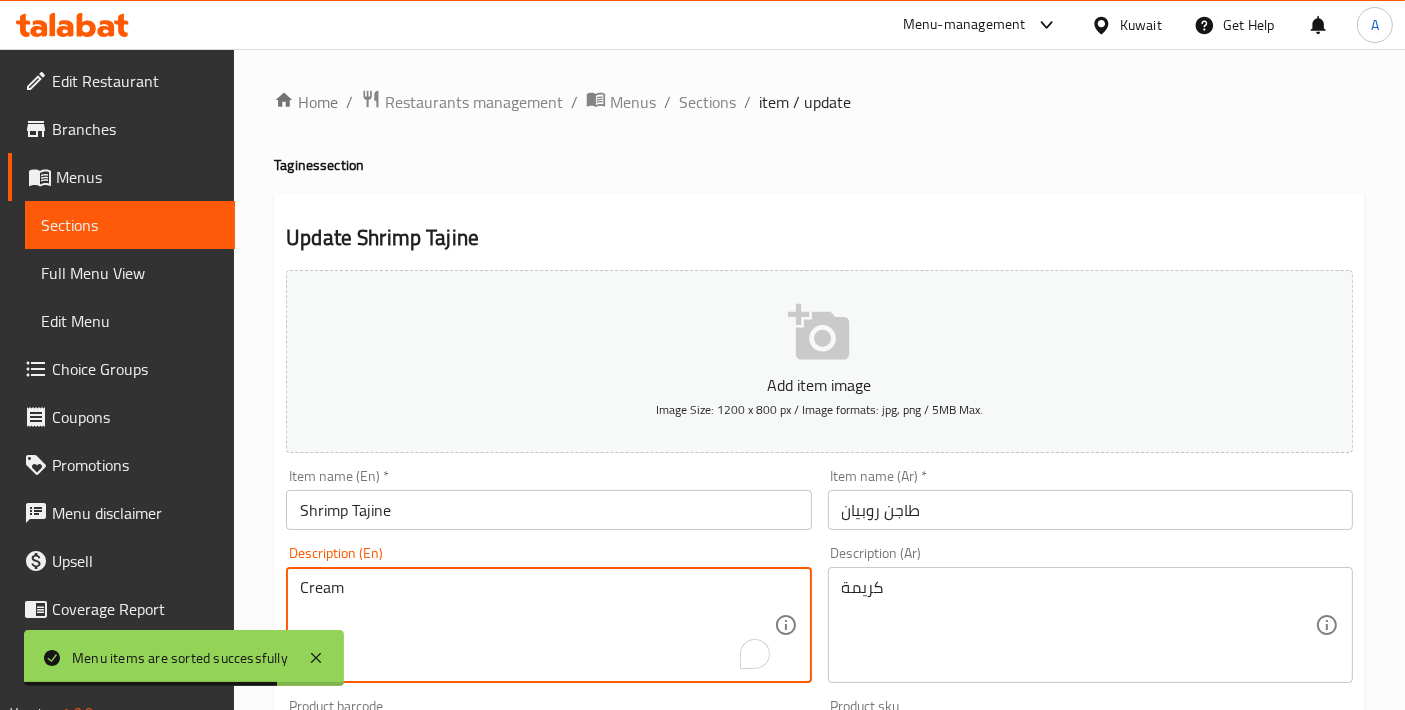 click on "Cream" at bounding box center [536, 625] 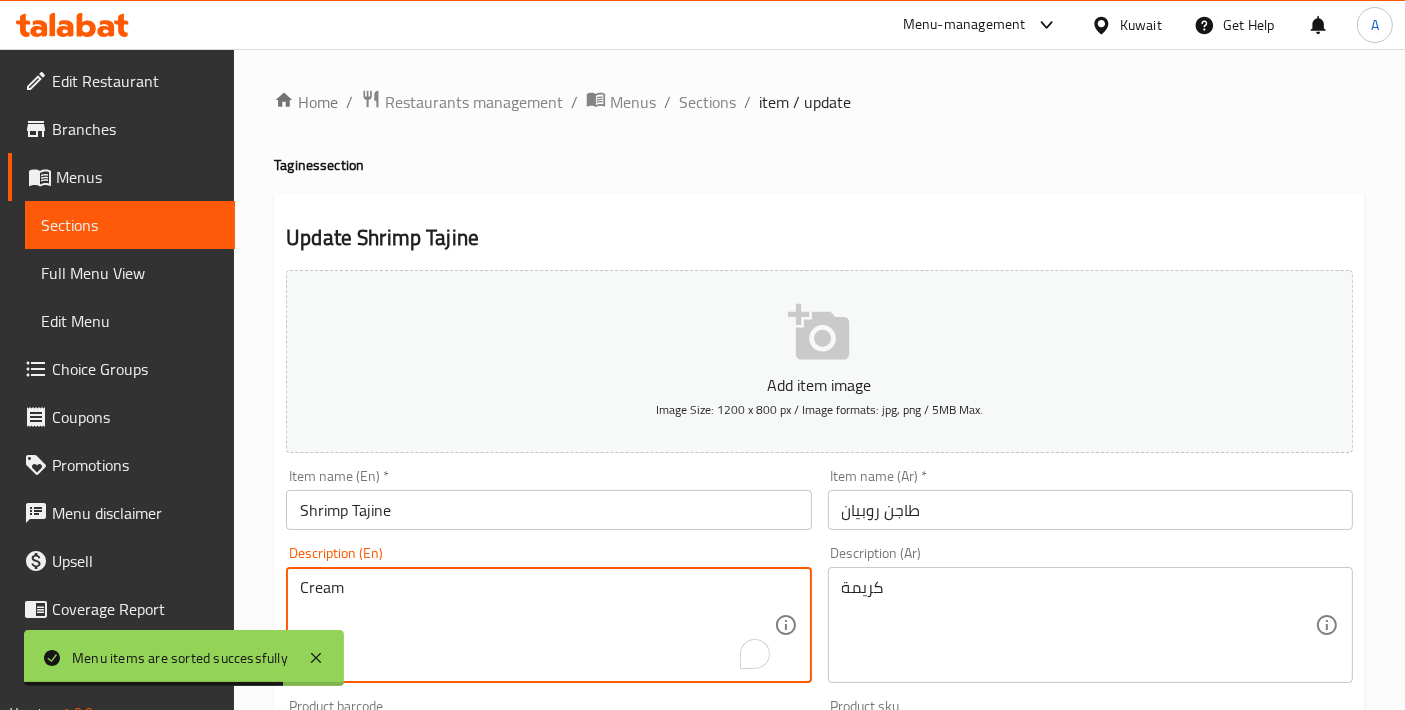 click on "Cream" at bounding box center (536, 625) 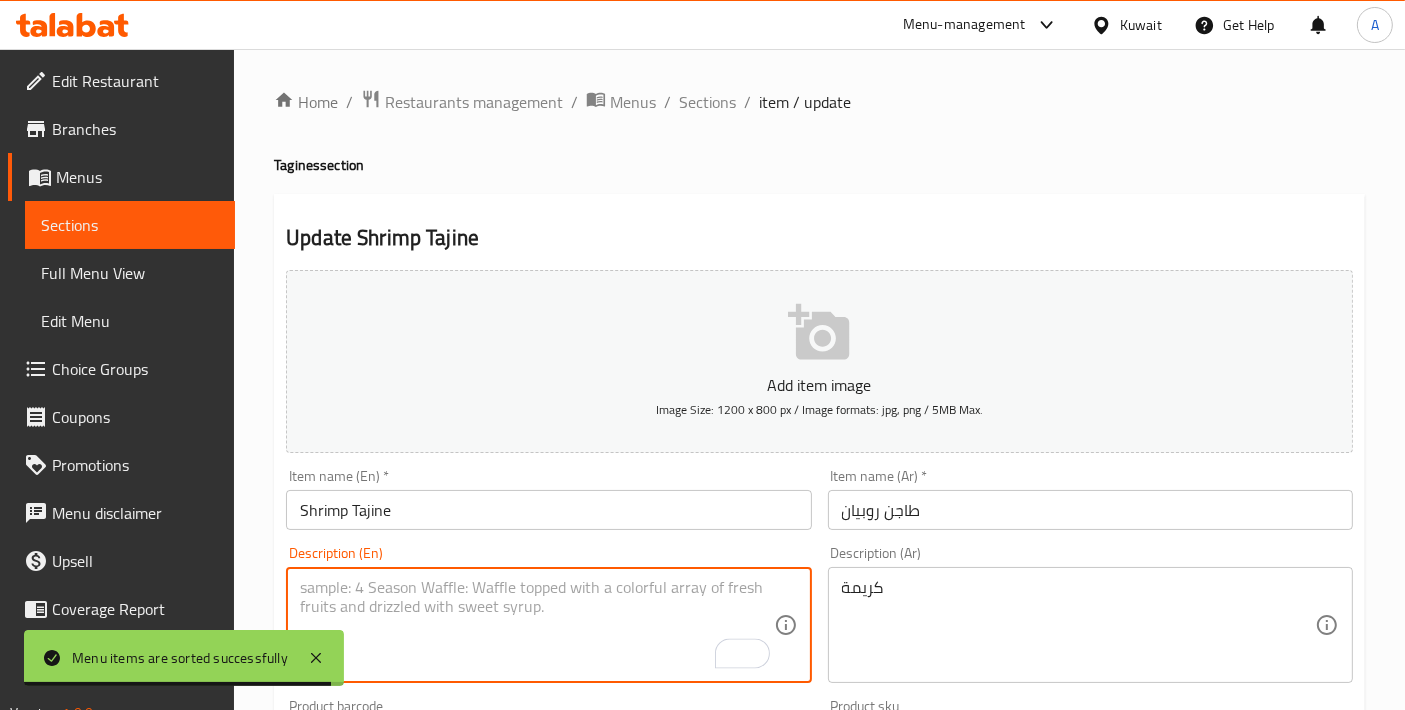 type 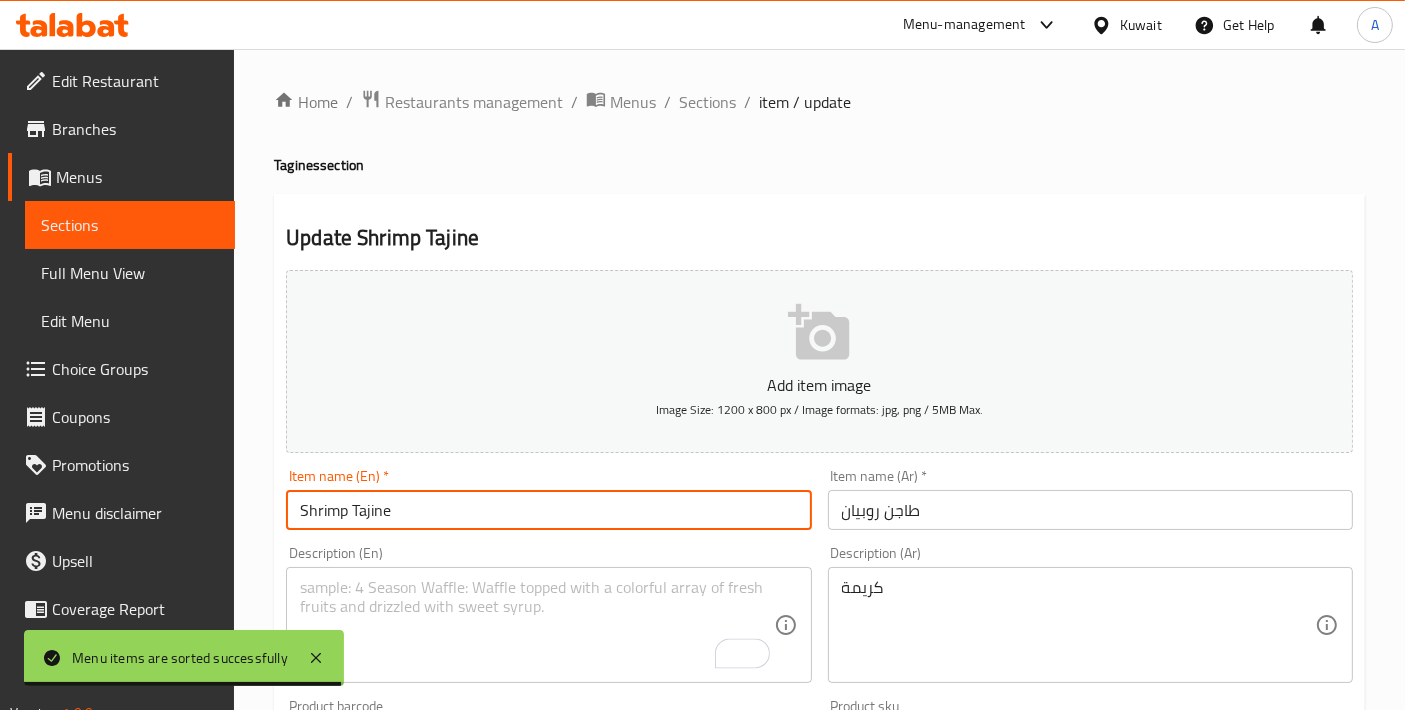 click on "Shrimp Tajine" at bounding box center [548, 510] 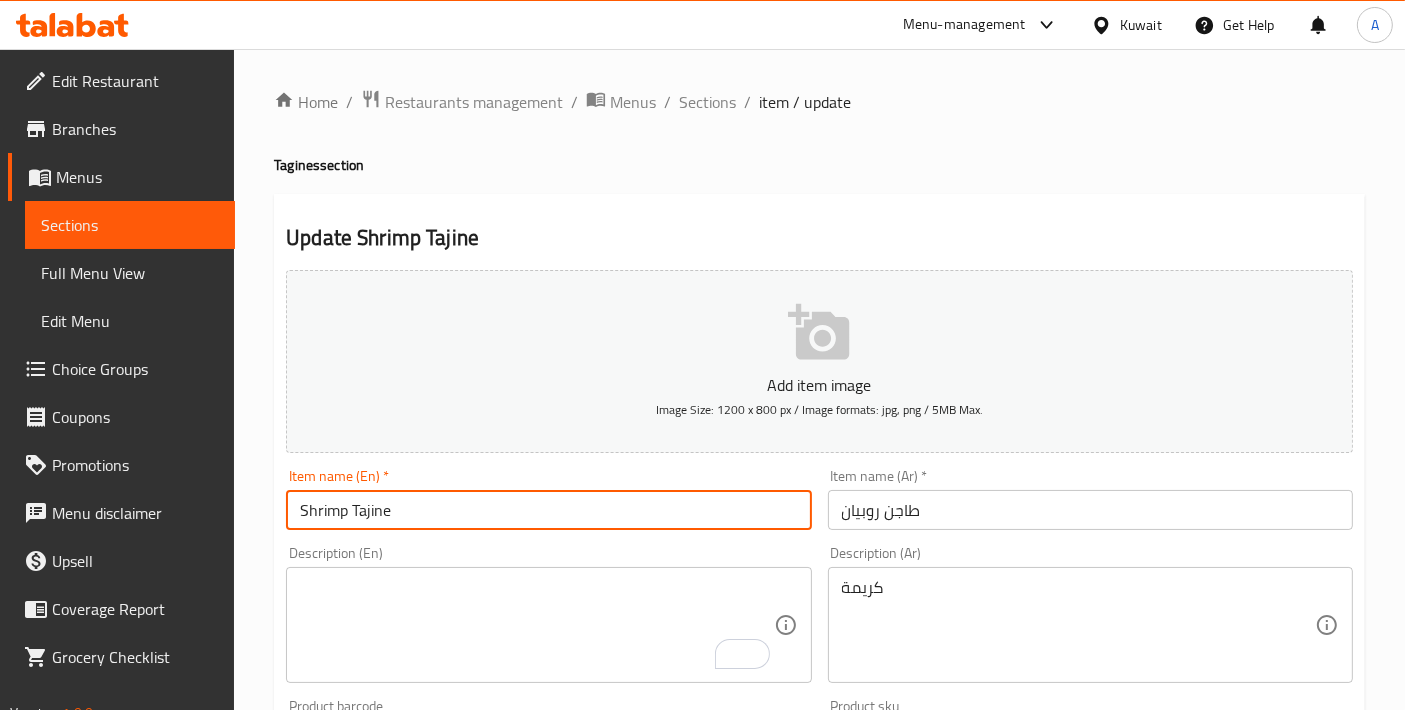 paste on "Cream" 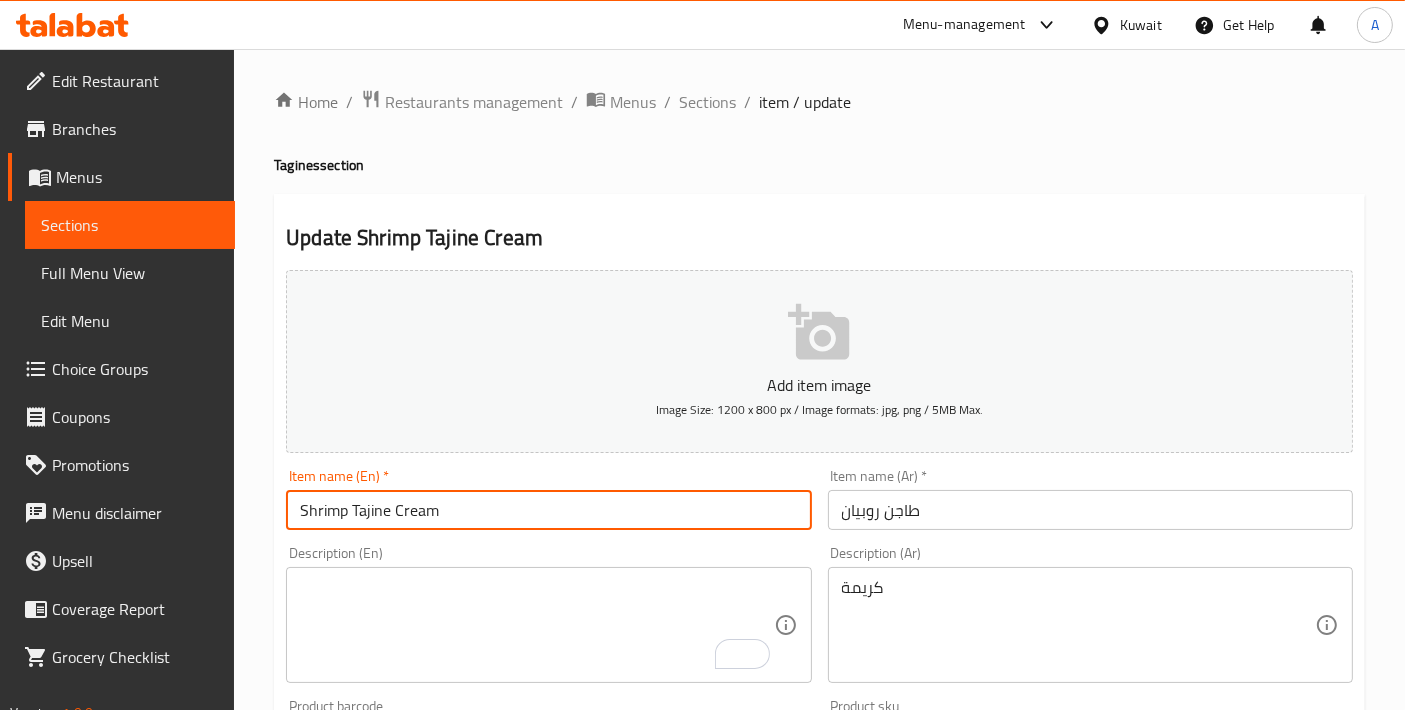 type on "Shrimp Tajine Cream" 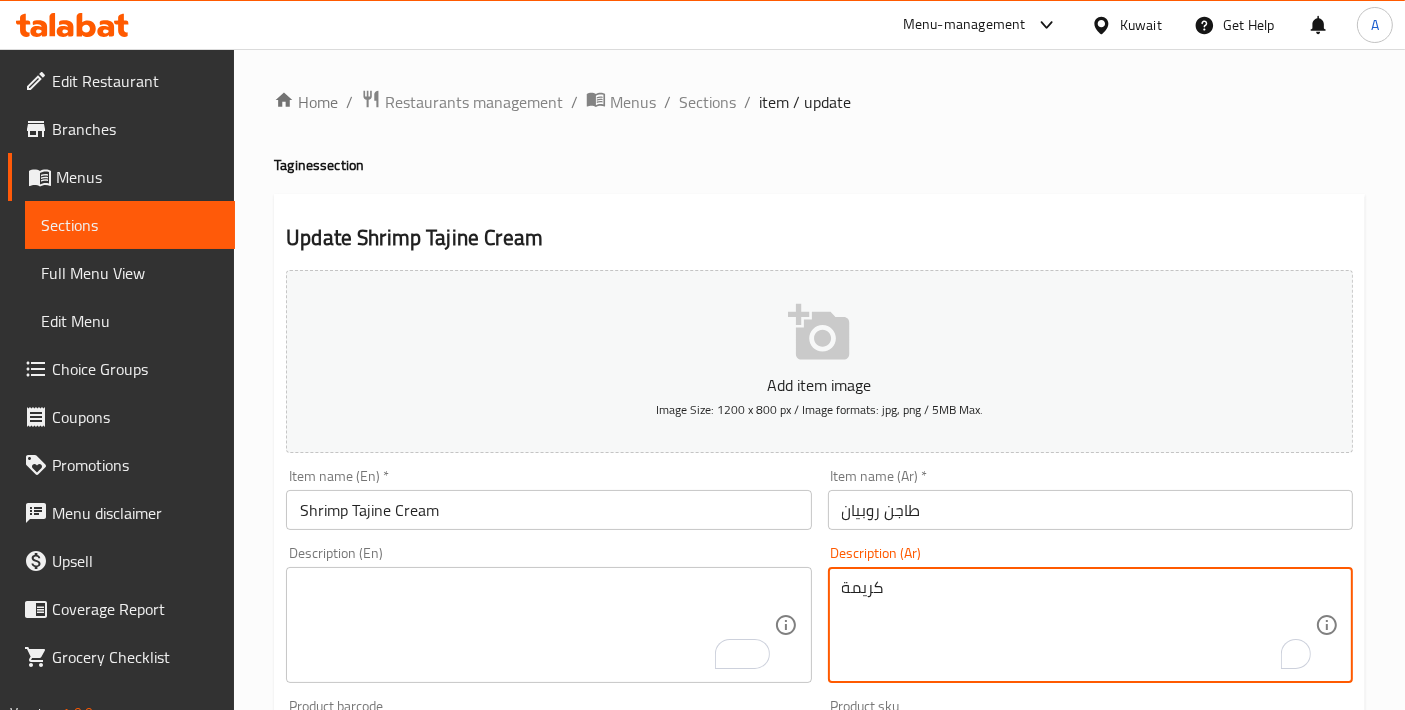 click on "كريمة" at bounding box center [1078, 625] 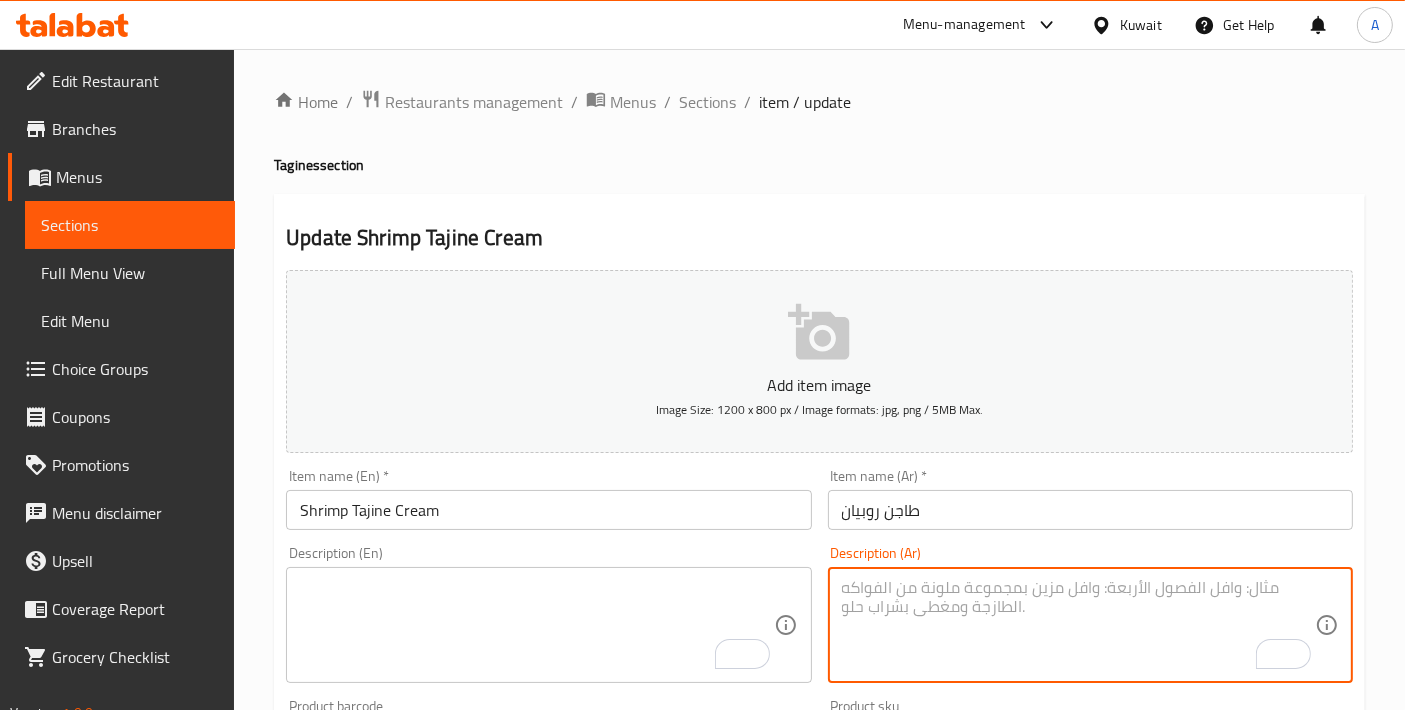 type 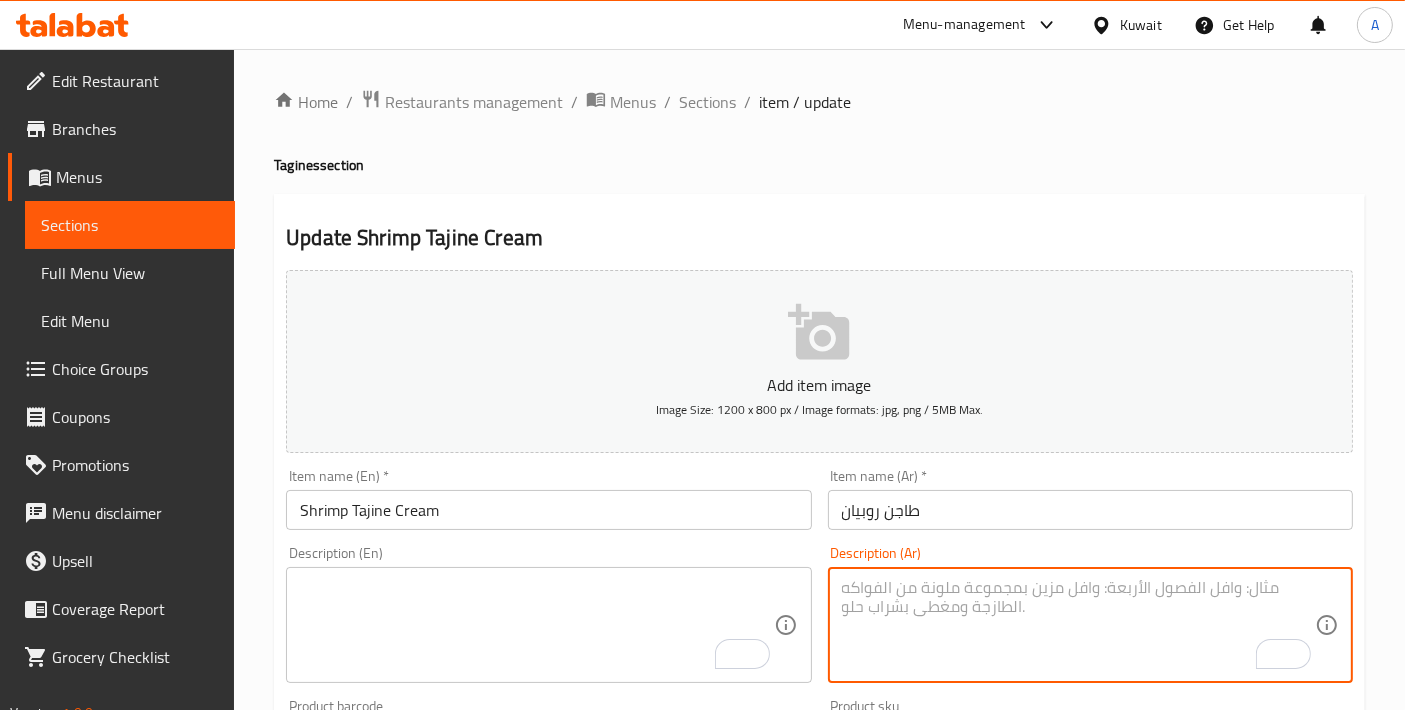 click on "طاجن روبیان" at bounding box center [1090, 510] 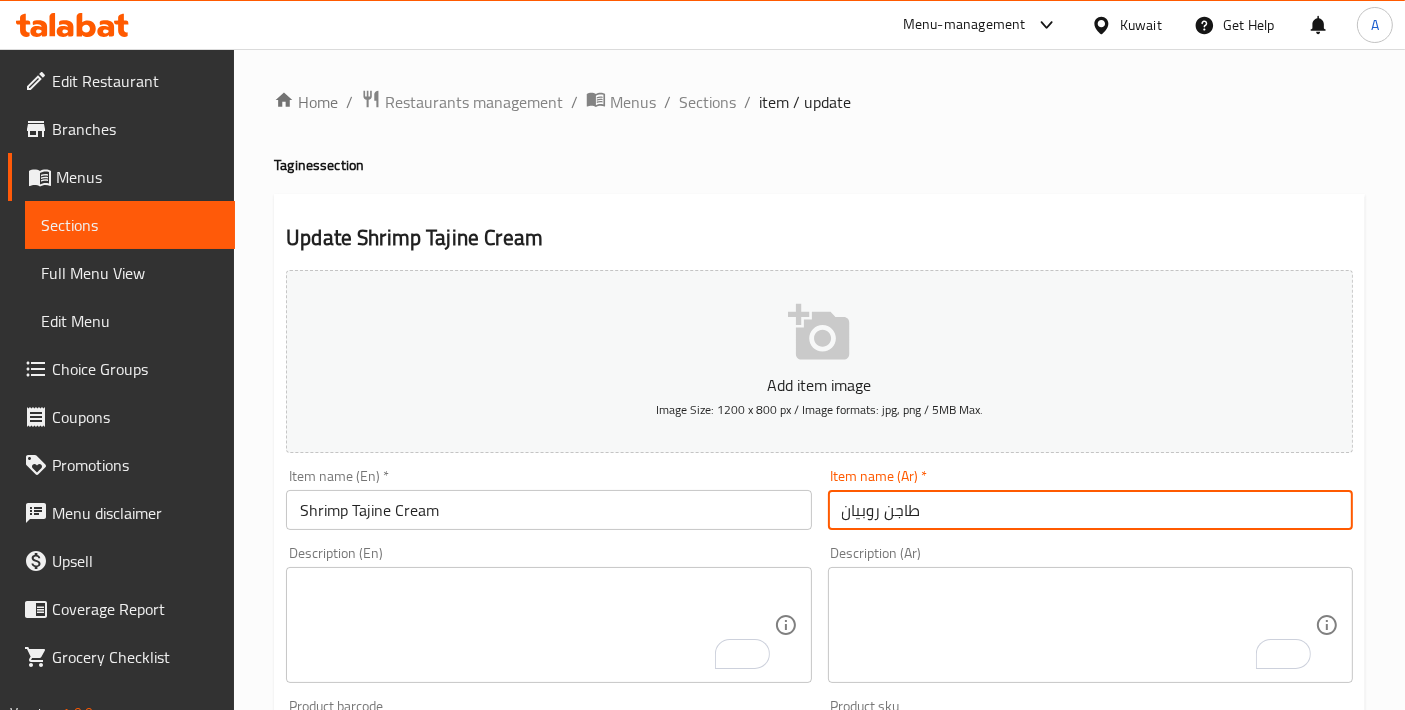 click on "Shrimp Tajine Cream" at bounding box center [548, 510] 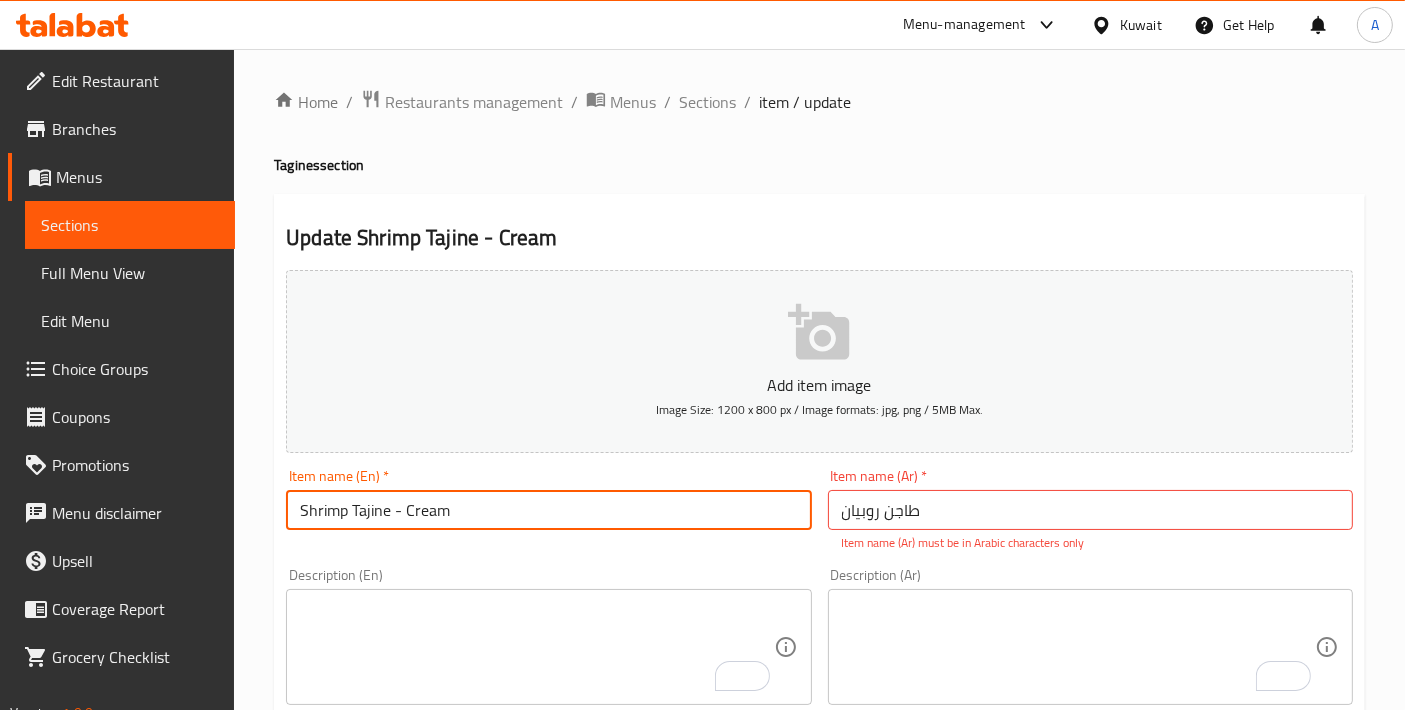 type on "Shrimp Tajine - Cream" 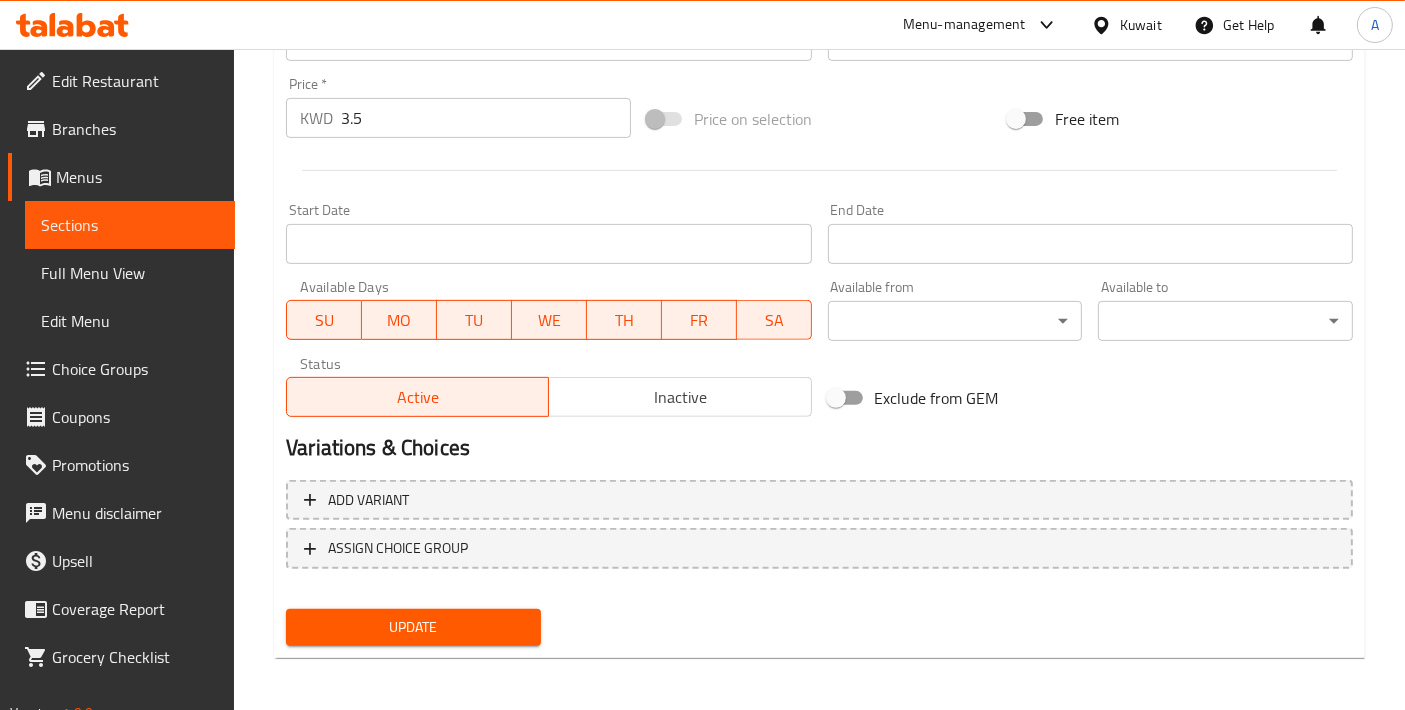 click on "Update" at bounding box center (413, 627) 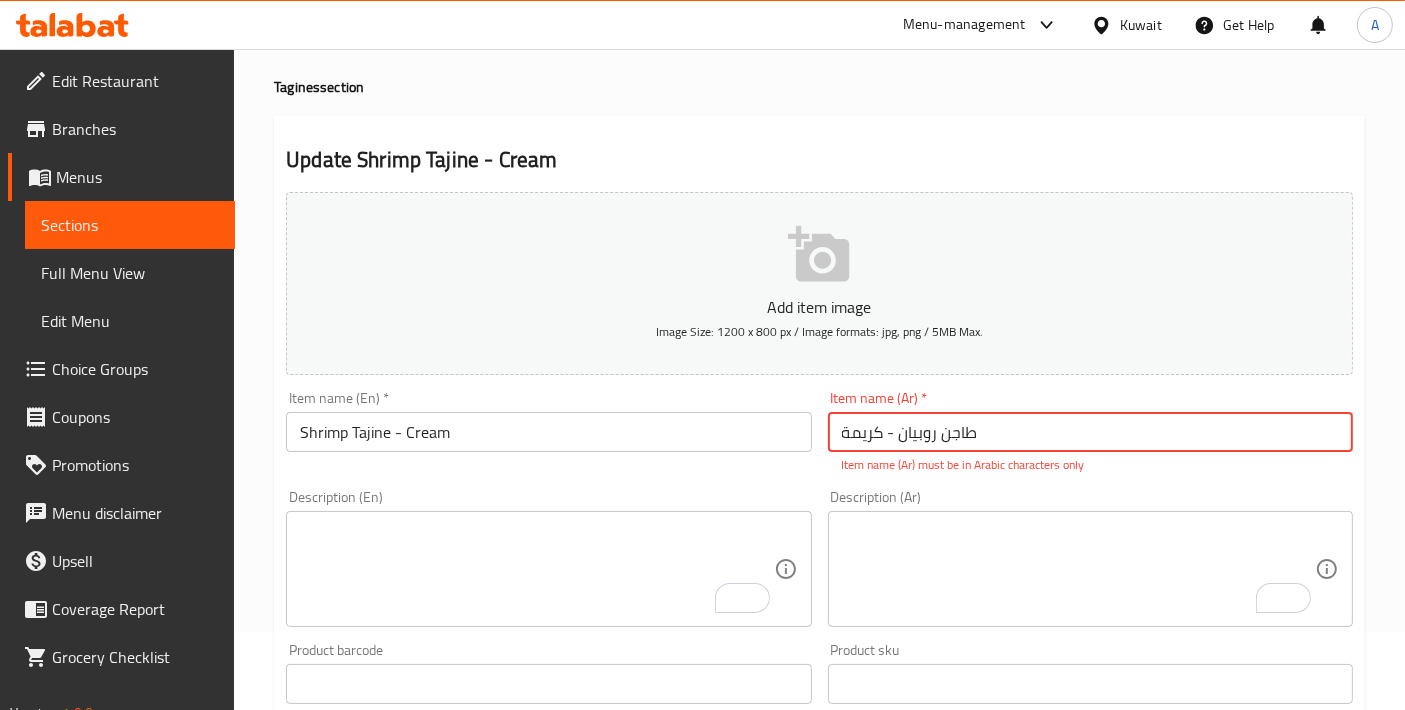 scroll, scrollTop: 0, scrollLeft: 0, axis: both 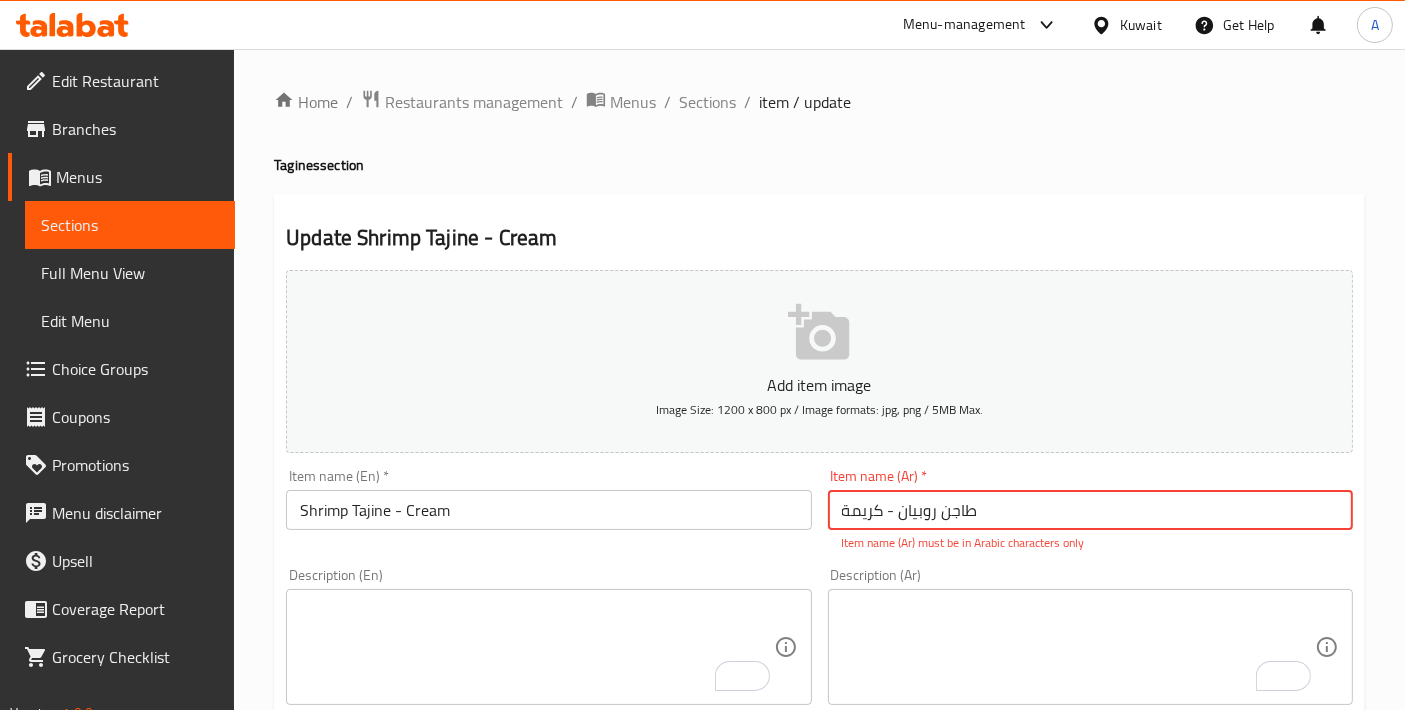 drag, startPoint x: 840, startPoint y: 507, endPoint x: 793, endPoint y: 510, distance: 47.095646 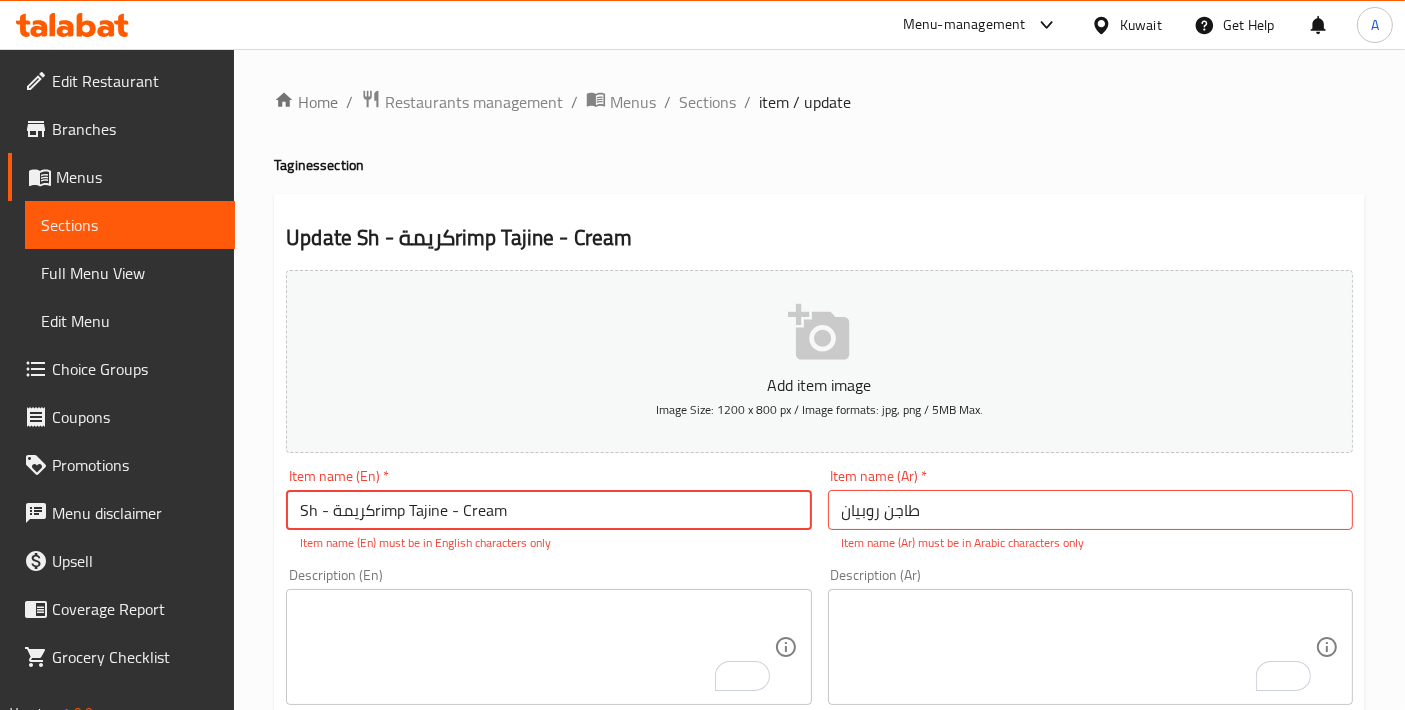 type on "Shrimp Tajine - Cream" 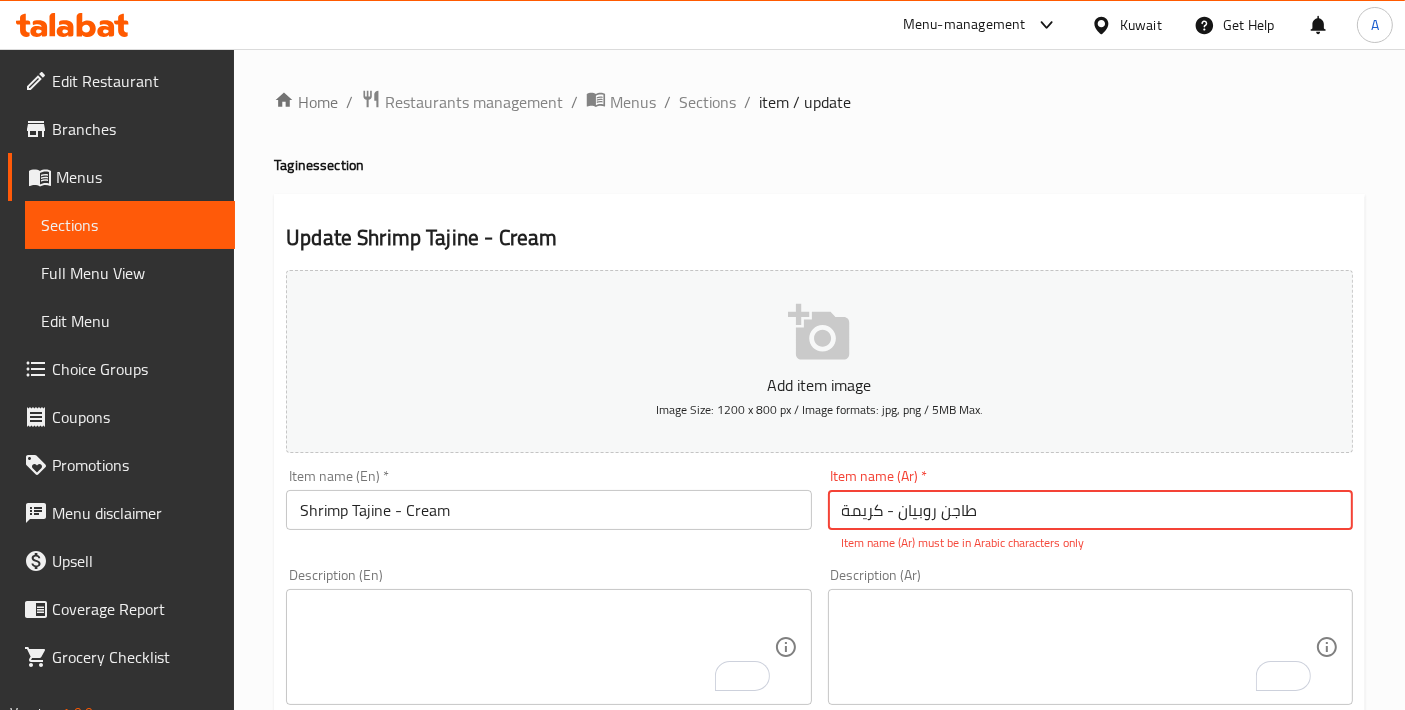 click on "طاجن روبیان - كريمة" at bounding box center (1090, 510) 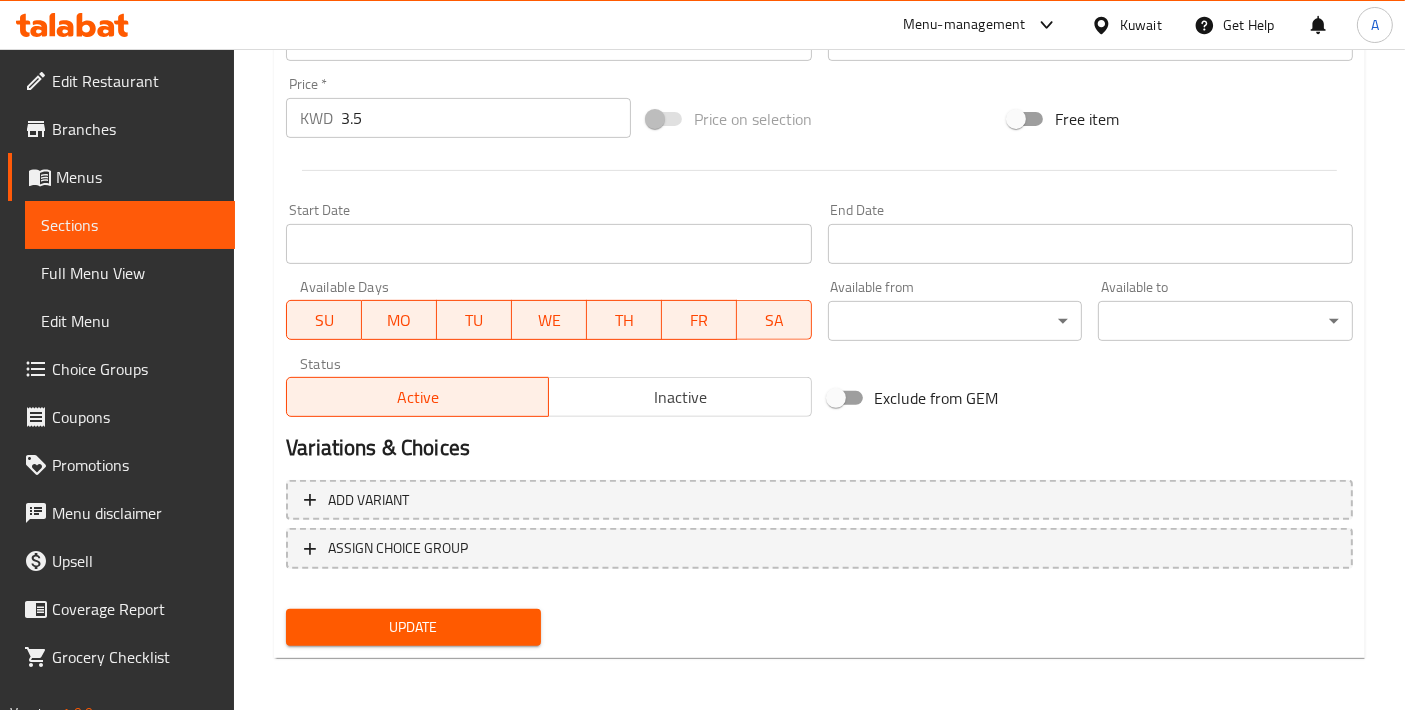 type on "طاجن روبيان - كريمة" 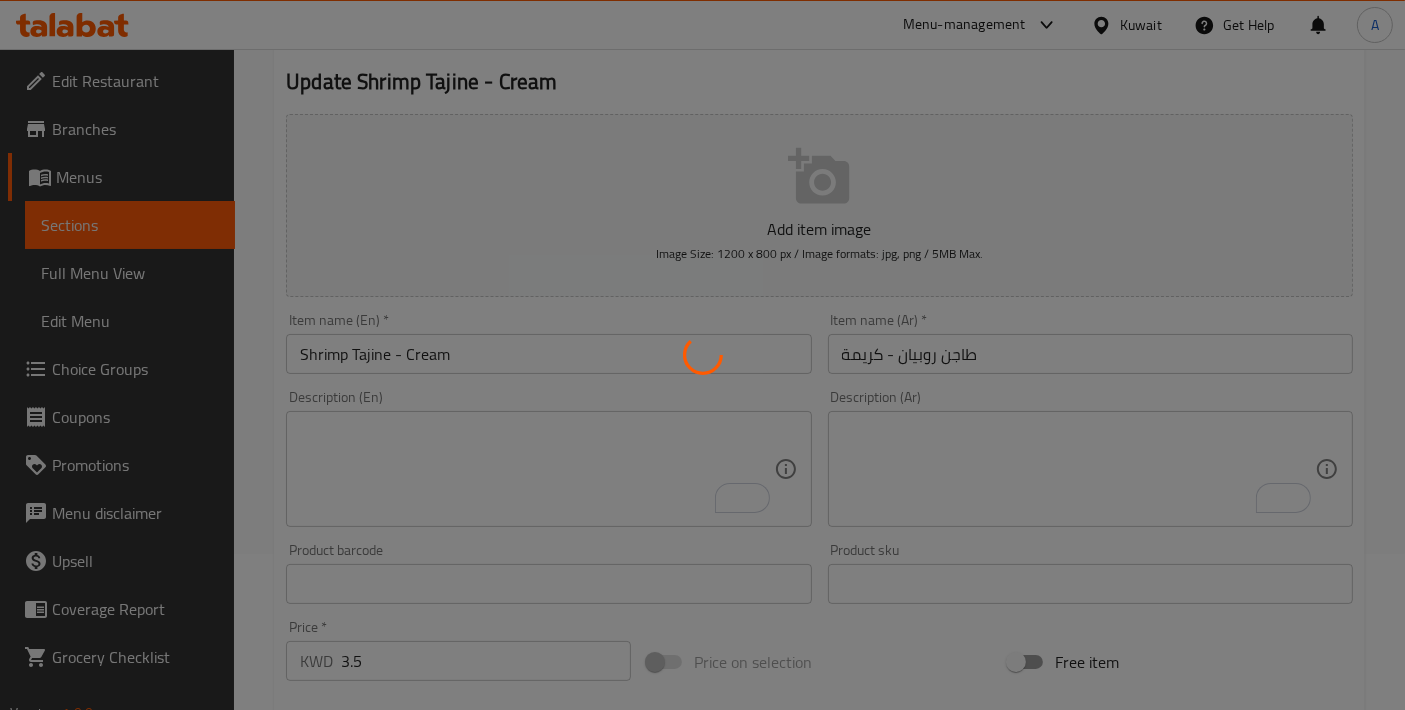 scroll, scrollTop: 32, scrollLeft: 0, axis: vertical 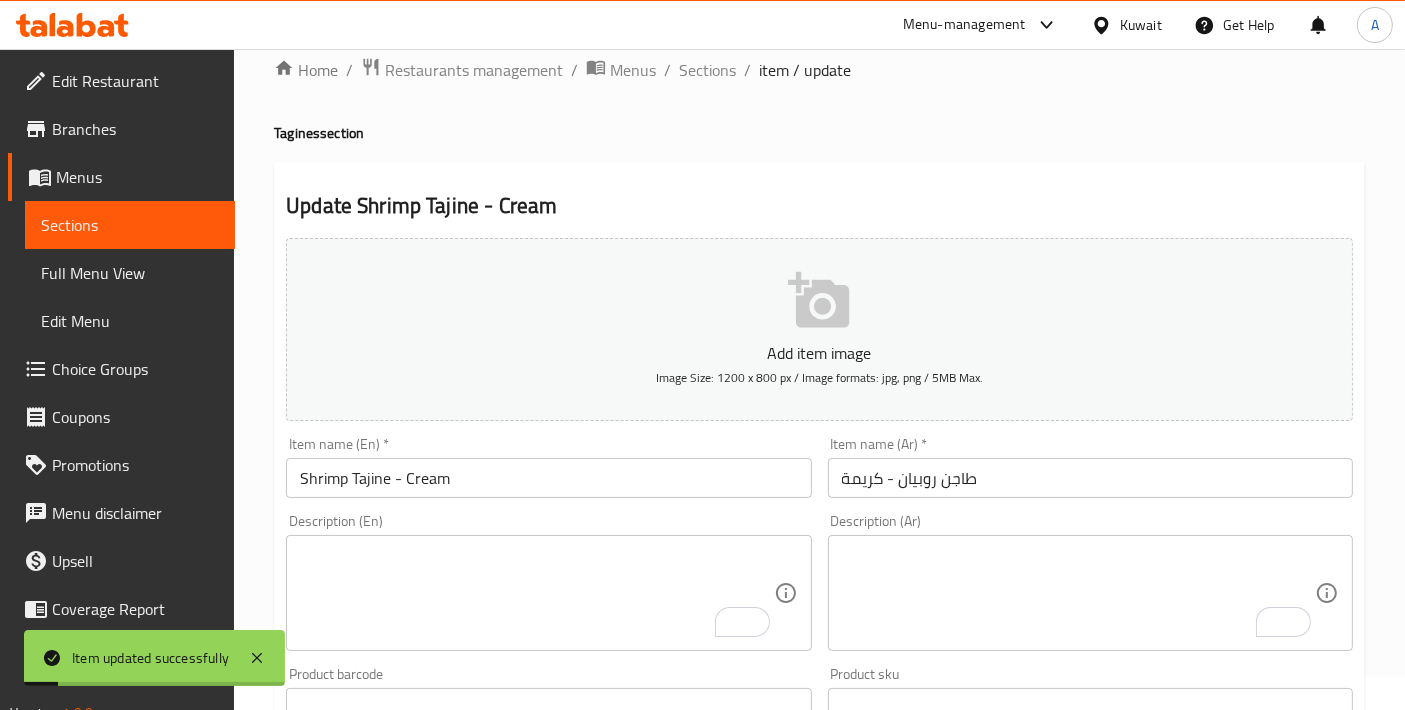 click on "Home / Restaurants management / Menus / Sections / item / update Tagines  section Update Shrimp Tajine - Cream Add item image Image Size: 1200 x 800 px / Image formats: jpg, png / 5MB Max. Item name (En)   * Shrimp Tajine - Cream Item name (En)  * Item name (Ar)   * طاجن روبيان - كريمة Item name (Ar)  * Description (En) Description (En) Description (Ar) Description (Ar) Product barcode Product barcode Product sku Product sku Price   * KWD 3.5 Price  * Price on selection Free item Start Date Start Date End Date End Date Available Days SU MO TU WE TH FR SA Available from ​ ​ Available to ​ ​ Status Active Inactive Exclude from GEM Variations & Choices Add variant ASSIGN CHOICE GROUP Update" at bounding box center (819, 699) 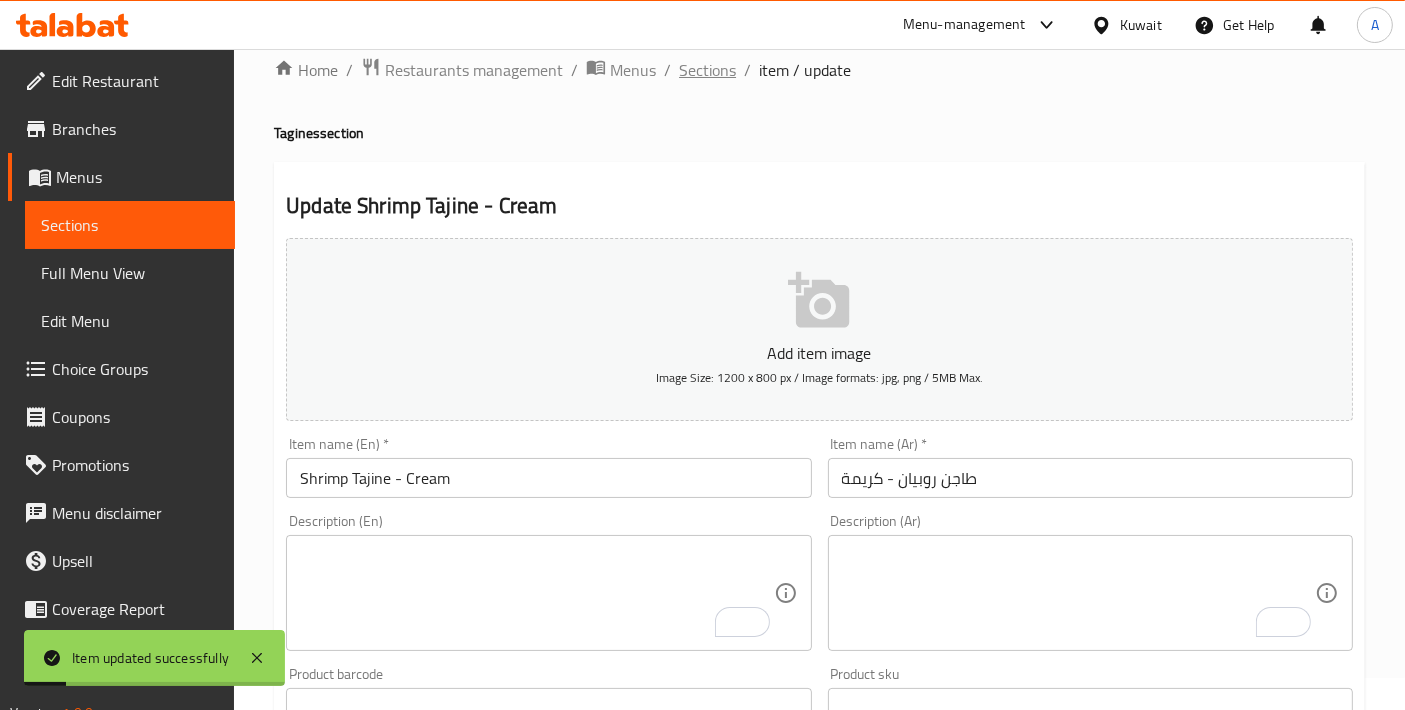 click on "Sections" at bounding box center [707, 70] 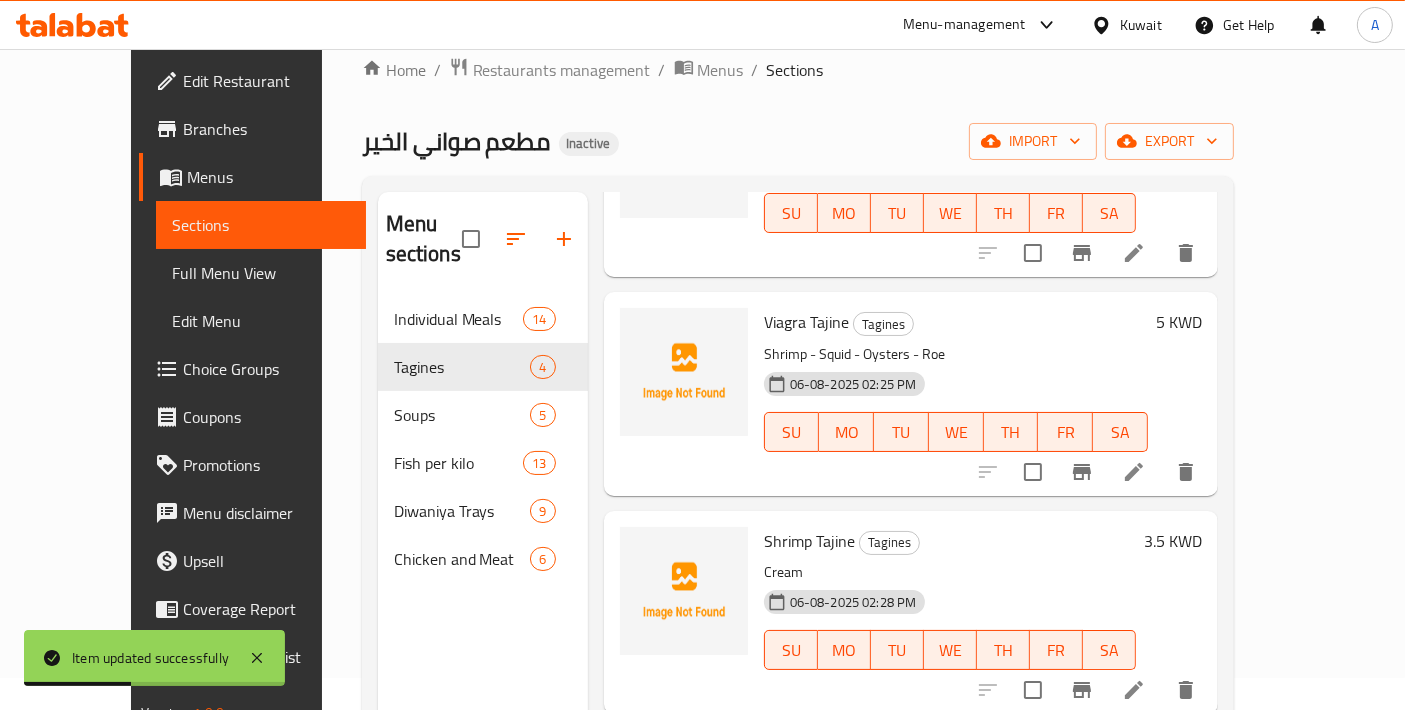 scroll, scrollTop: 182, scrollLeft: 0, axis: vertical 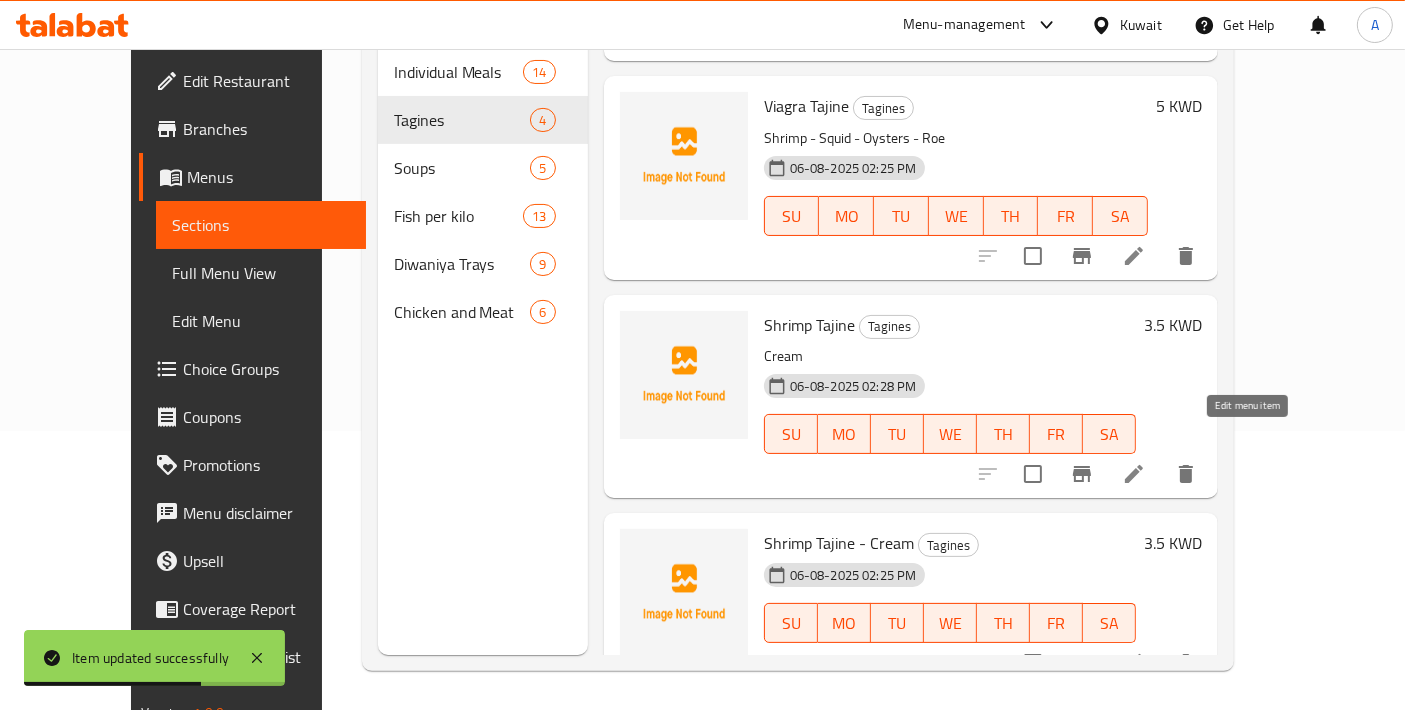 click 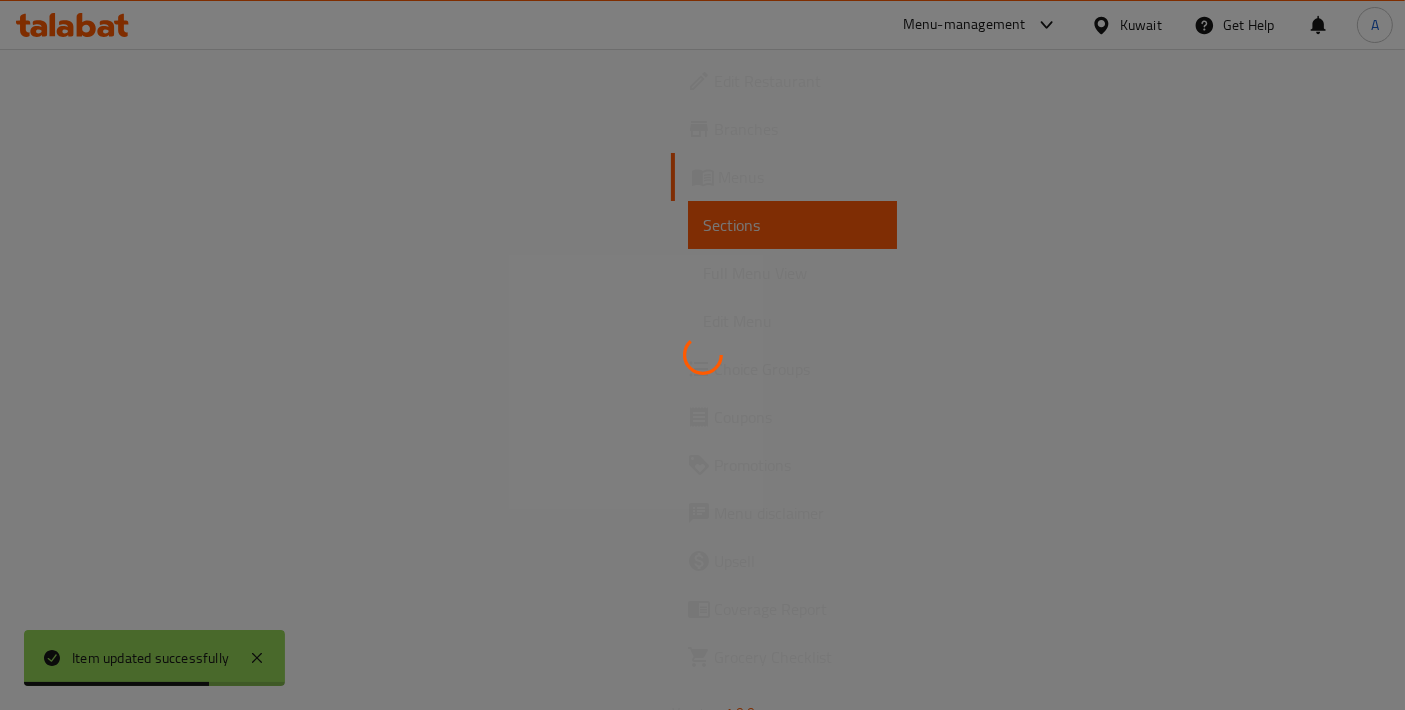 scroll, scrollTop: 0, scrollLeft: 0, axis: both 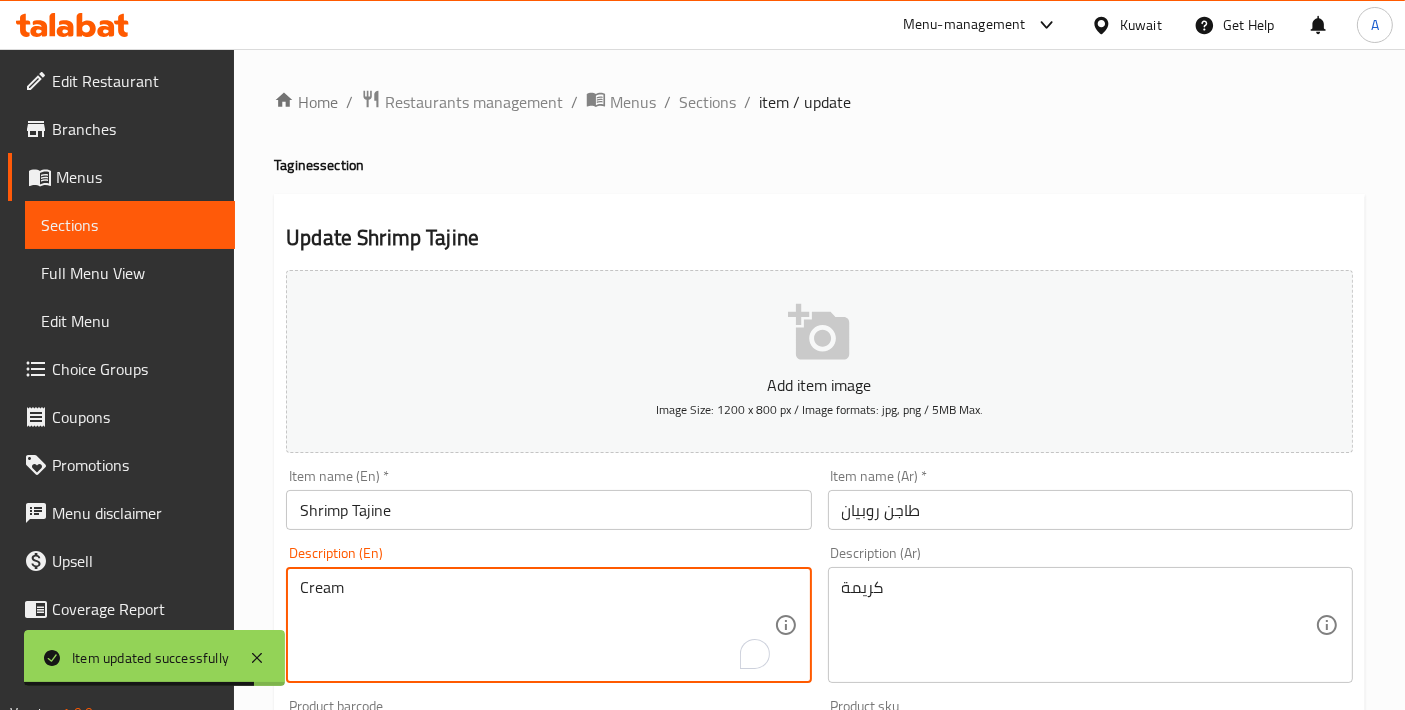 click on "Cream" at bounding box center (536, 625) 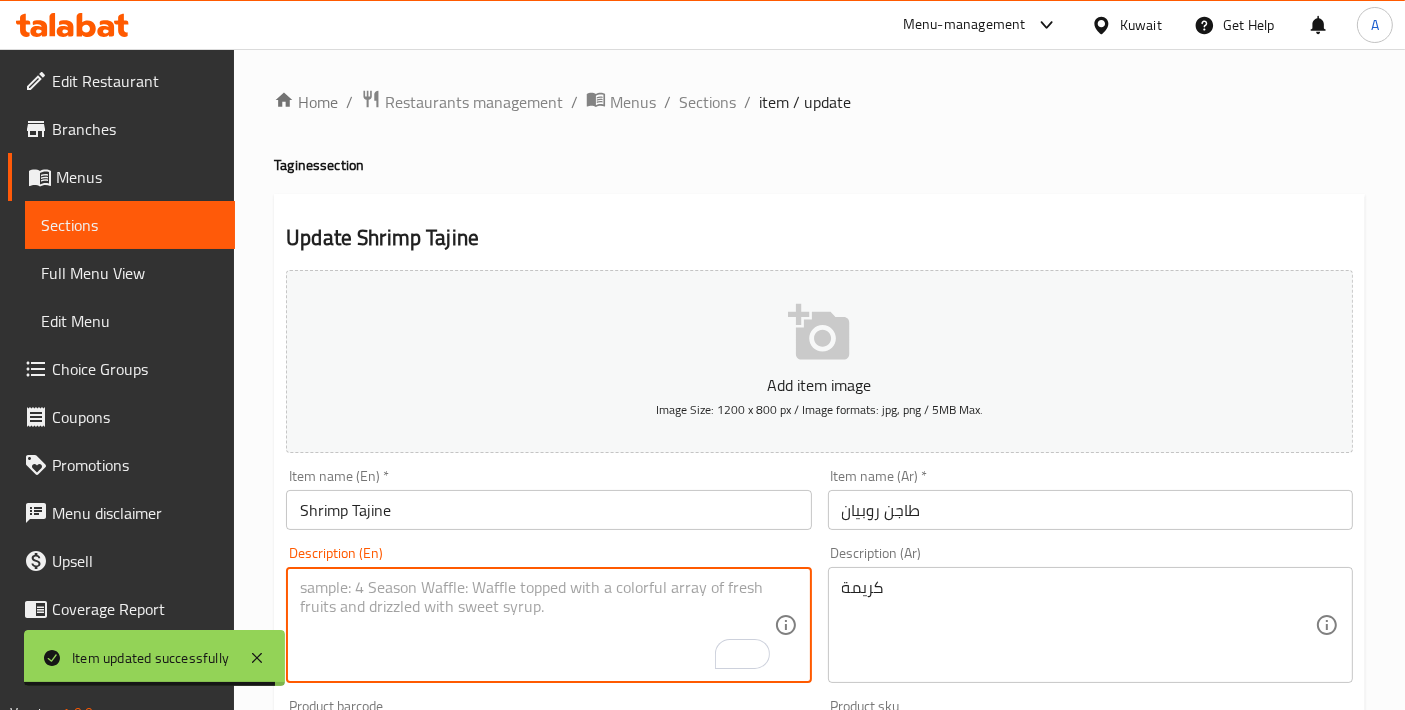 type 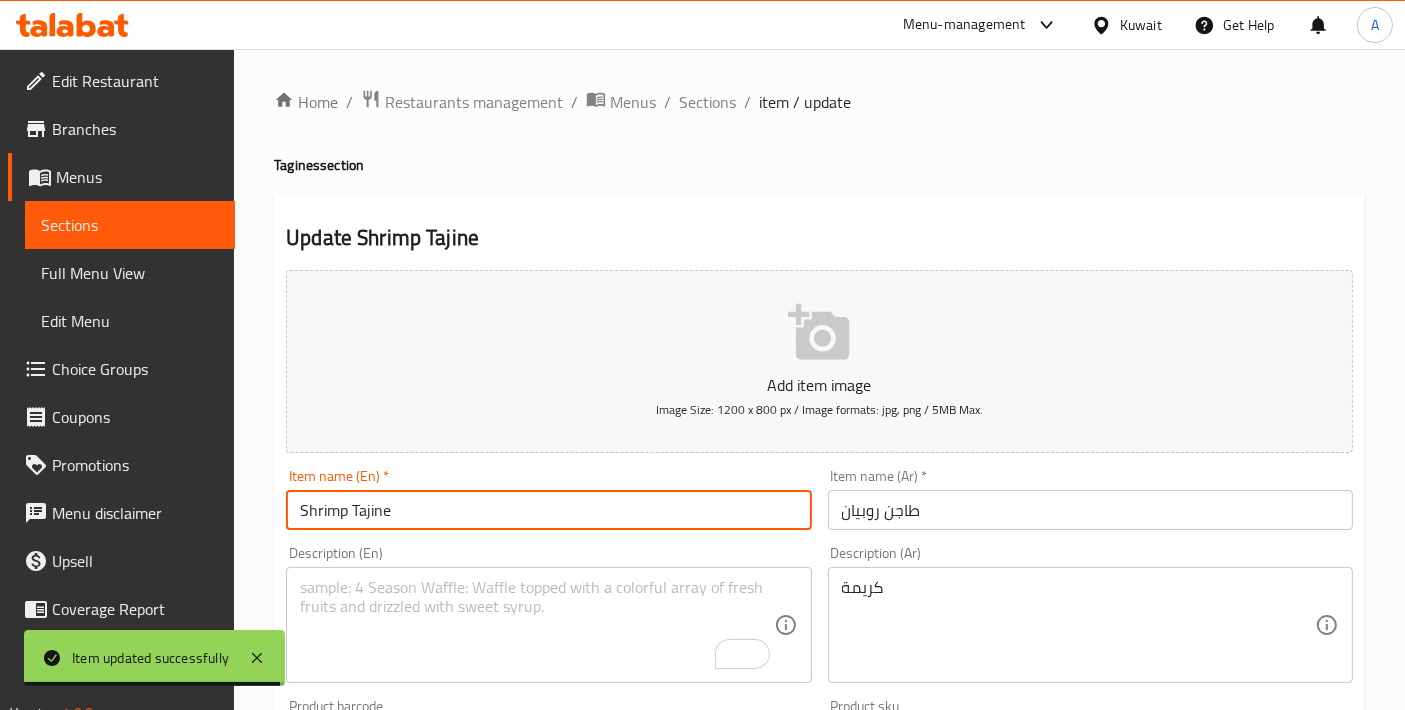 click on "Shrimp Tajine" at bounding box center (548, 510) 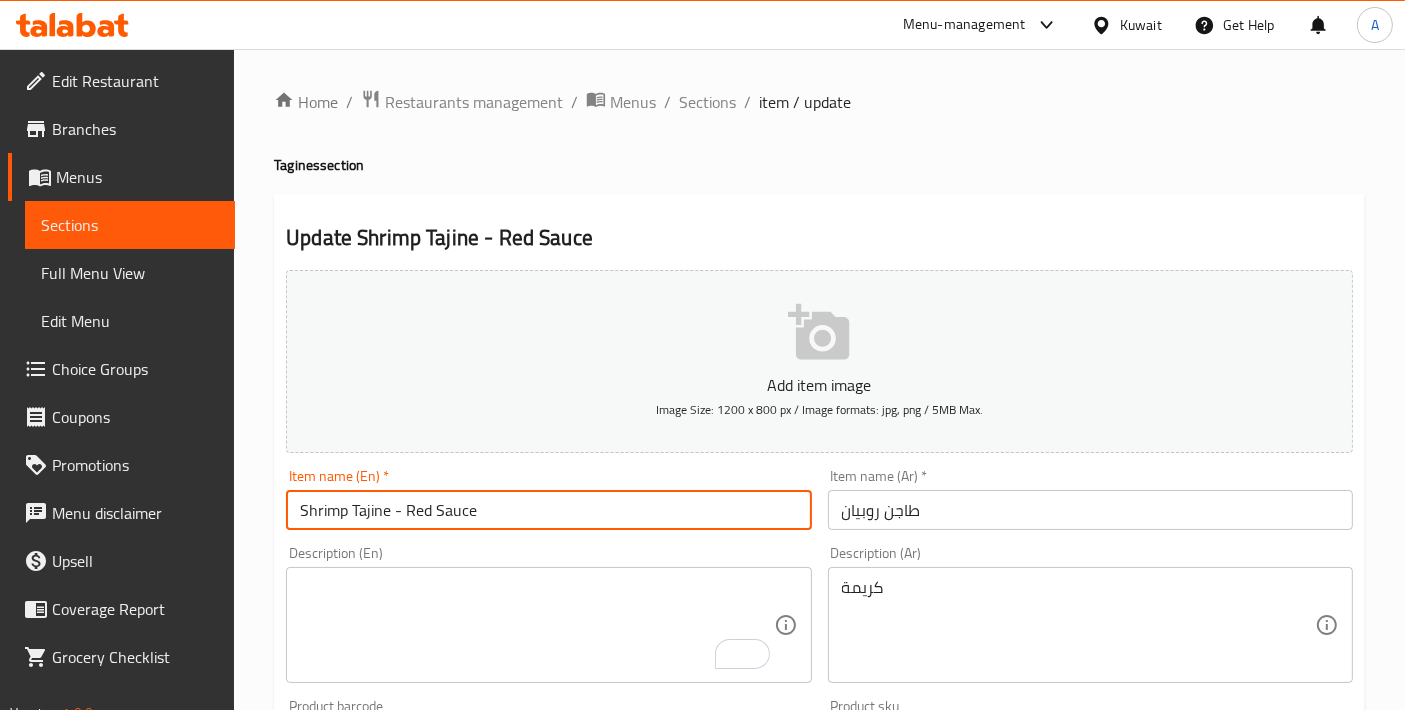 type on "Shrimp Tajine - Red Sauce" 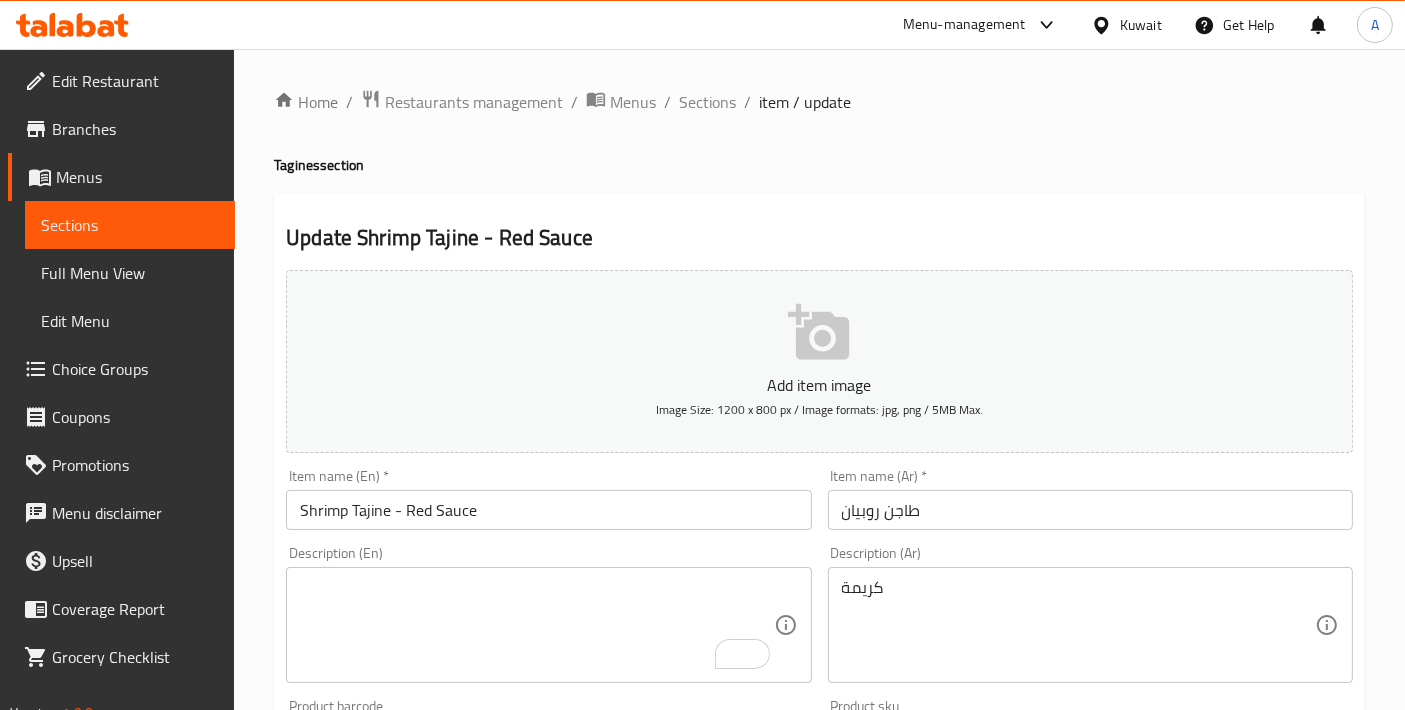 click on "طاجن روبیان" at bounding box center [1090, 510] 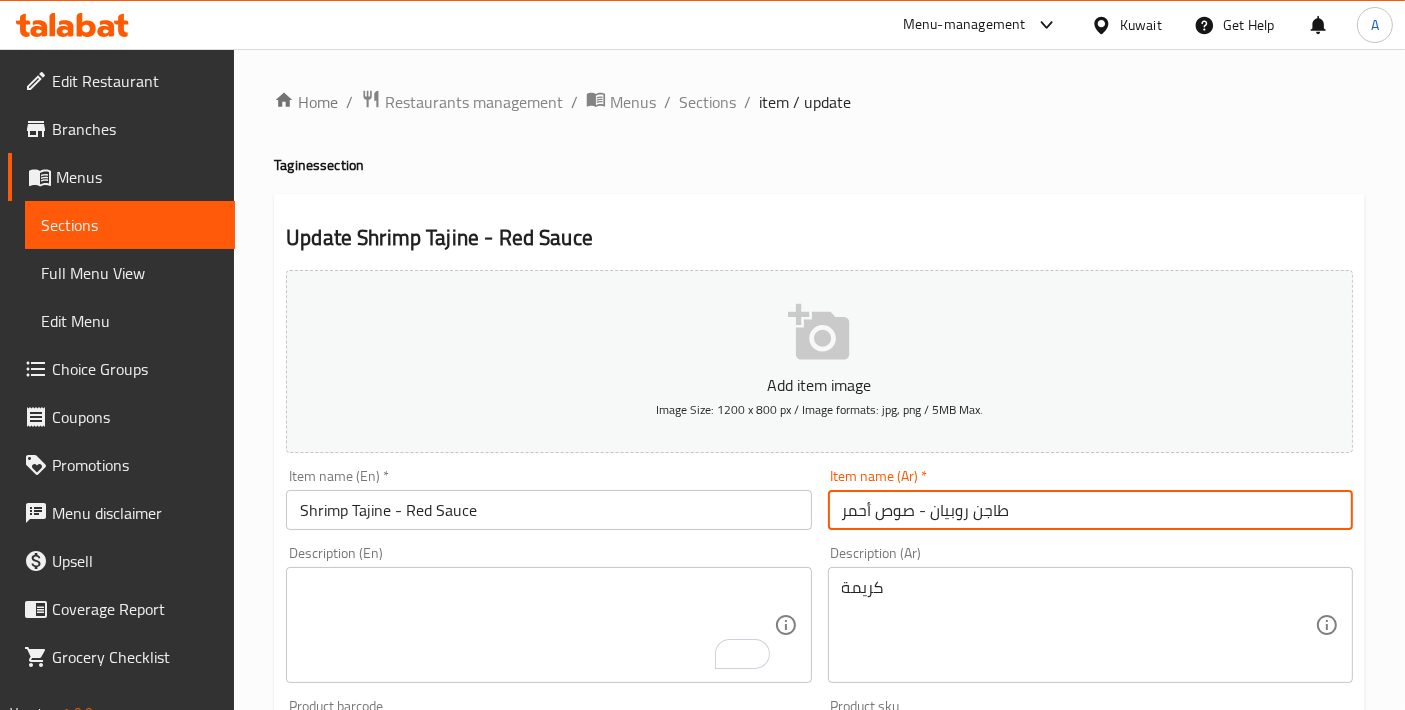type on "طاجن روبیان - صوص أحمر" 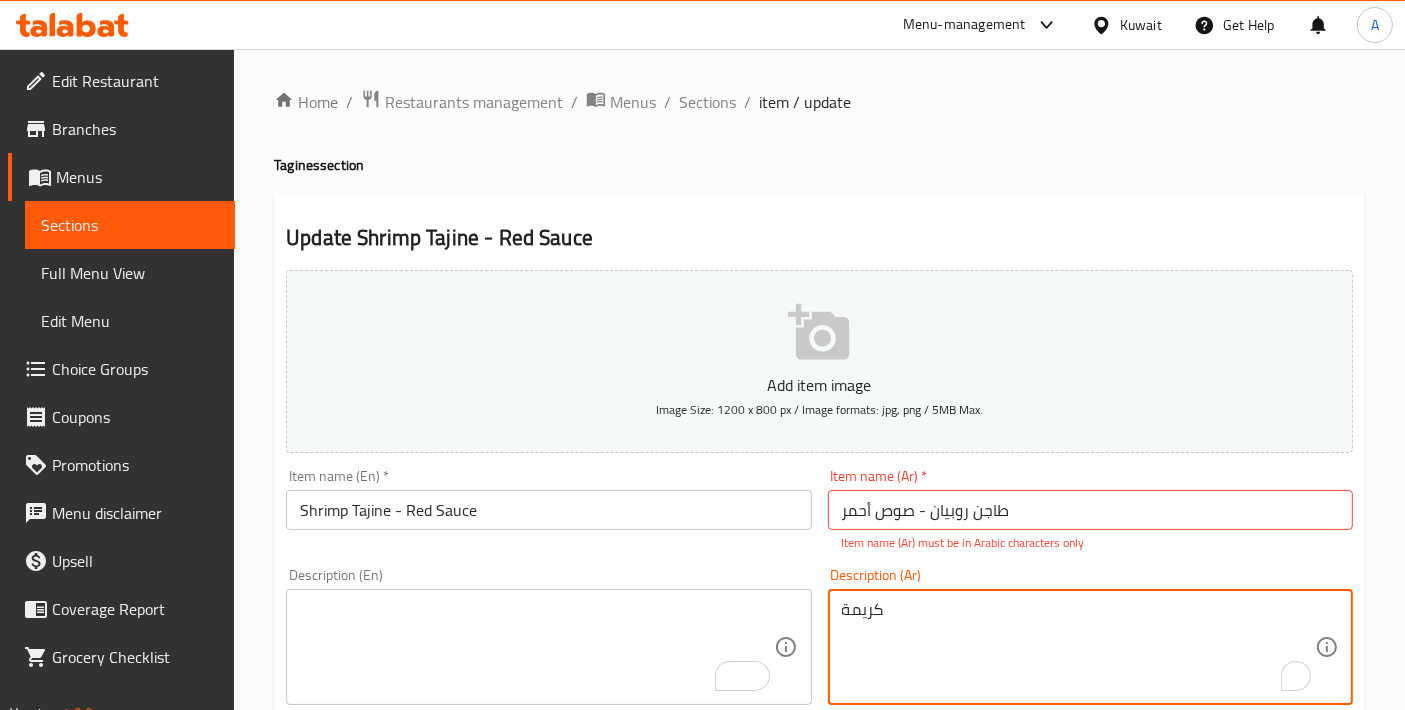 click on "Description (Ar) كريمة Description (Ar)" at bounding box center (1090, 636) 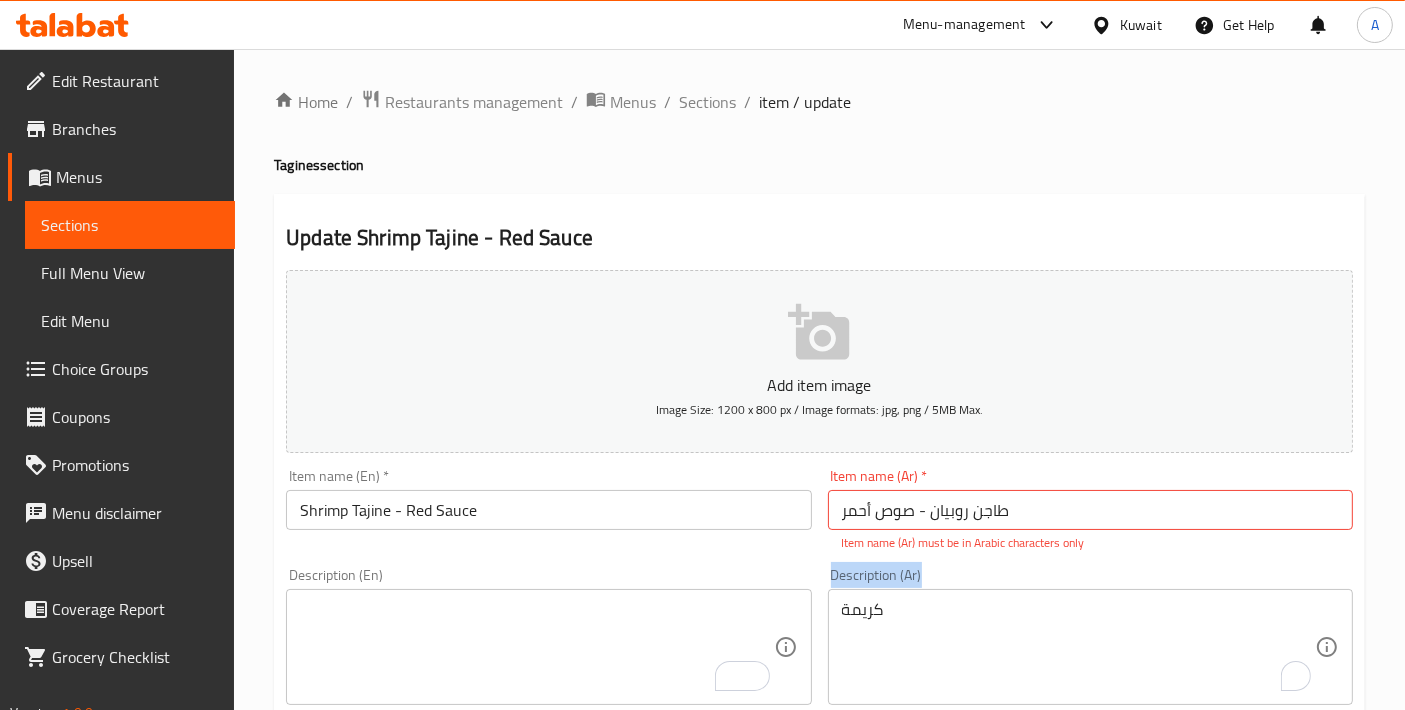 click on "Description (Ar) كريمة Description (Ar)" at bounding box center [1090, 636] 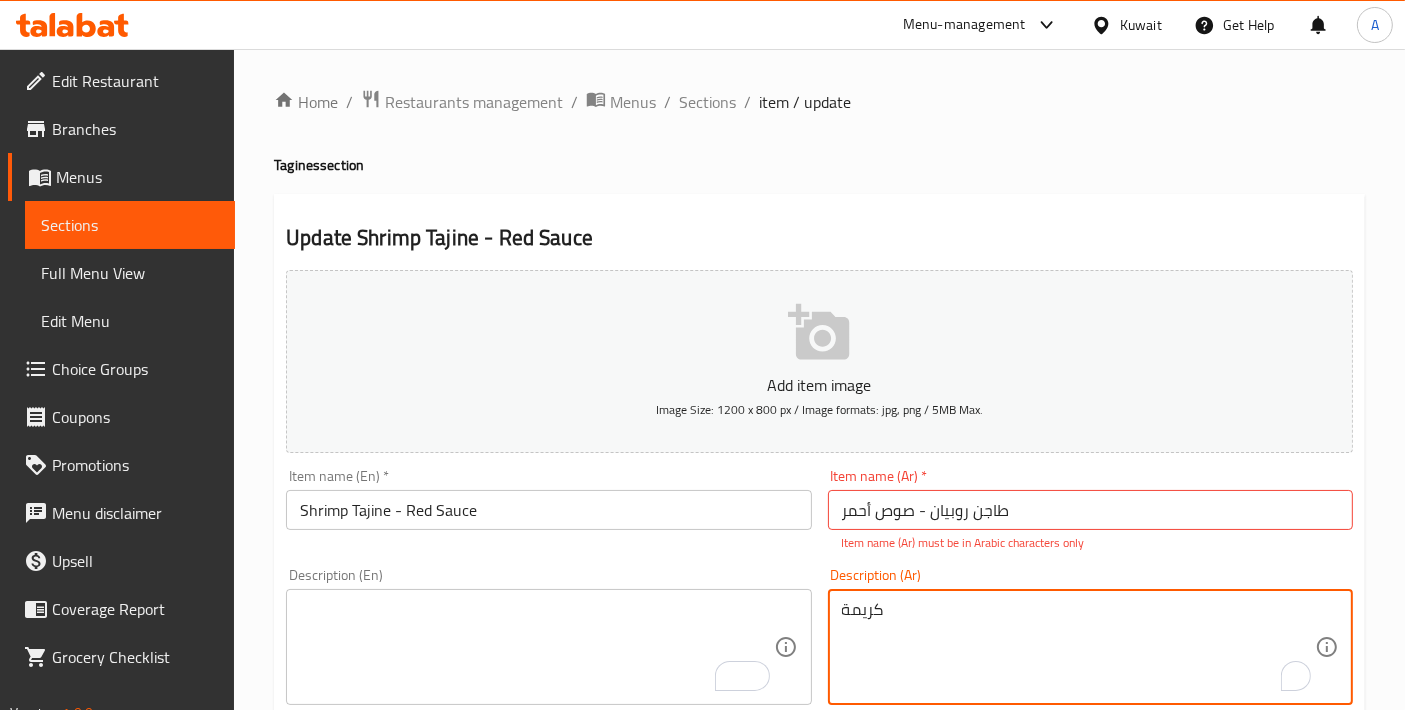 click on "كريمة" at bounding box center [1078, 647] 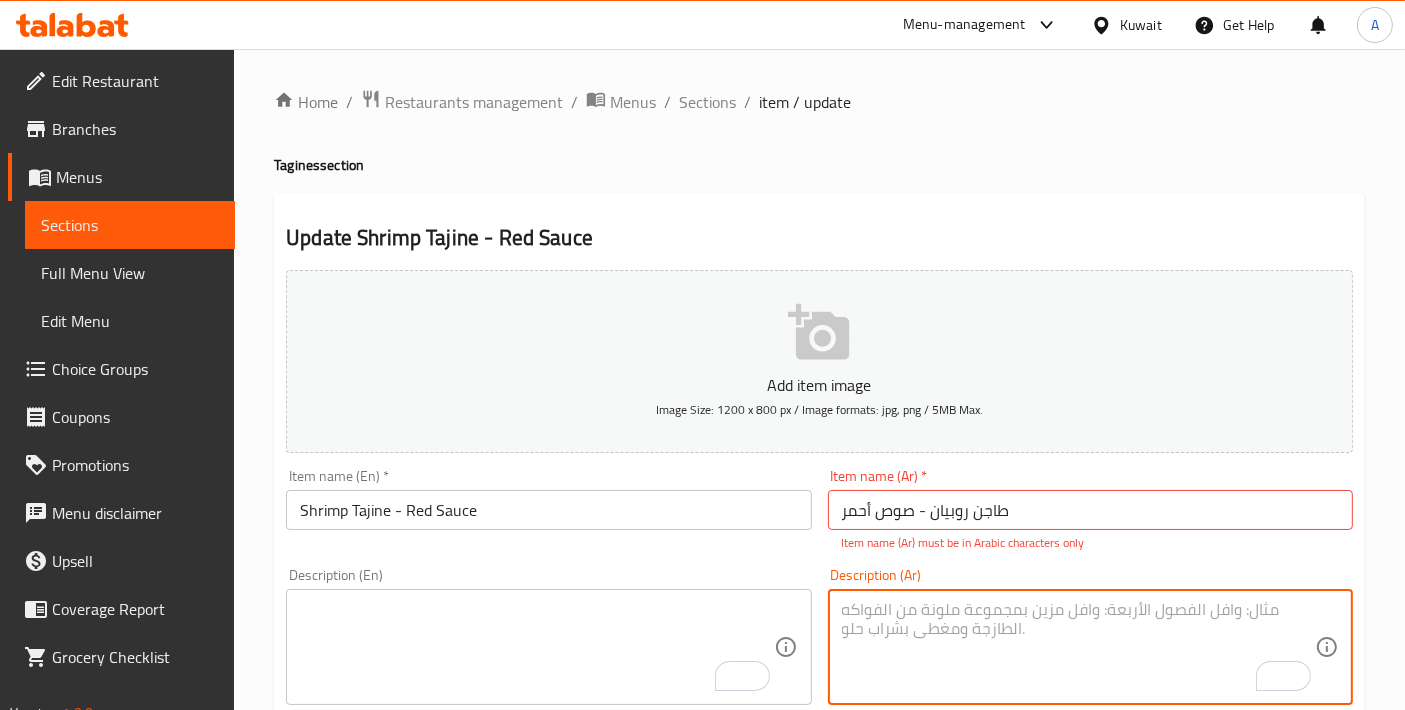 type 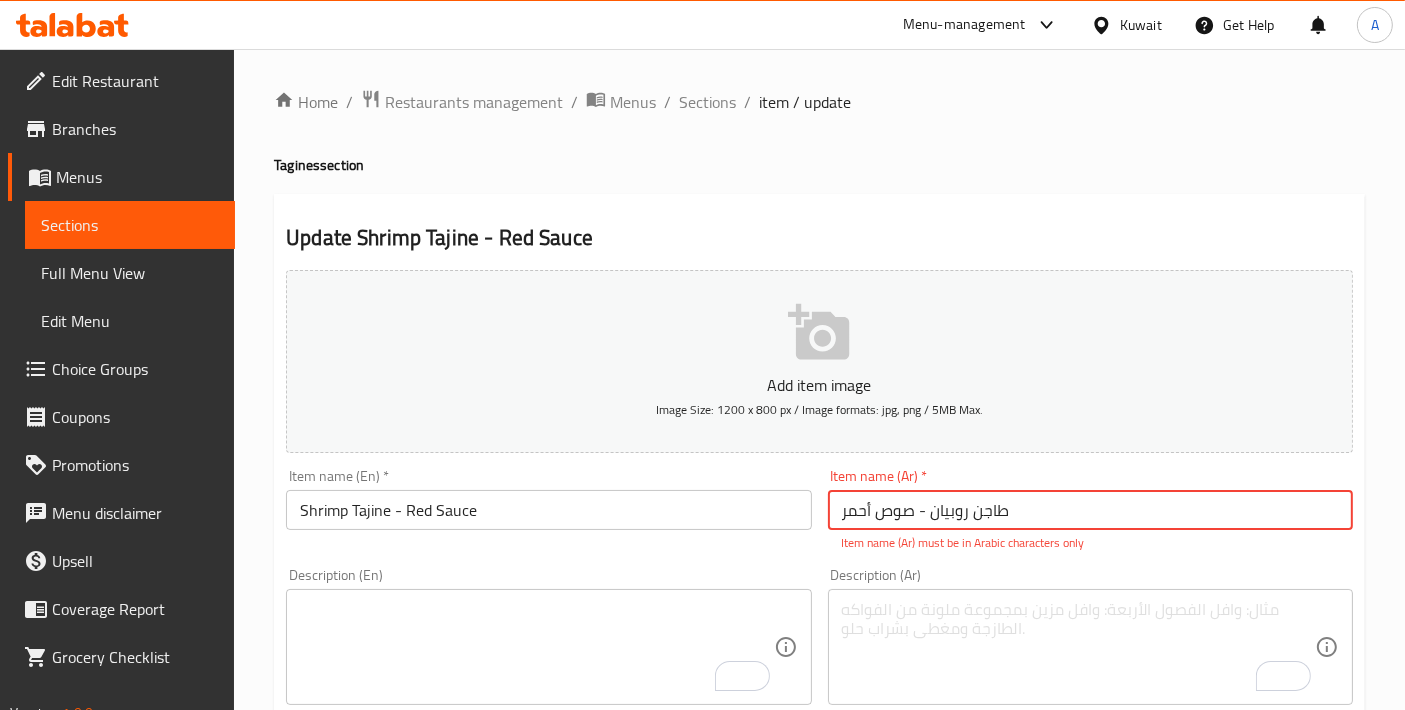 drag, startPoint x: 1079, startPoint y: 511, endPoint x: 715, endPoint y: 521, distance: 364.13733 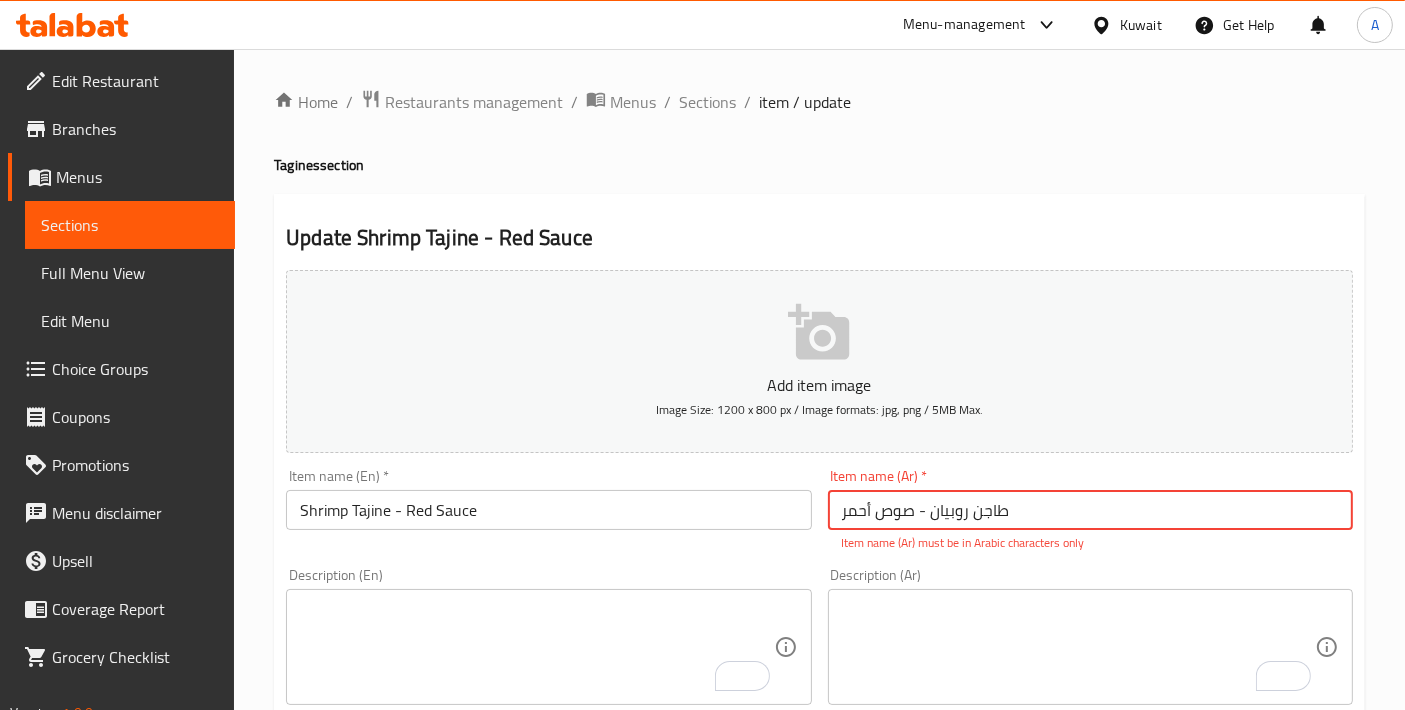 click on "Add item image Image Size: 1200 x 800 px / Image formats: jpg, png / 5MB Max. Item name (En)   * Shrimp Tajine - Red Sauce Item name (En)  * Item name (Ar)   * طاجن روبیان - صوص أحمر Item name (Ar)  * Item name (Ar) must be in Arabic characters only Description (En) Description (En) Description (Ar) Description (Ar) Product barcode Product barcode Product sku Product sku Price   * KWD 3.5 Price  * Price on selection Free item Start Date Start Date End Date End Date Available Days SU MO TU WE TH FR SA Available from ​ ​ Available to ​ ​ Status Active Inactive Exclude from GEM" at bounding box center (819, 704) 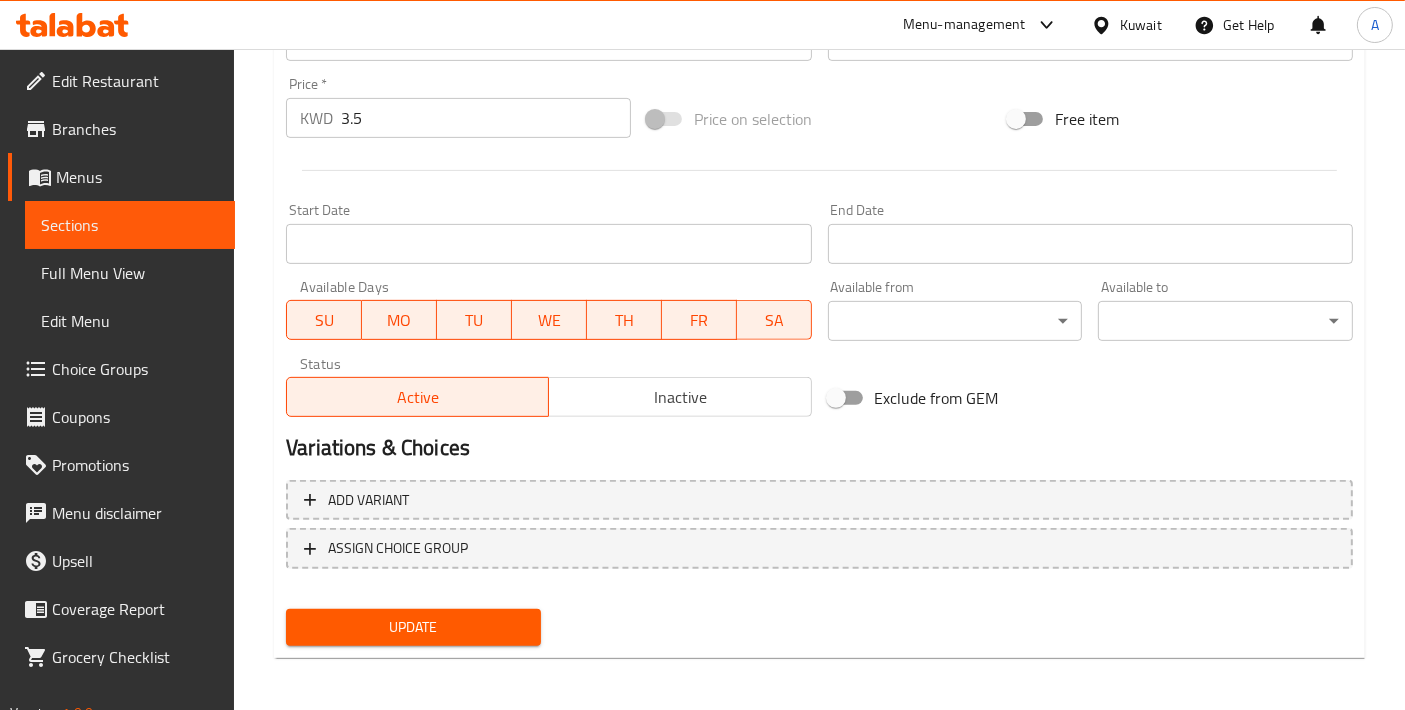 type on "طاجن روبيان - صوص أحمر" 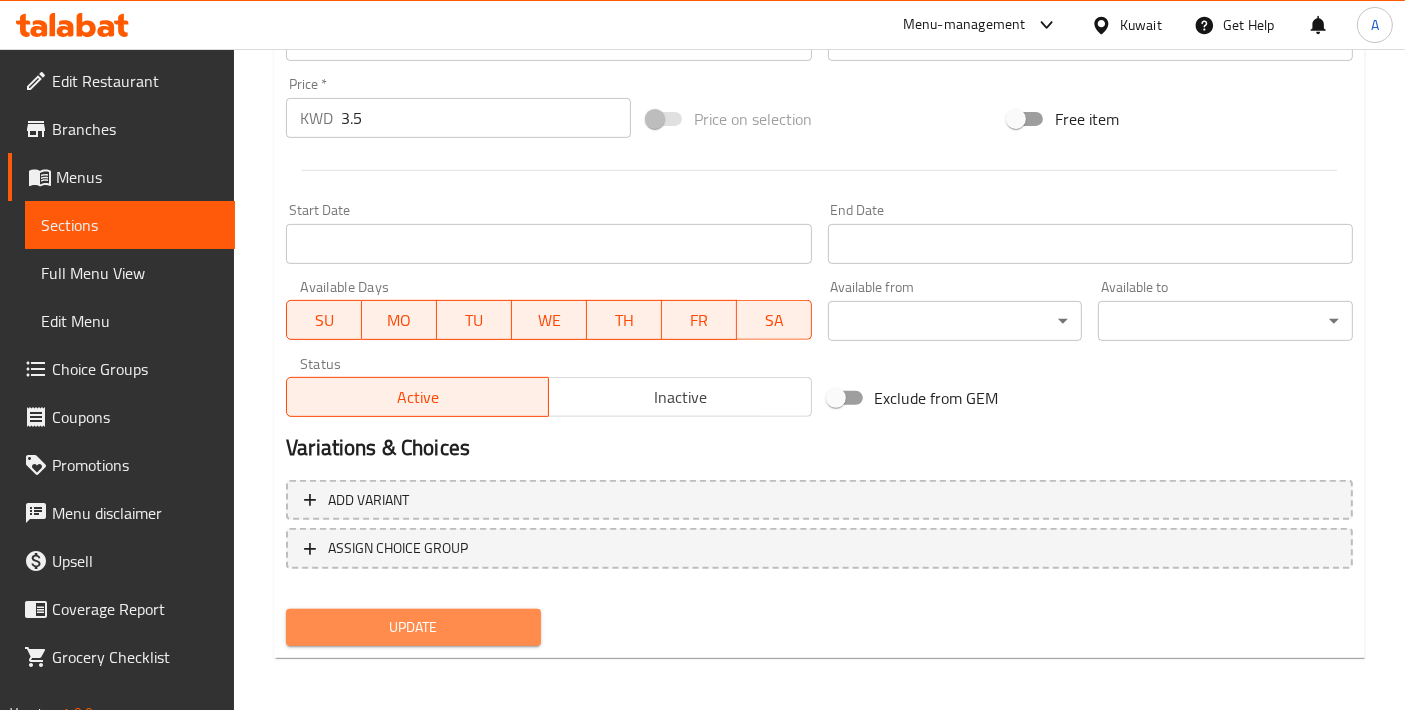 click on "Update" at bounding box center (413, 627) 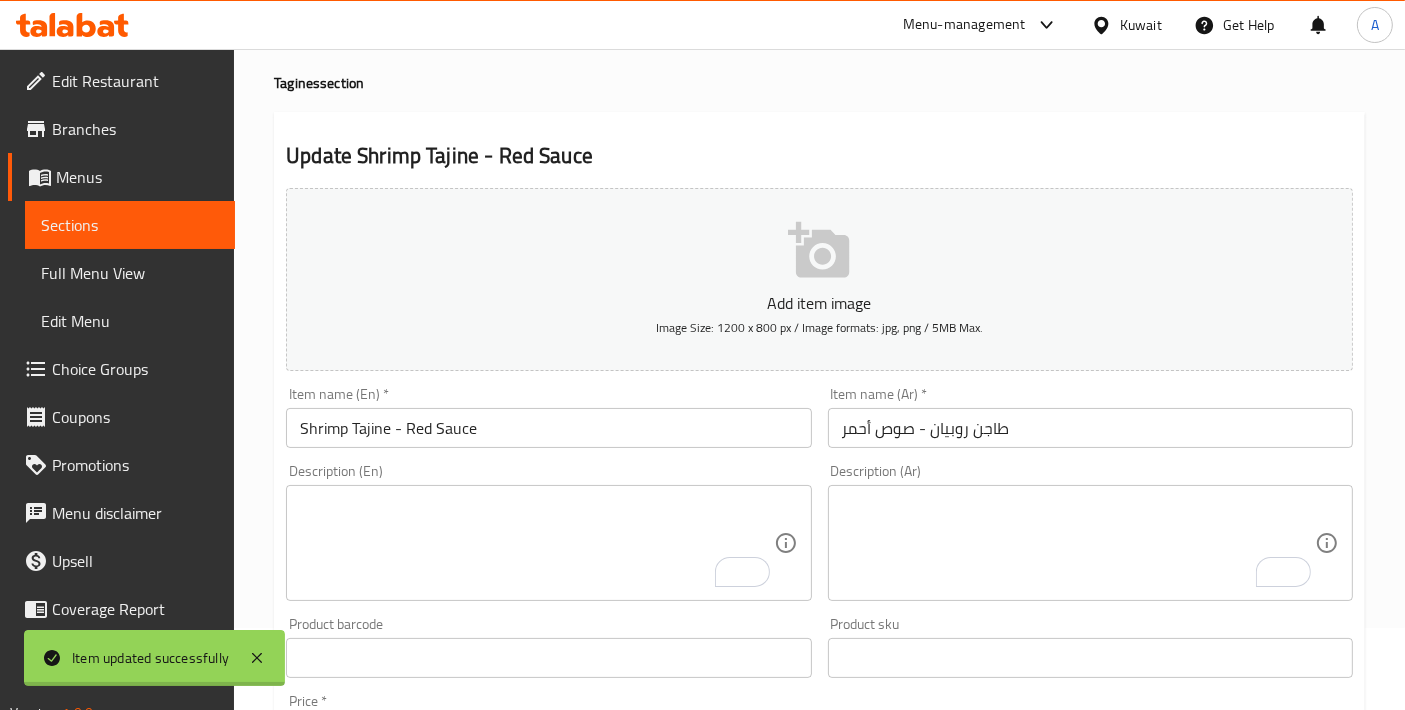 scroll, scrollTop: 0, scrollLeft: 0, axis: both 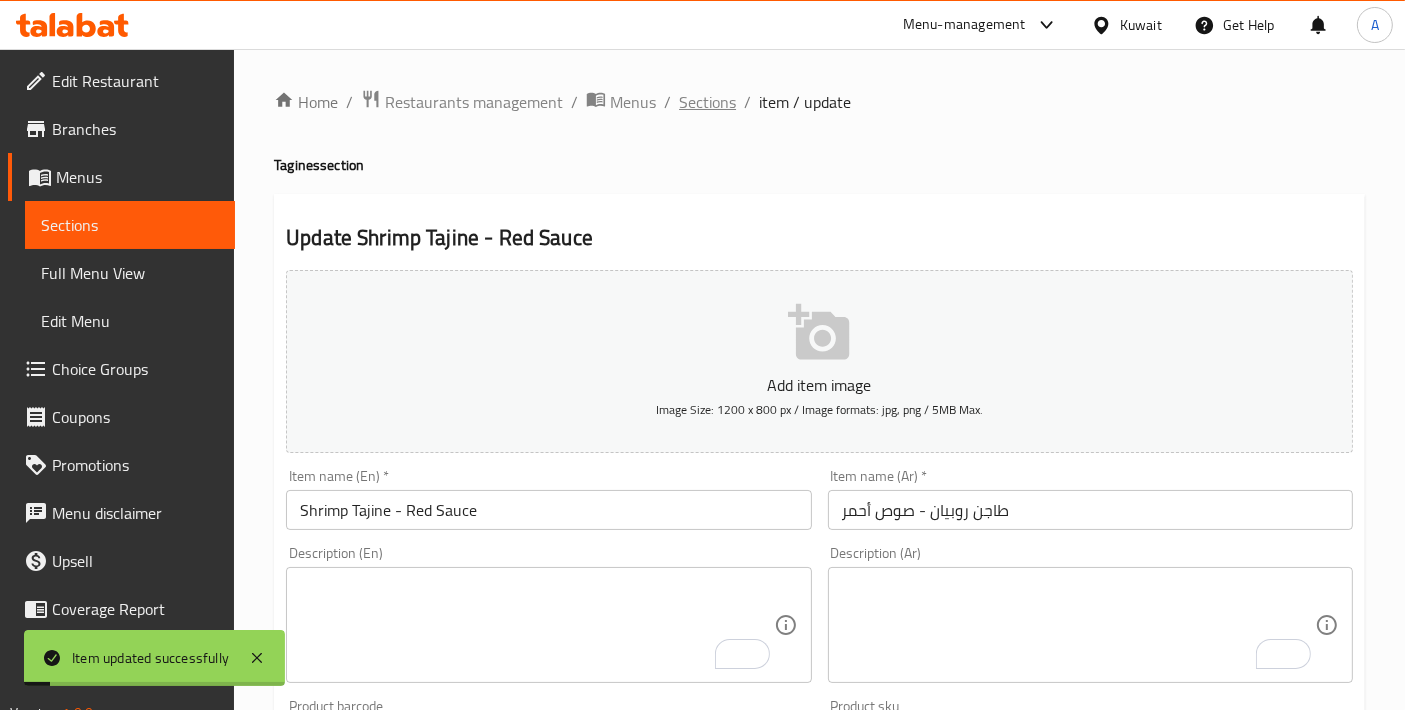 click on "Sections" at bounding box center (707, 102) 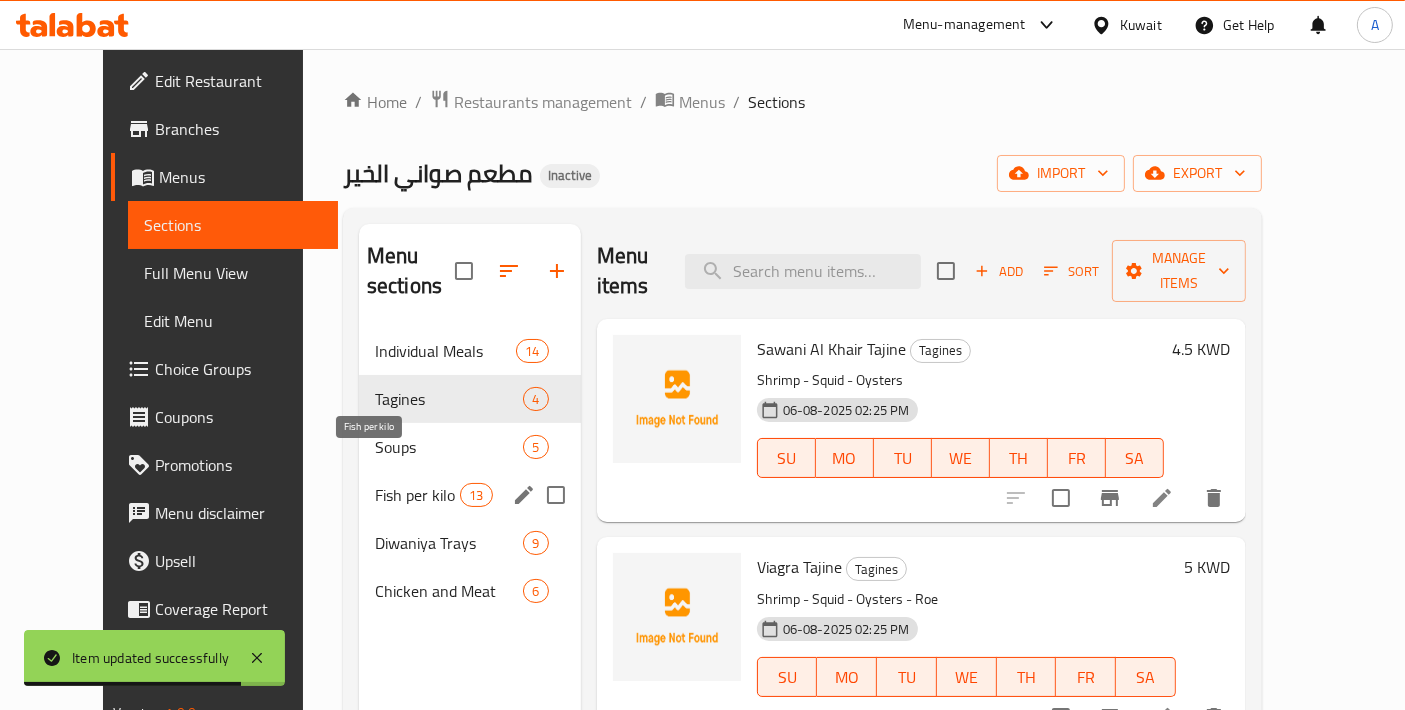 click on "Fish per kilo" at bounding box center [417, 495] 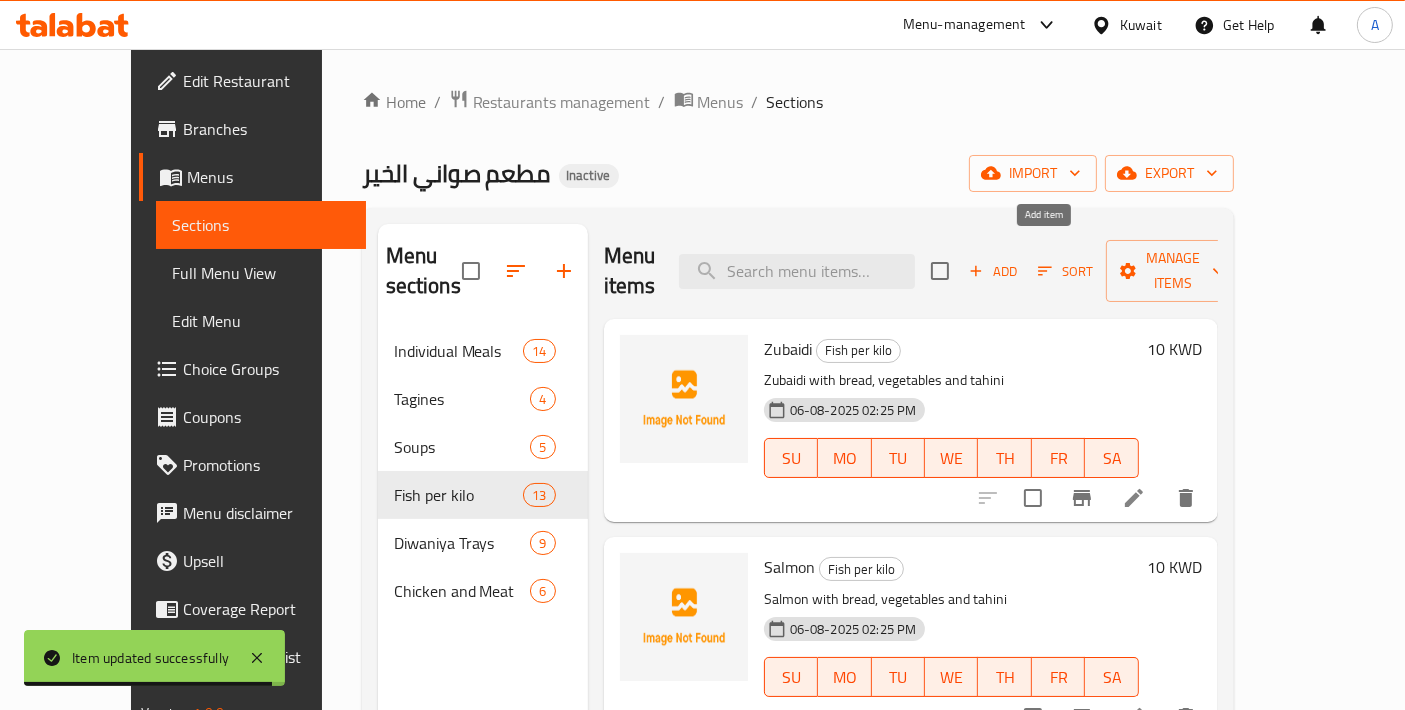 click on "Add" at bounding box center (993, 271) 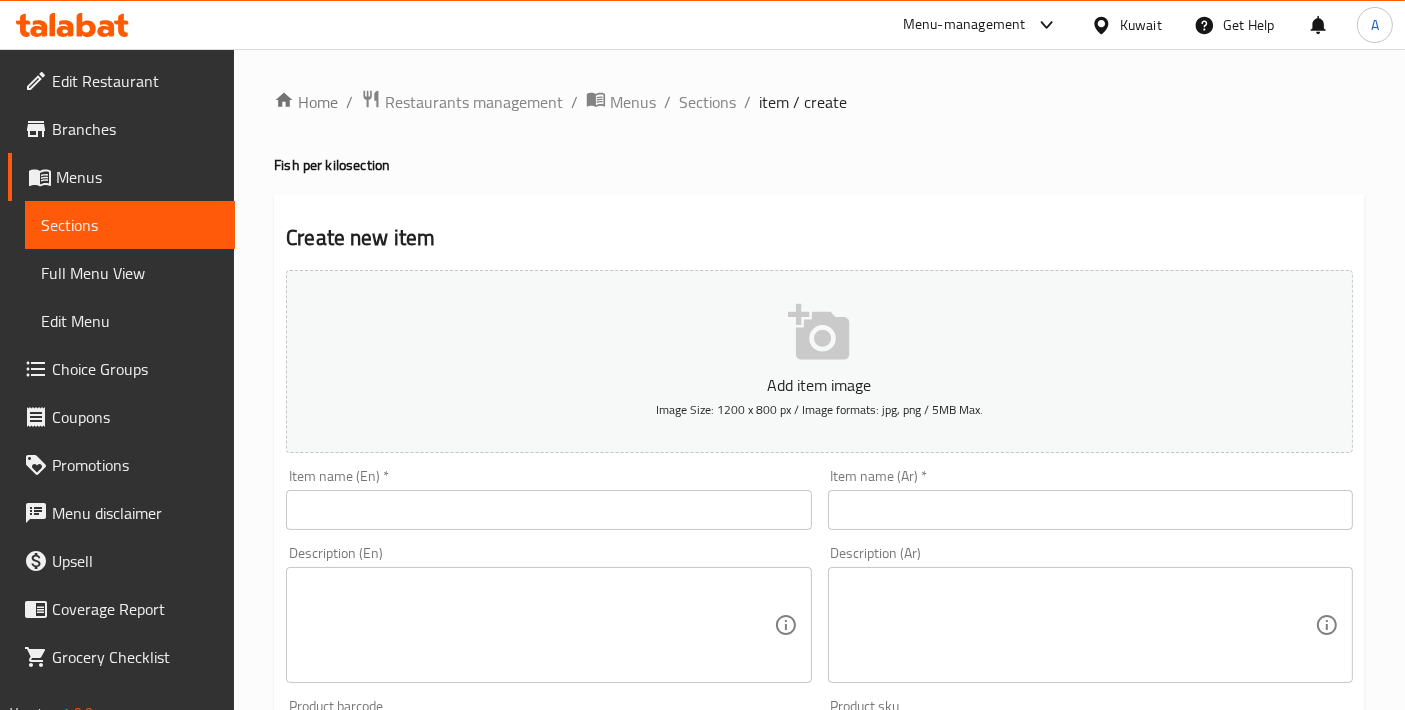 click at bounding box center [1090, 510] 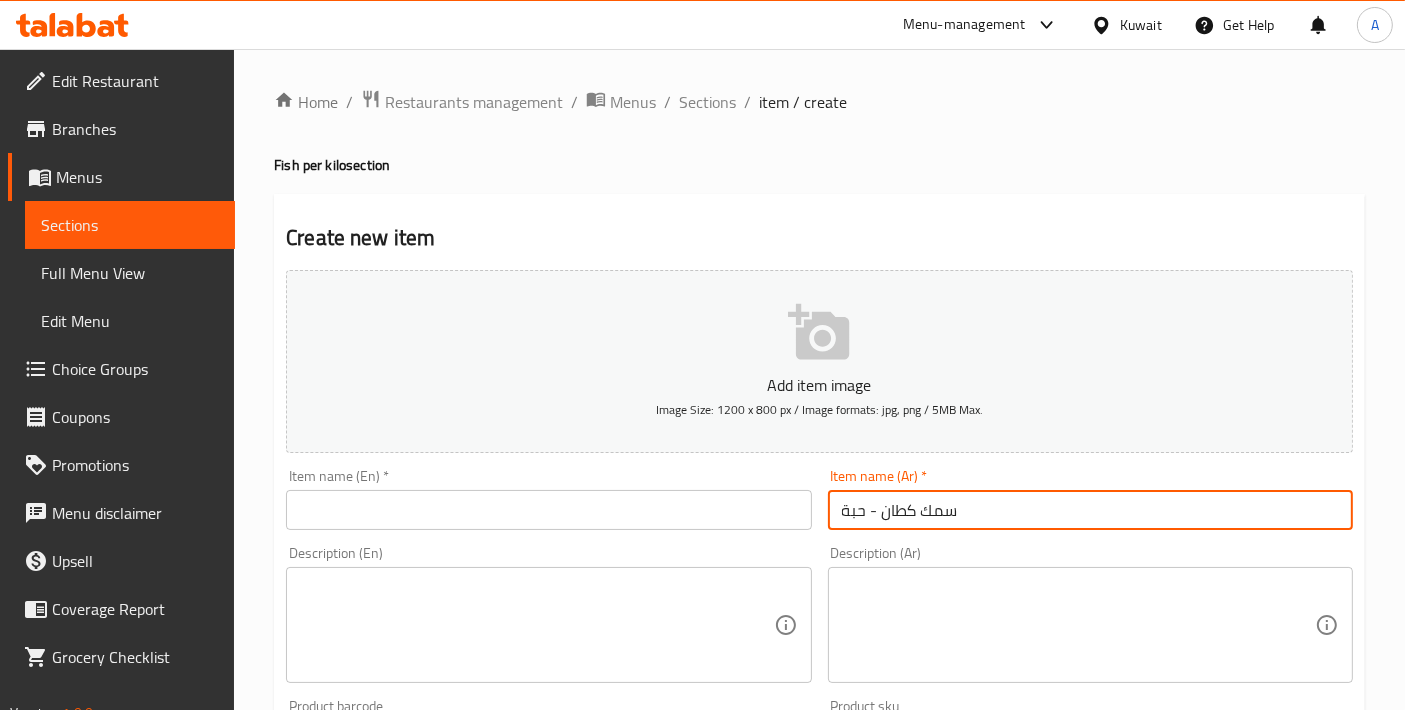 click on "سمك كطان - حبة" at bounding box center (1090, 510) 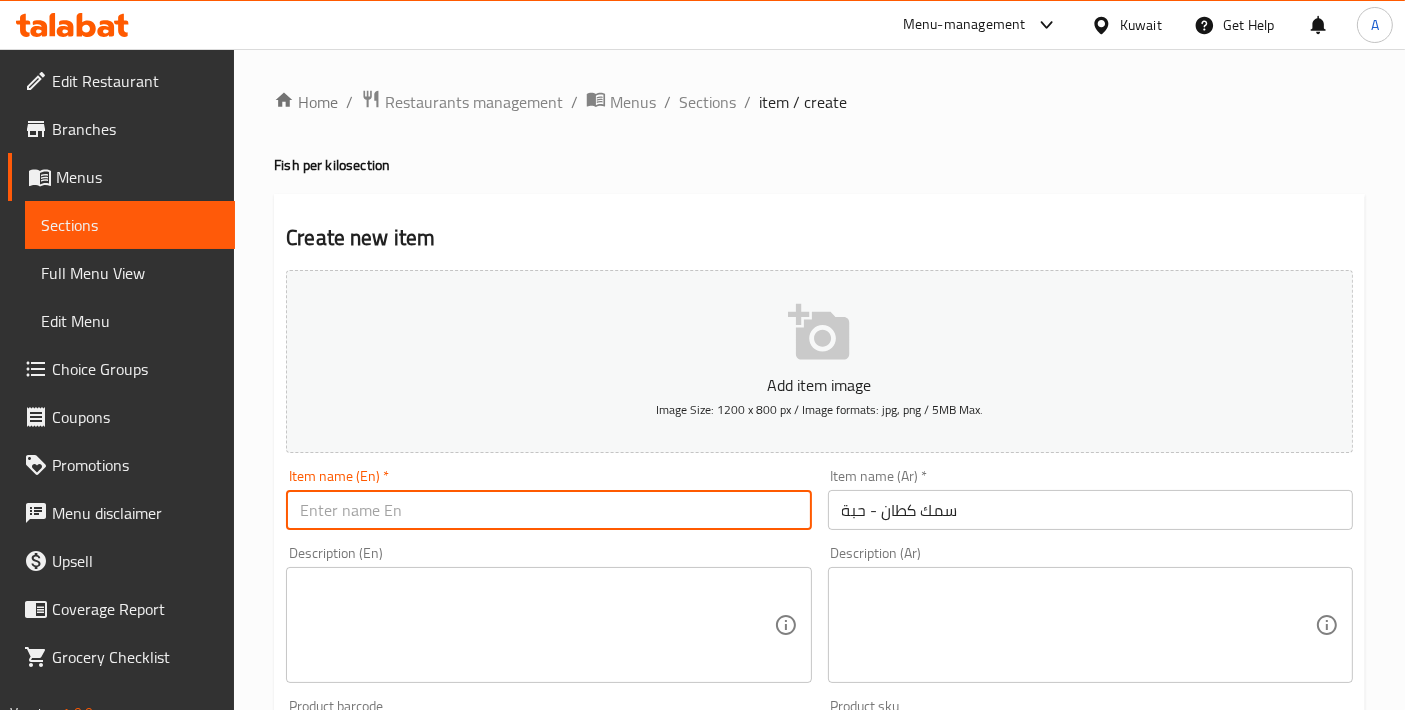 click at bounding box center [548, 510] 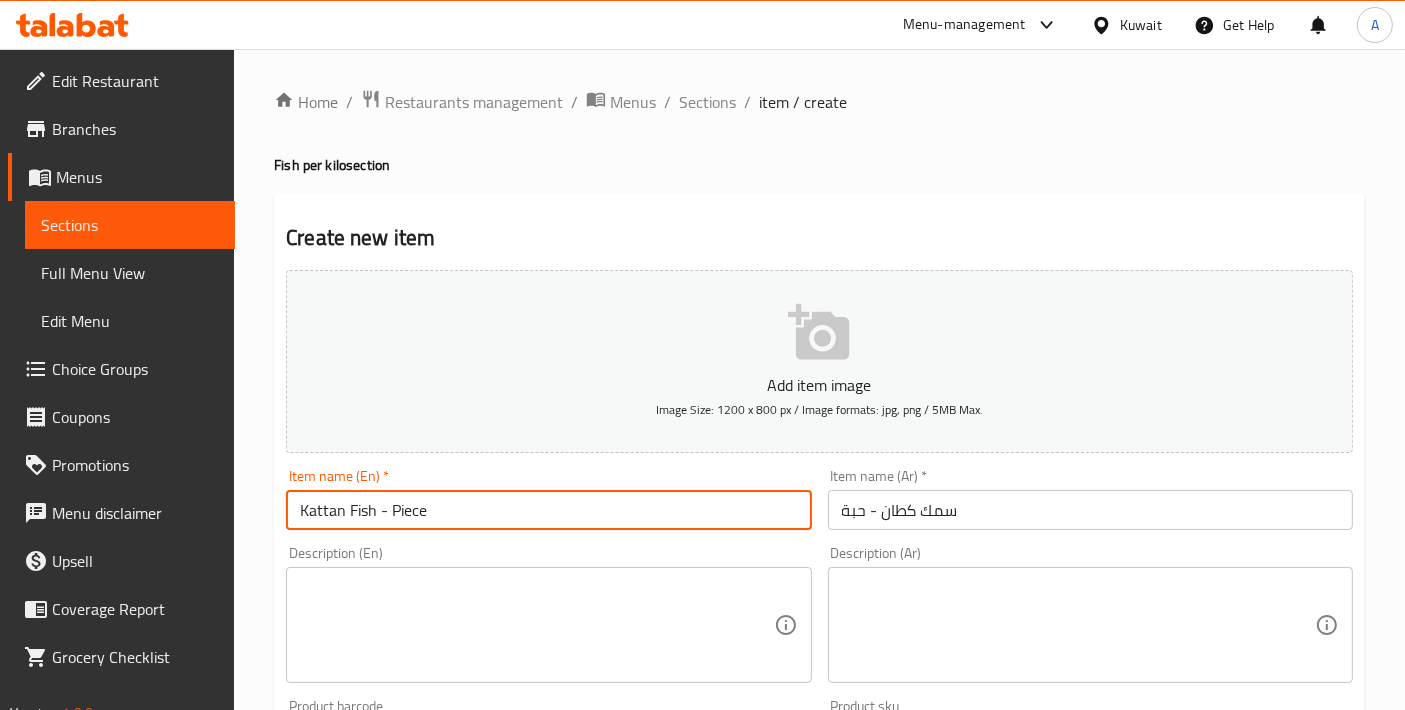 type on "Kattan Fish - Piece" 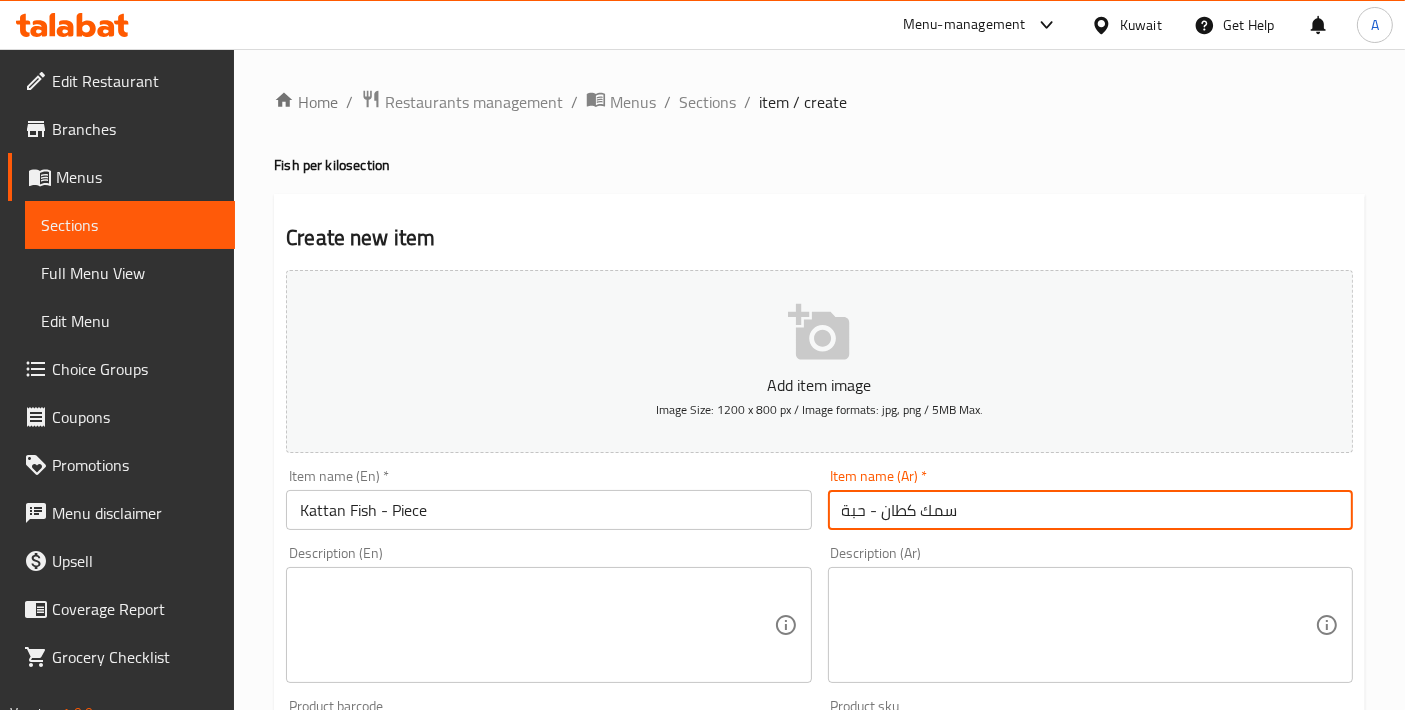 click on "Description (En) Description (En)" at bounding box center (548, 614) 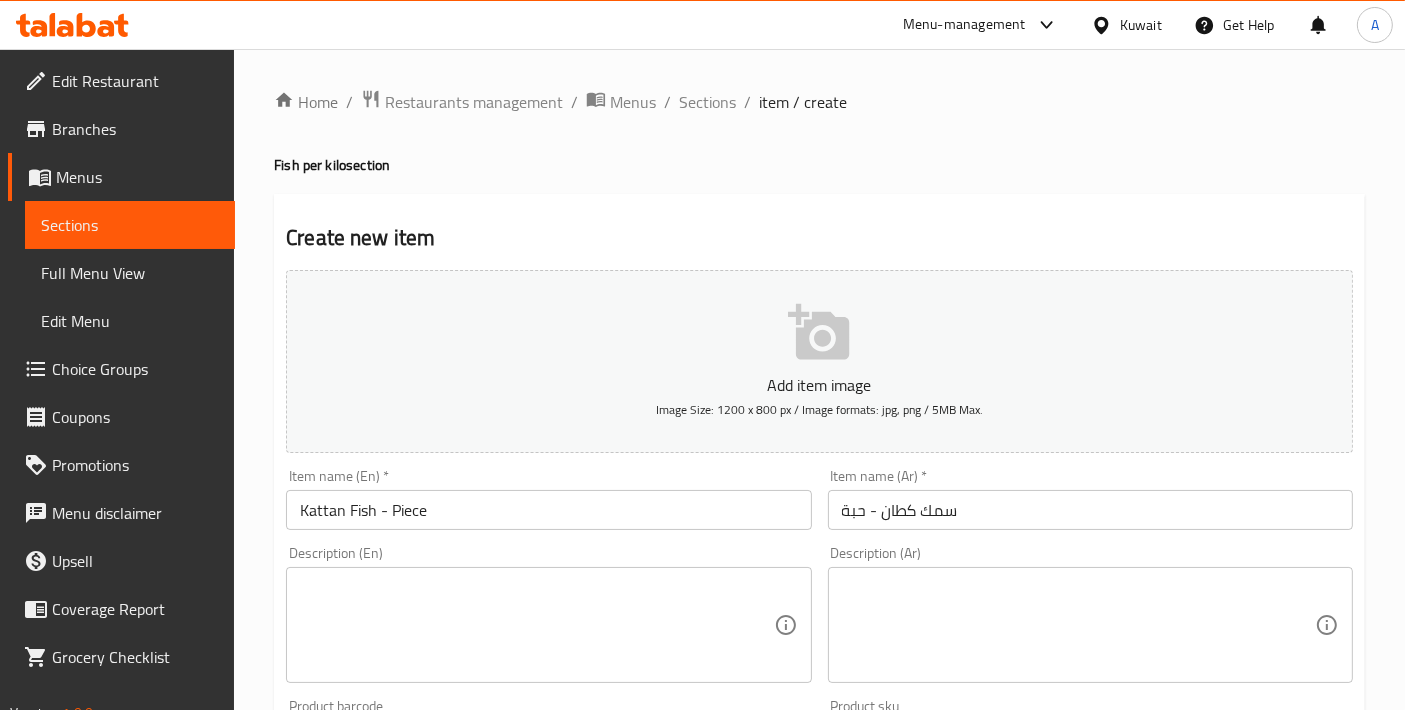click at bounding box center [536, 625] 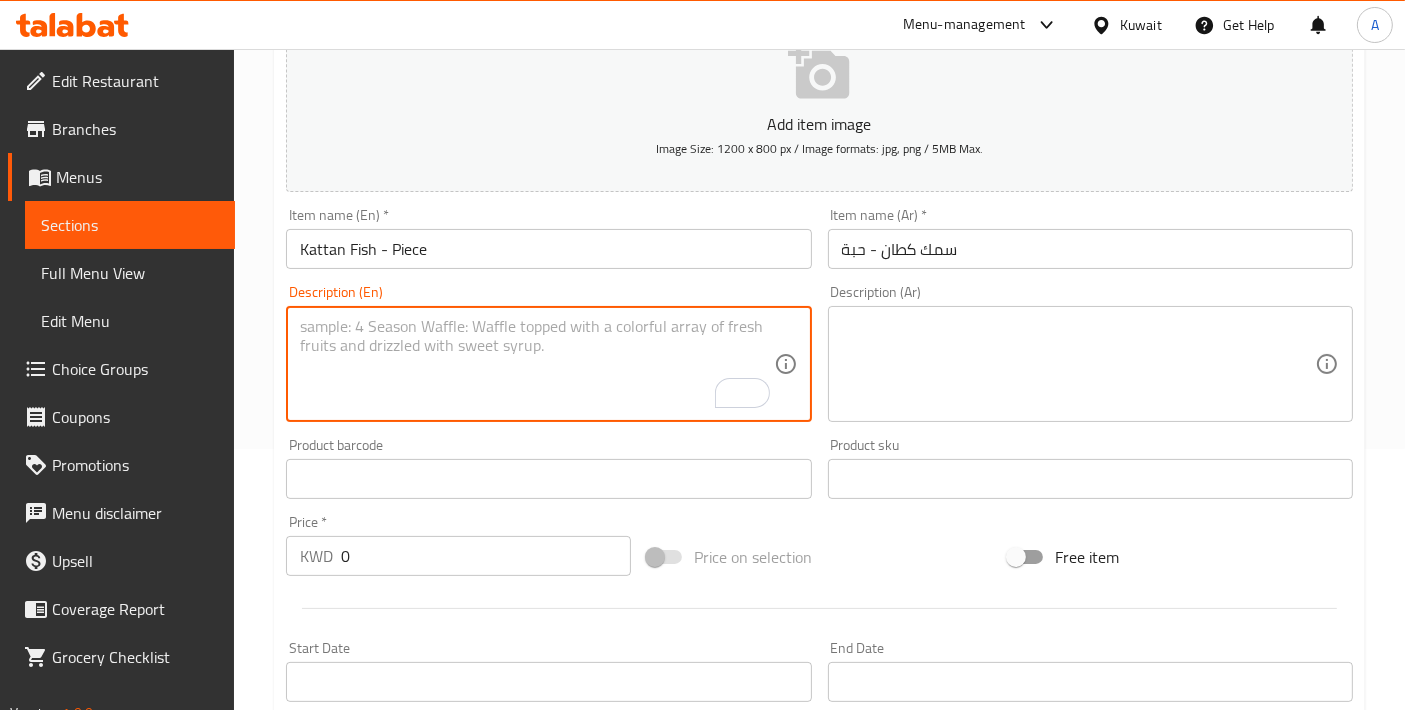 scroll, scrollTop: 666, scrollLeft: 0, axis: vertical 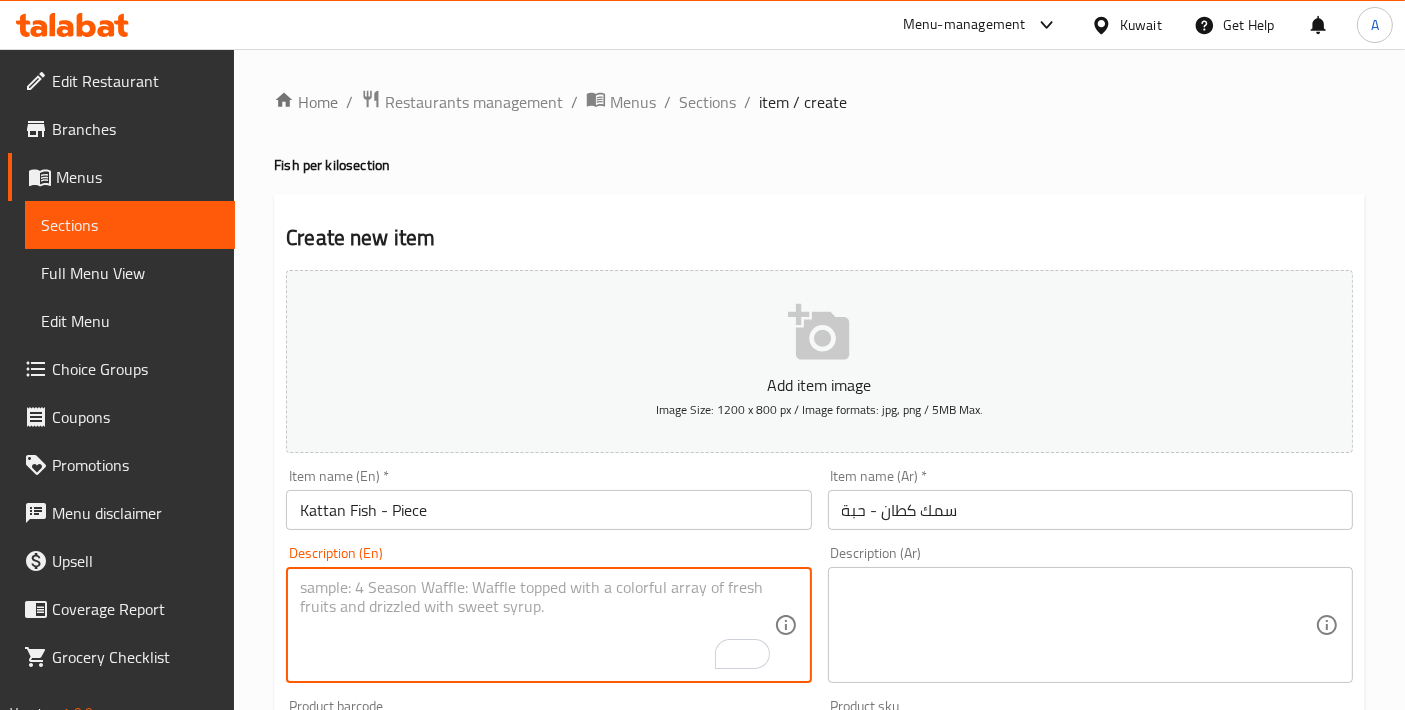 click at bounding box center [536, 625] 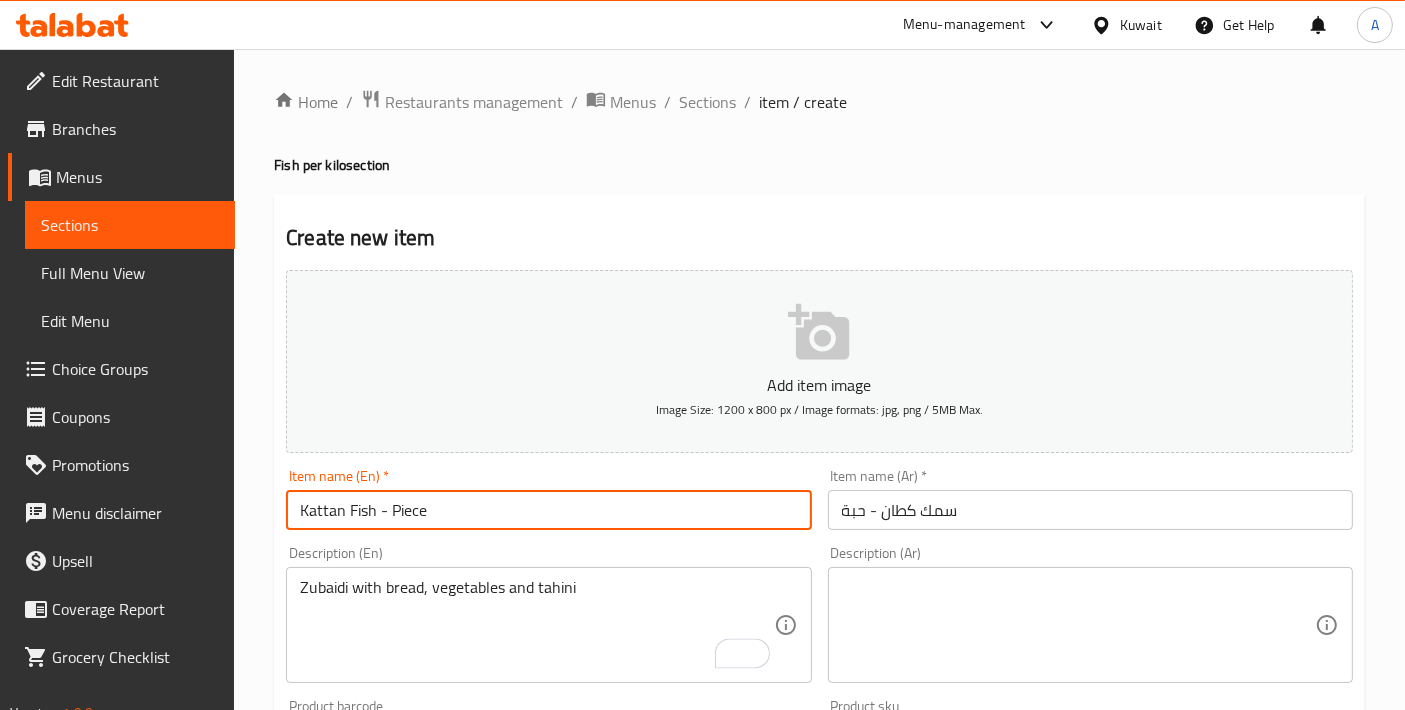 drag, startPoint x: 375, startPoint y: 498, endPoint x: 246, endPoint y: 505, distance: 129.18979 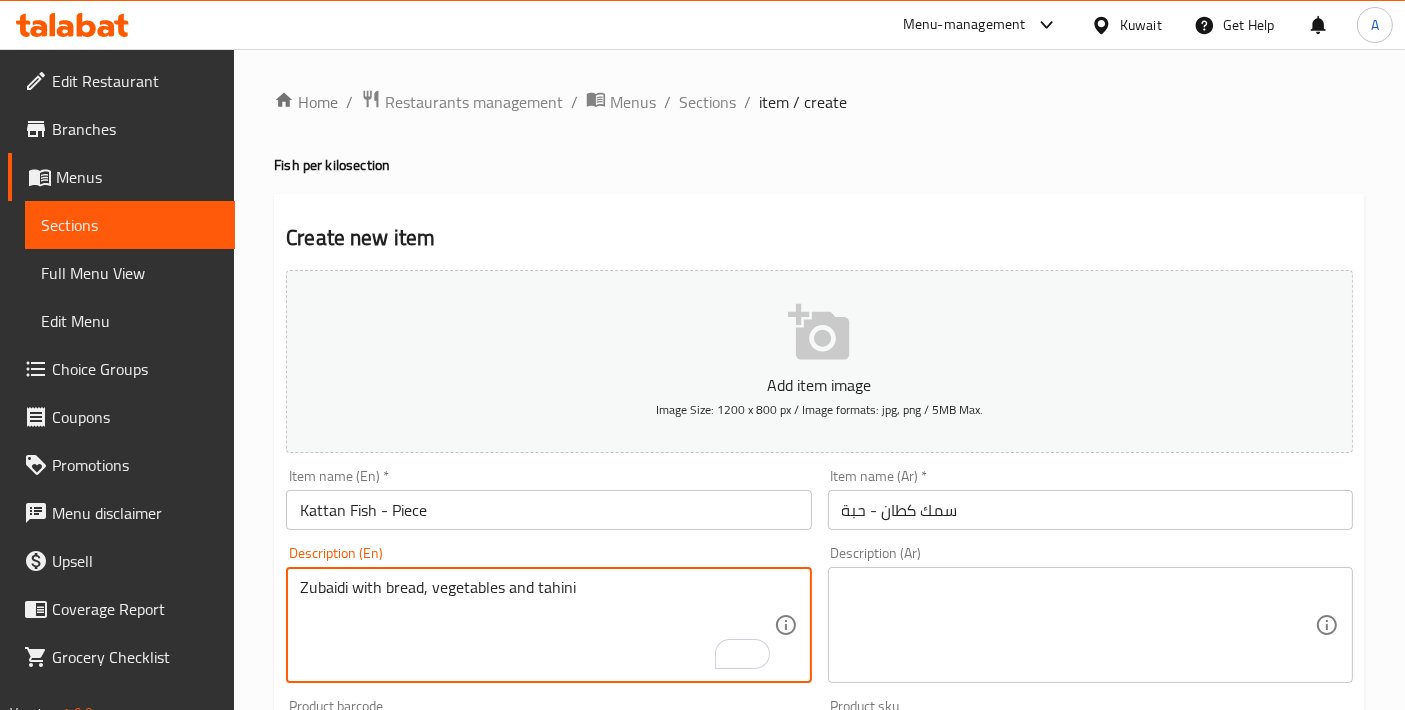 click on "Zubaidi with bread, vegetables and tahini" at bounding box center (536, 625) 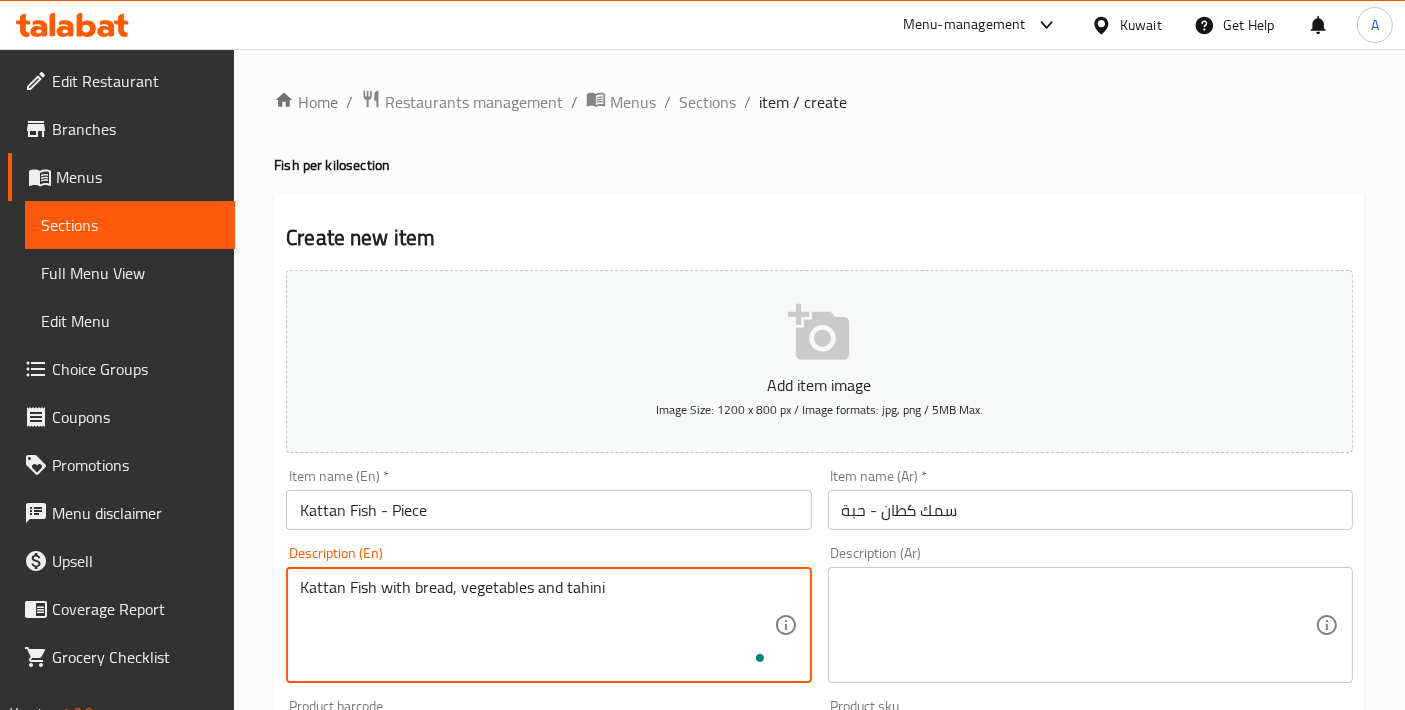 type on "Kattan Fish with bread, vegetables and tahini" 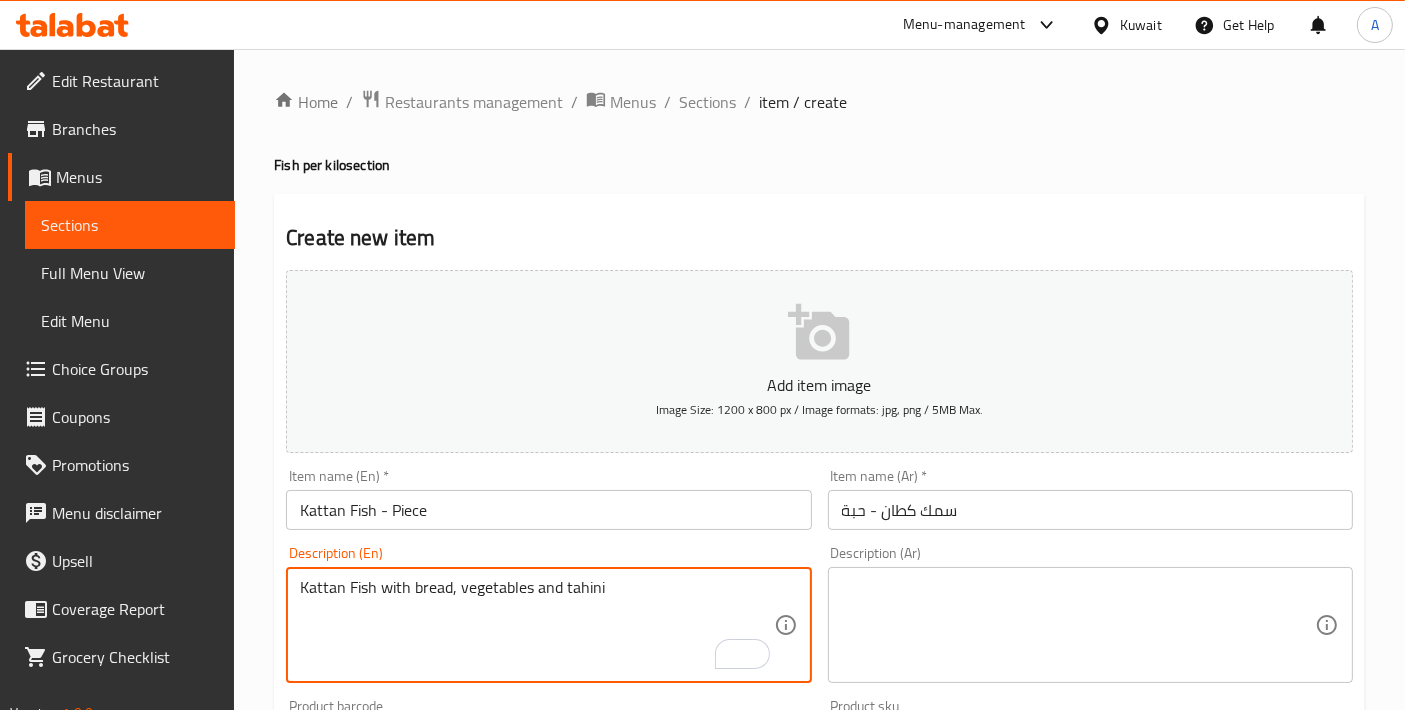 click at bounding box center (1078, 625) 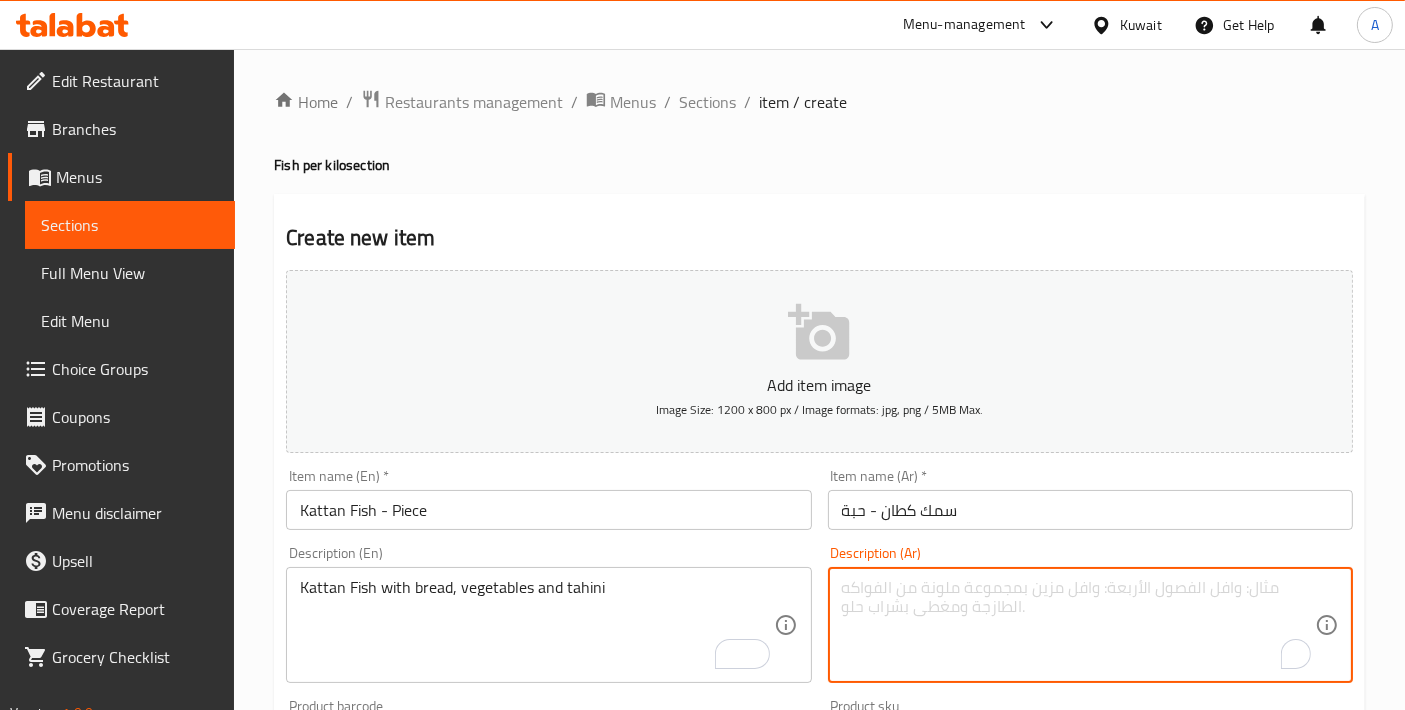 paste on "زبيدي مع الخبز والخضرة والطحينة" 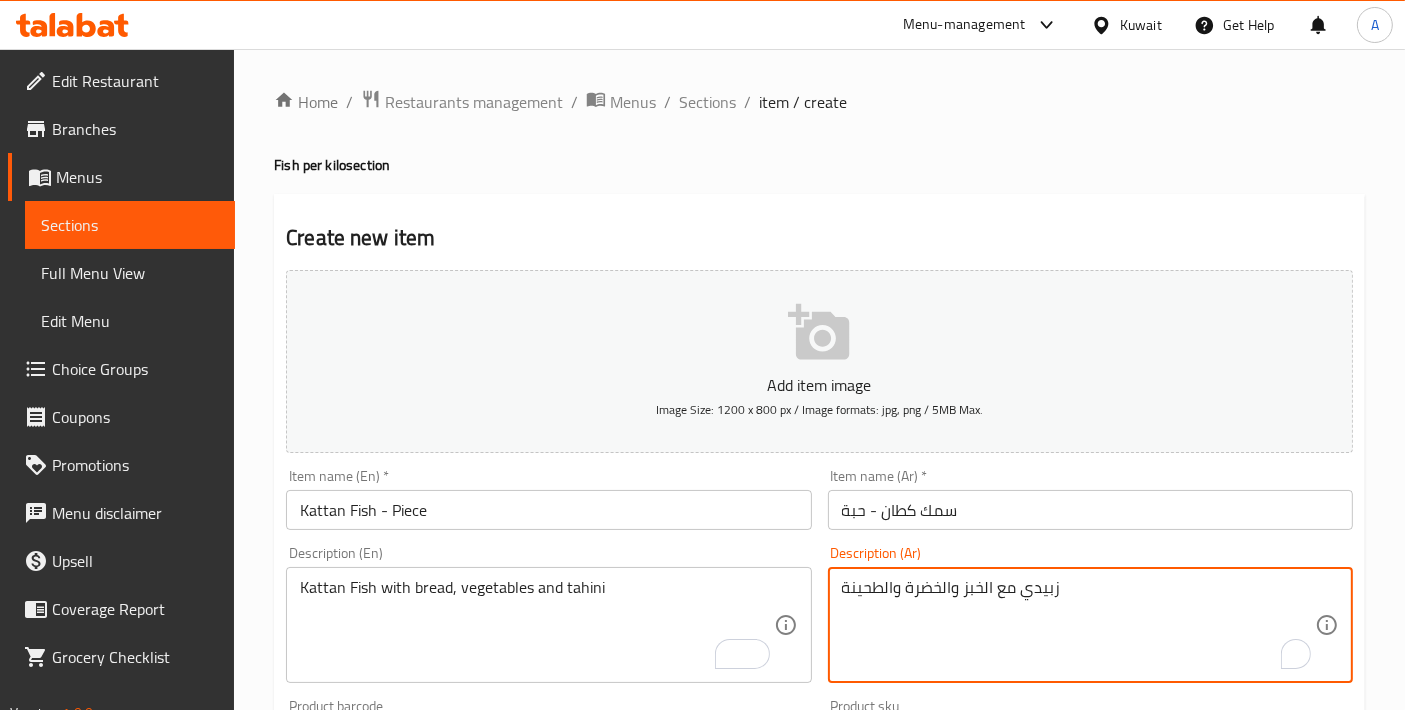 type on "زبيدي مع الخبز والخضرة والطحينة" 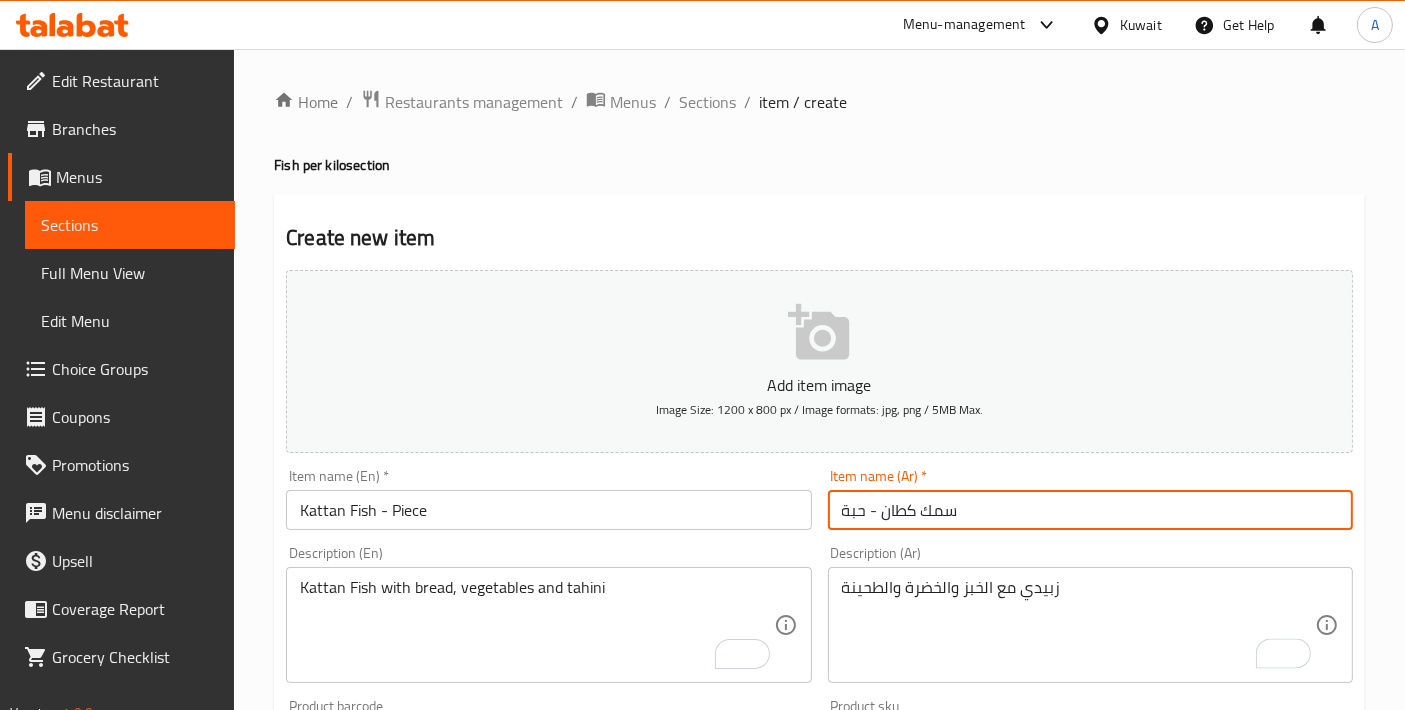 click on "سمك كطان - حبة" at bounding box center (1090, 510) 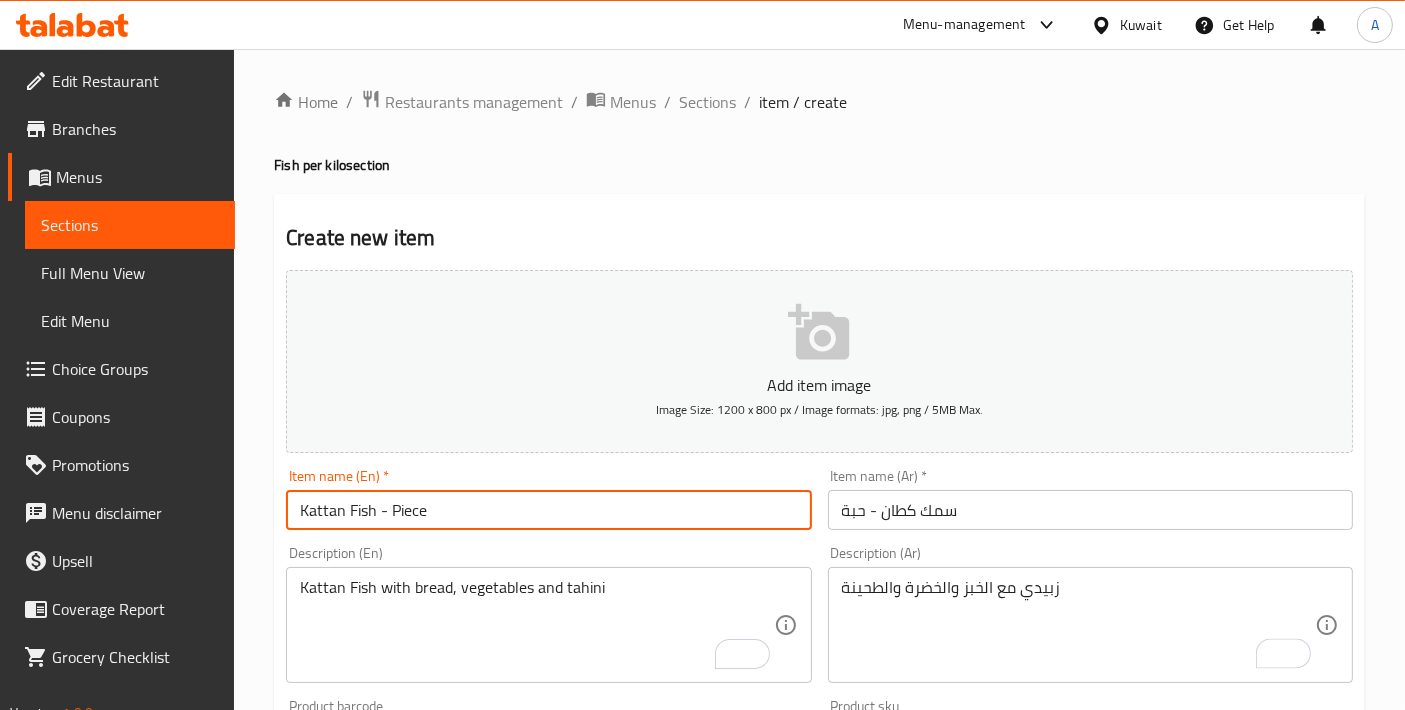 drag, startPoint x: 437, startPoint y: 518, endPoint x: 211, endPoint y: 484, distance: 228.54321 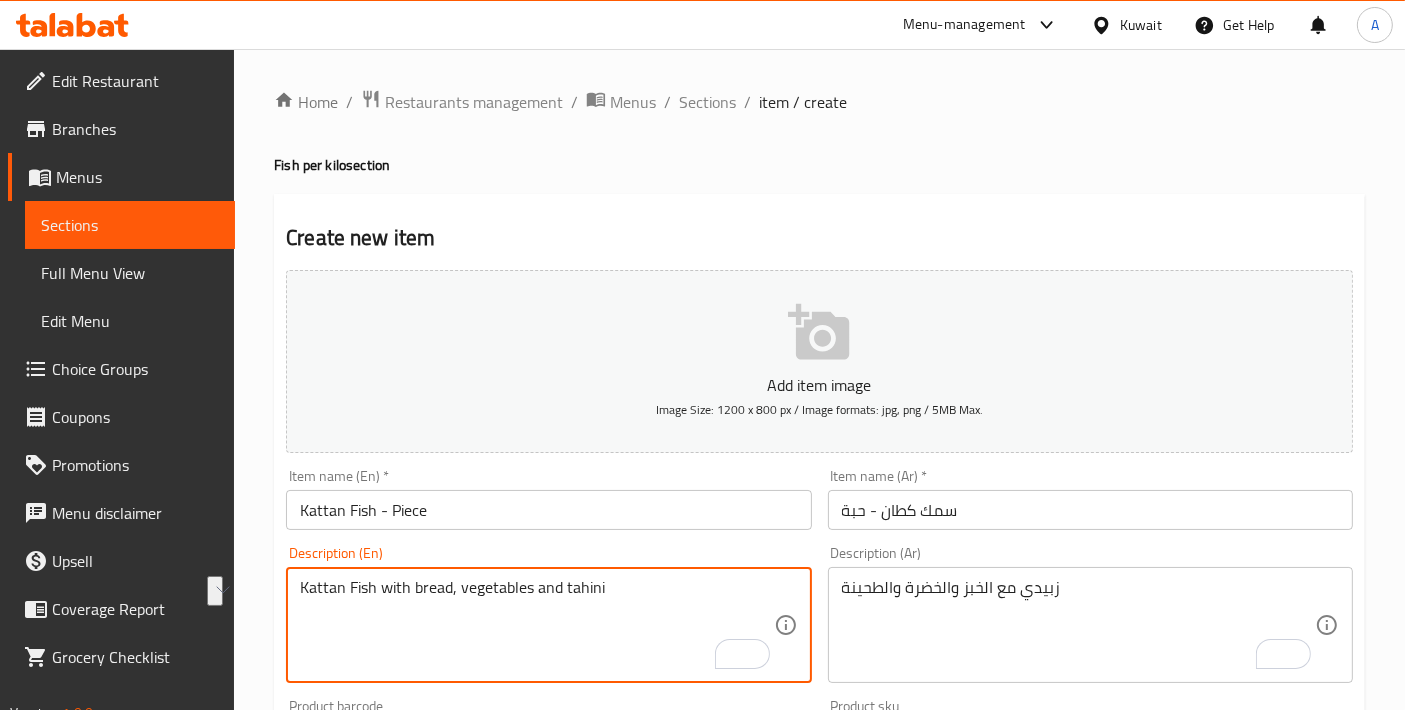 drag, startPoint x: 300, startPoint y: 583, endPoint x: 374, endPoint y: 583, distance: 74 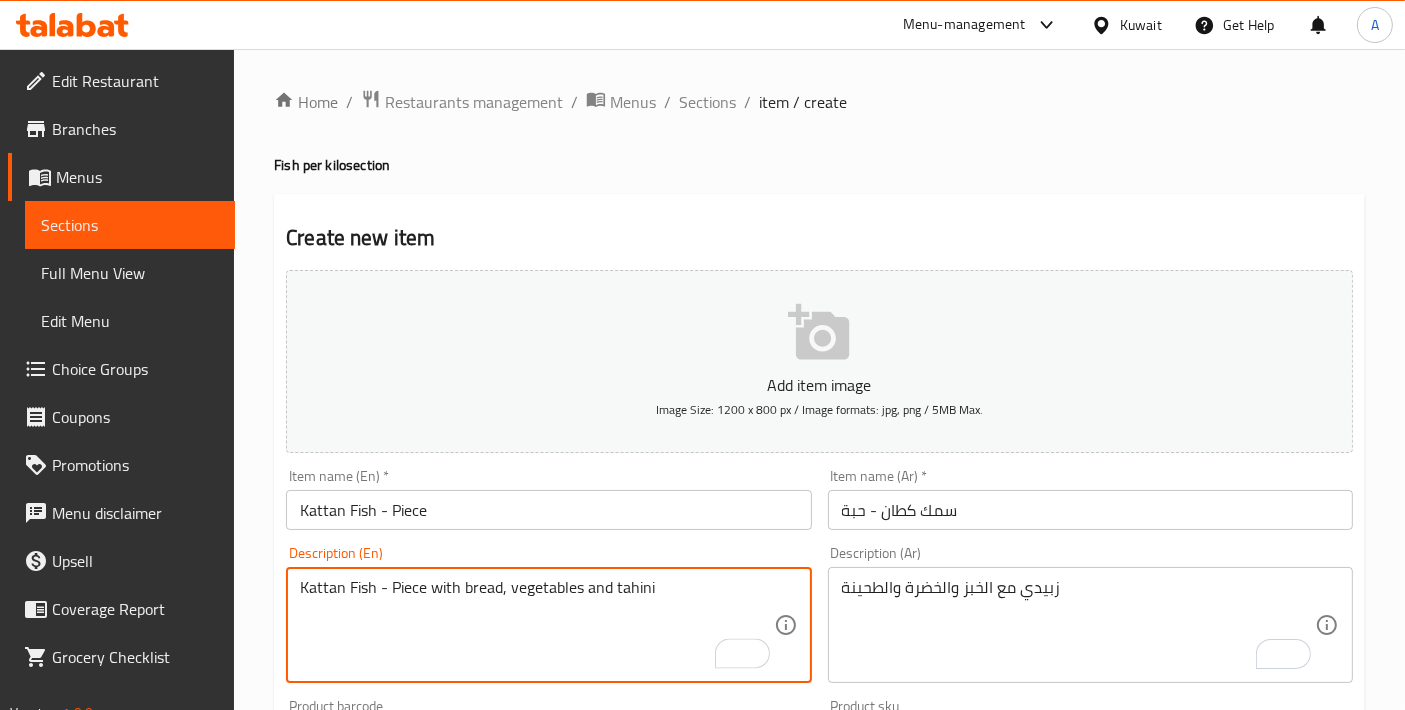 type on "Kattan Fish - Piece with bread, vegetables and tahini" 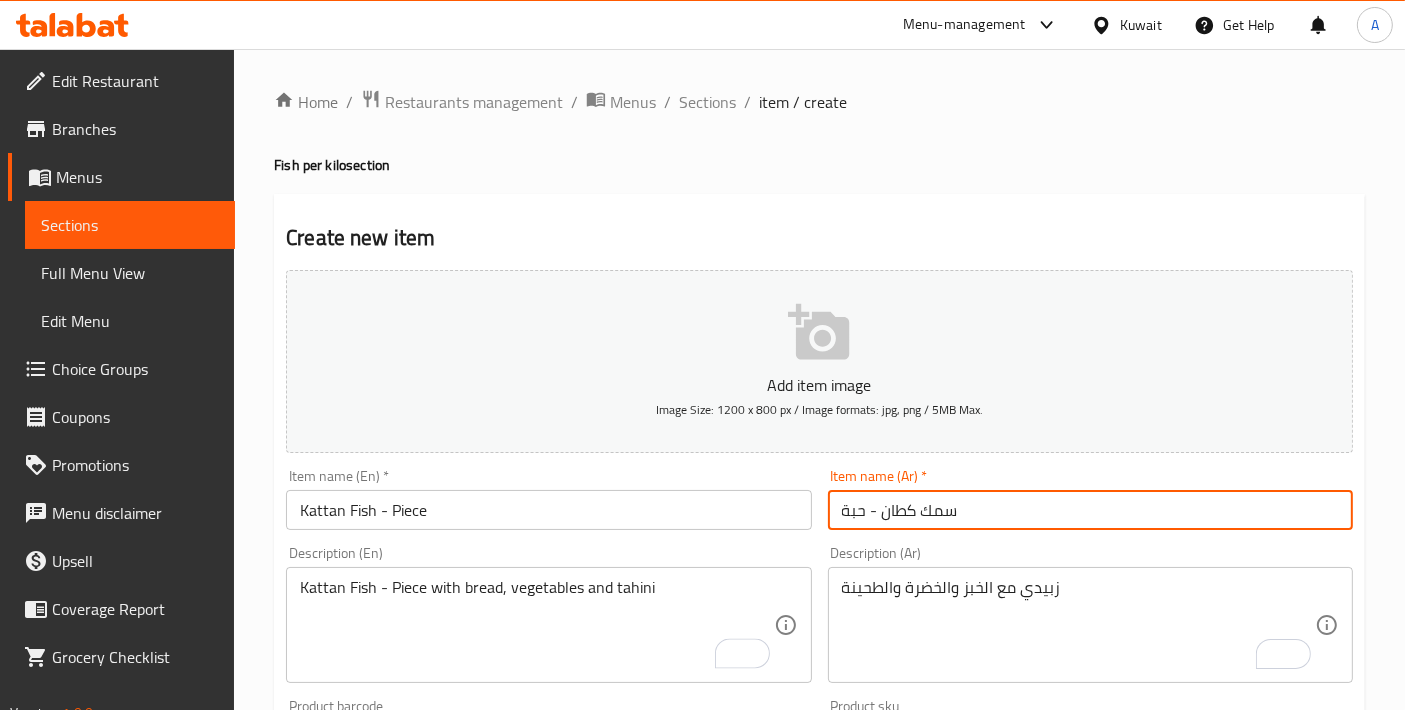 drag, startPoint x: 1041, startPoint y: 518, endPoint x: 745, endPoint y: 520, distance: 296.00674 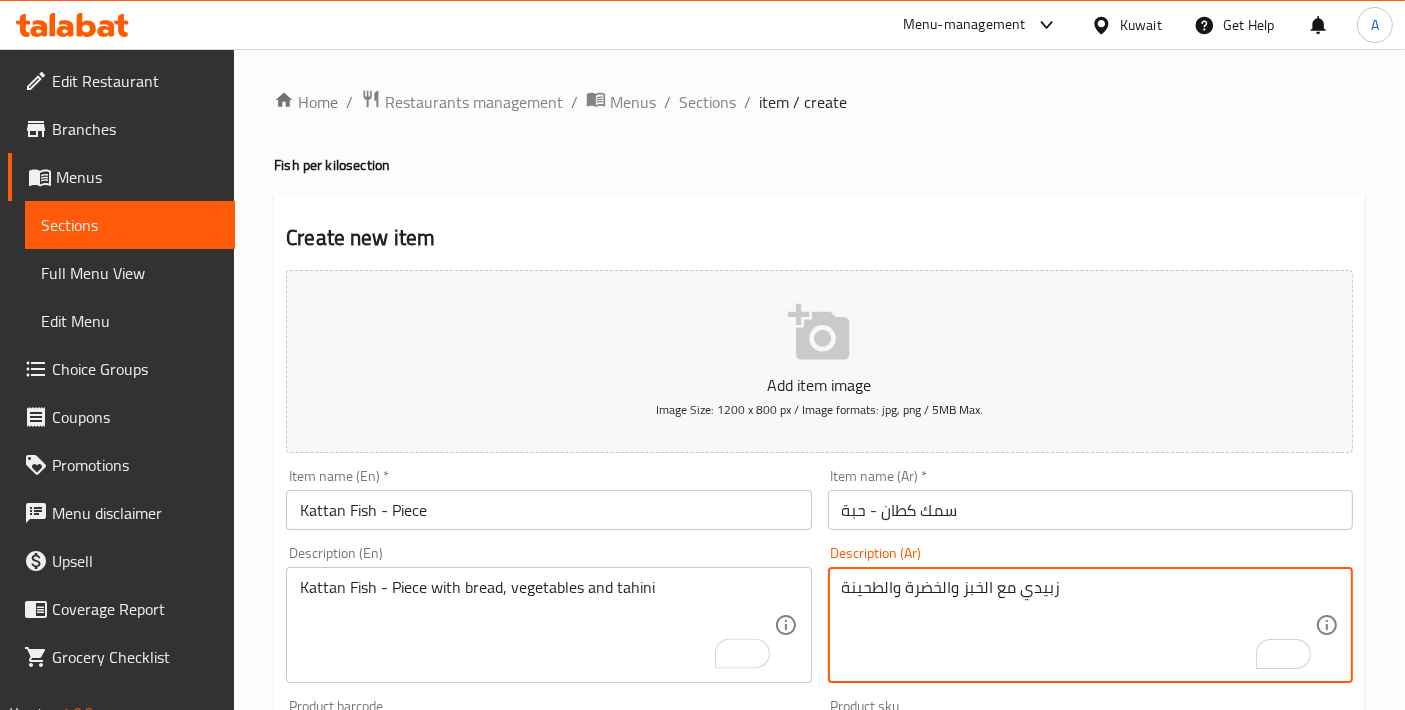 click on "زبيدي مع الخبز والخضرة والطحينة" at bounding box center (1078, 625) 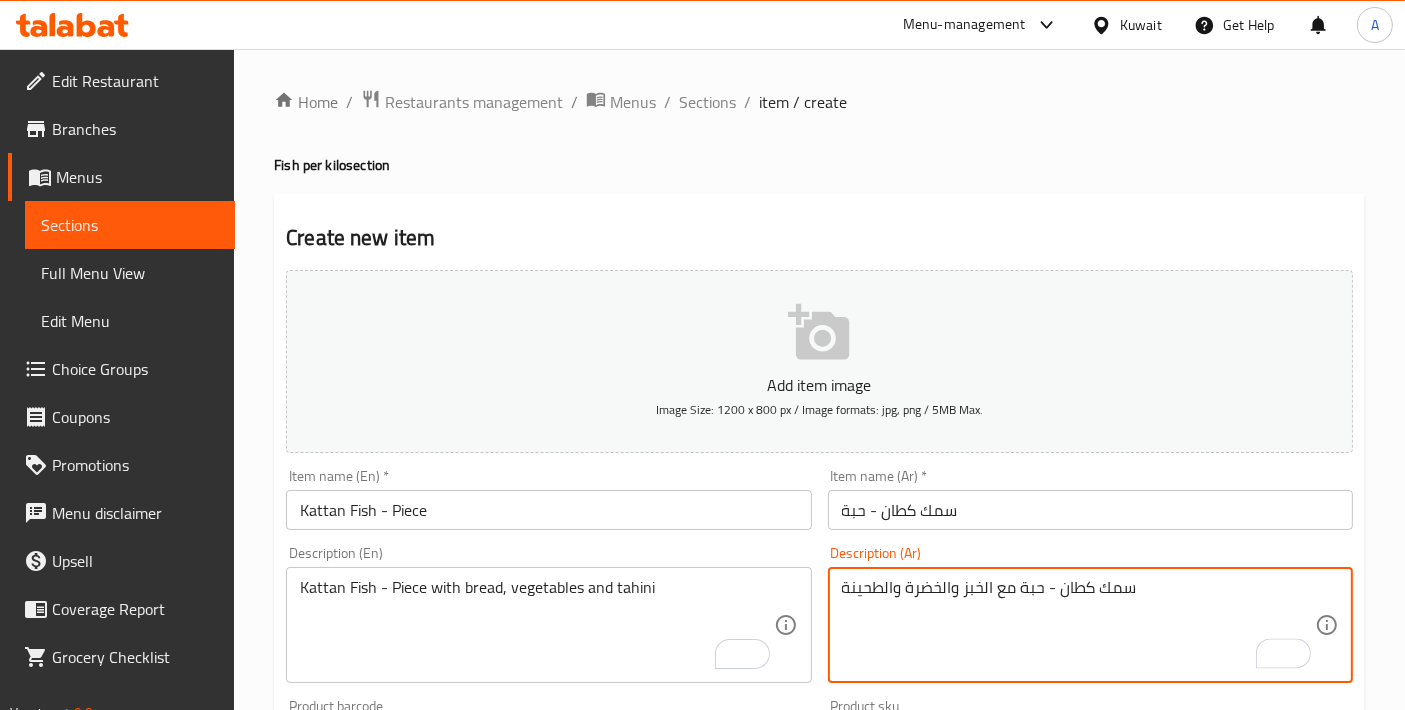 scroll, scrollTop: 666, scrollLeft: 0, axis: vertical 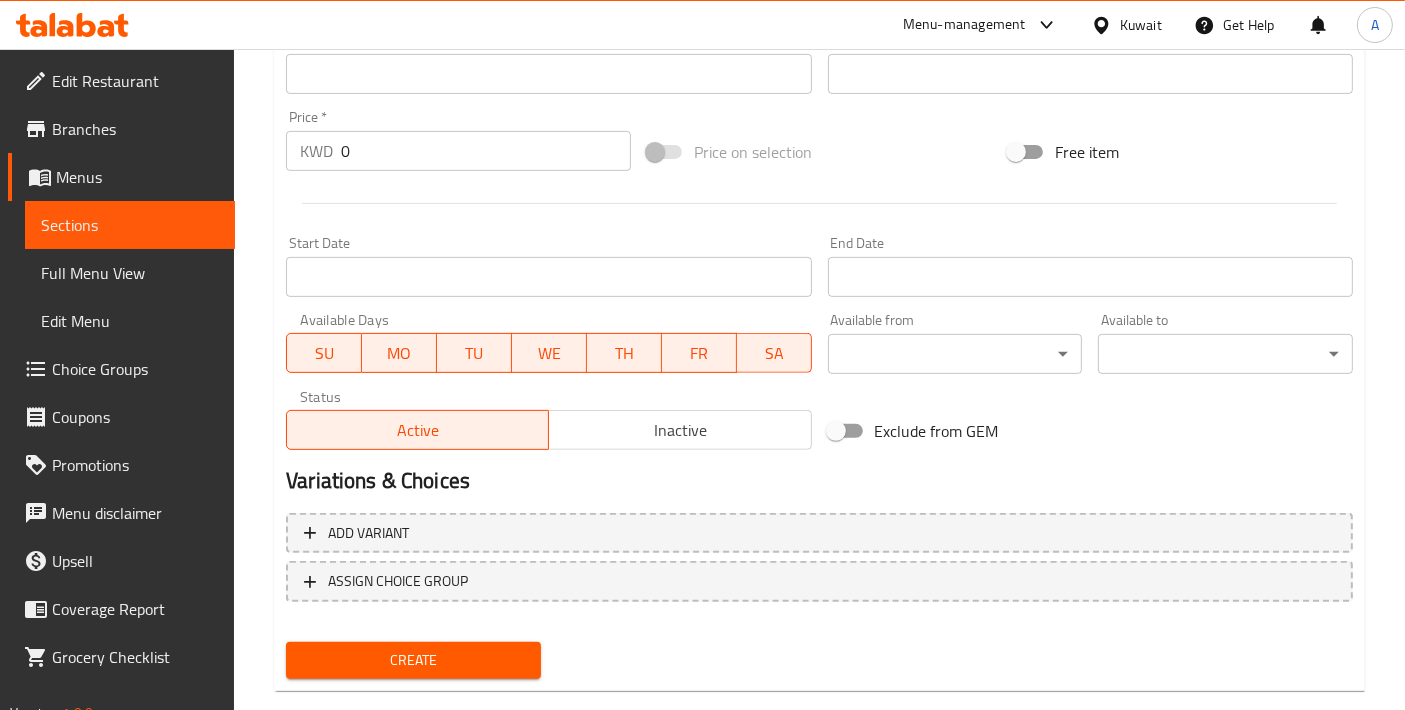 type on "سمك كطان - حبة مع الخبز والخضرة والطحينة" 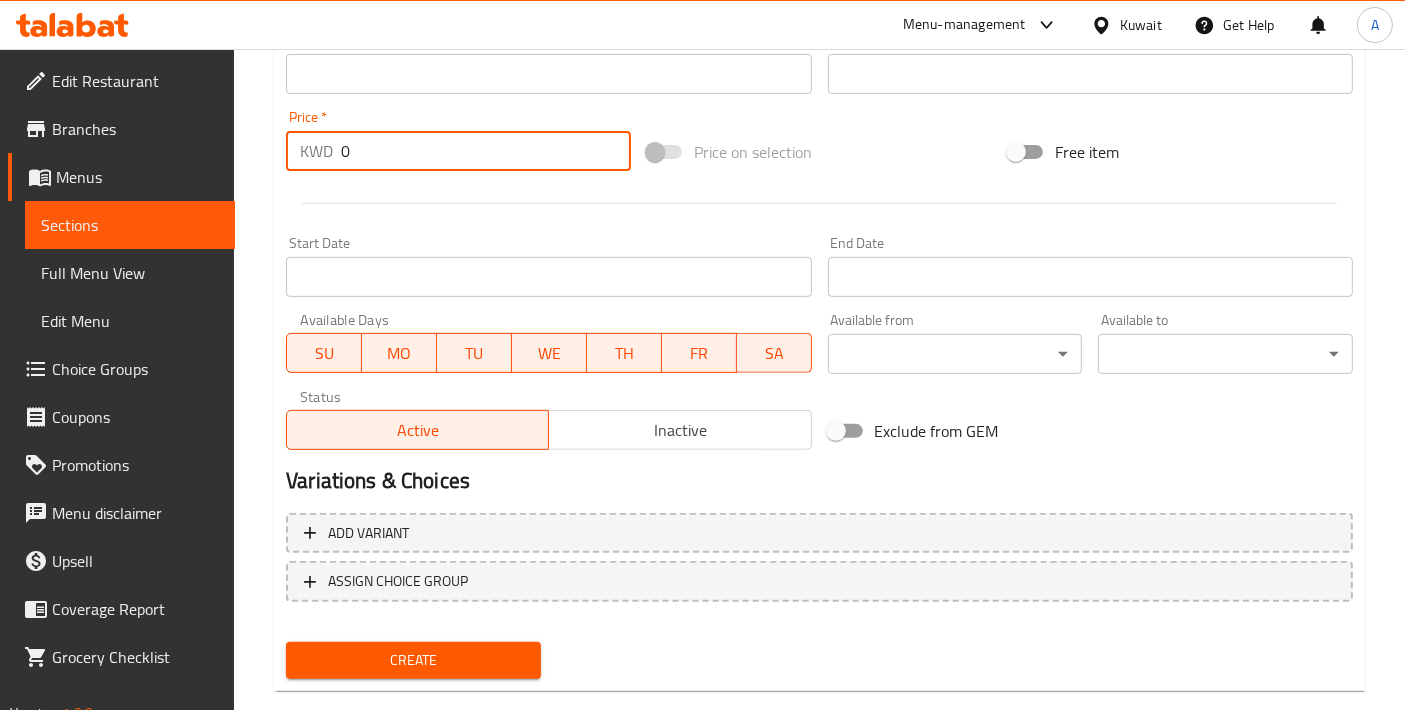 drag, startPoint x: 432, startPoint y: 157, endPoint x: 253, endPoint y: 155, distance: 179.01117 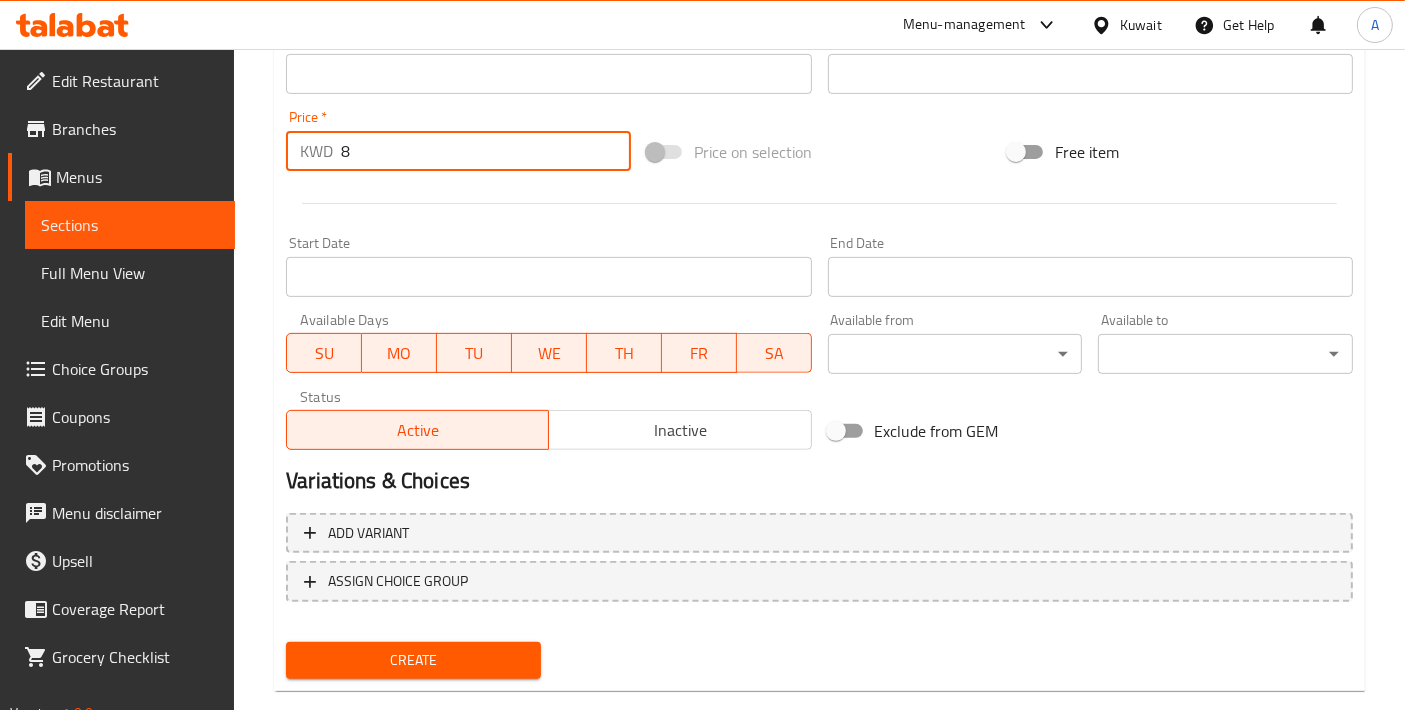 type on "8" 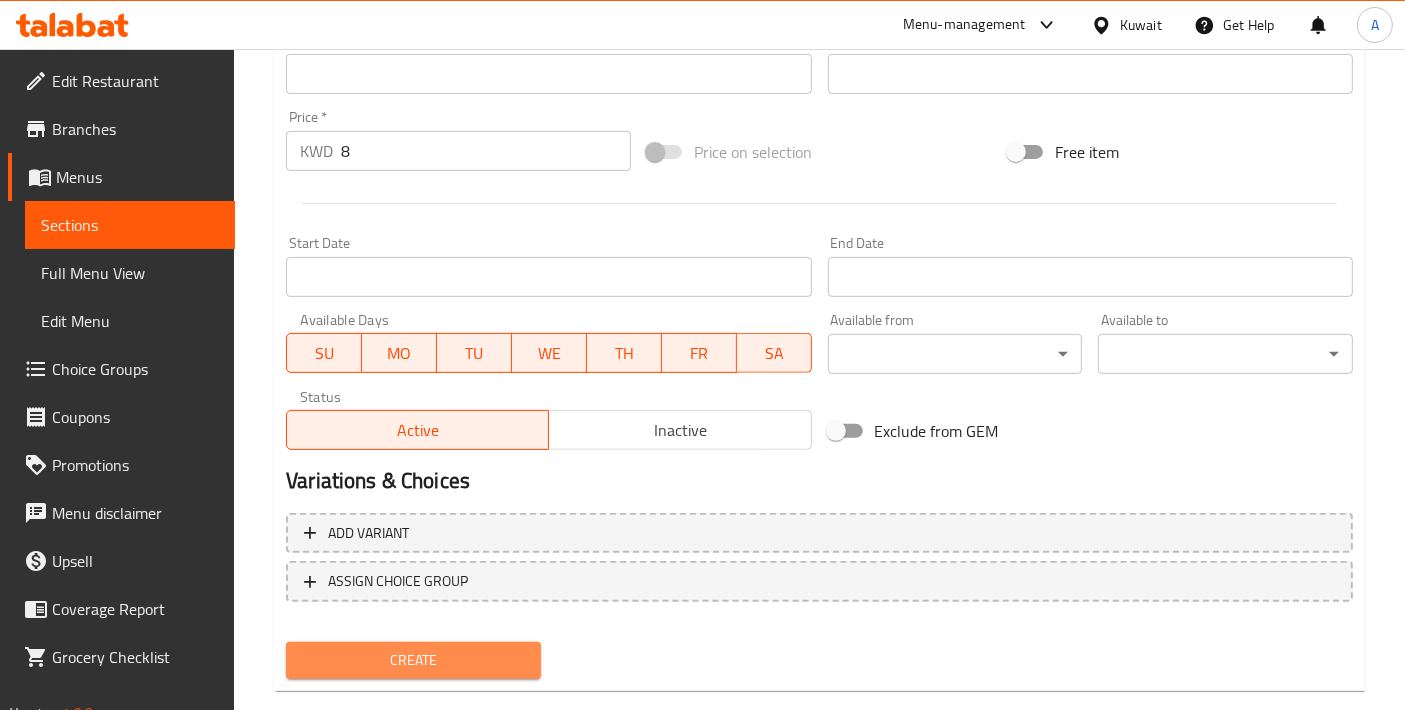 click on "Create" at bounding box center (413, 660) 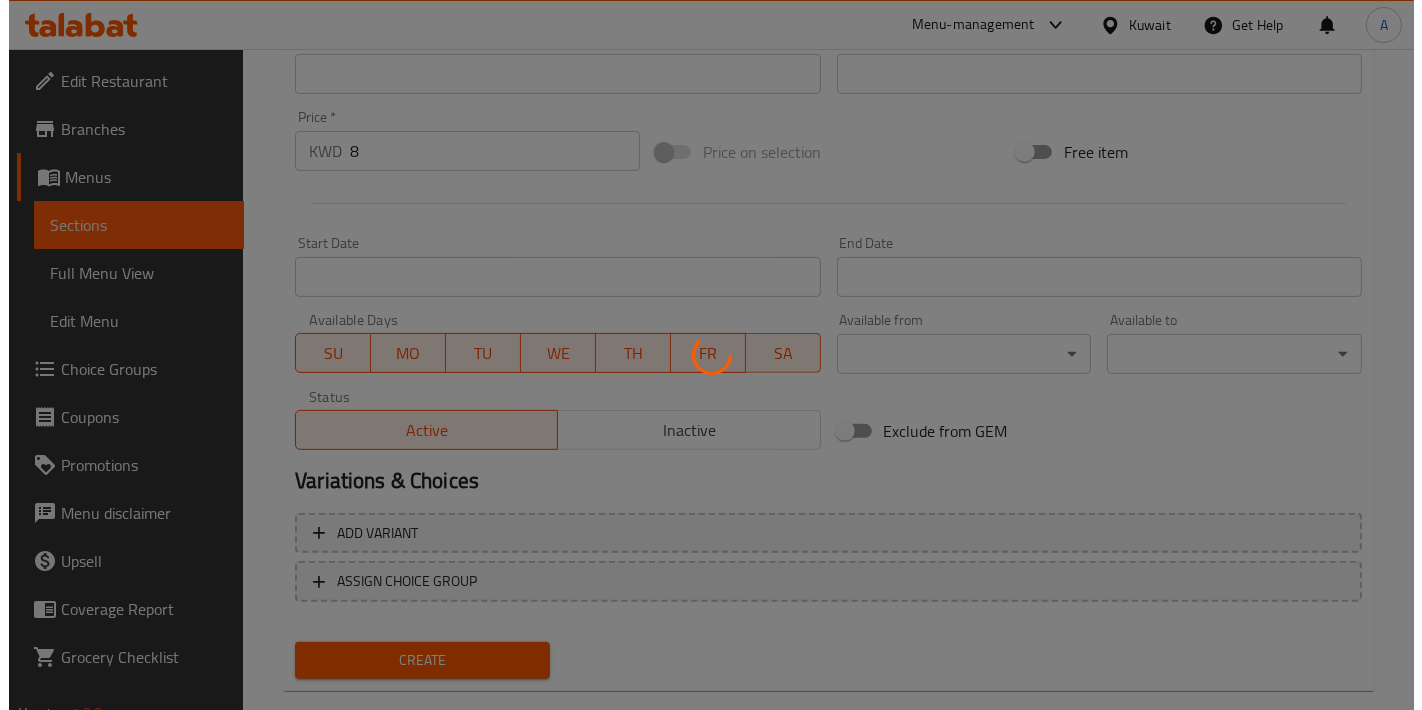 scroll, scrollTop: 0, scrollLeft: 0, axis: both 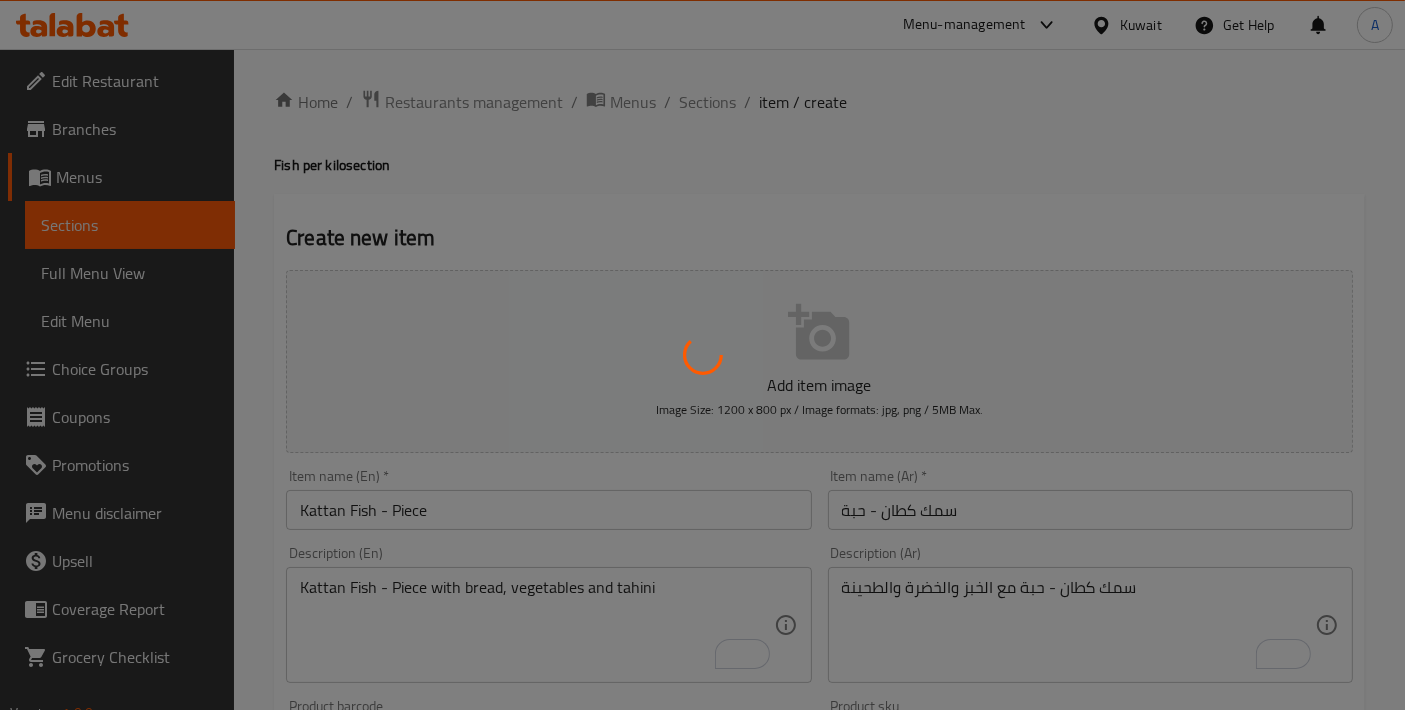 type 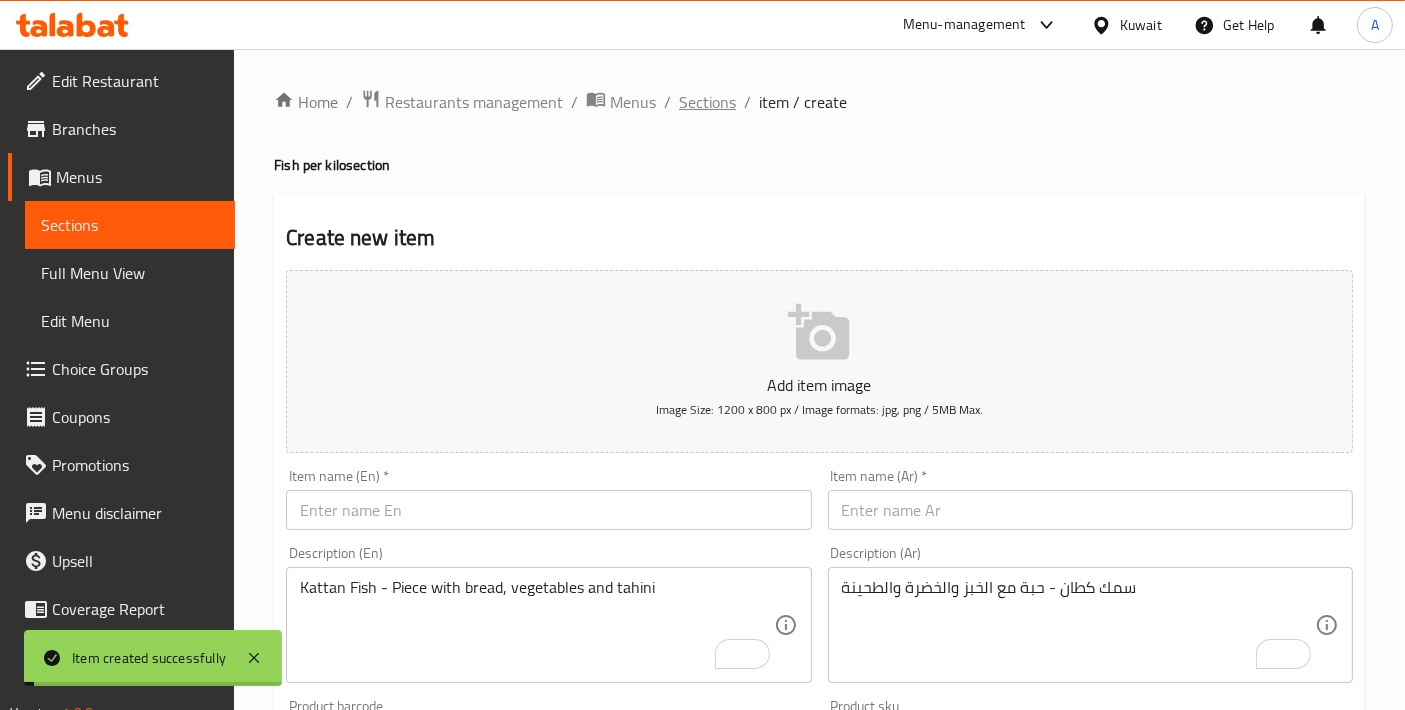 click on "Sections" at bounding box center (707, 102) 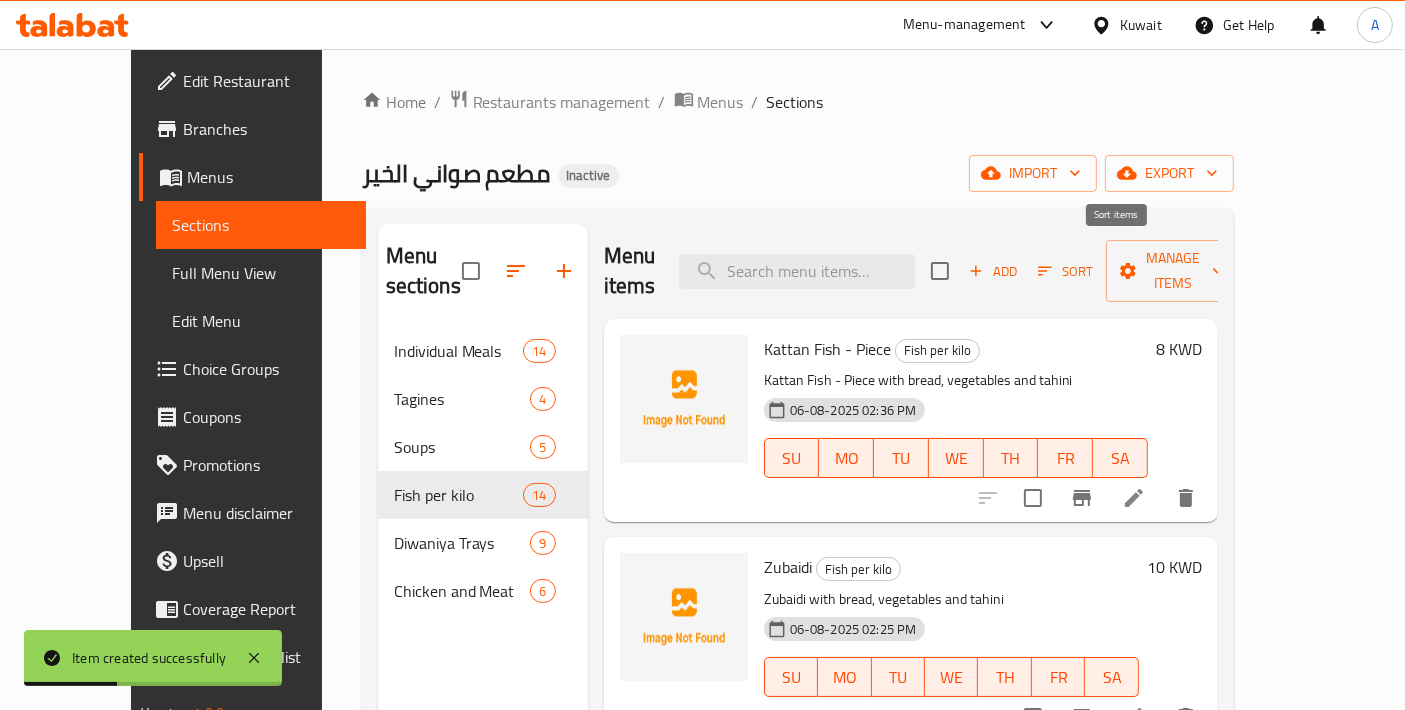 click 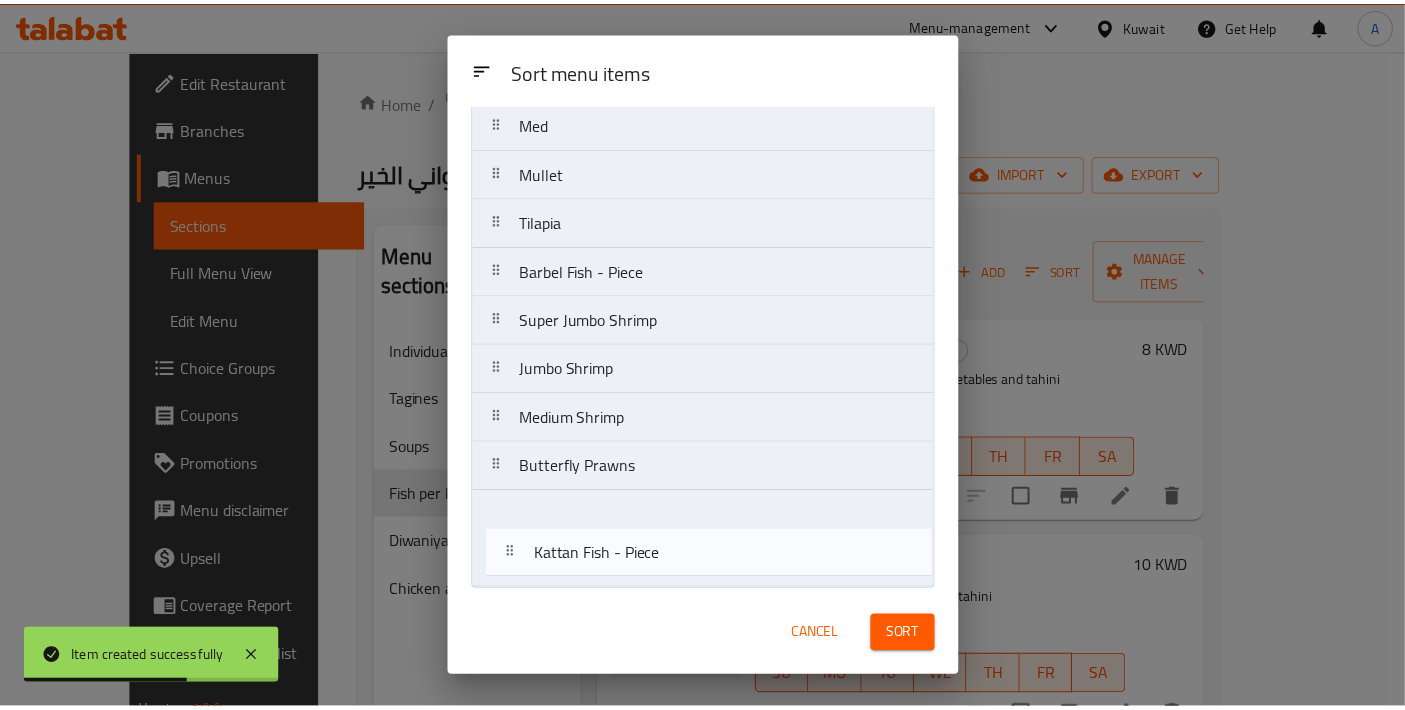 scroll, scrollTop: 258, scrollLeft: 0, axis: vertical 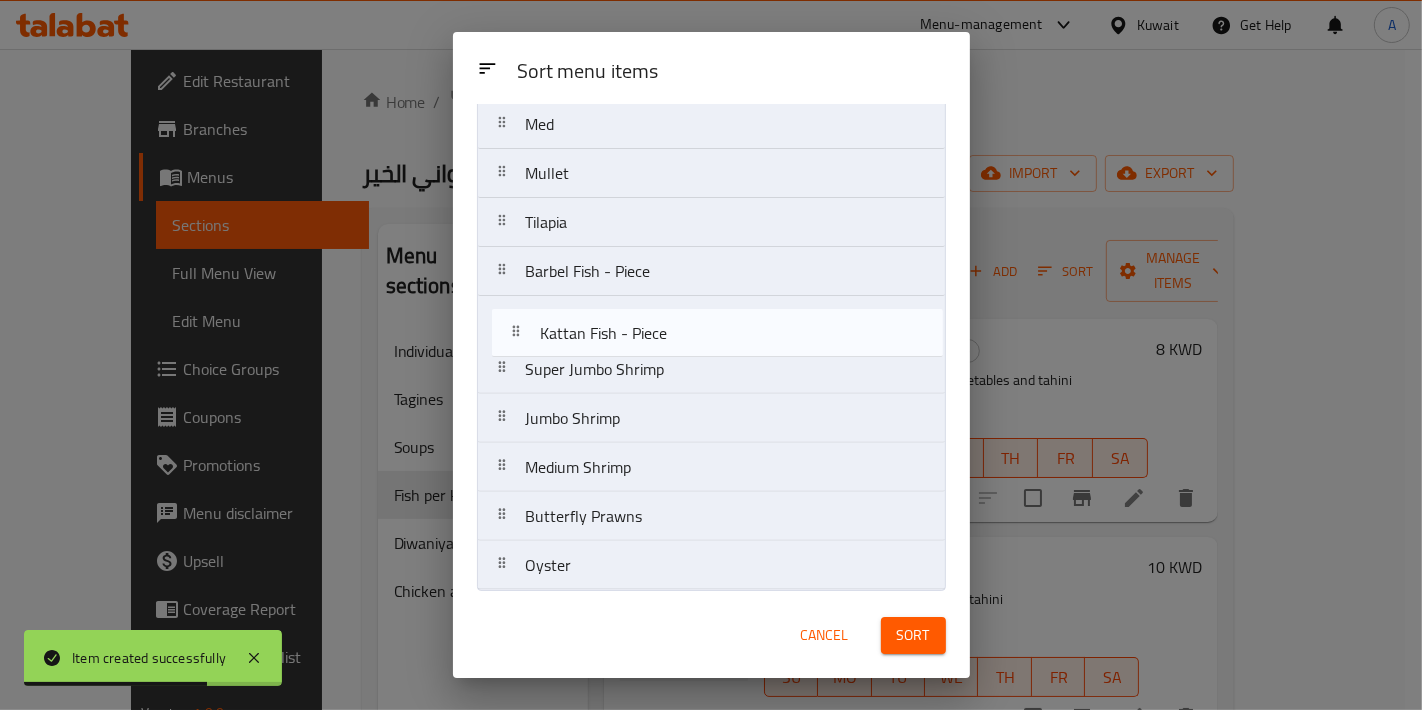 drag, startPoint x: 722, startPoint y: 199, endPoint x: 740, endPoint y: 350, distance: 152.06906 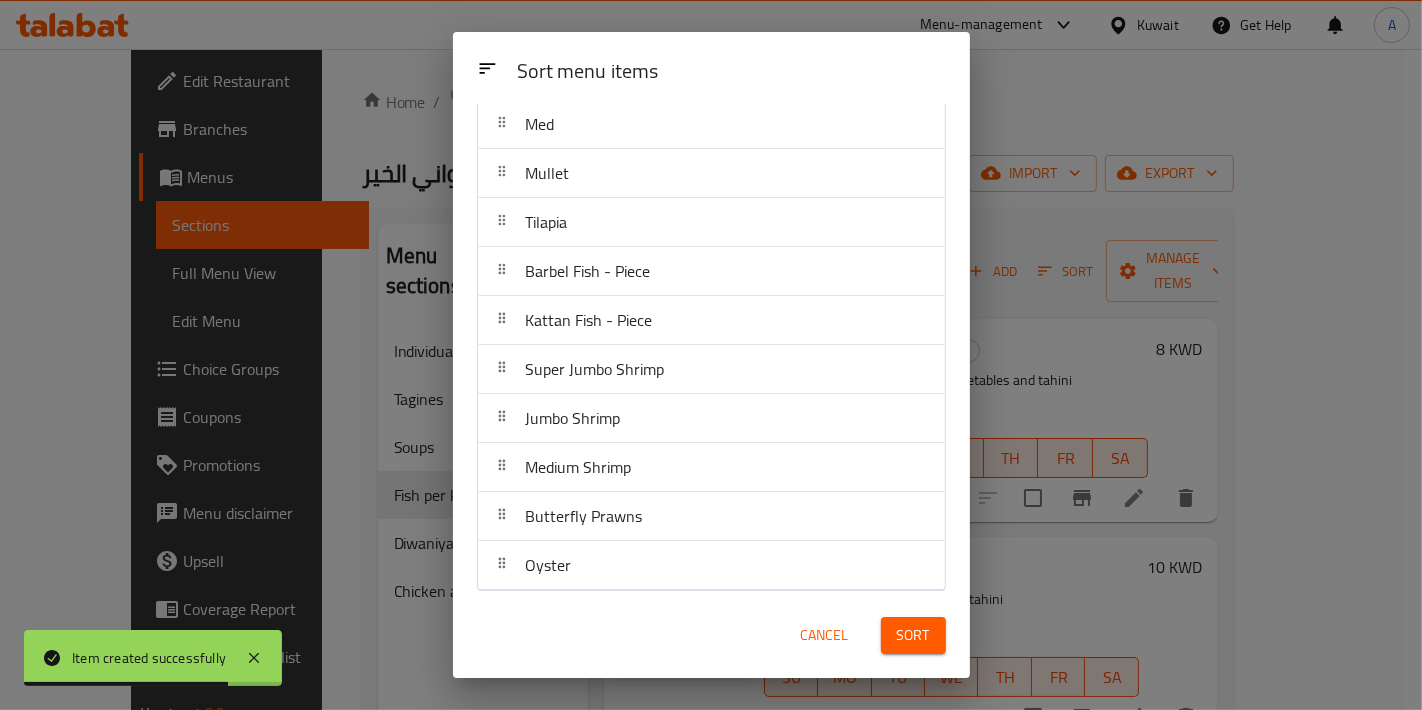 click on "Sort" at bounding box center [913, 635] 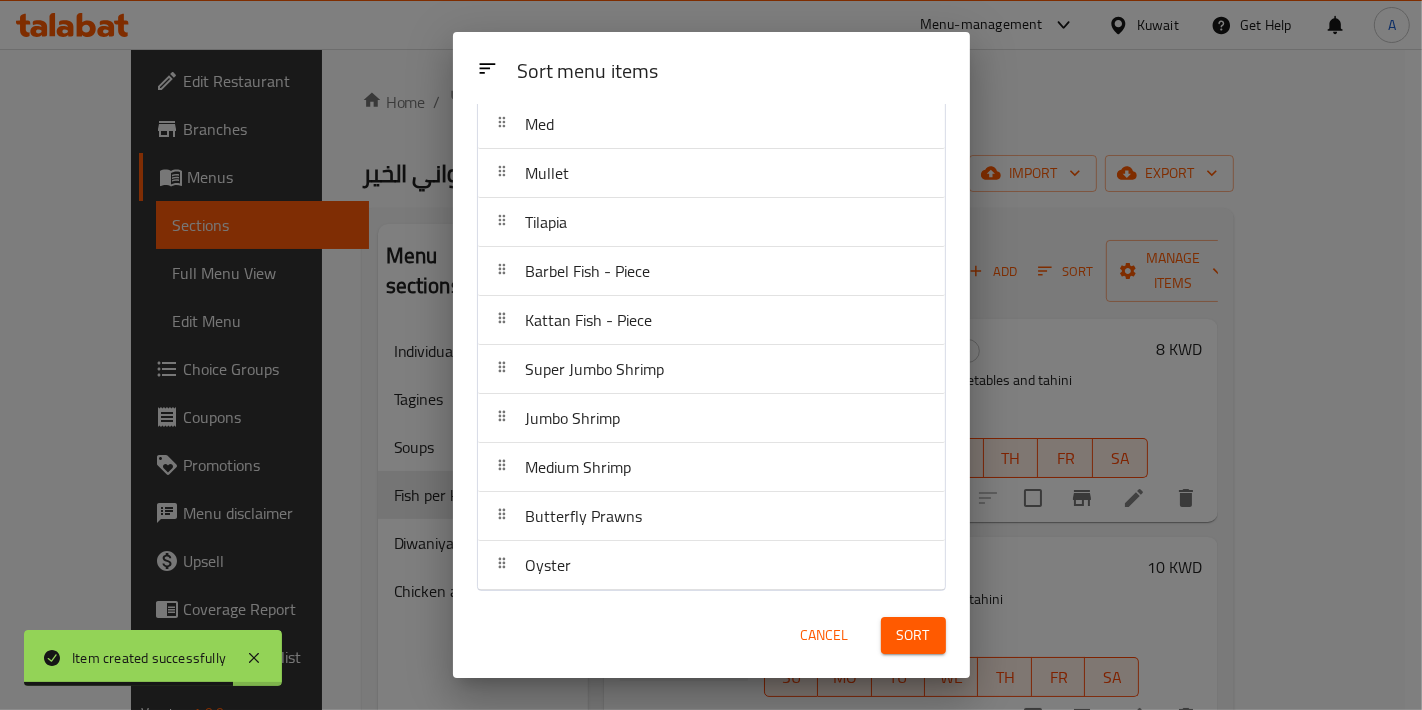 click on "Sort" at bounding box center (913, 635) 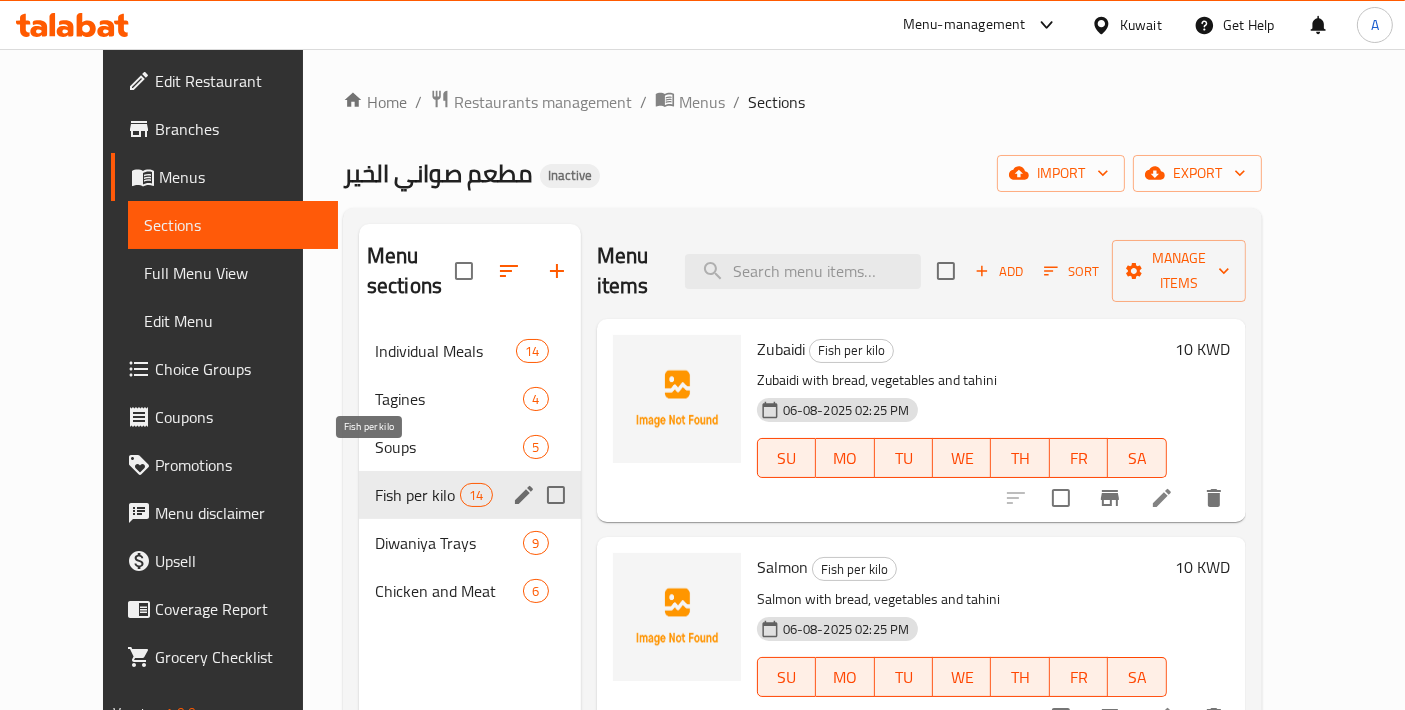 click on "Fish per kilo" at bounding box center (417, 495) 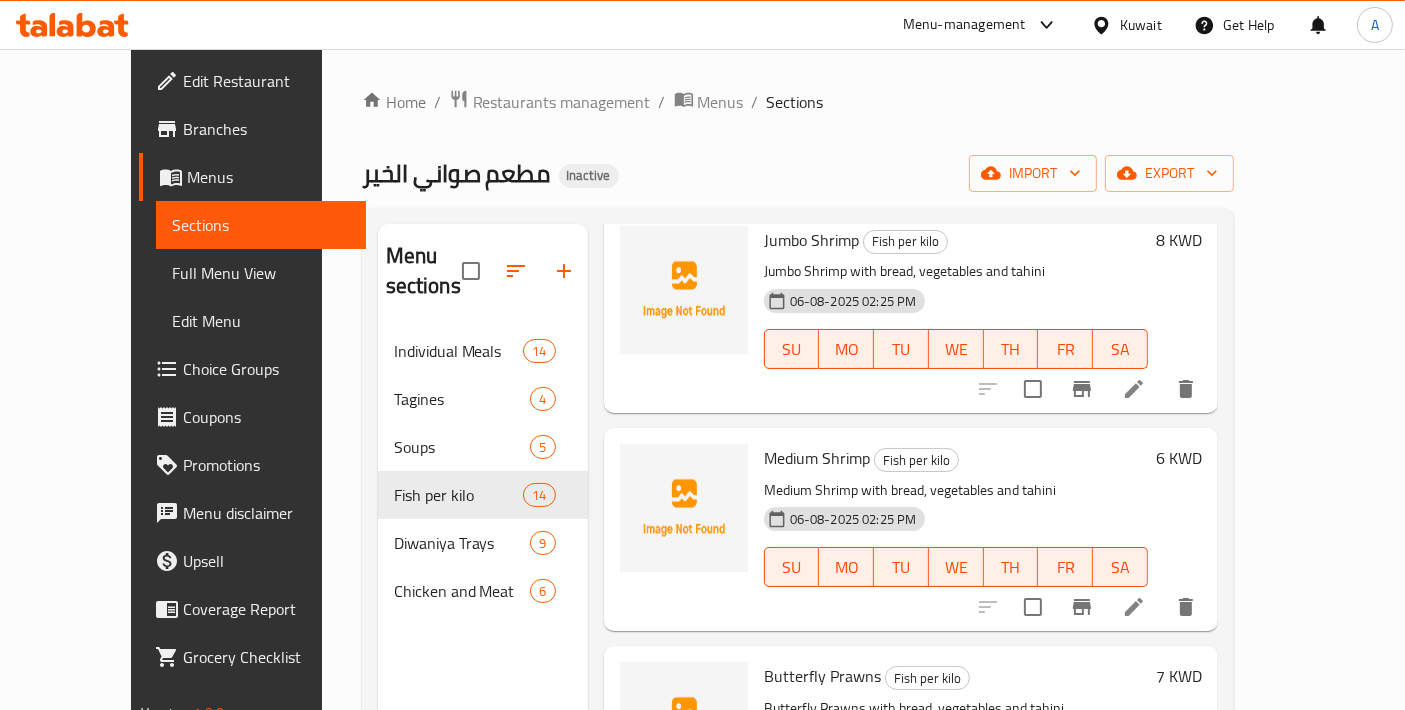 scroll, scrollTop: 2397, scrollLeft: 0, axis: vertical 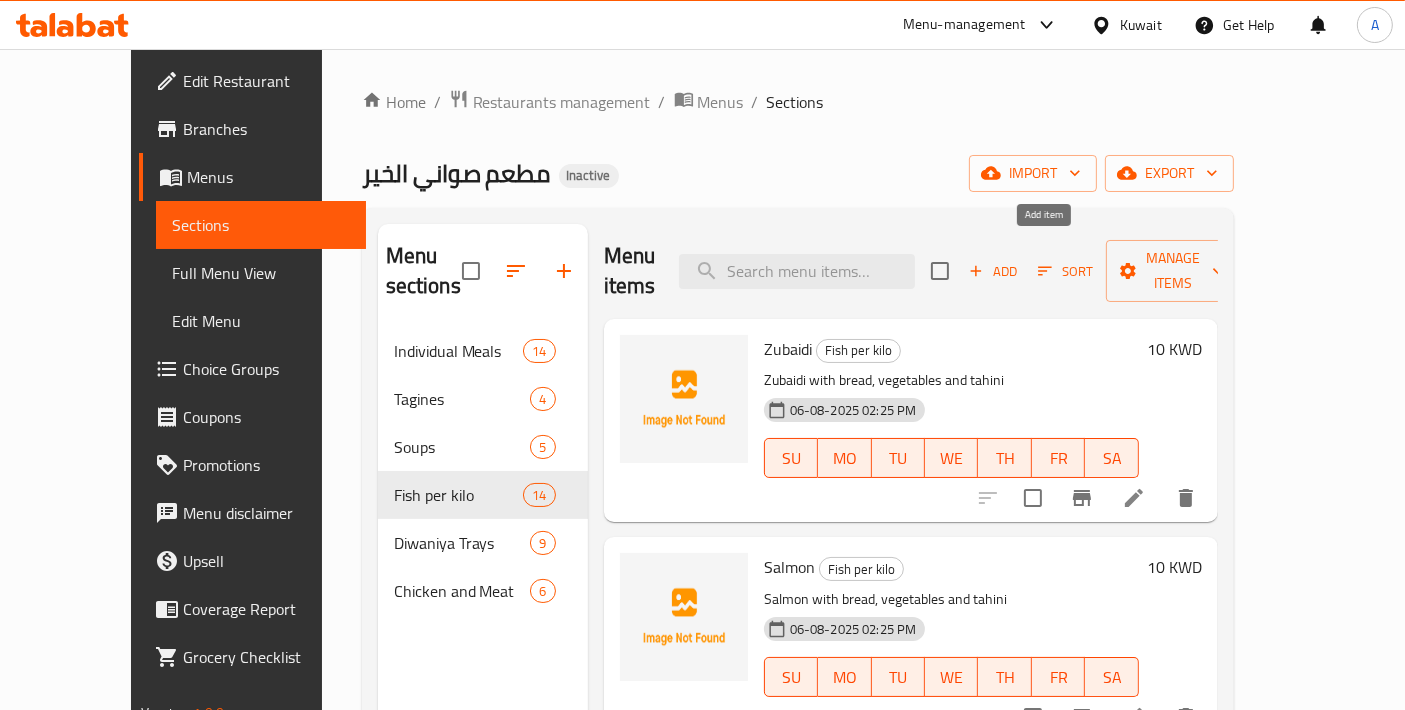 click 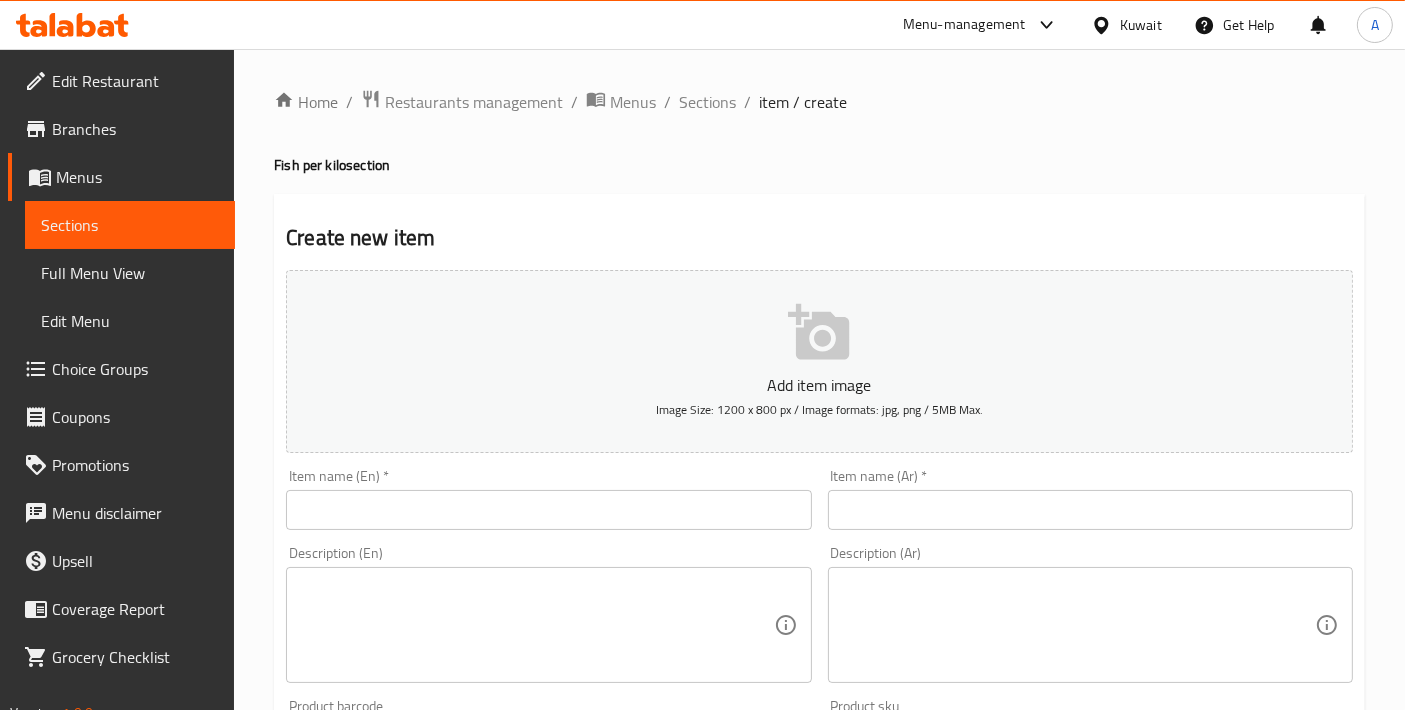click at bounding box center (548, 510) 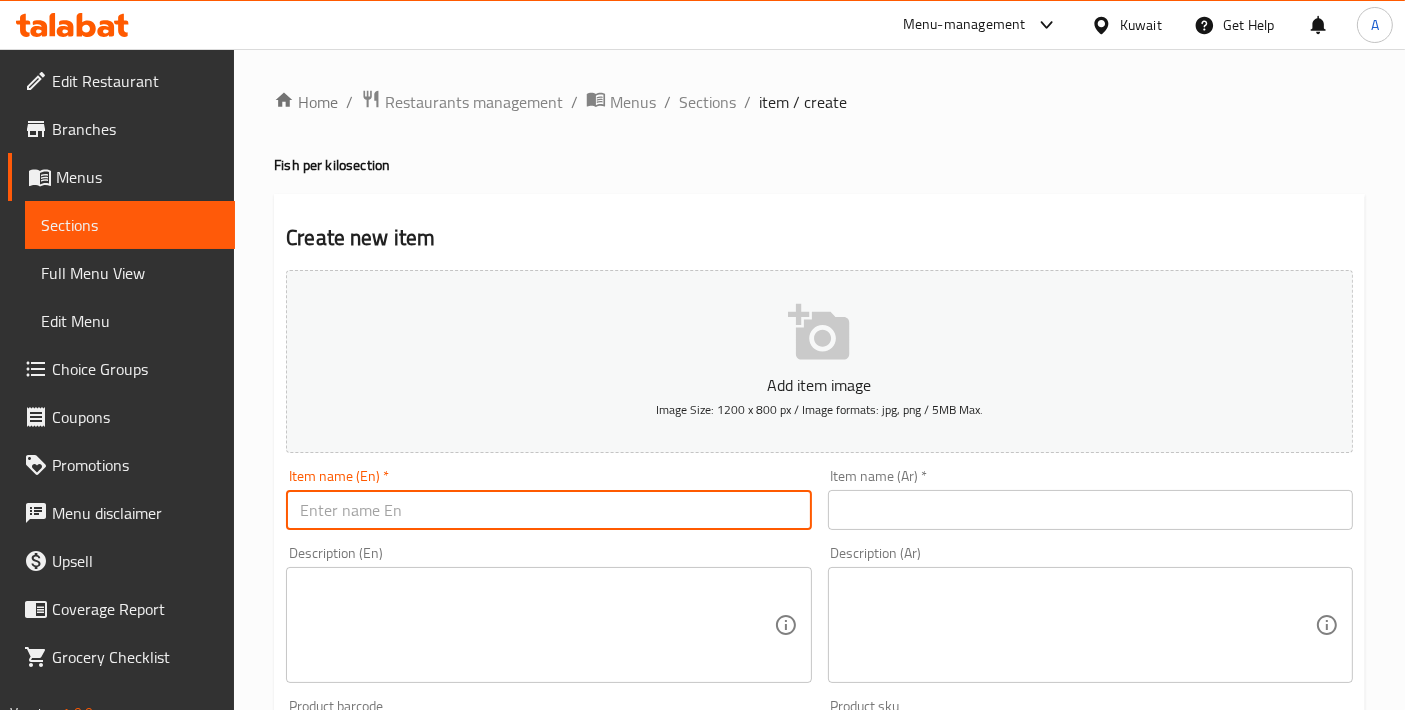 click at bounding box center [1090, 510] 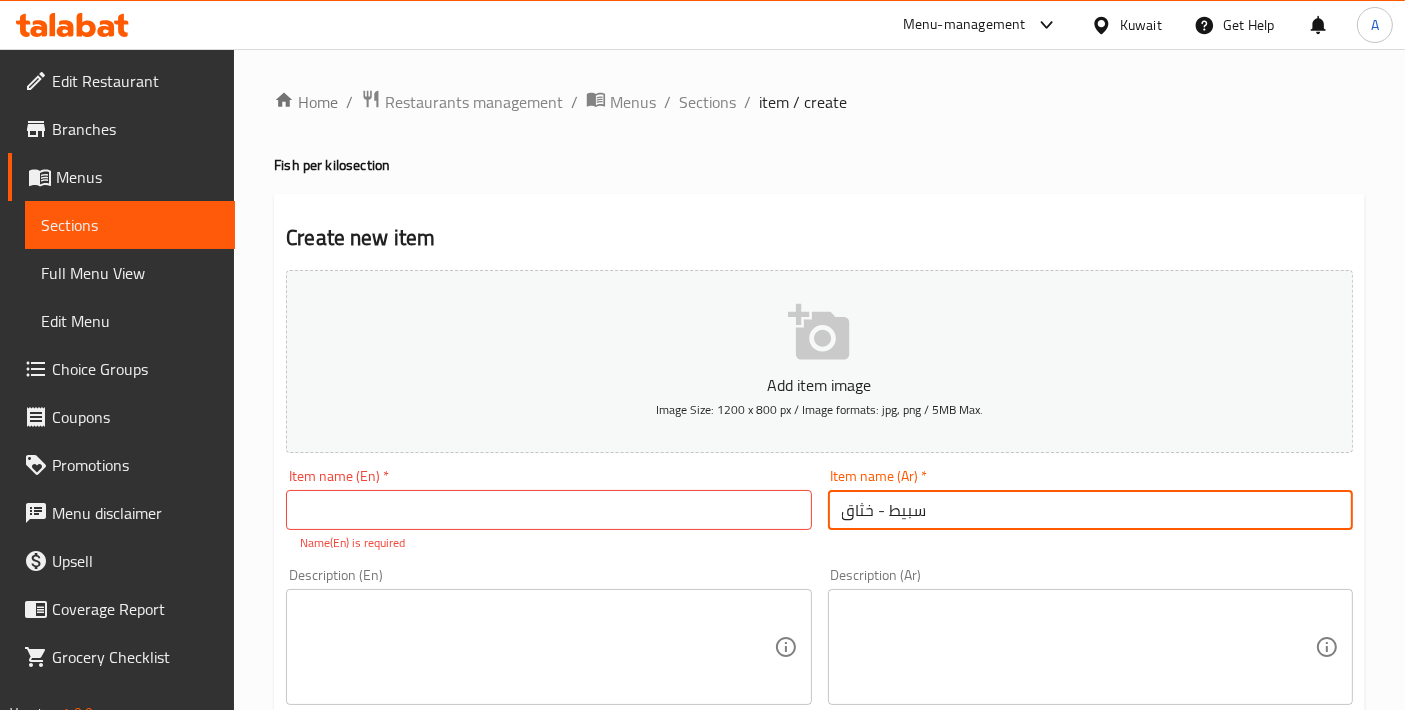 click on "سبيط - خثاق" at bounding box center [1090, 510] 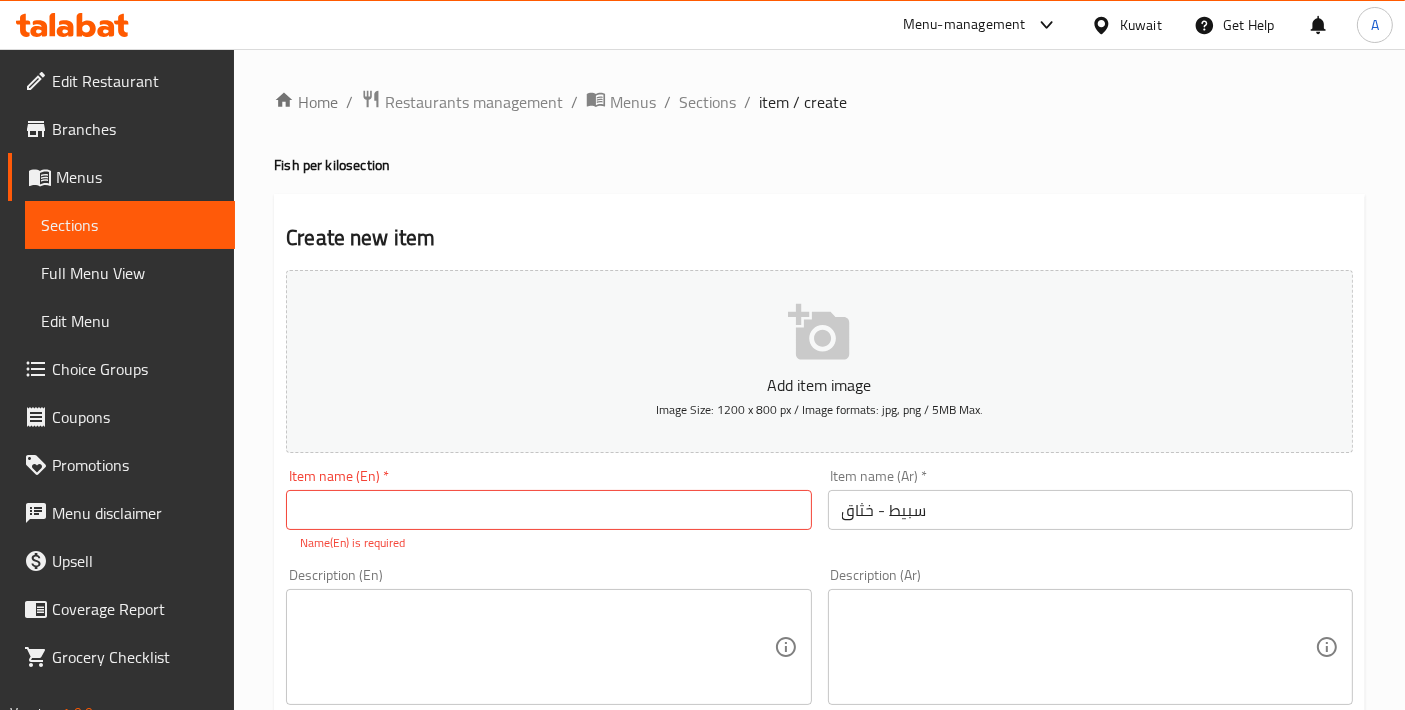 click on "Item name (En)   * Item name (En)  * Name(En) is required" at bounding box center (548, 510) 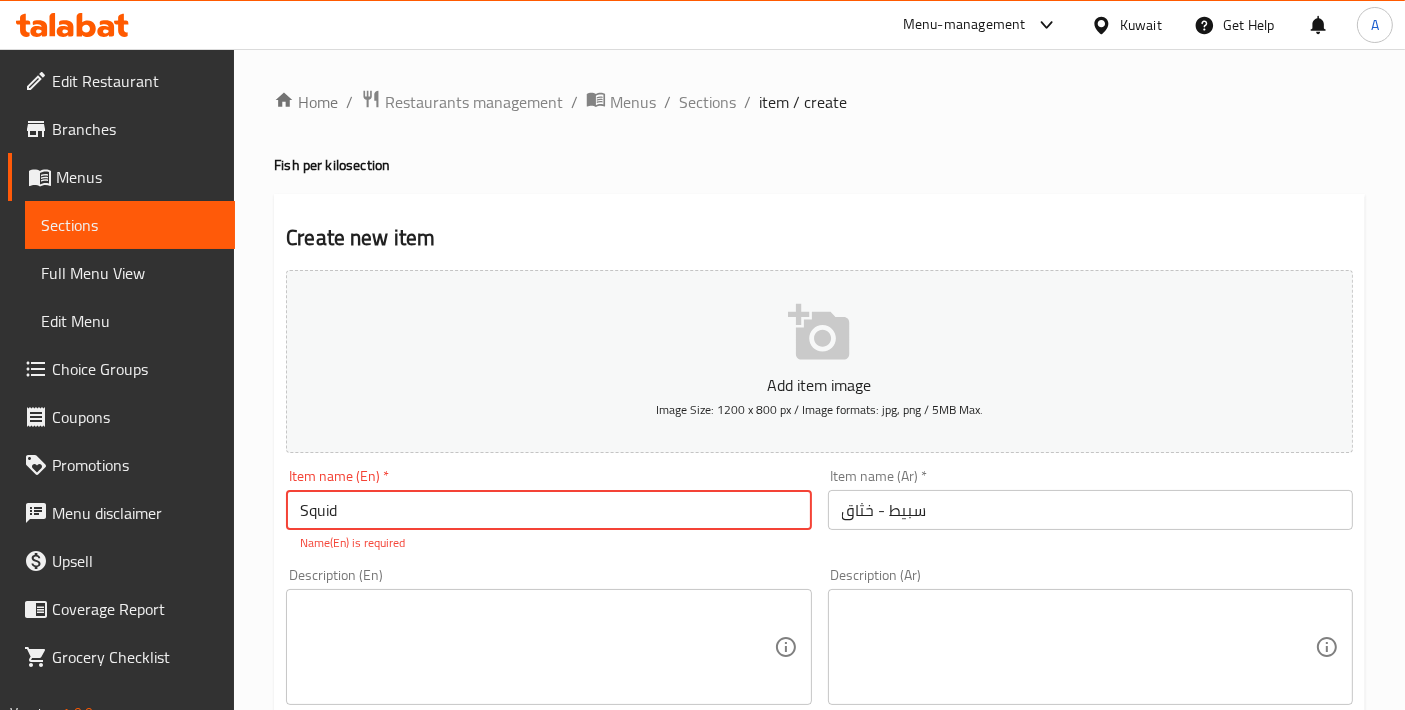 type on "Squid" 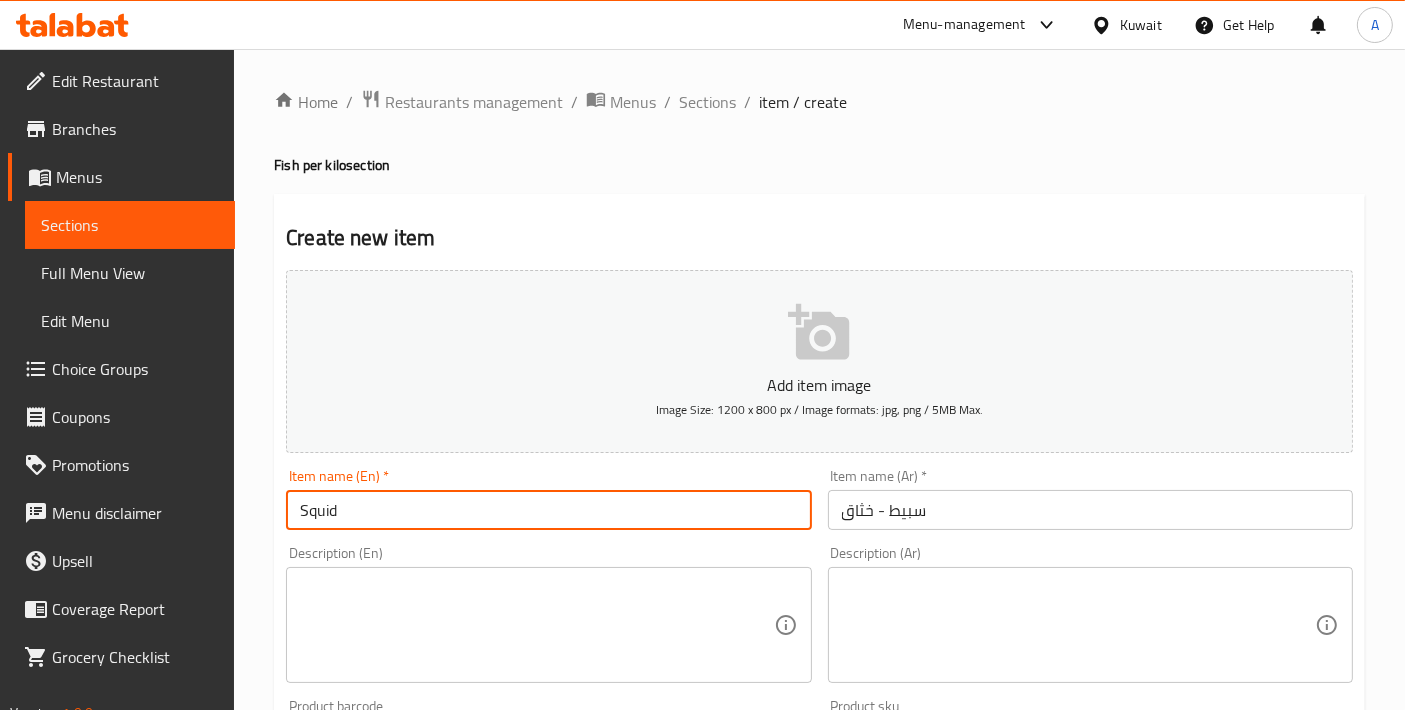 click at bounding box center [536, 625] 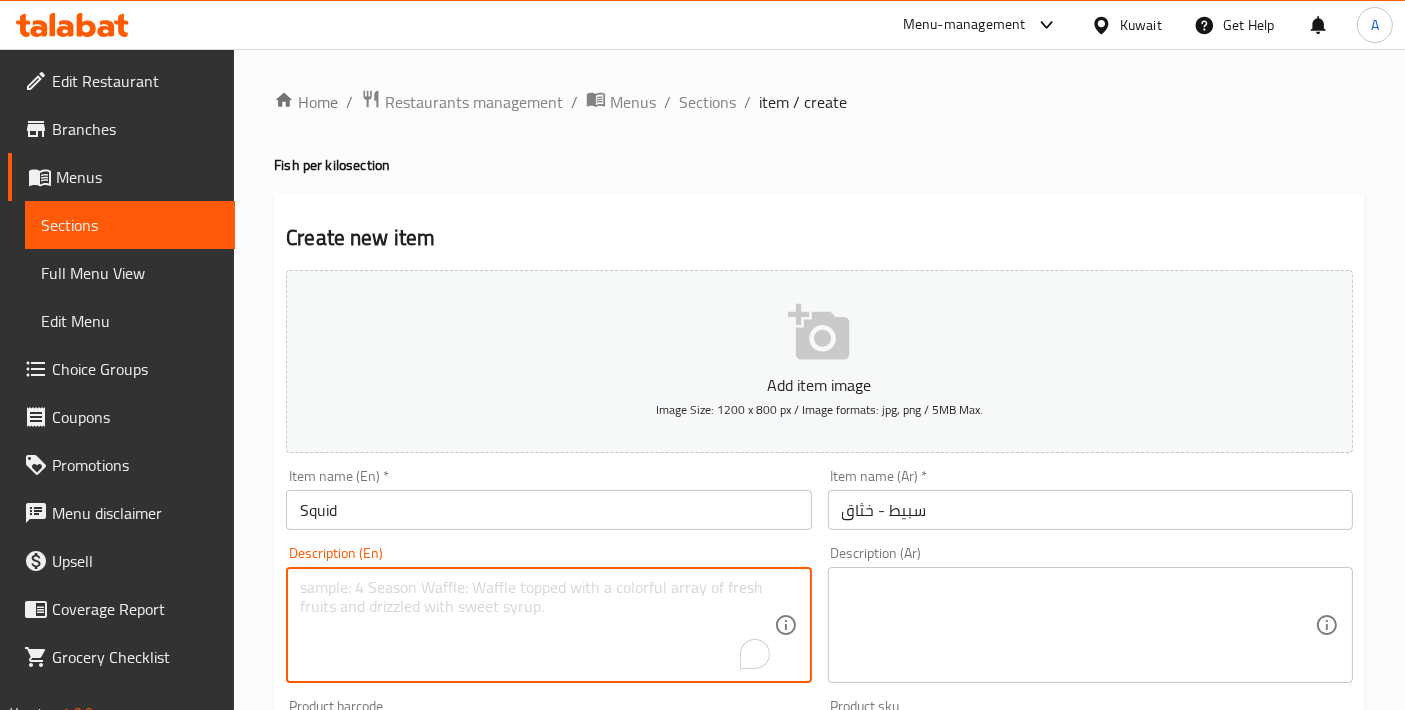 paste on "Zubaidi with bread, vegetables and tahini" 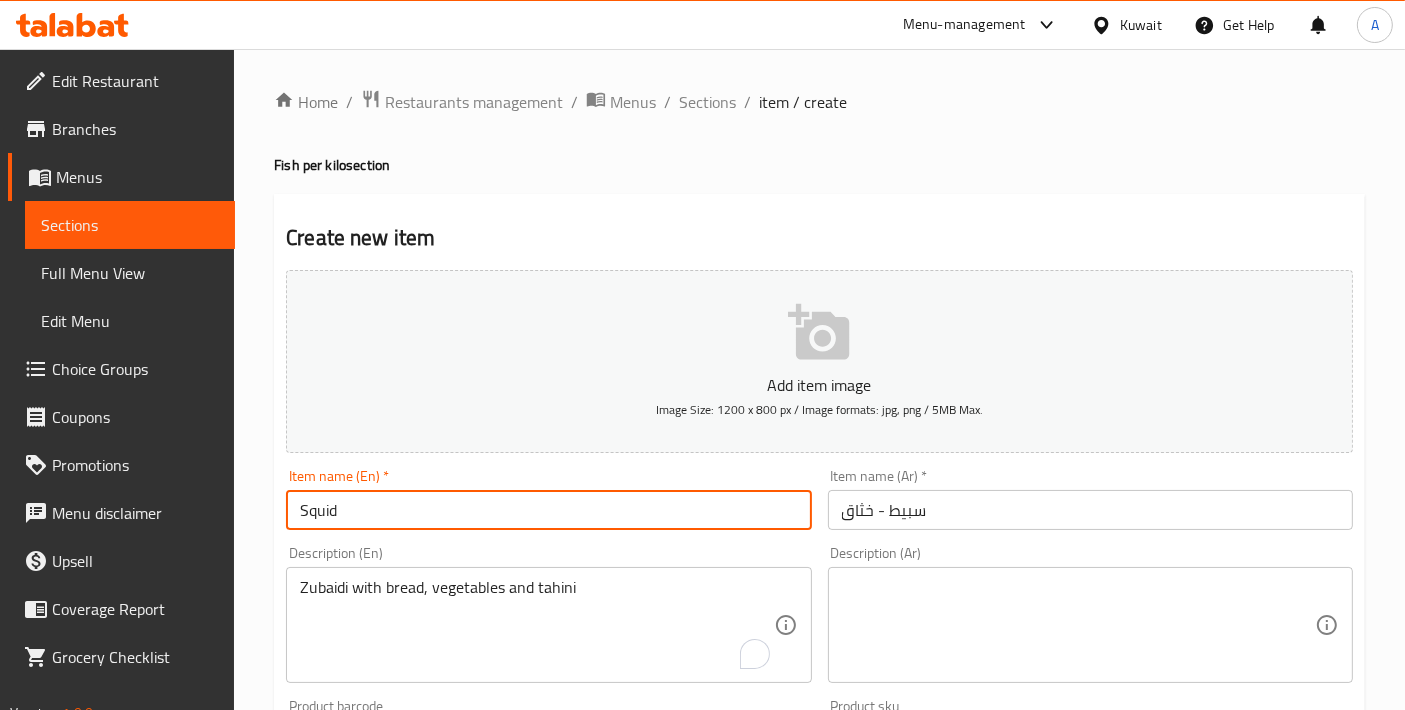 drag, startPoint x: 381, startPoint y: 500, endPoint x: 242, endPoint y: 505, distance: 139.0899 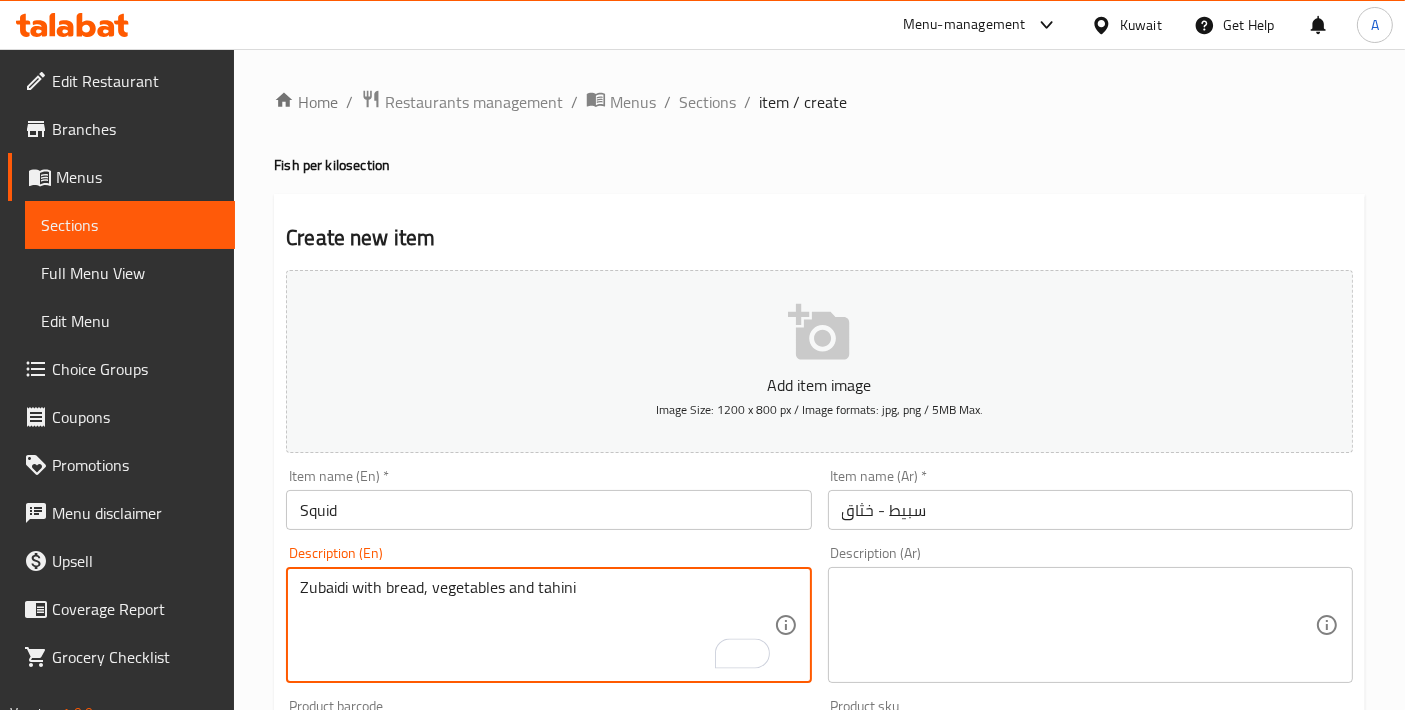 click on "Zubaidi with bread, vegetables and tahini" at bounding box center [536, 625] 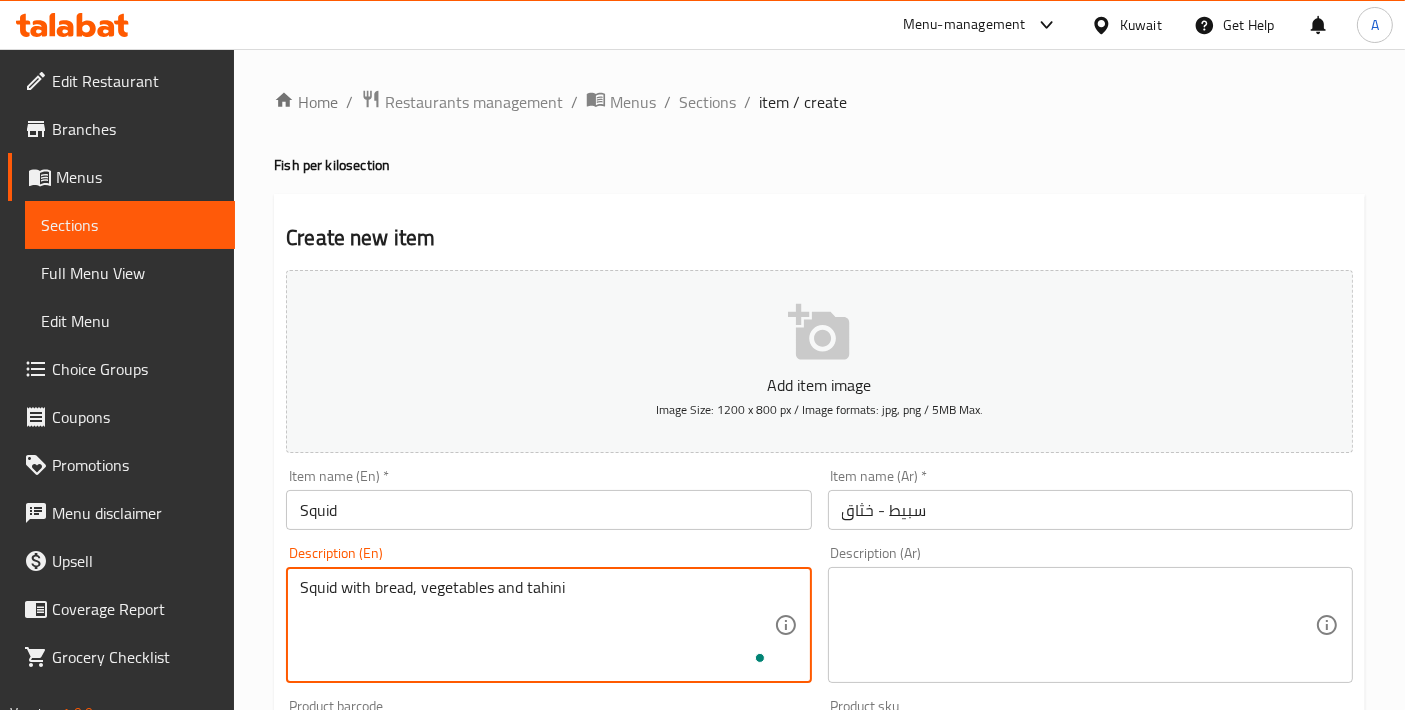 type on "Squid with bread, vegetables and tahini" 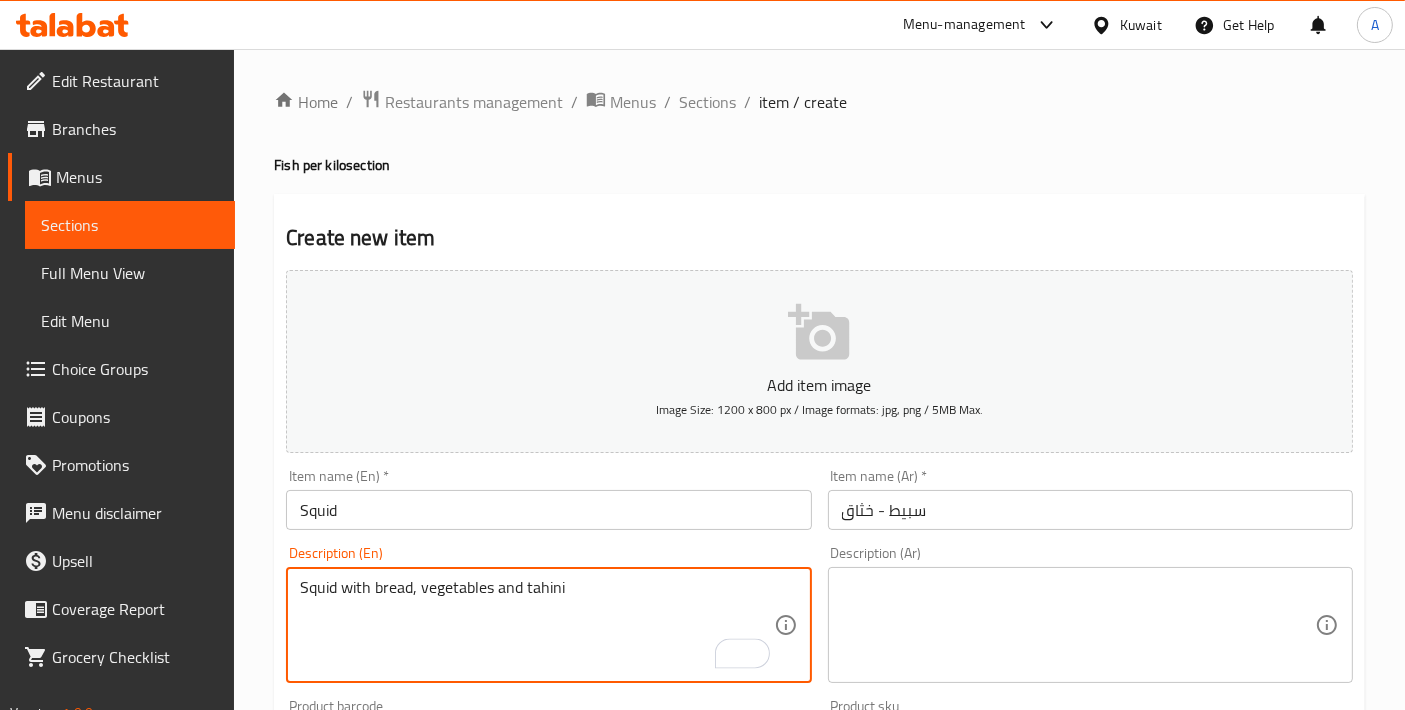 click at bounding box center [1078, 625] 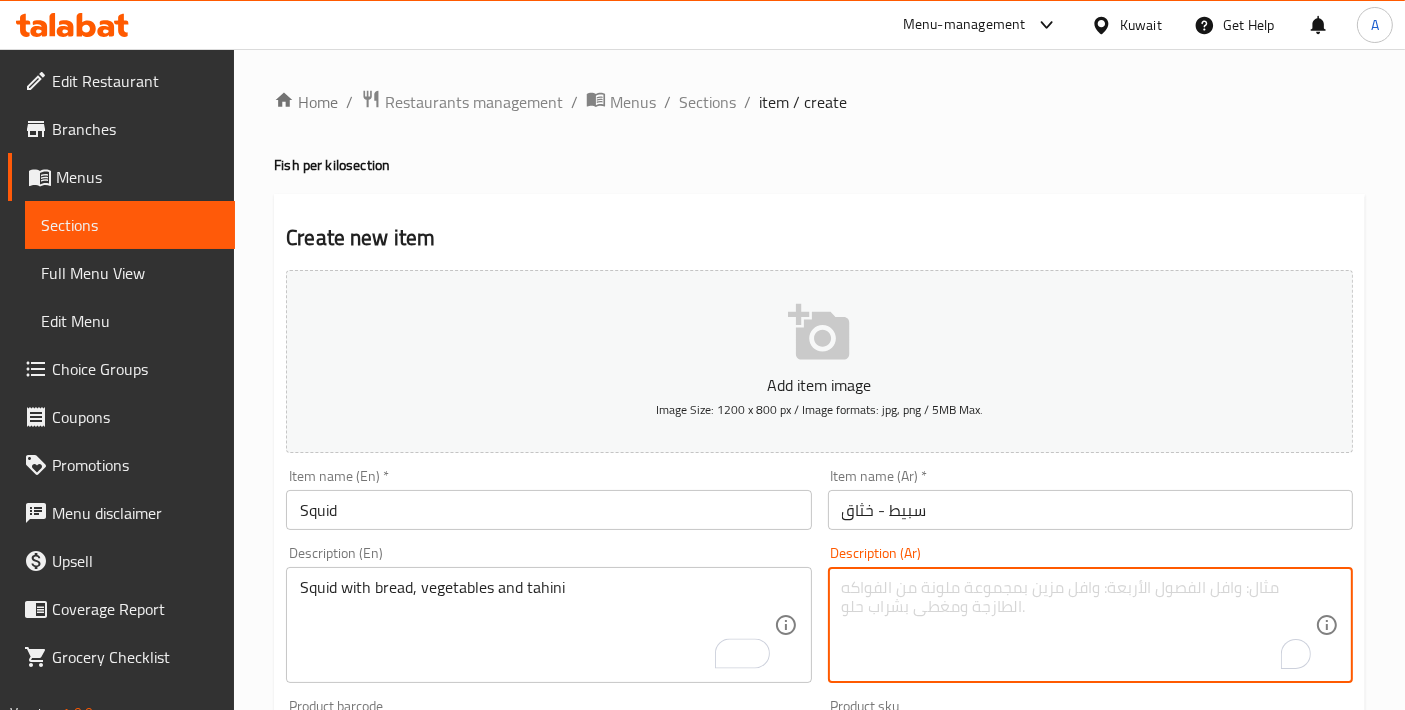 paste on "زبيدي مع الخبز والخضرة والطحينة" 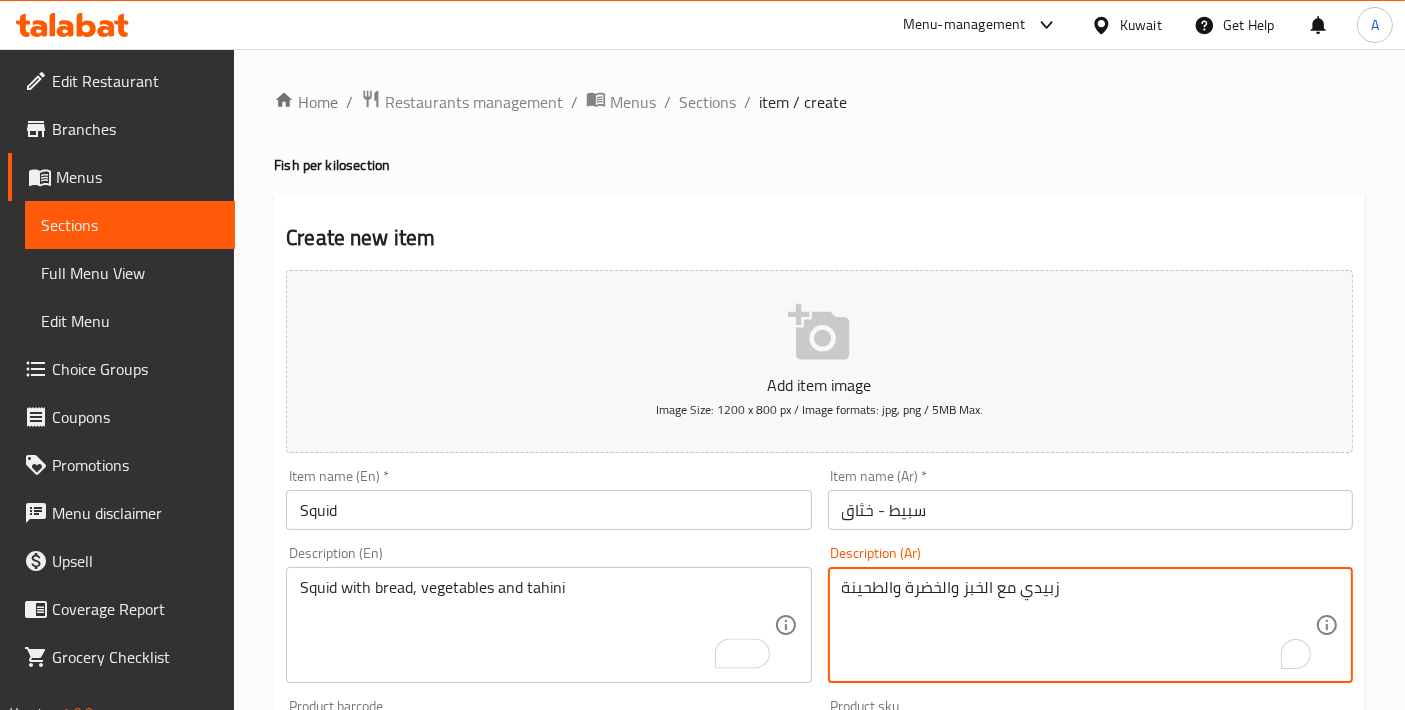 click on "سبيط - خثاق" at bounding box center [1090, 510] 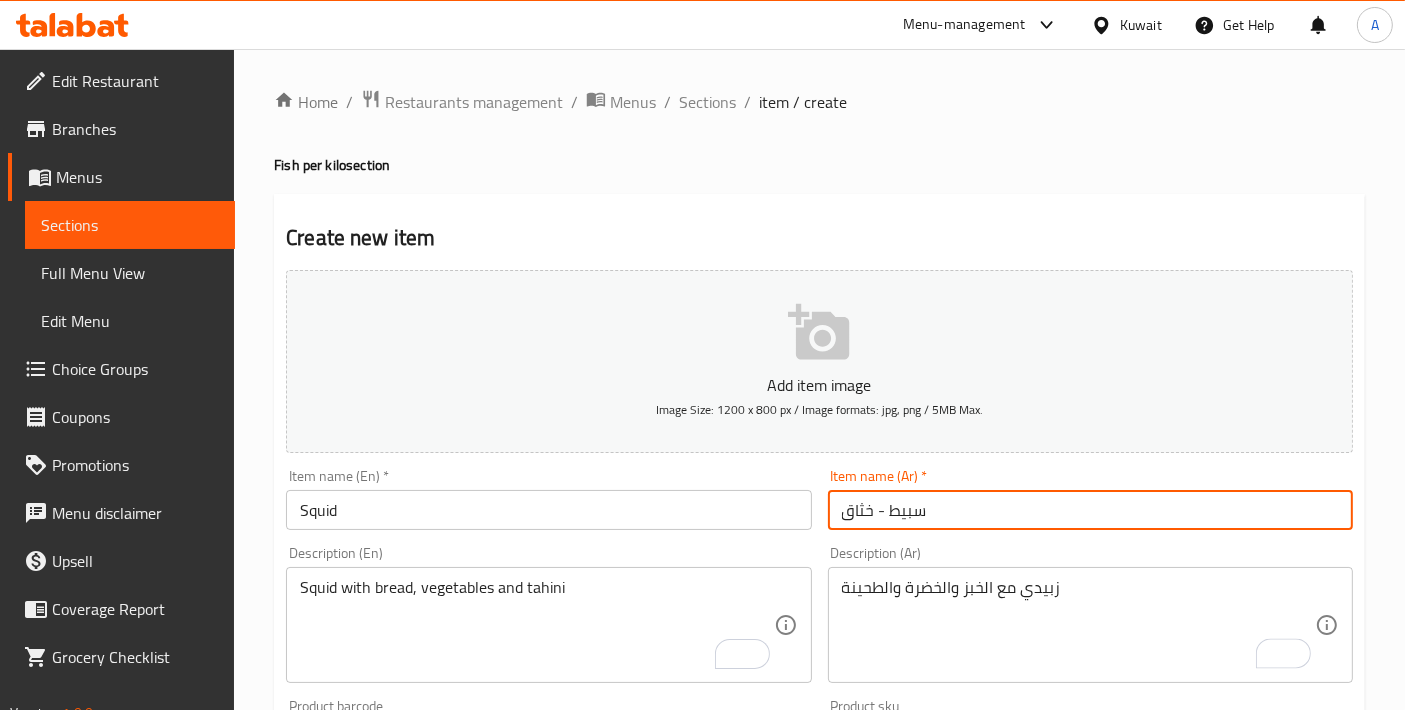 click on "زبيدي مع الخبز والخضرة والطحينة" at bounding box center (1078, 625) 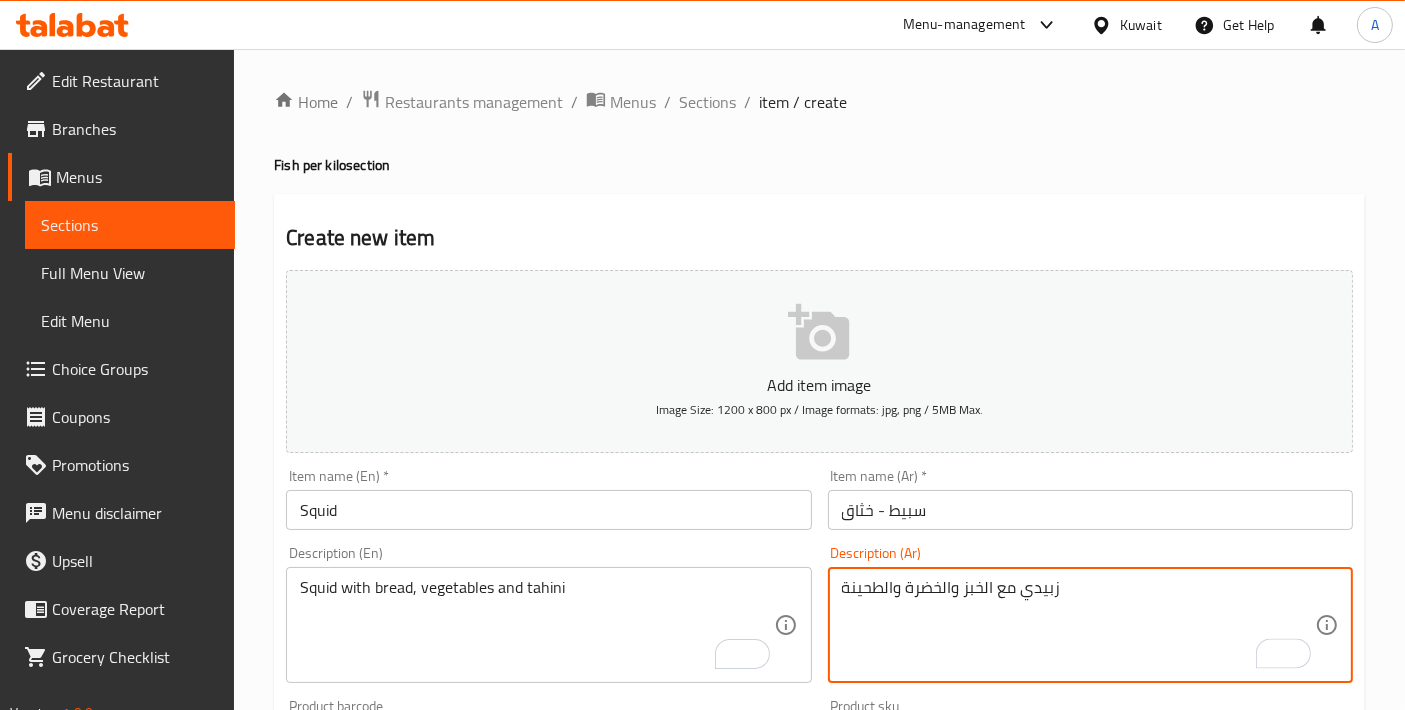 paste on "بيط" 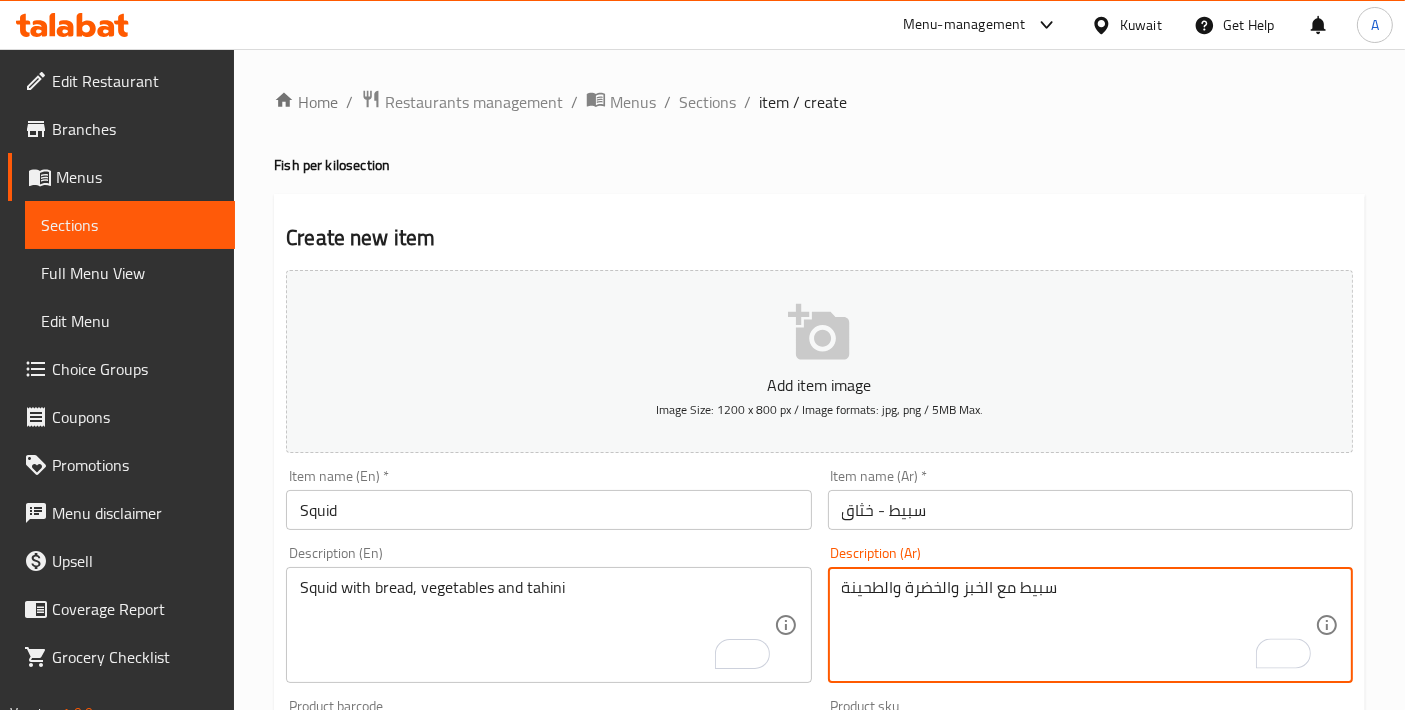 scroll, scrollTop: 699, scrollLeft: 0, axis: vertical 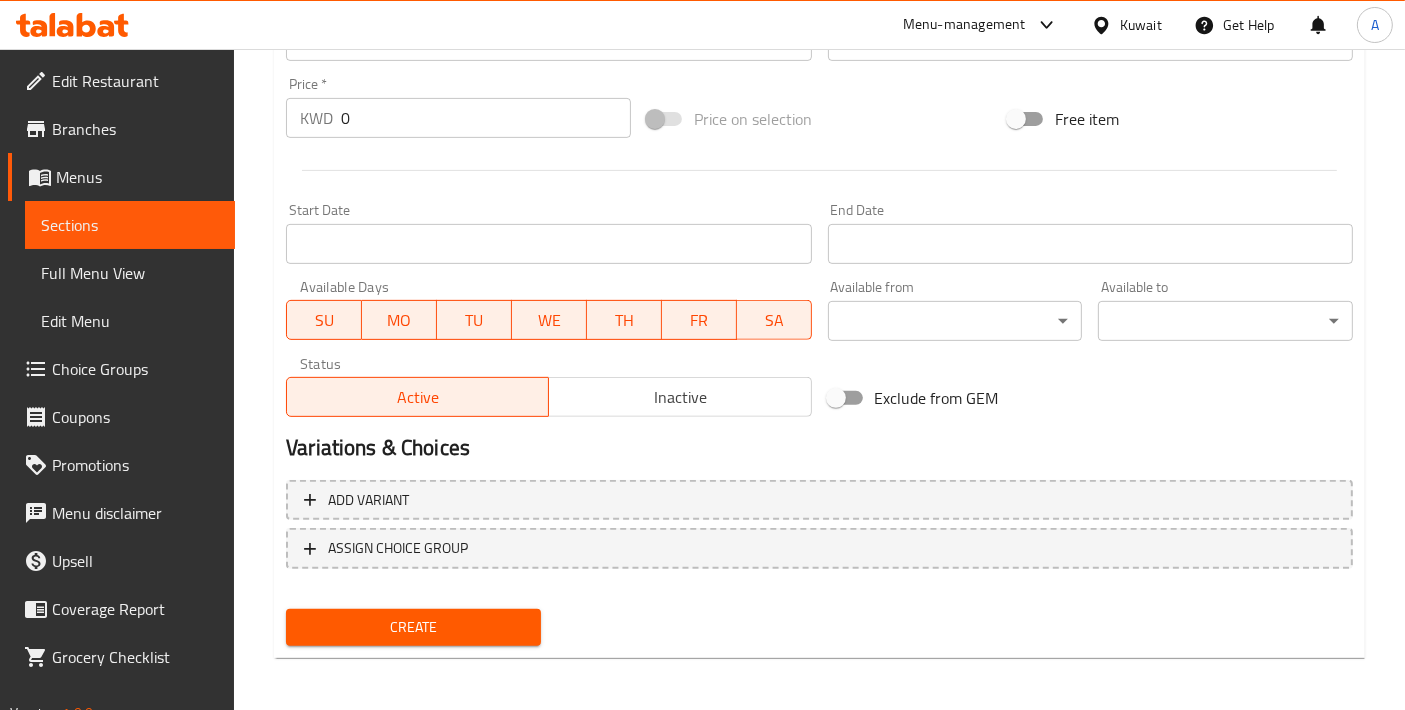 type on "سبيط مع الخبز والخضرة والطحينة" 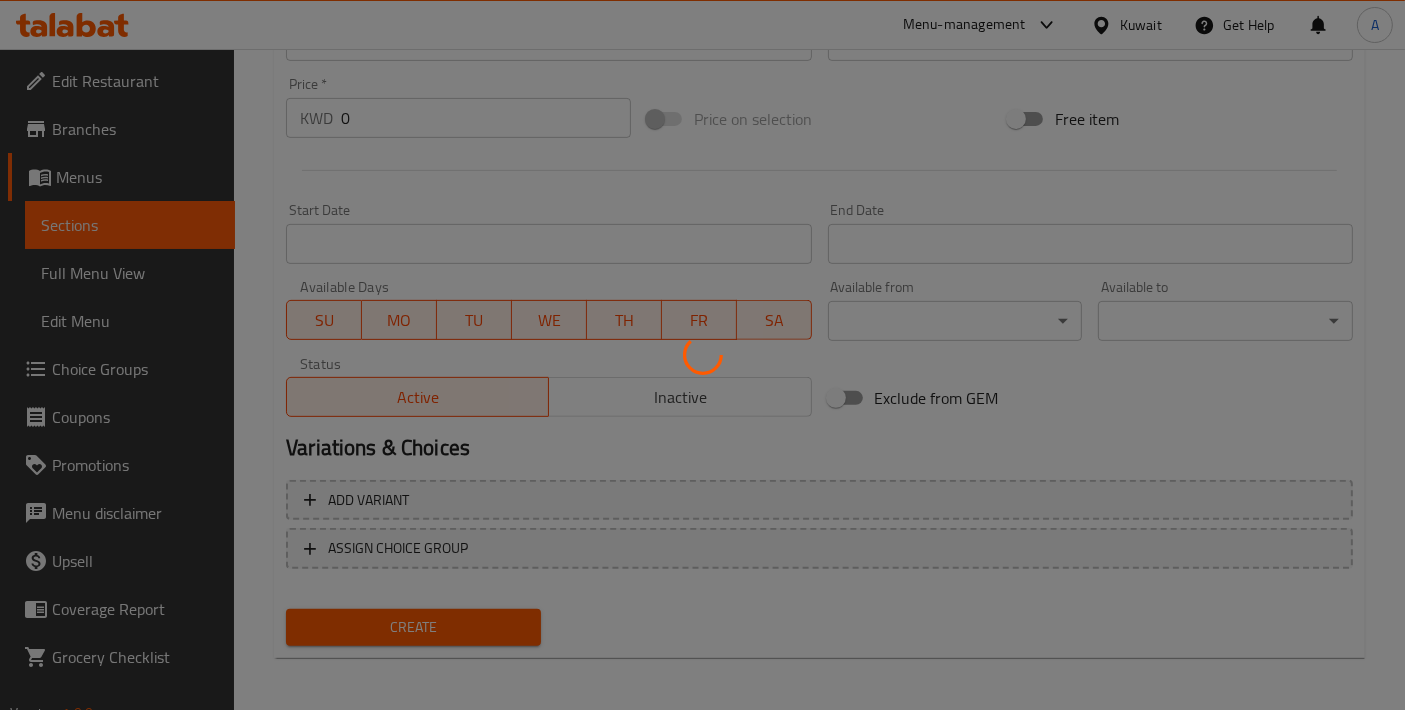 type 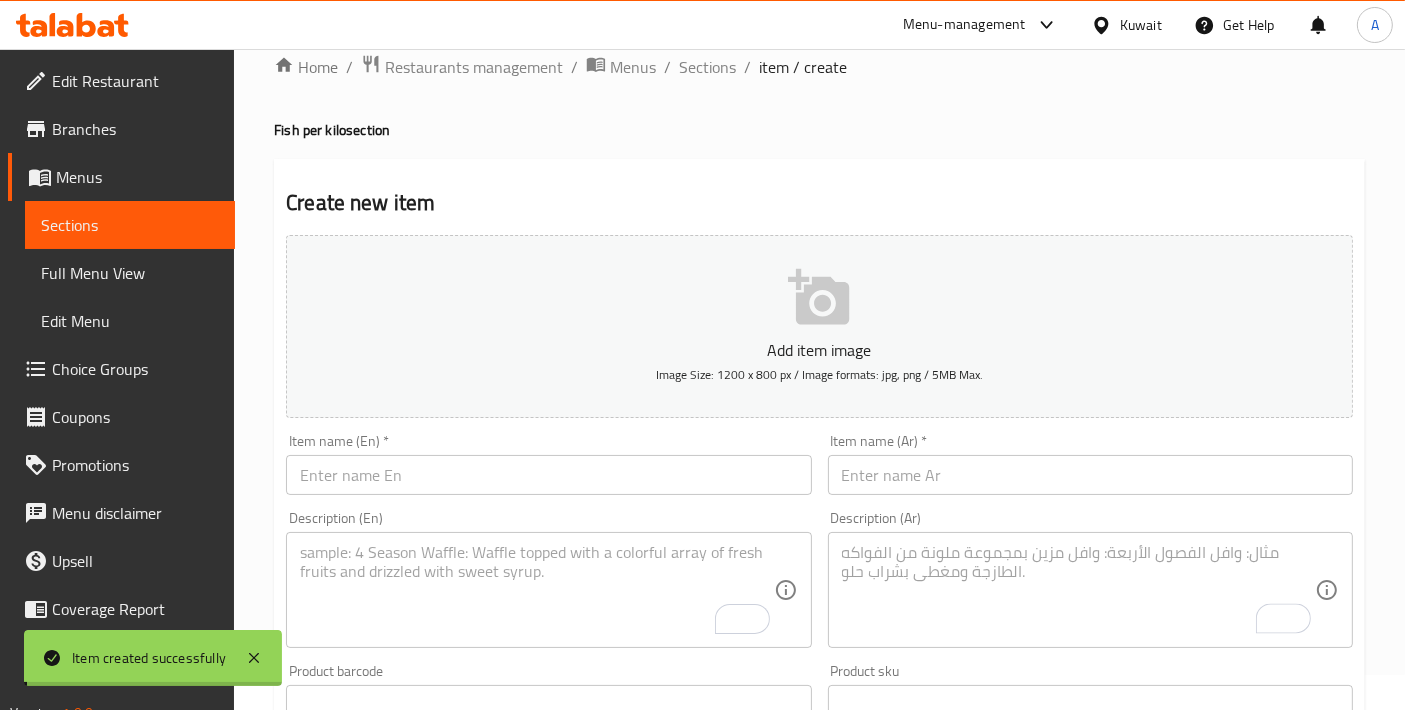 scroll, scrollTop: 0, scrollLeft: 0, axis: both 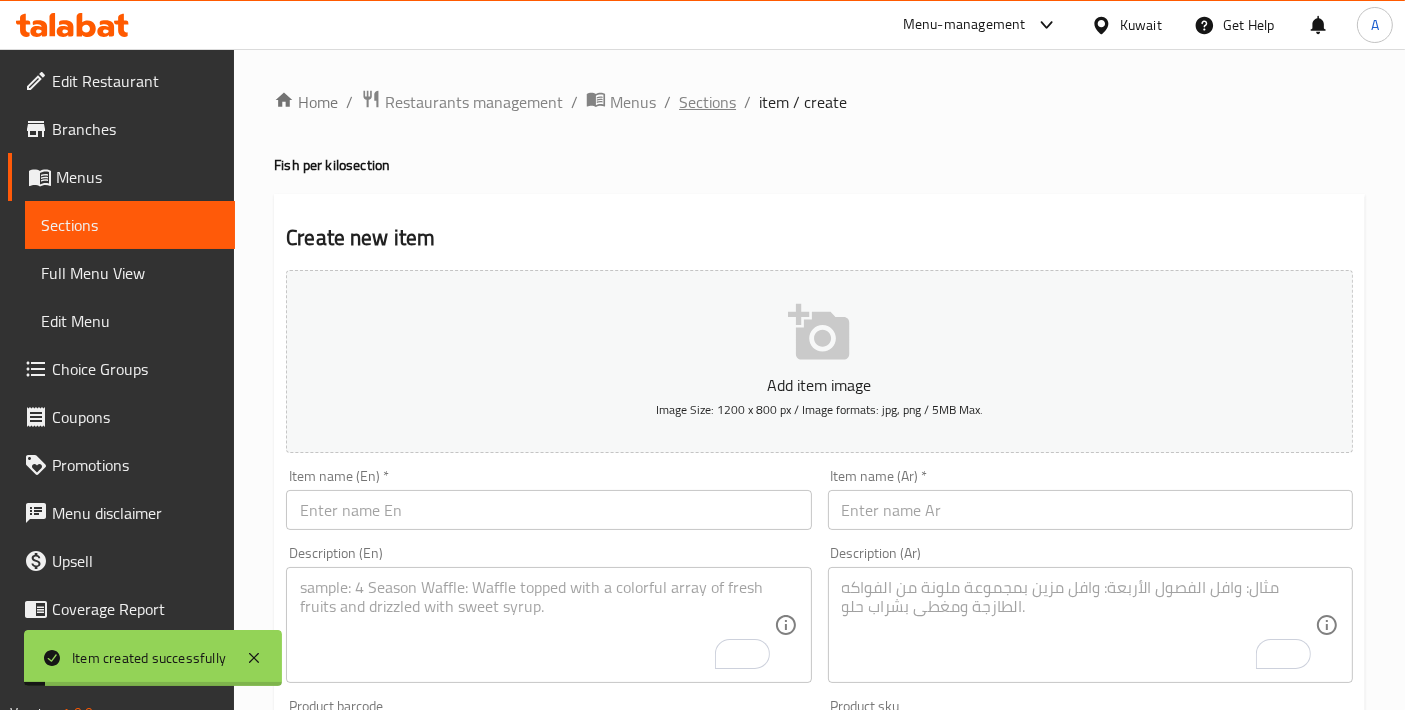 click on "Sections" at bounding box center [707, 102] 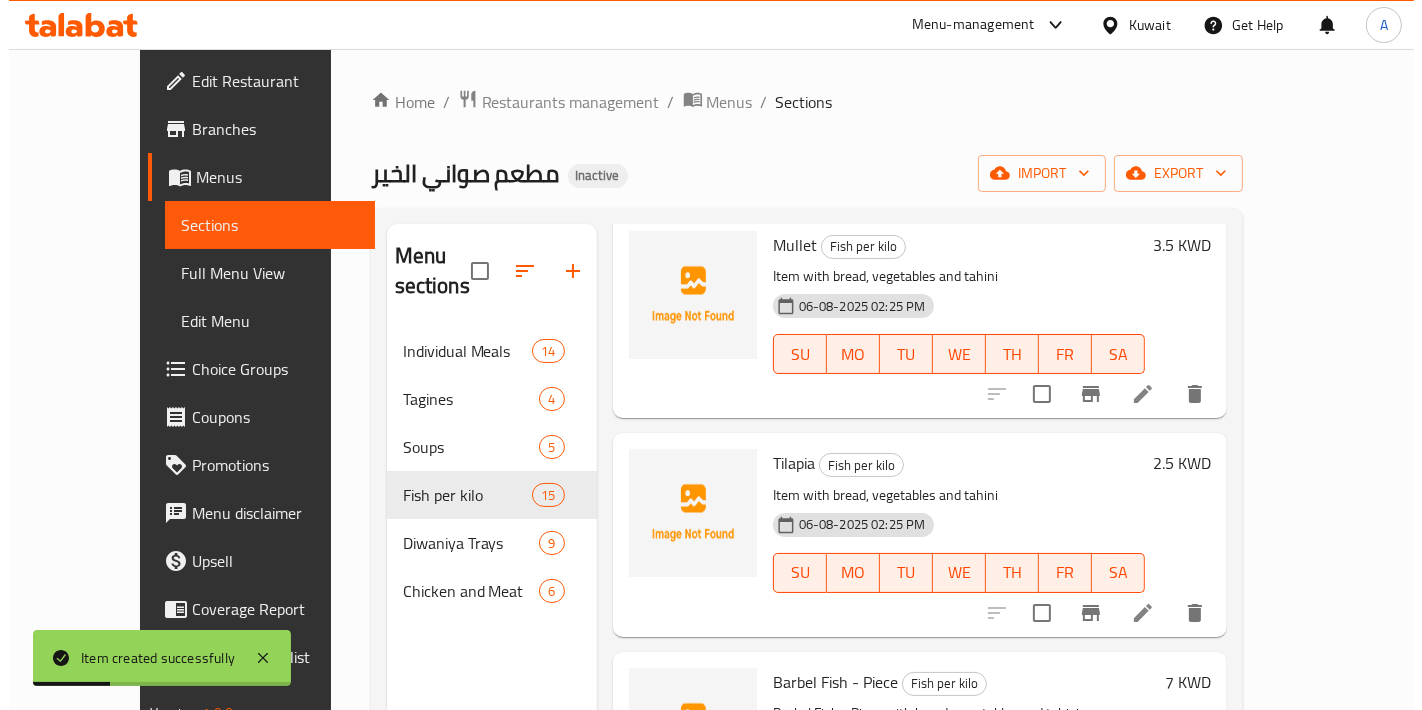 scroll, scrollTop: 0, scrollLeft: 0, axis: both 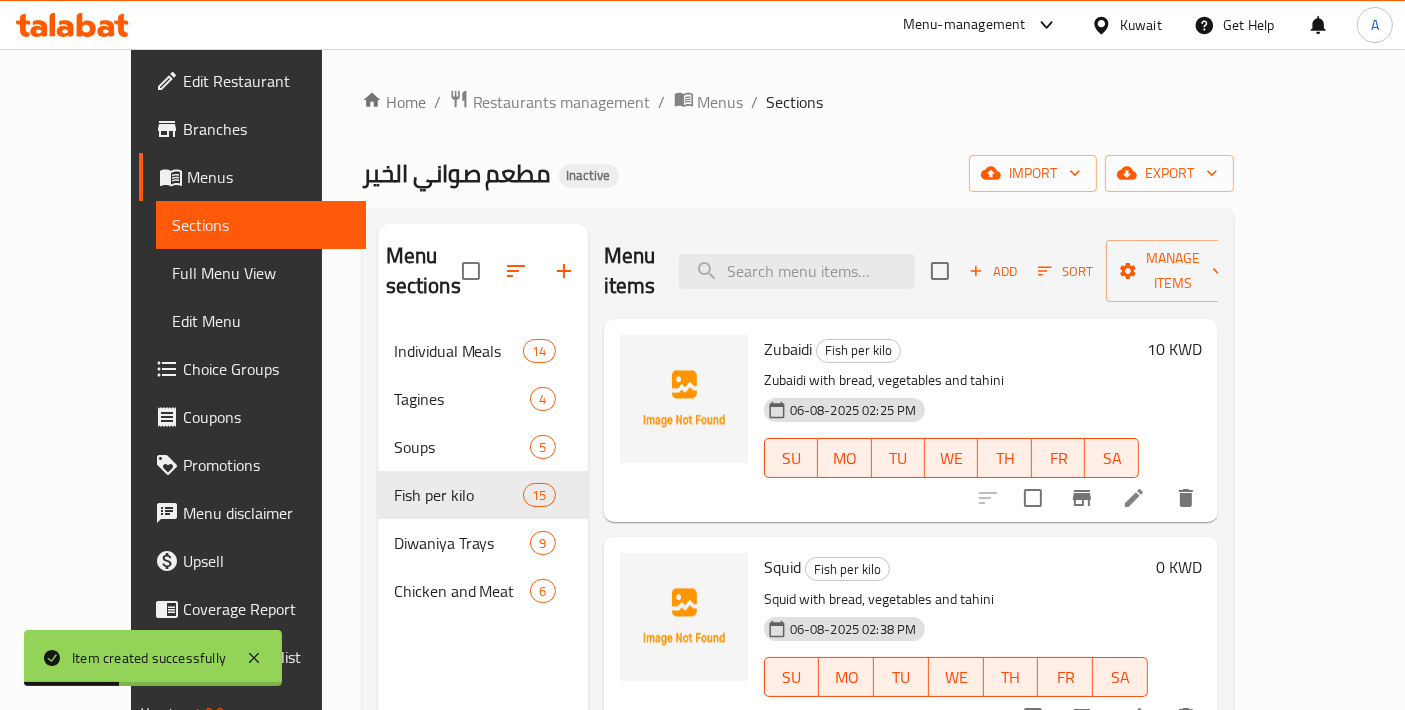 click on "Sort" at bounding box center [1065, 271] 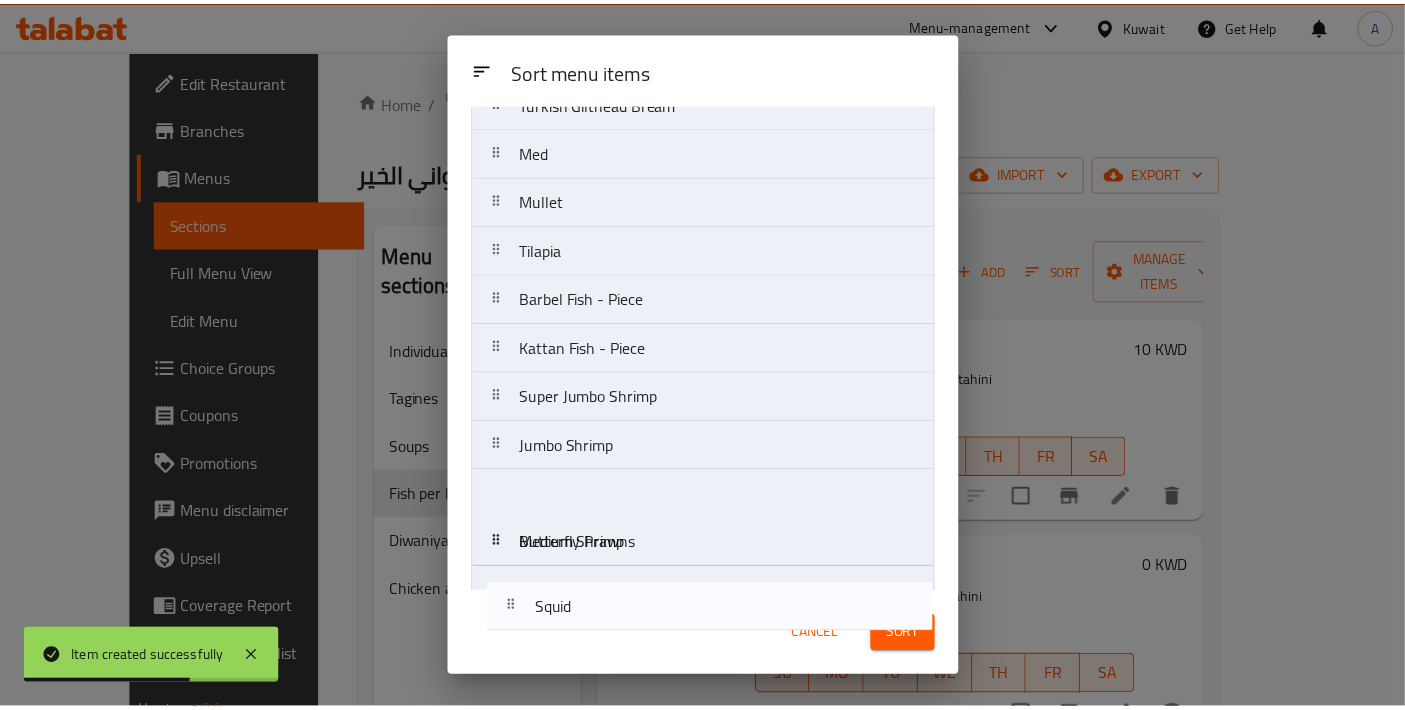 scroll, scrollTop: 307, scrollLeft: 0, axis: vertical 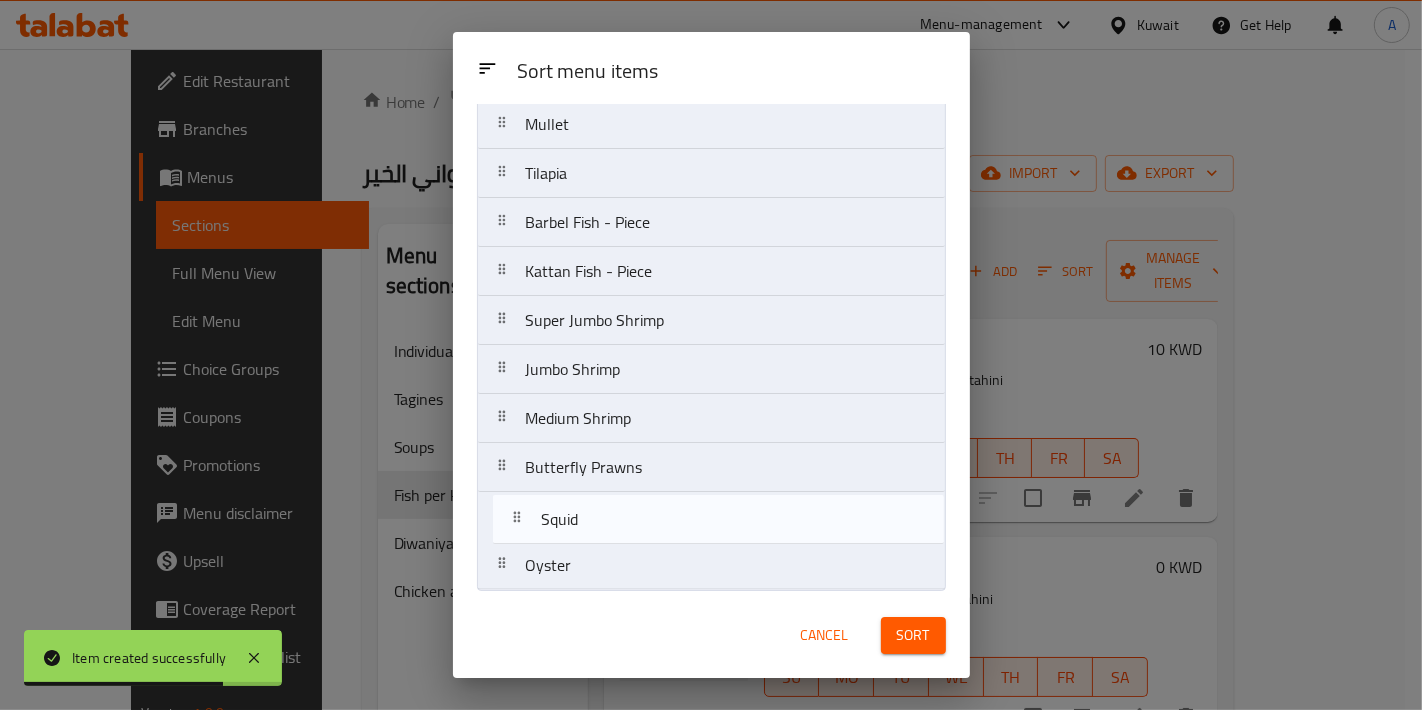 drag, startPoint x: 682, startPoint y: 230, endPoint x: 698, endPoint y: 520, distance: 290.44104 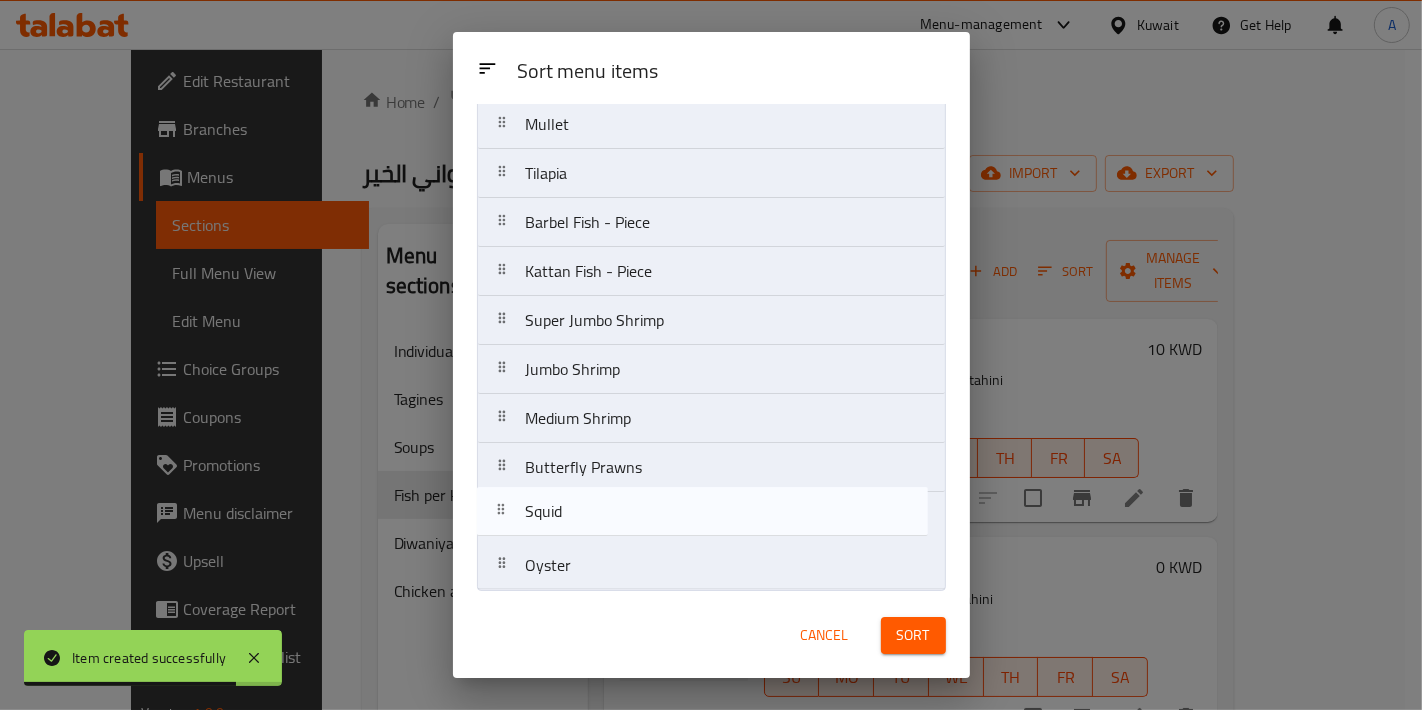 click on "Sort" at bounding box center (913, 635) 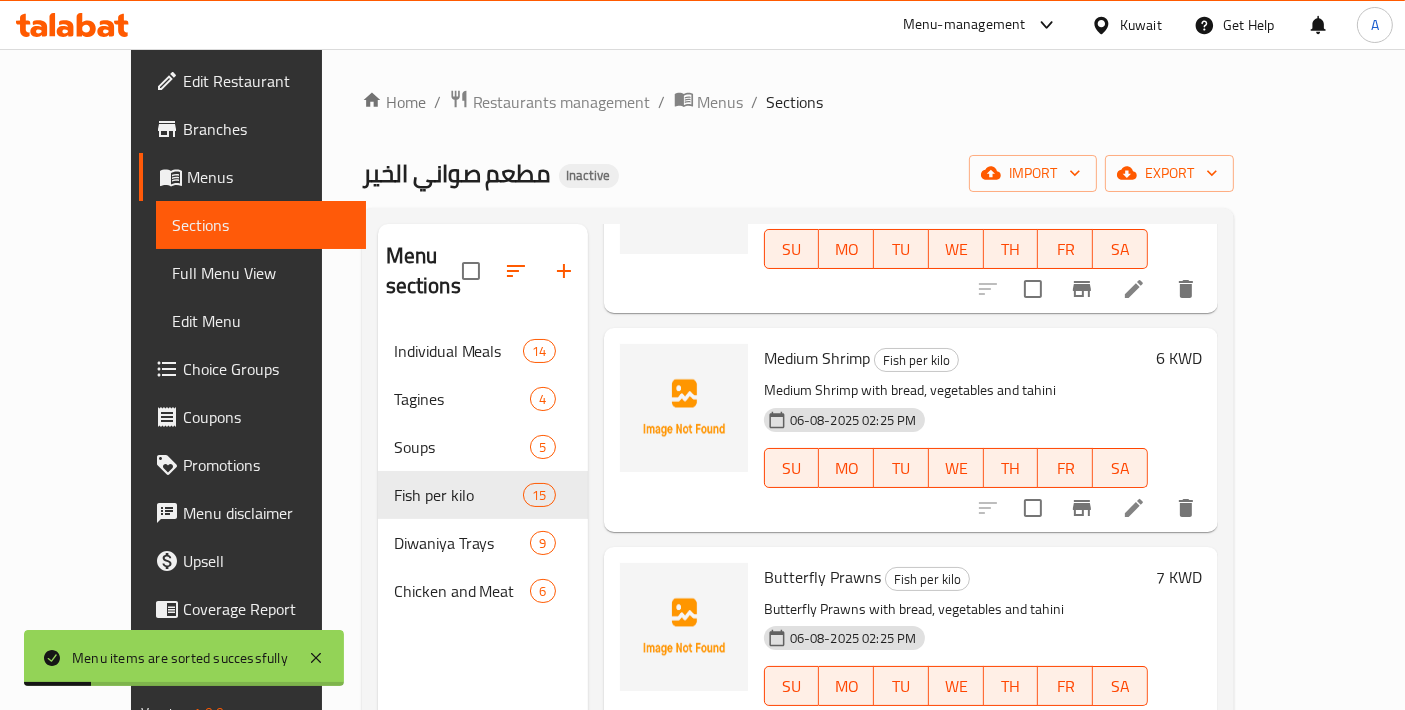 scroll, scrollTop: 2615, scrollLeft: 0, axis: vertical 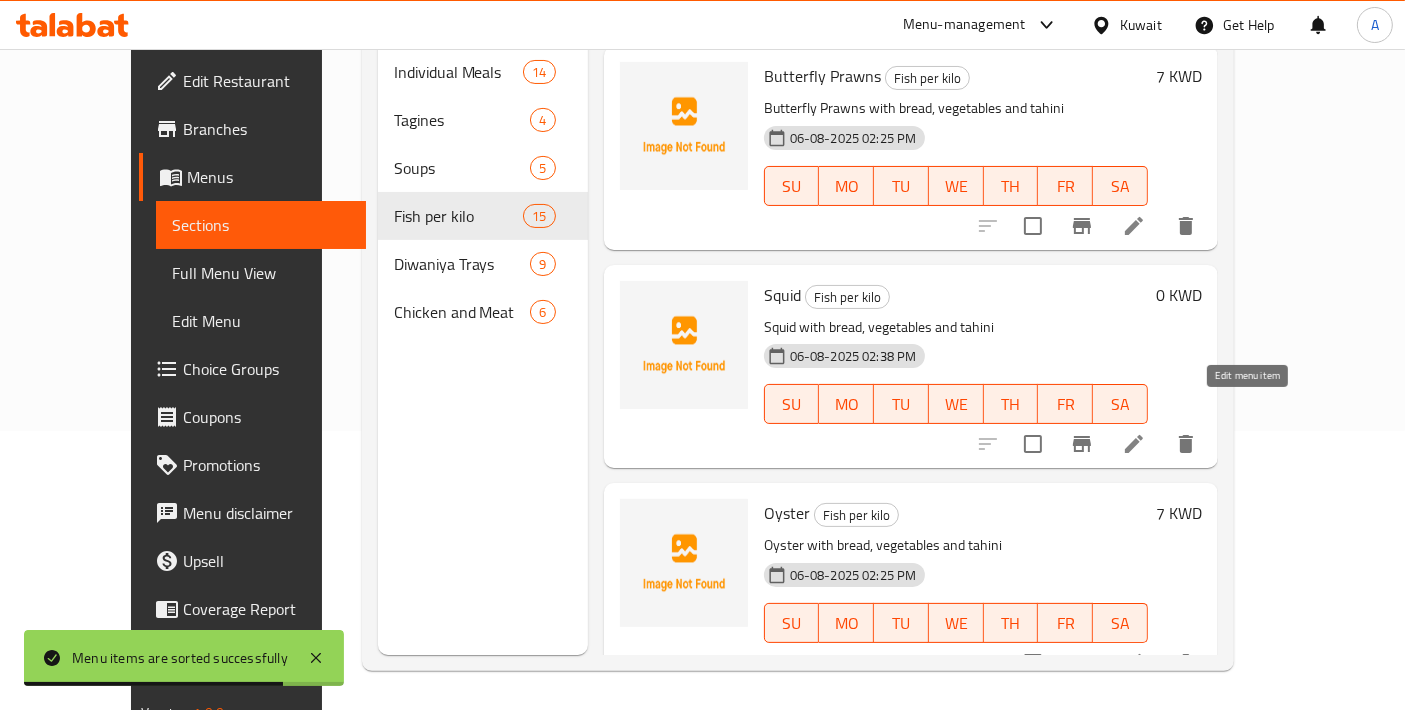 click 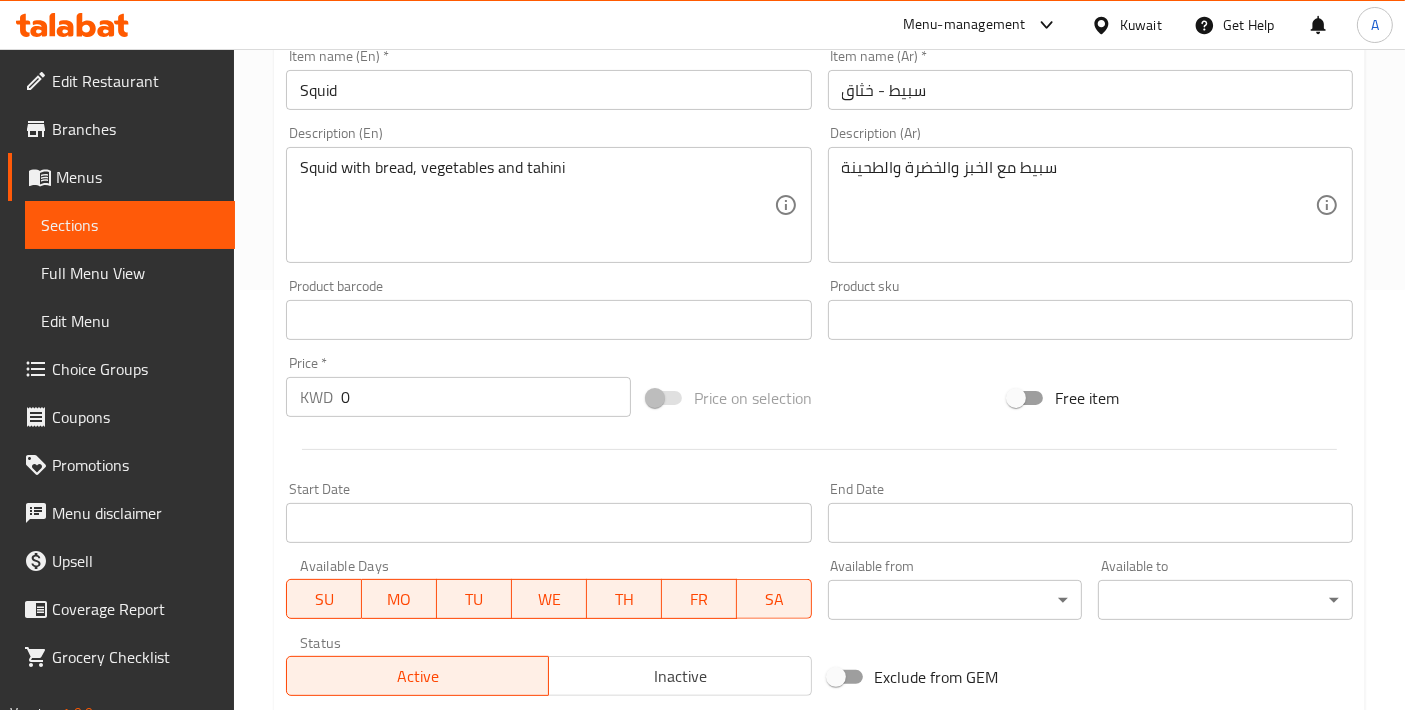 scroll, scrollTop: 699, scrollLeft: 0, axis: vertical 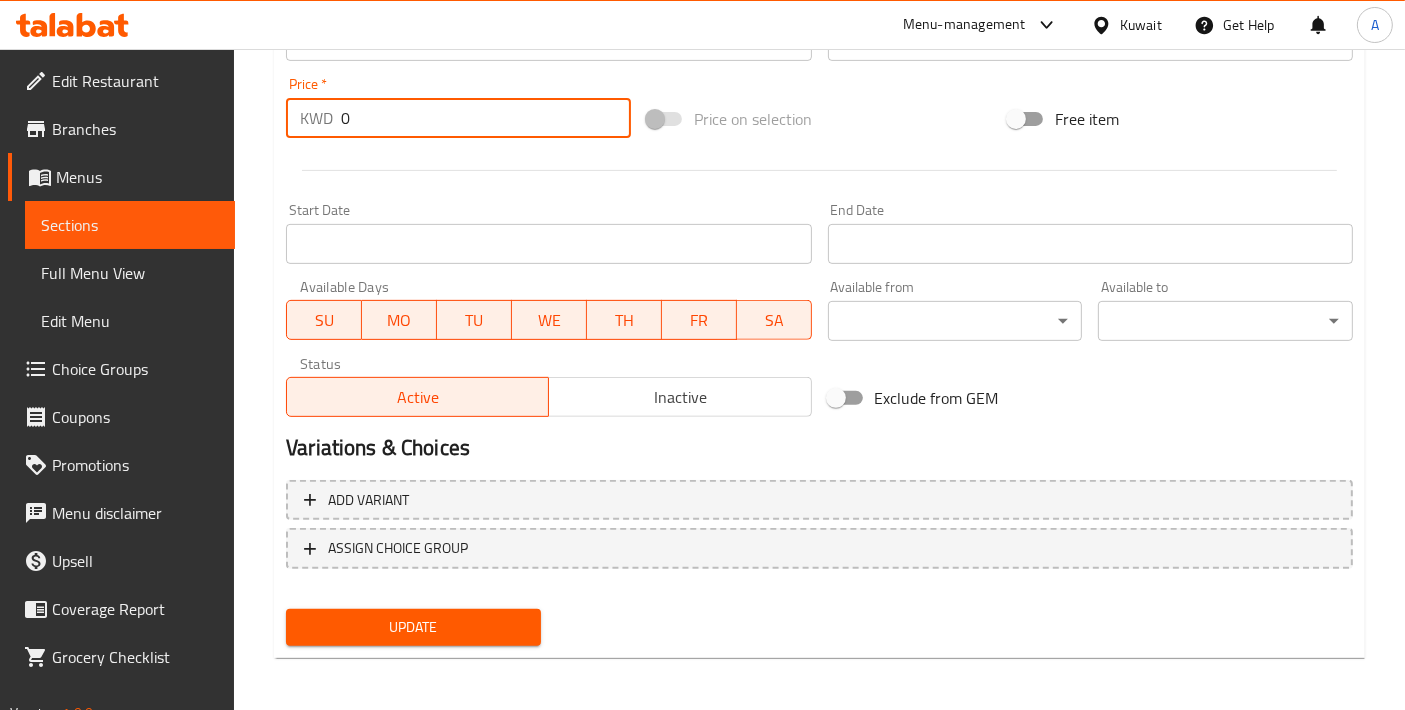 drag, startPoint x: 378, startPoint y: 112, endPoint x: 290, endPoint y: 113, distance: 88.005684 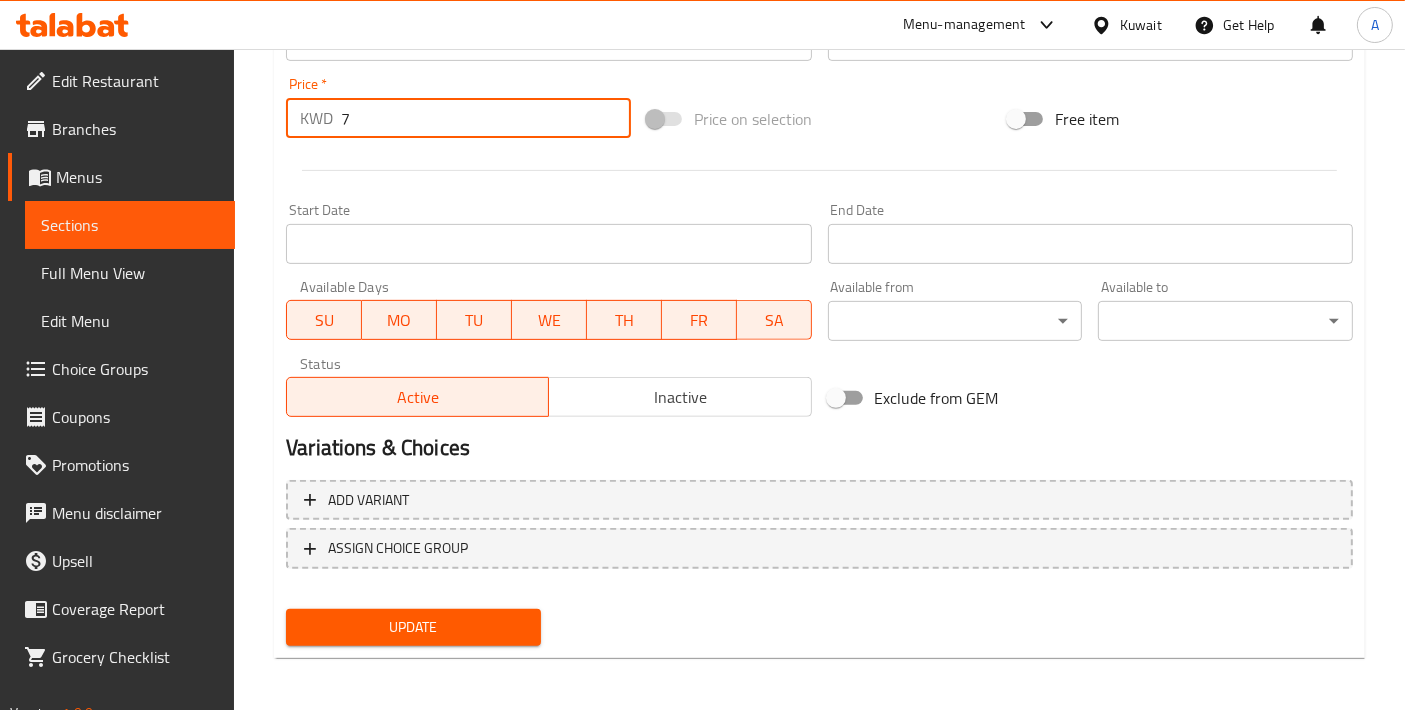 type on "7" 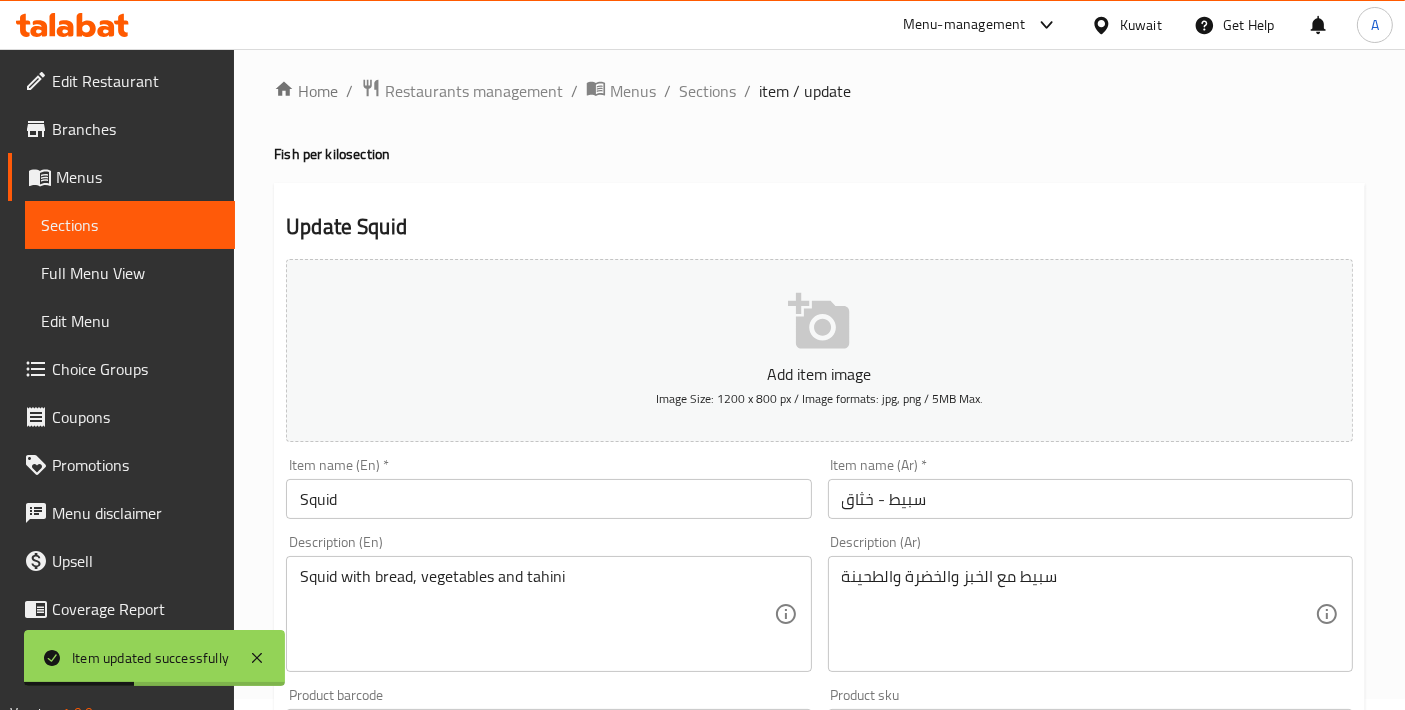 scroll, scrollTop: 0, scrollLeft: 0, axis: both 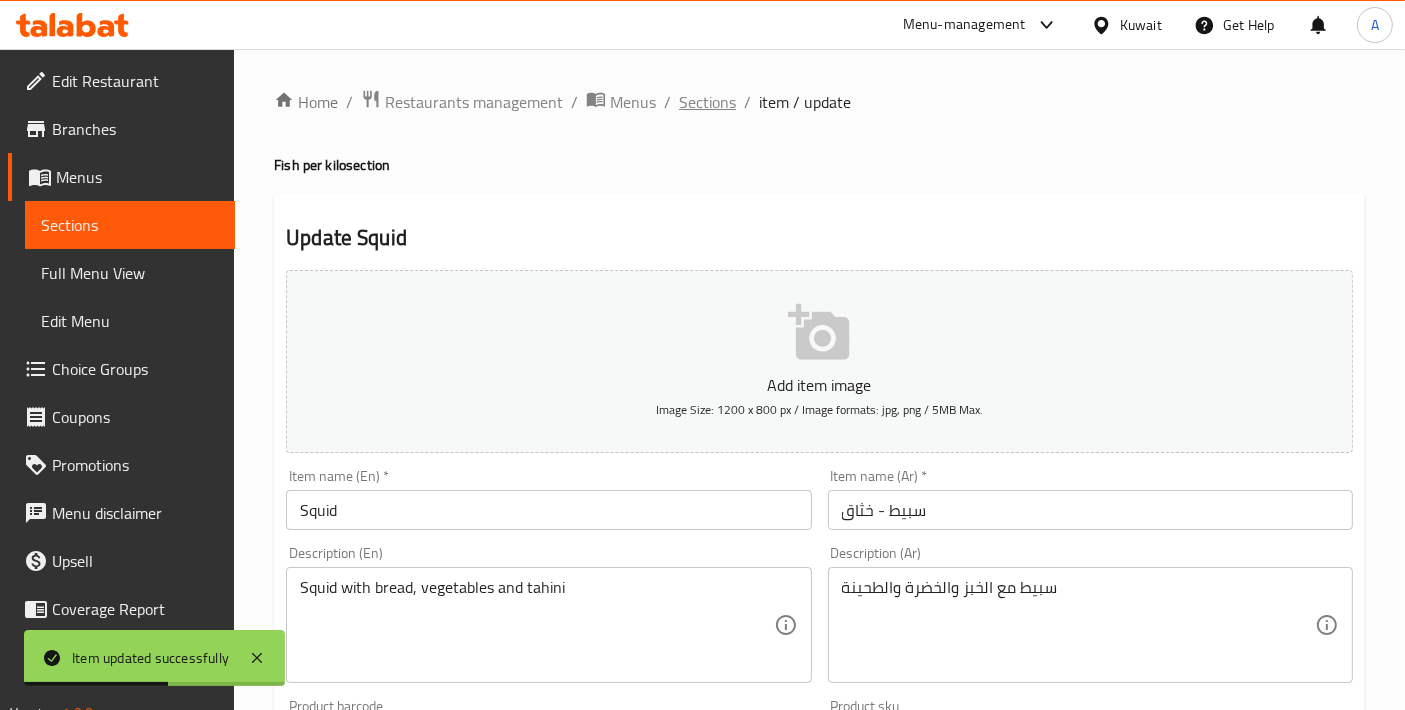 click on "Sections" at bounding box center [707, 102] 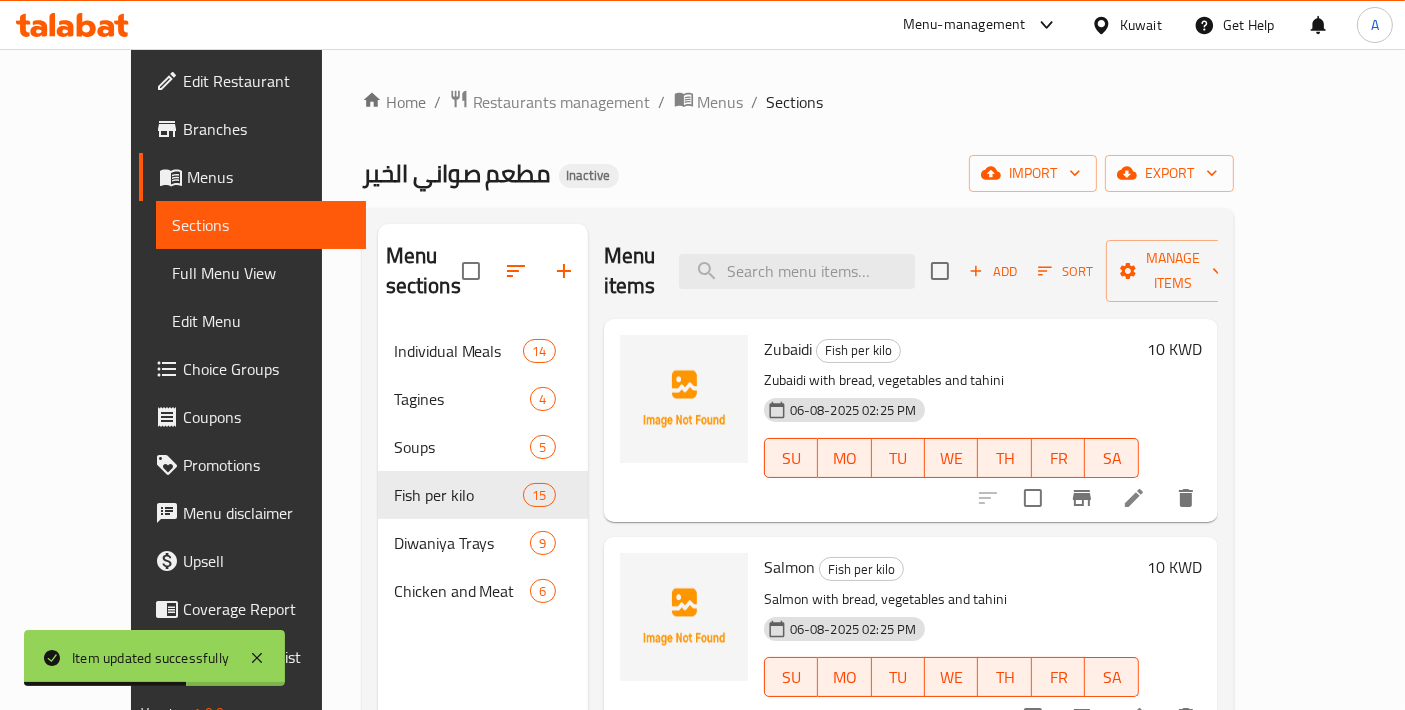 click 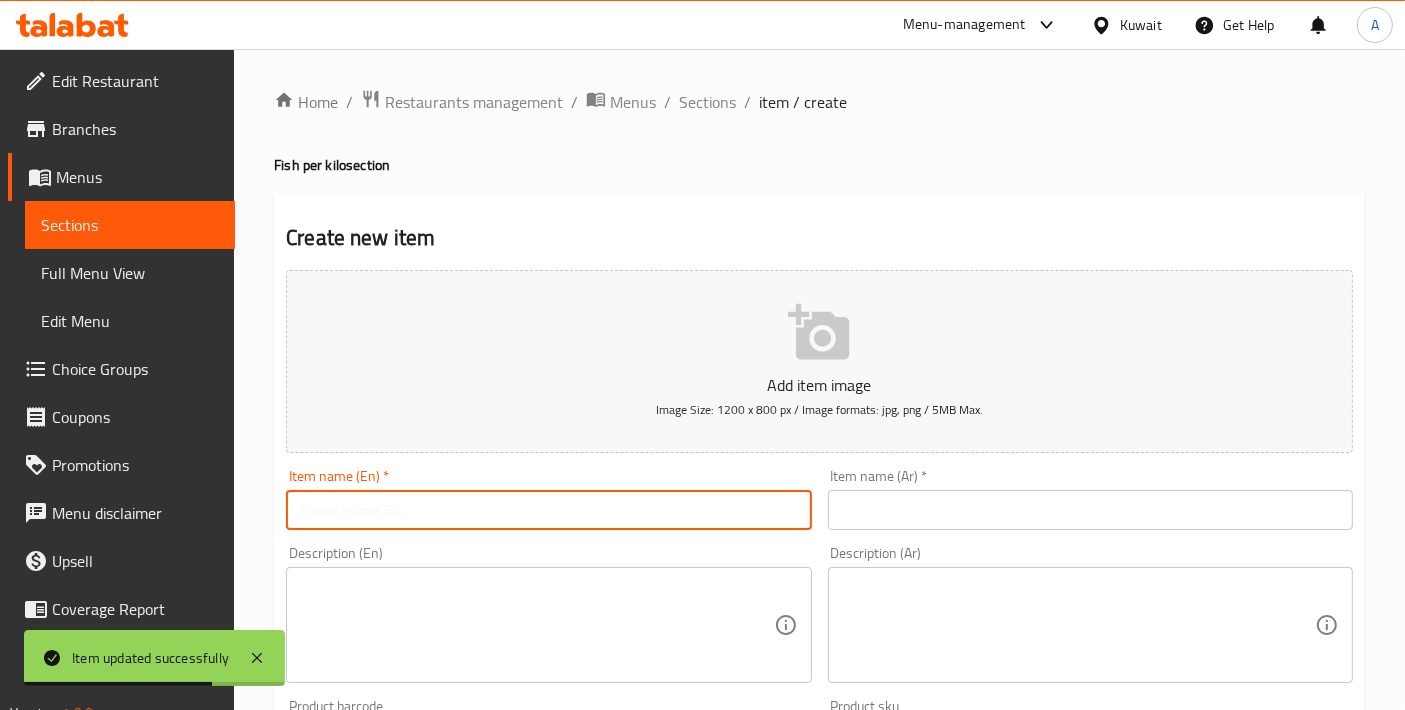 click at bounding box center (548, 510) 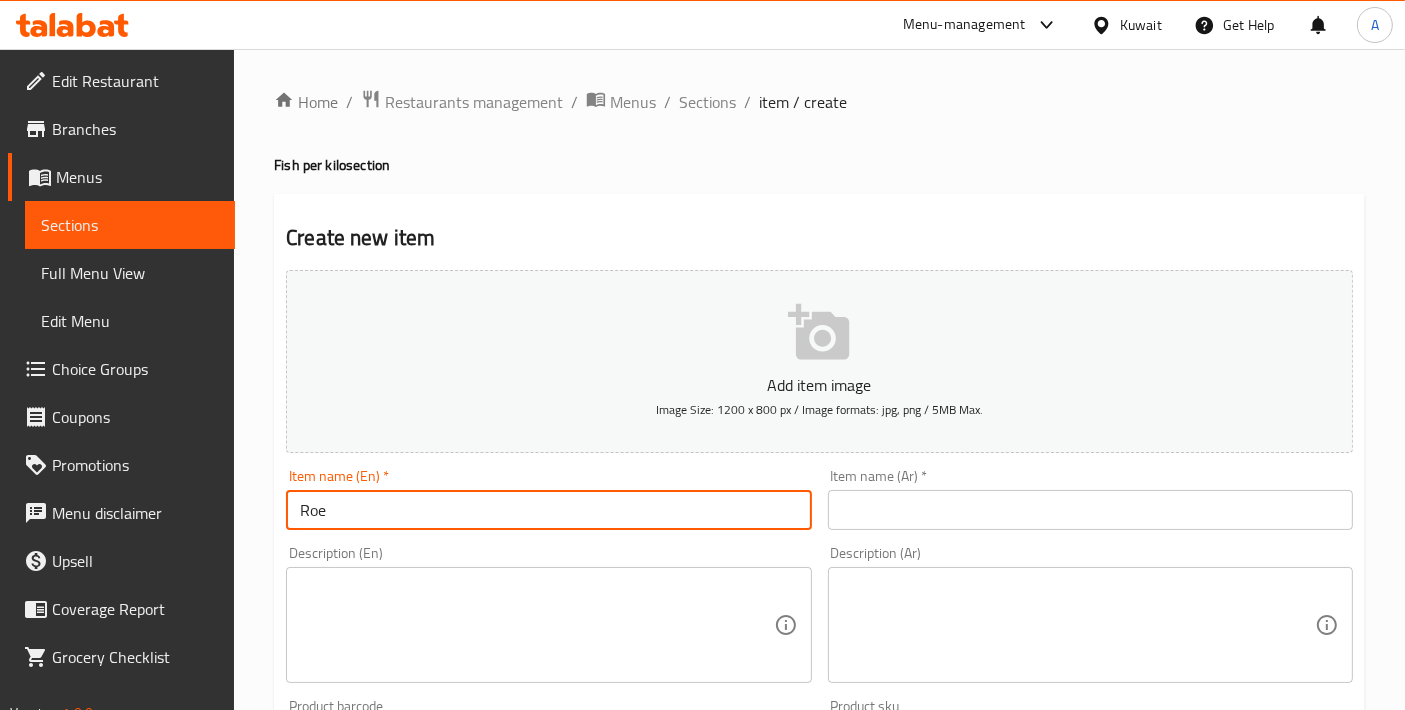 type on "Roe" 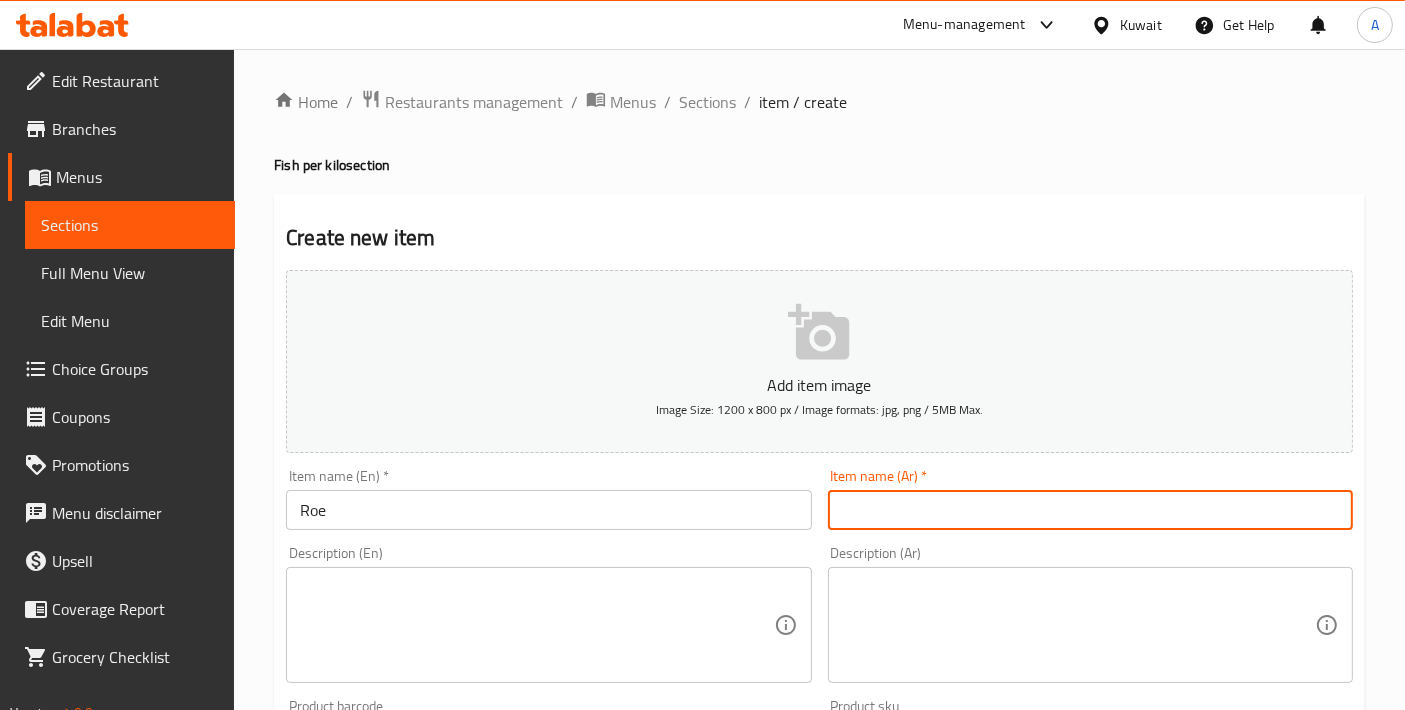 click at bounding box center [1090, 510] 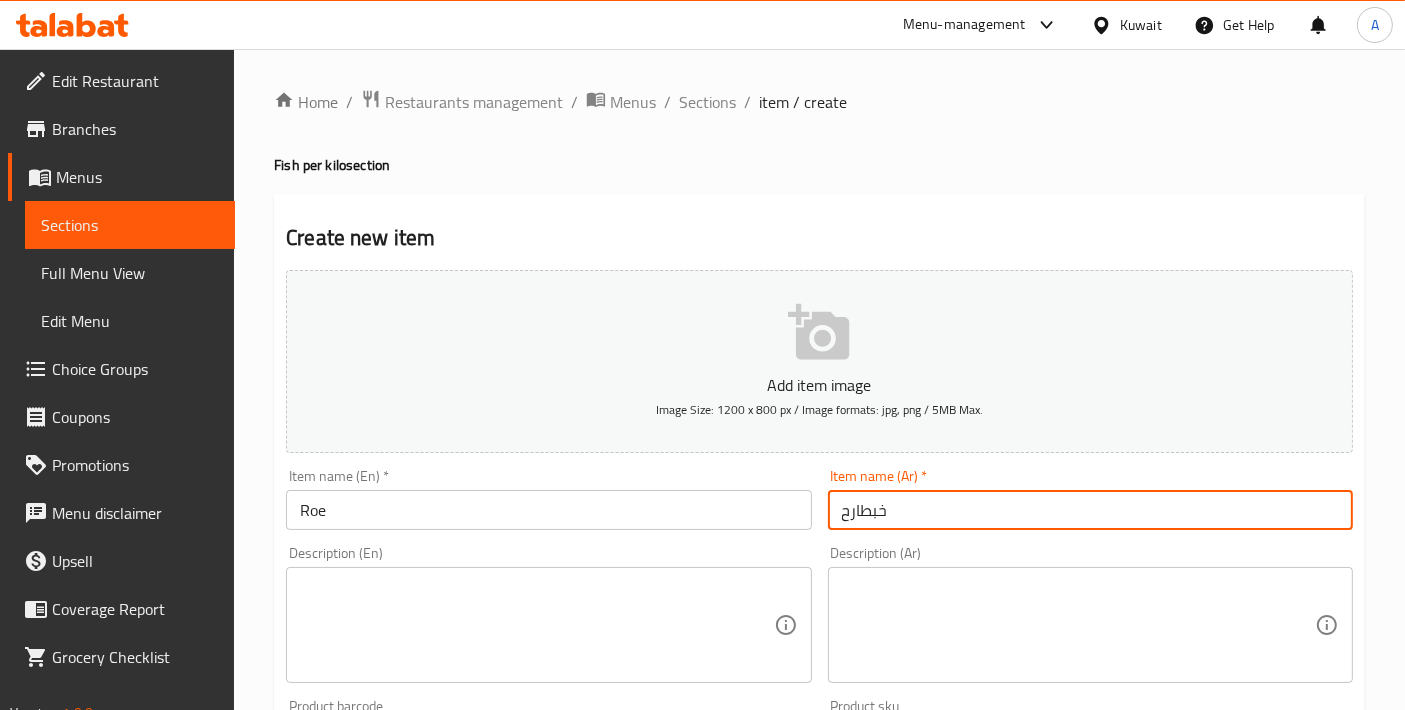 click on "خبطارح" at bounding box center [1090, 510] 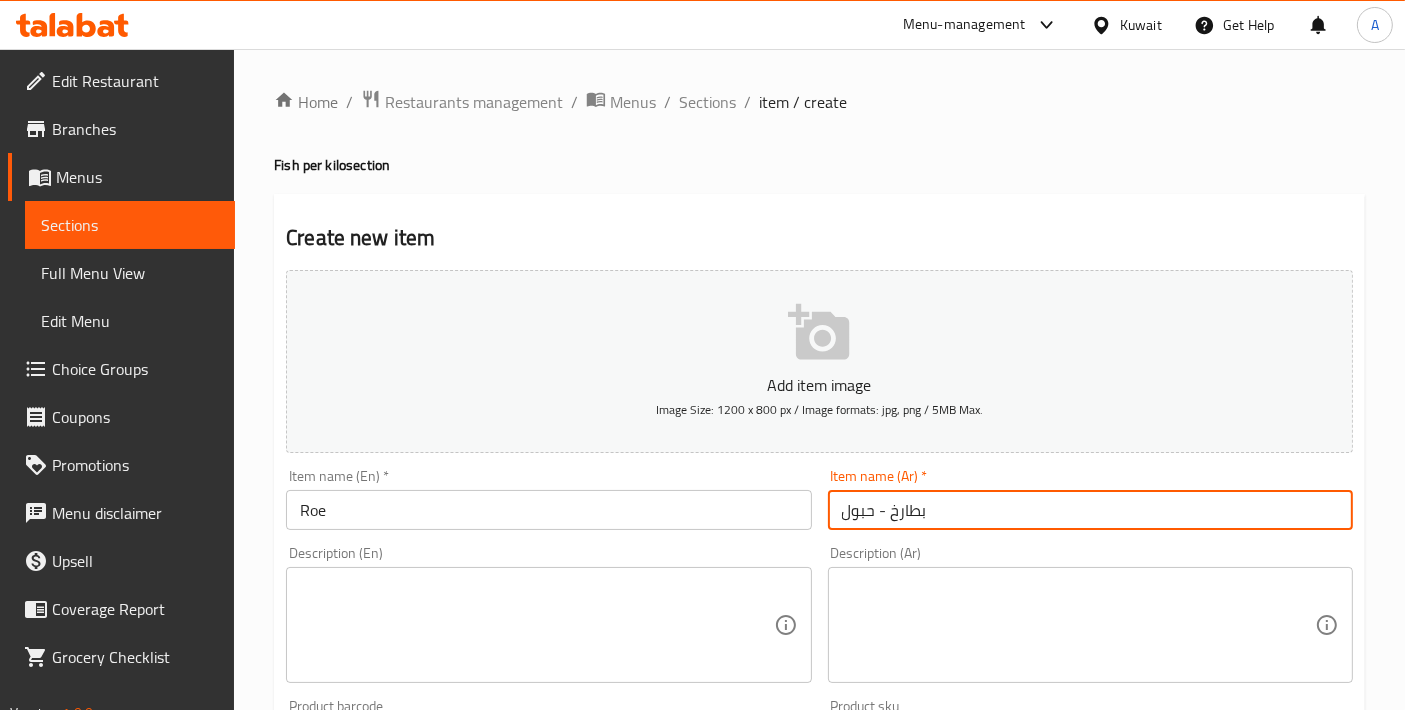 type on "بطارخ - حبول" 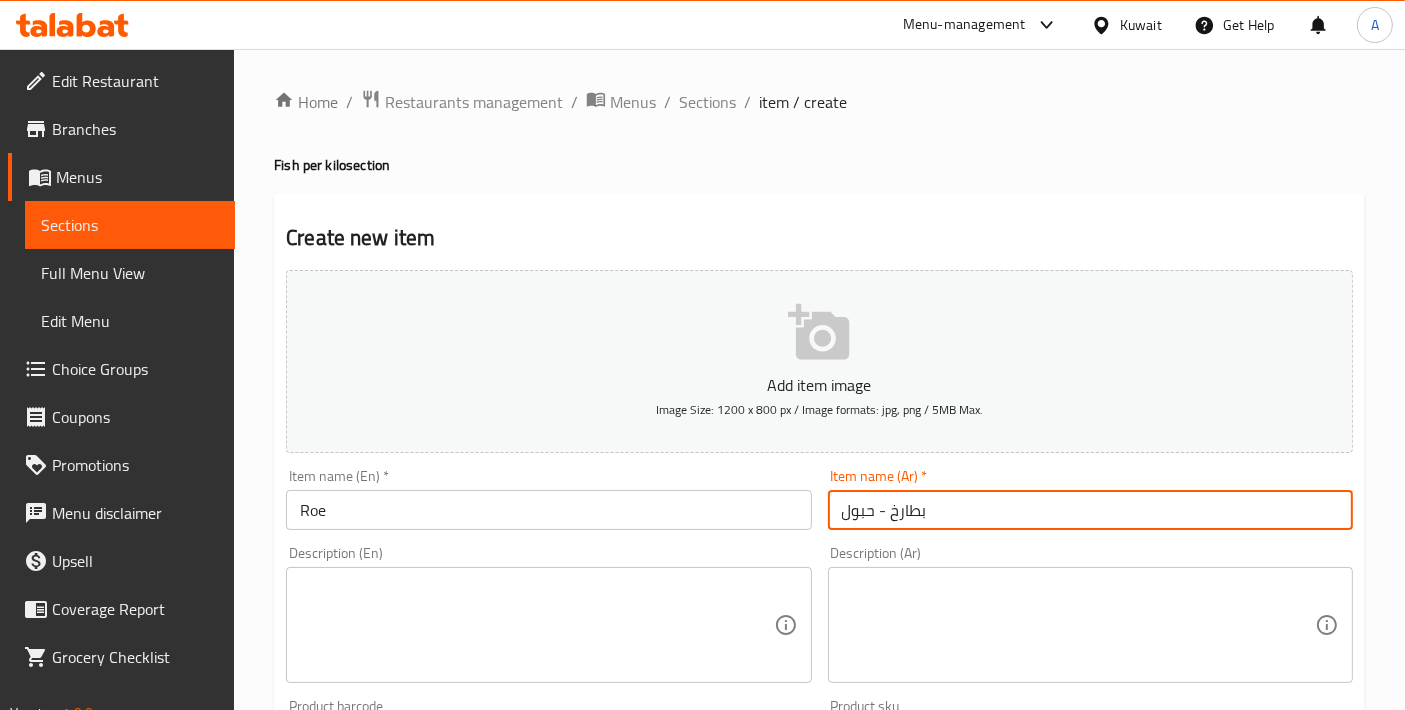 click at bounding box center (536, 625) 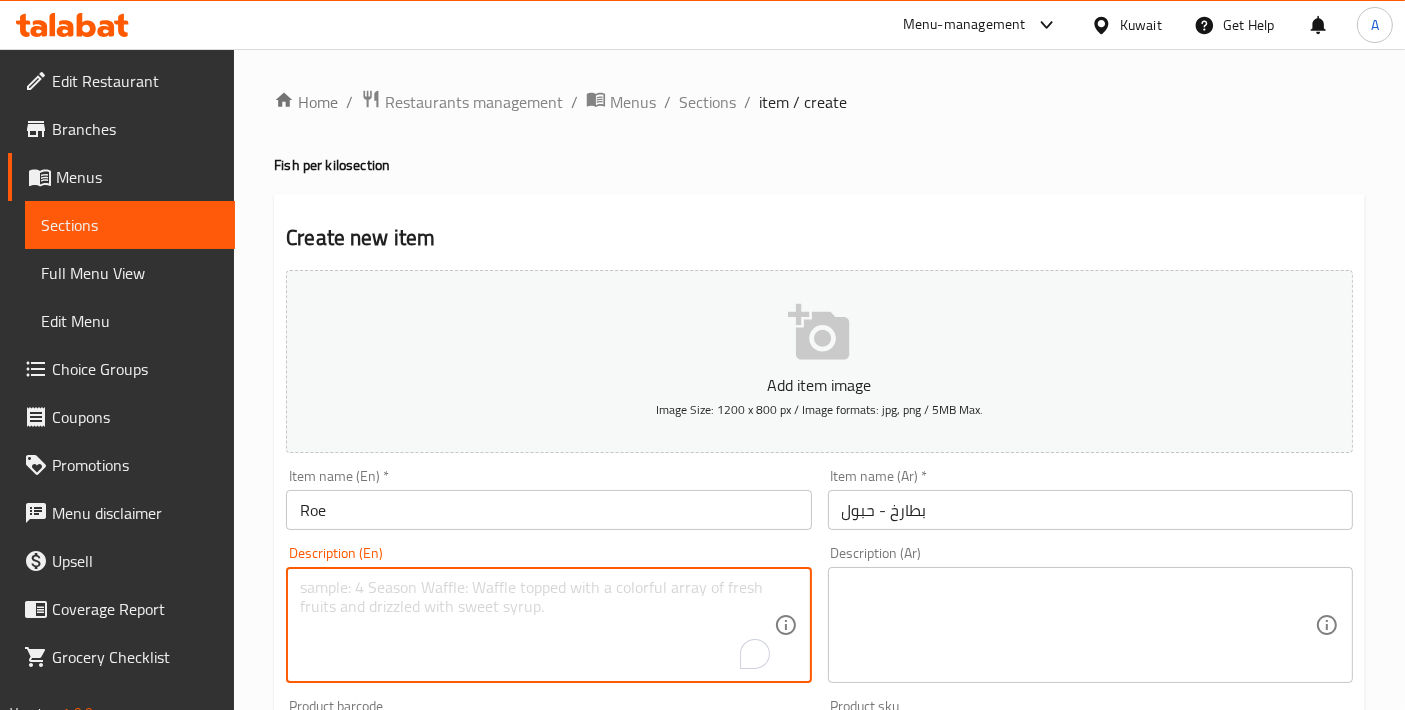 paste on "Zubaidi with bread, vegetables and tahini" 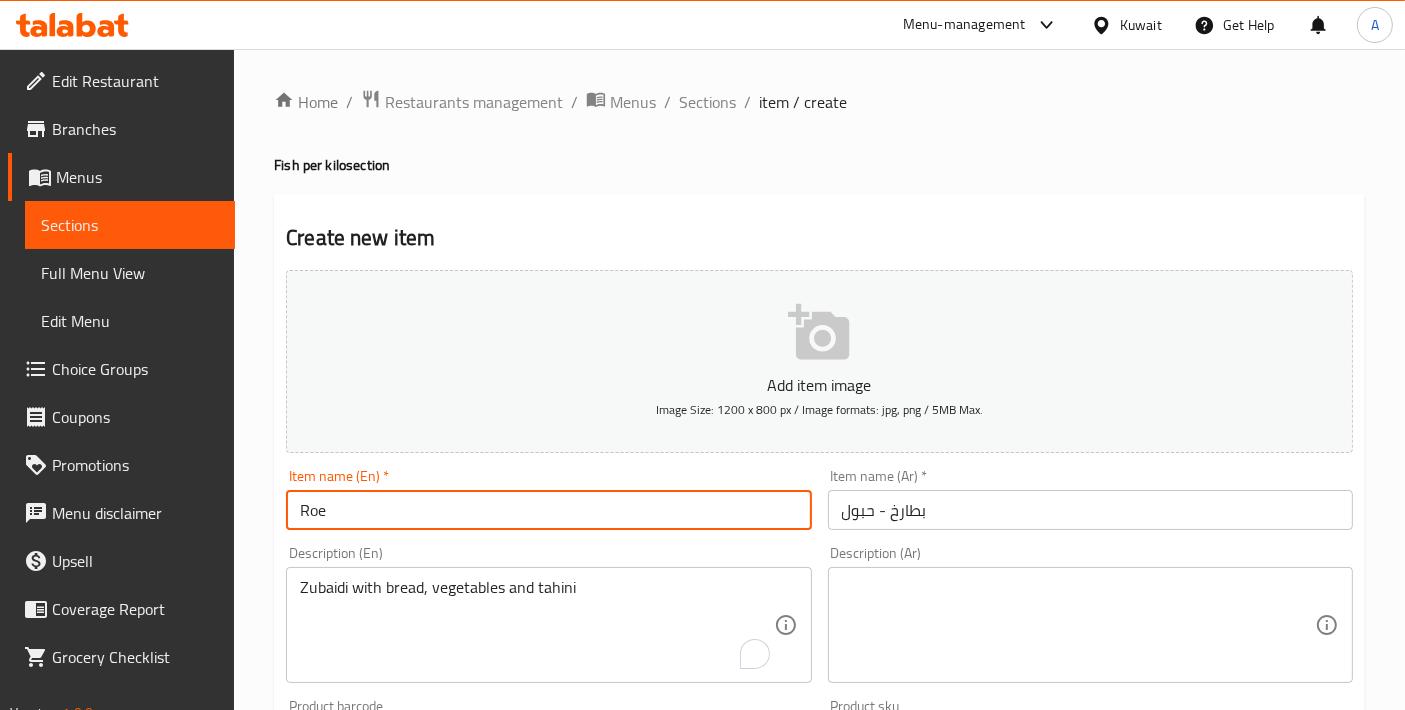 click on "Roe" at bounding box center (548, 510) 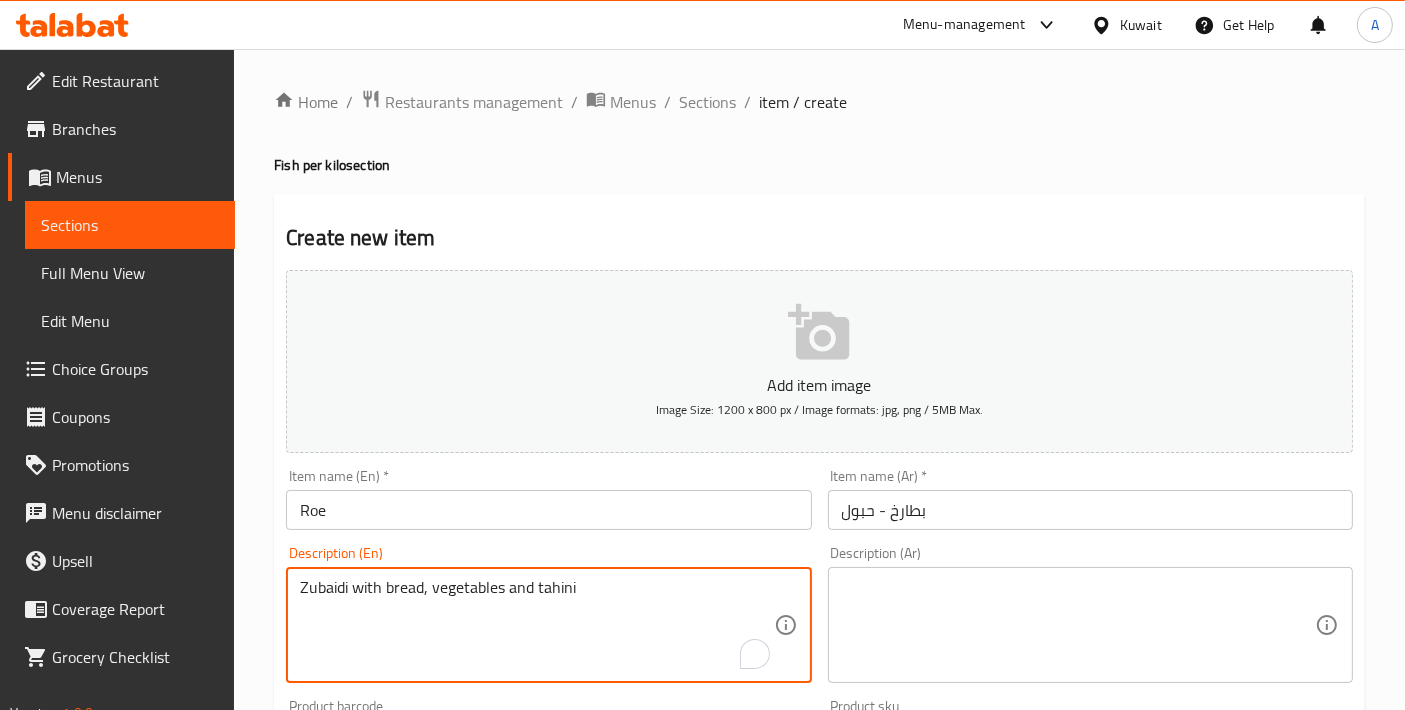 click on "Zubaidi with bread, vegetables and tahini" at bounding box center [536, 625] 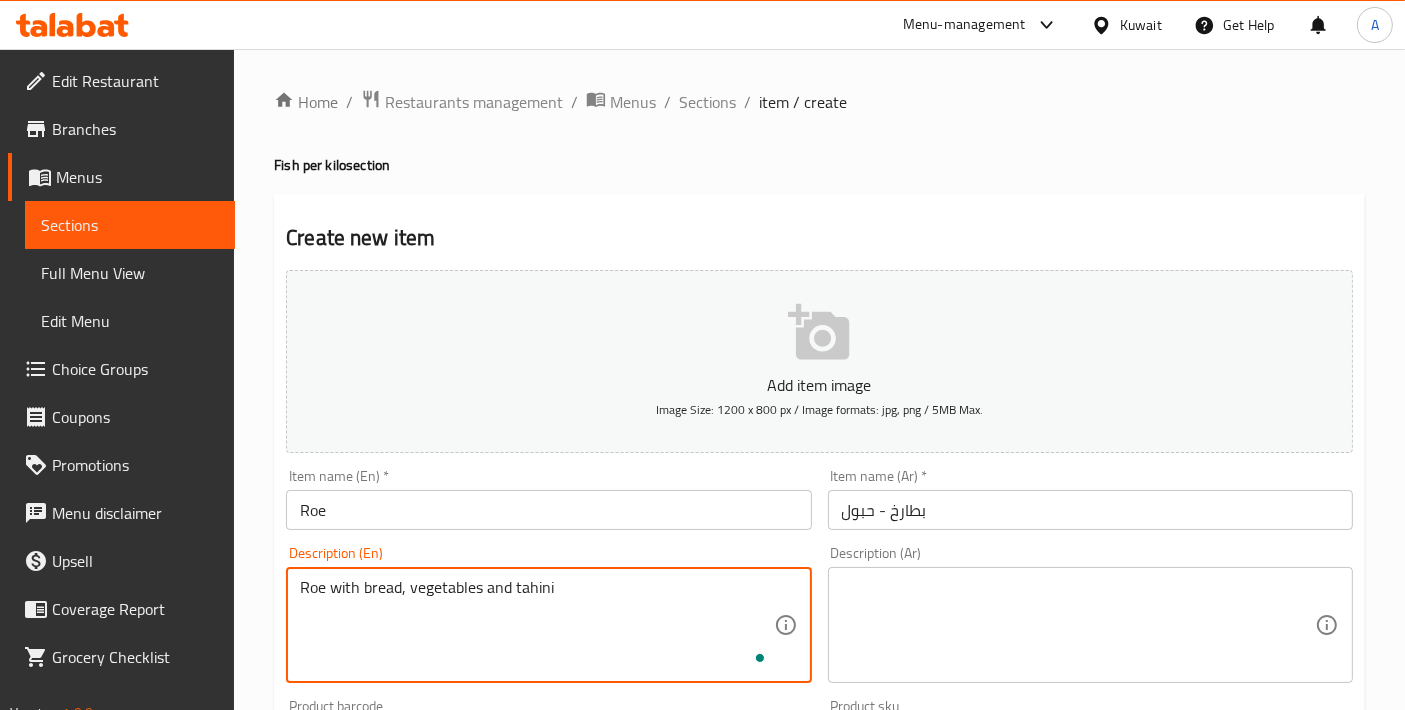 type on "Roe with bread, vegetables and tahini" 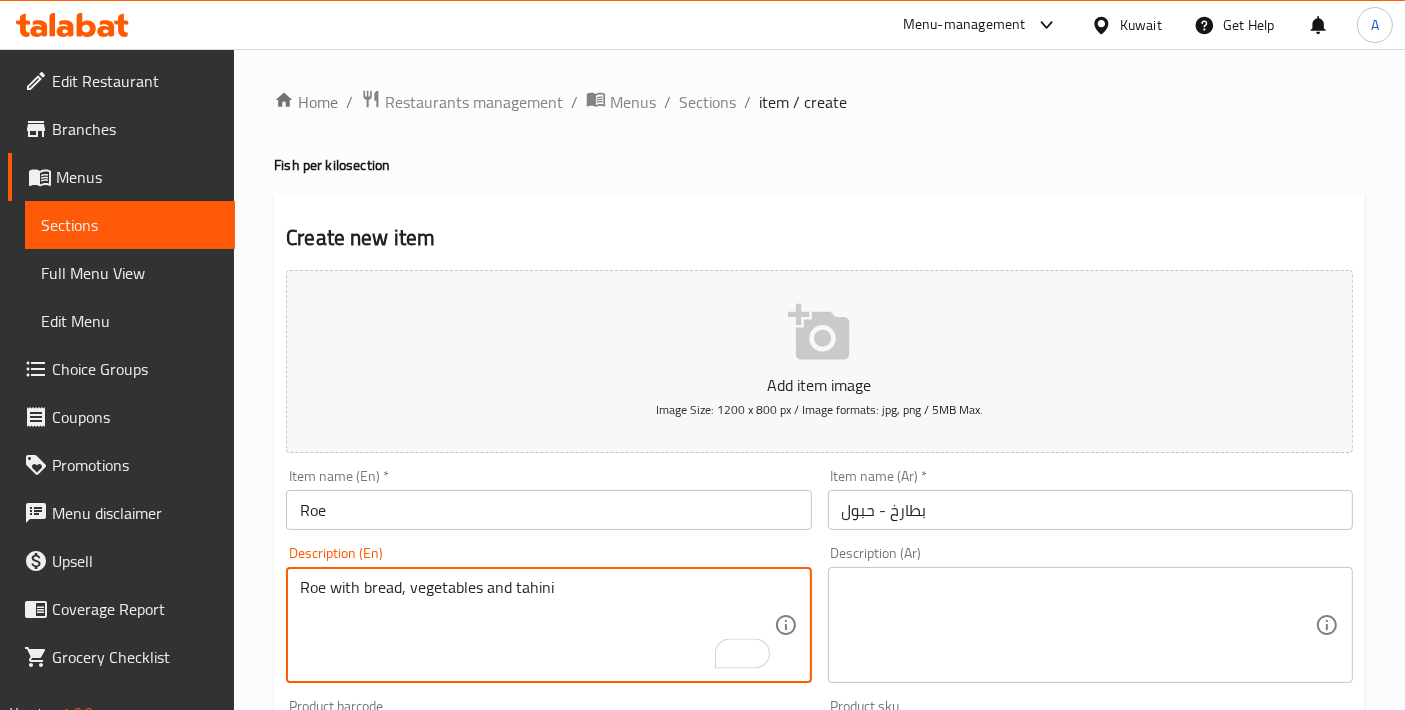 click at bounding box center [1078, 625] 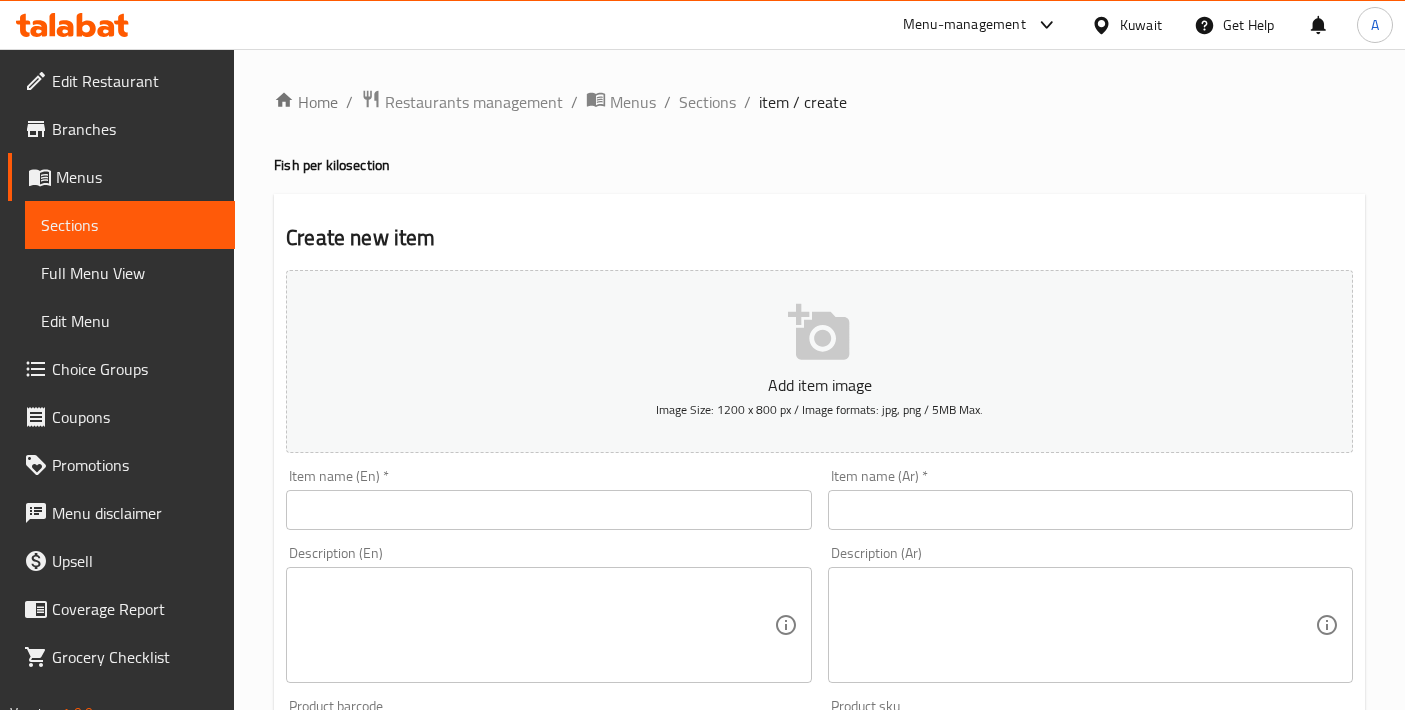 scroll, scrollTop: 0, scrollLeft: 0, axis: both 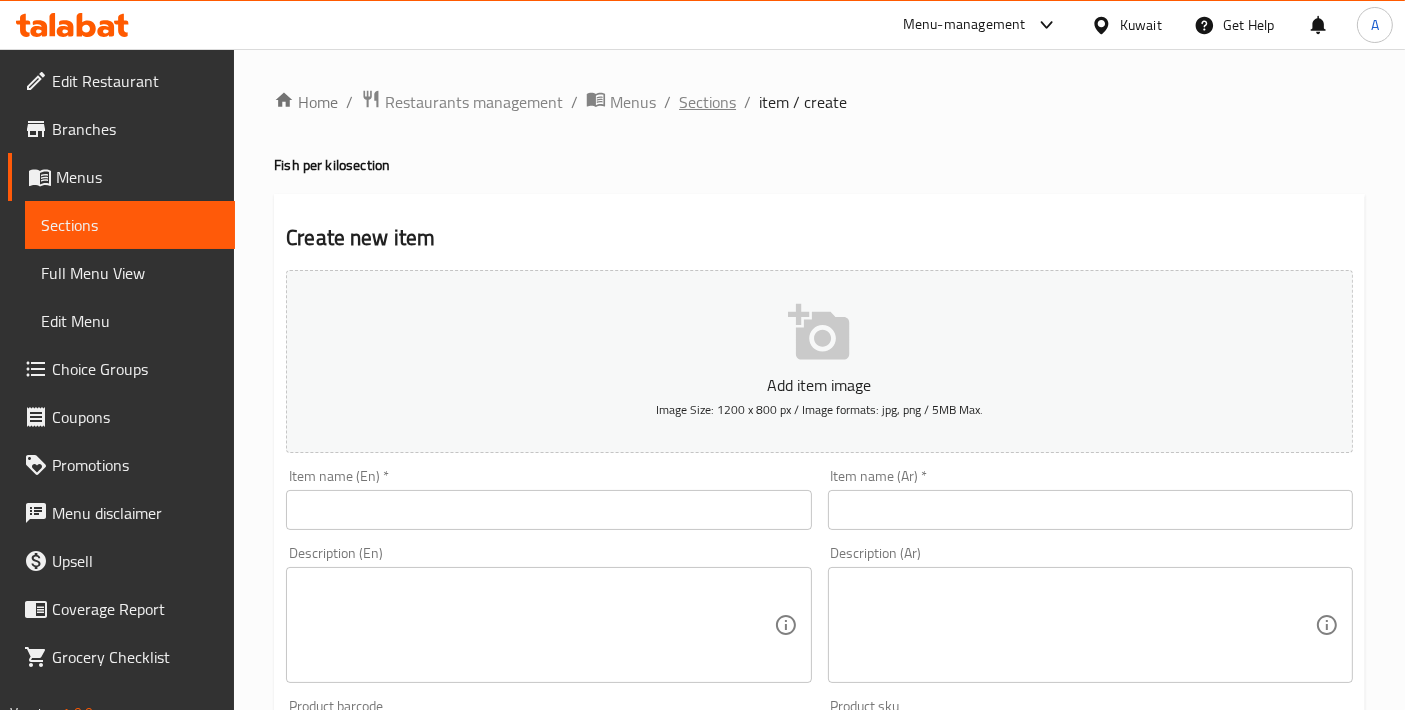 click on "Sections" at bounding box center [707, 102] 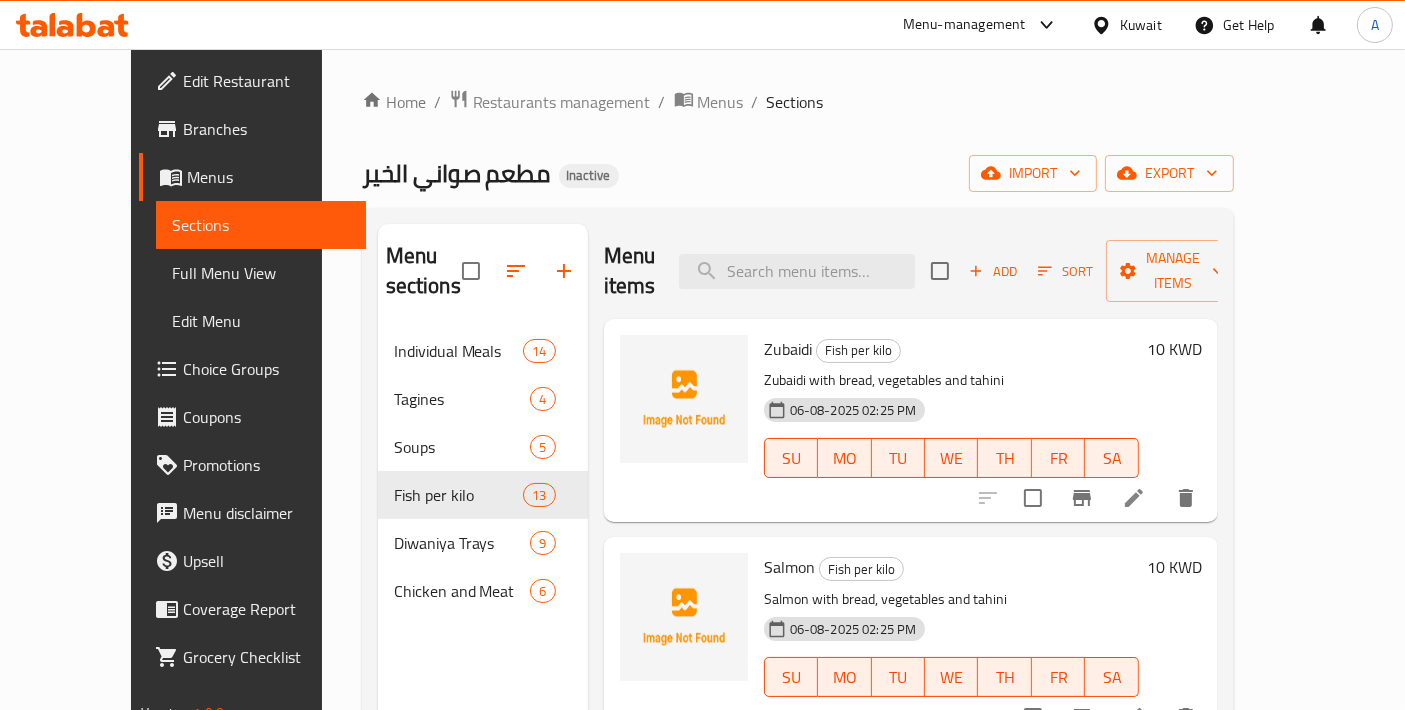 click on "Zubaidi with bread, vegetables and tahini" at bounding box center (951, 380) 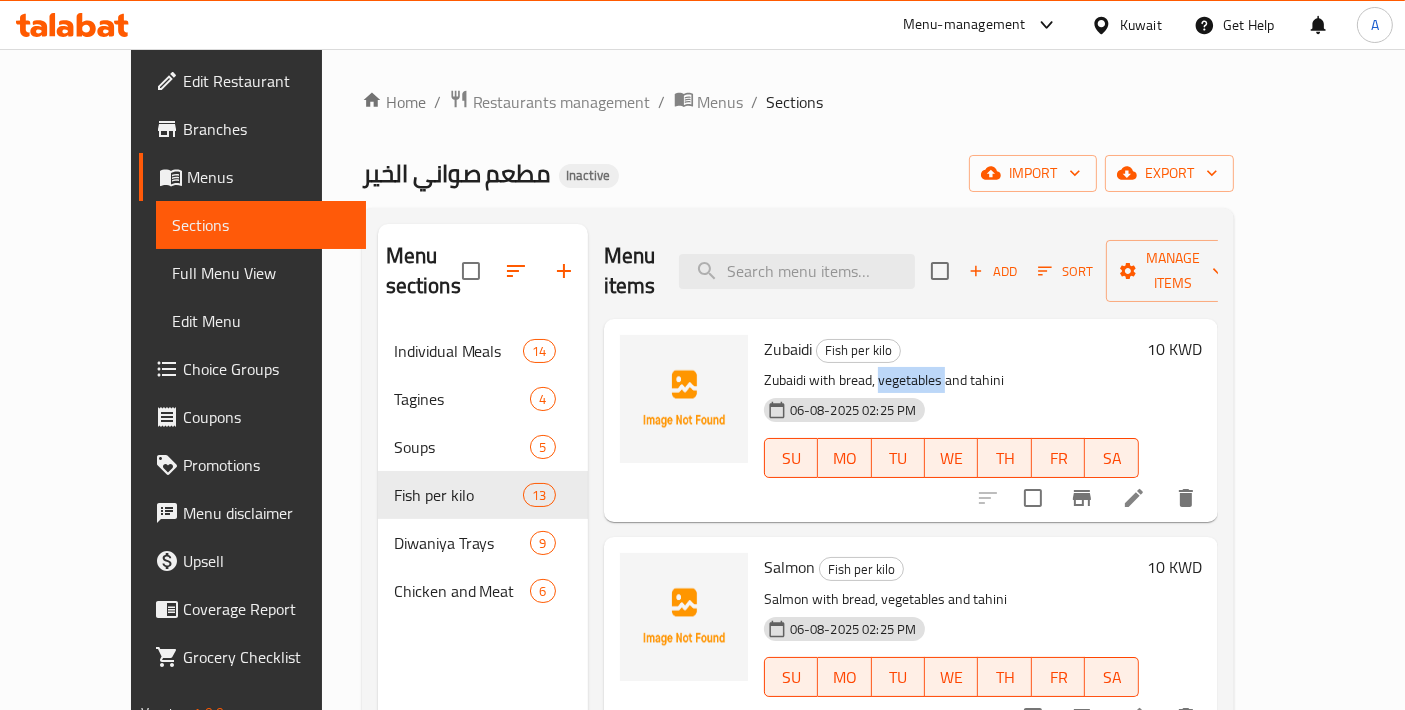 click on "Zubaidi with bread, vegetables and tahini" at bounding box center [951, 380] 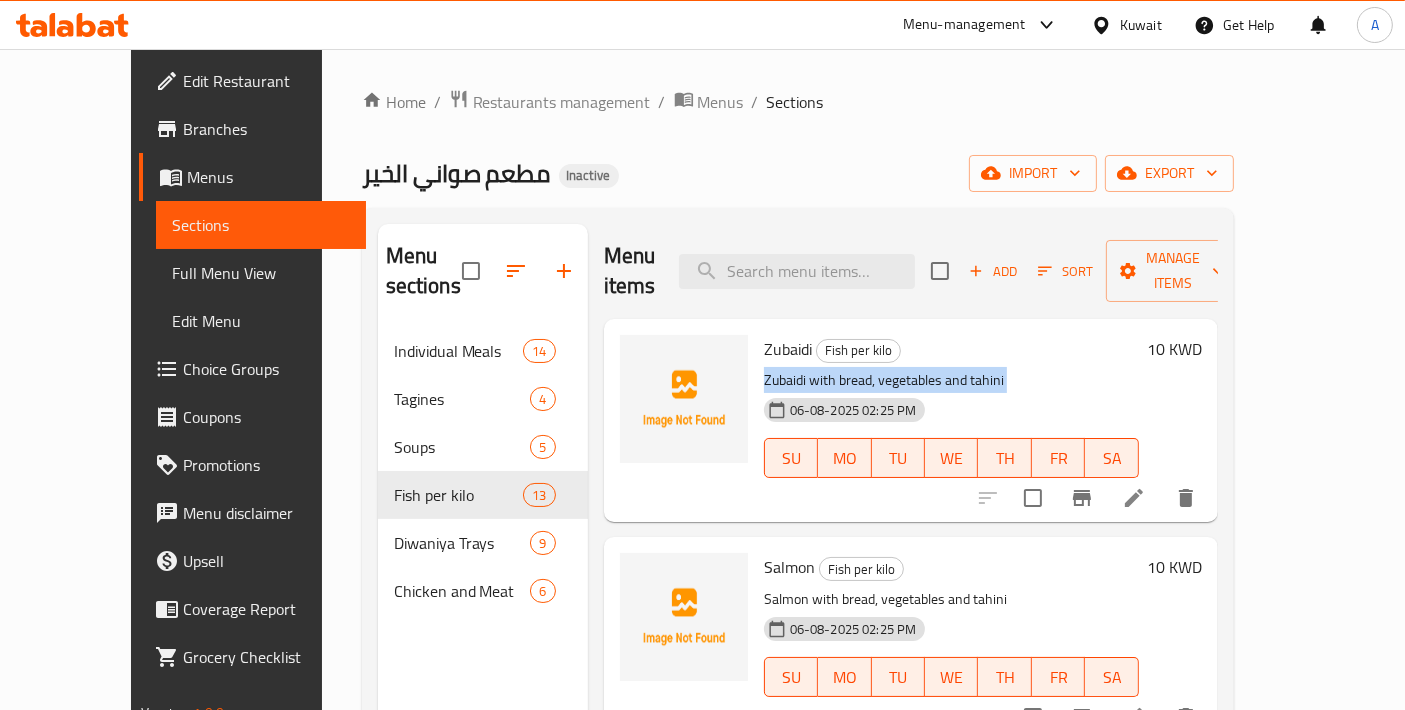 click on "Zubaidi with bread, vegetables and tahini" at bounding box center (951, 380) 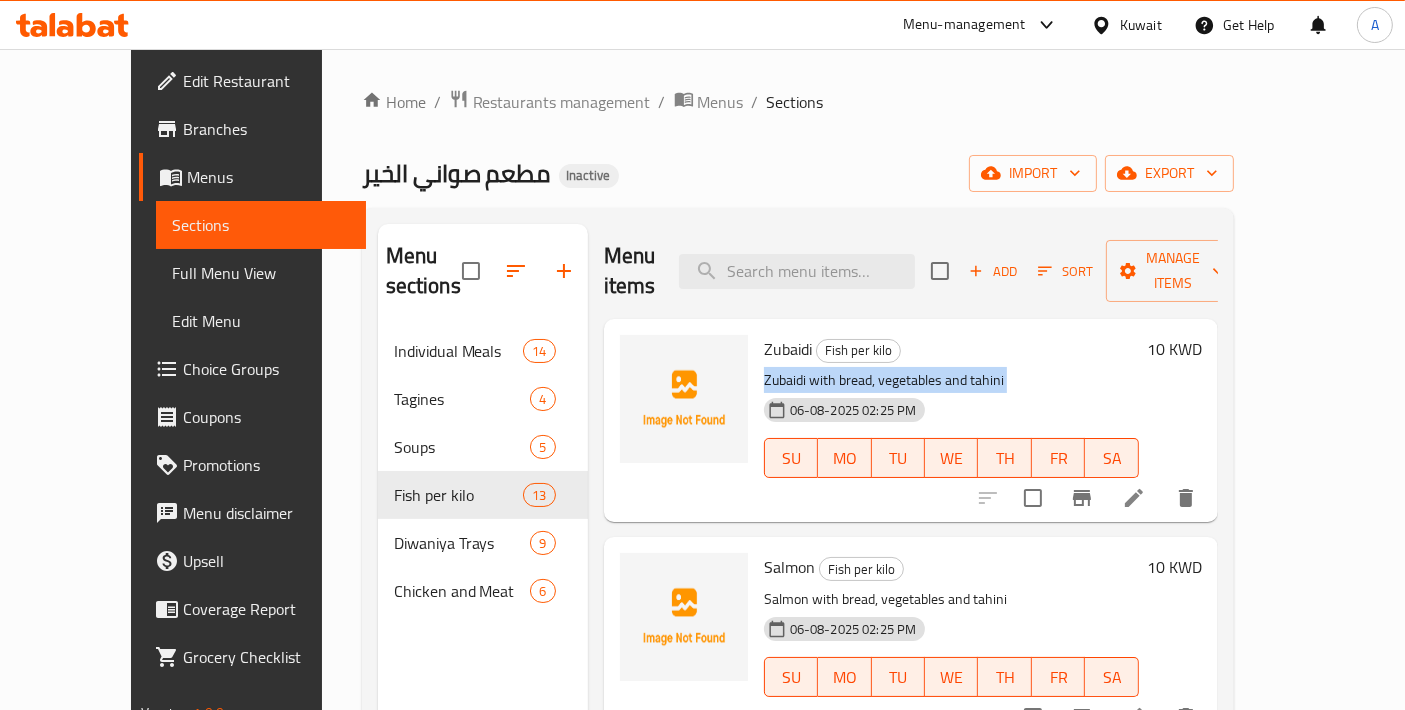 copy on "Zubaidi with bread, vegetables and tahini" 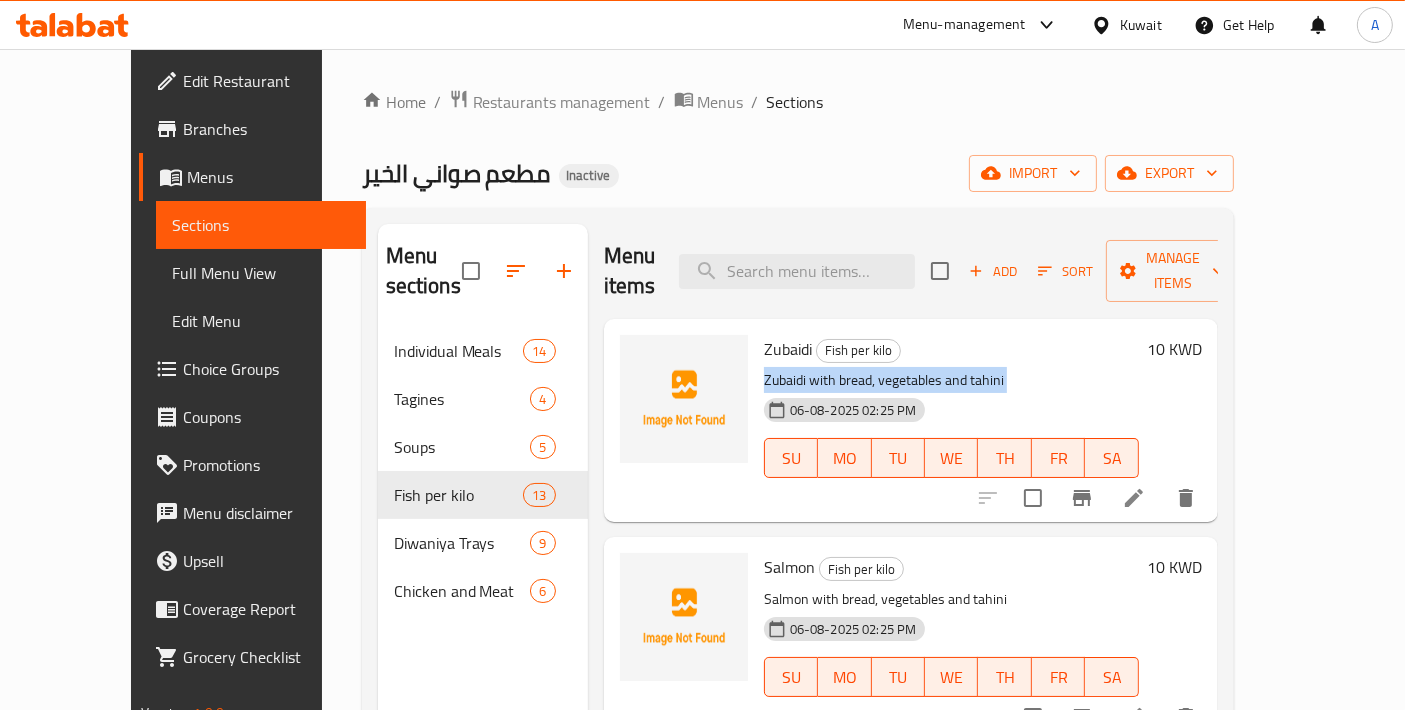 click 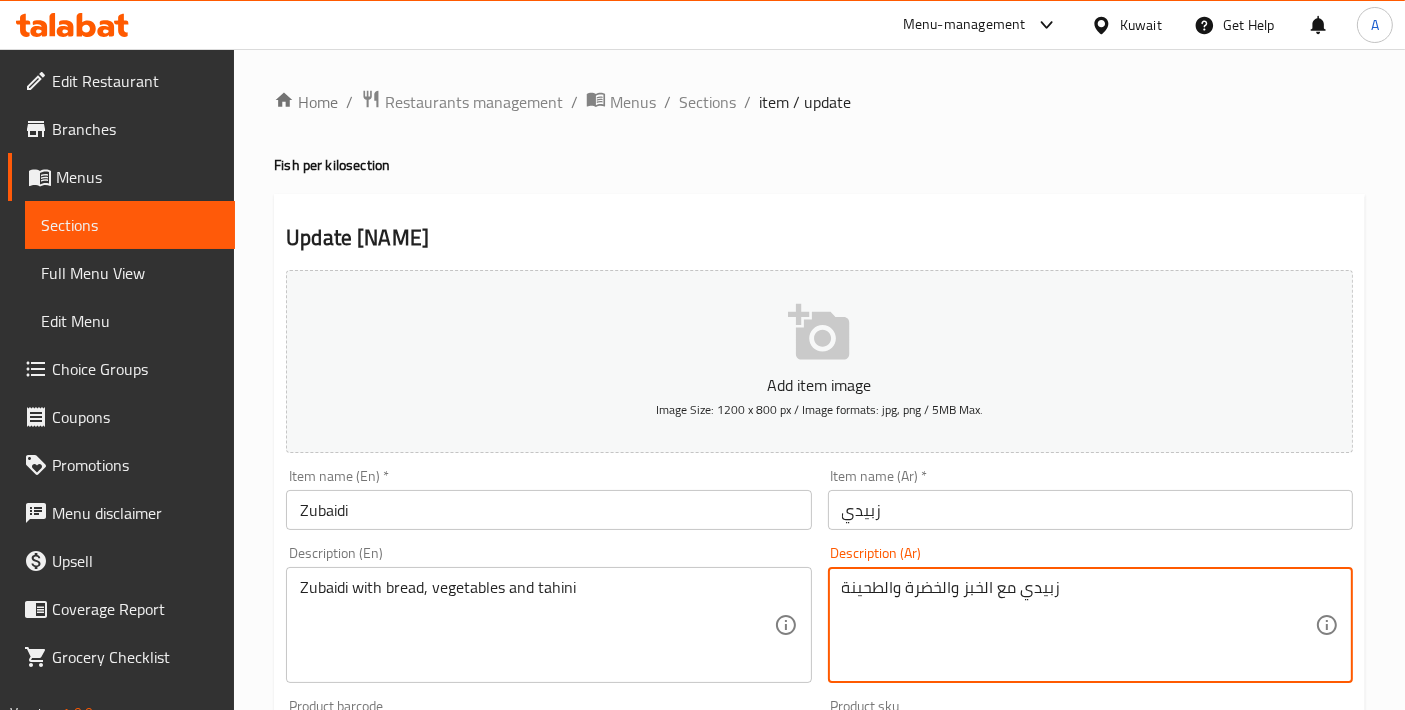 click on "زبيدي مع الخبز والخضرة والطحينة" at bounding box center (1078, 625) 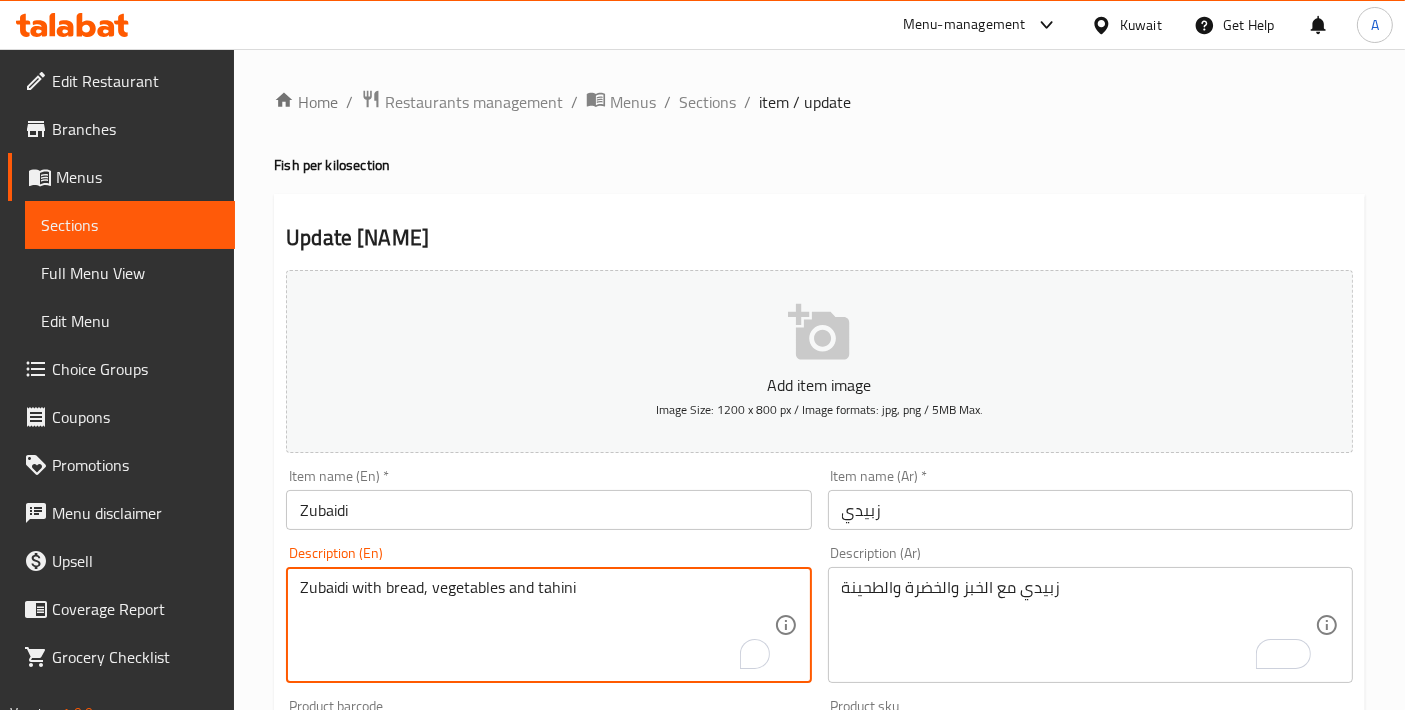 click on "Zubaidi with bread, vegetables and tahini" at bounding box center [536, 625] 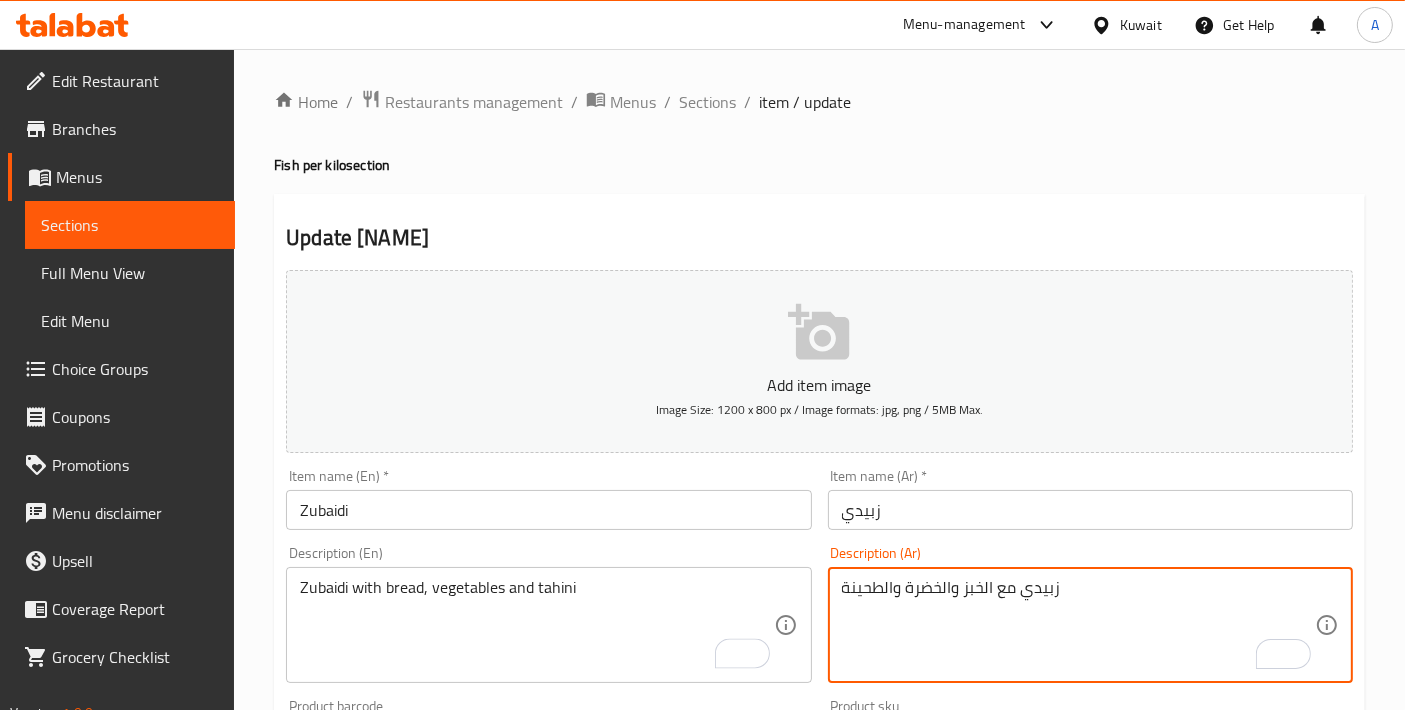 click on "زبيدي مع الخبز والخضرة والطحينة" at bounding box center [1078, 625] 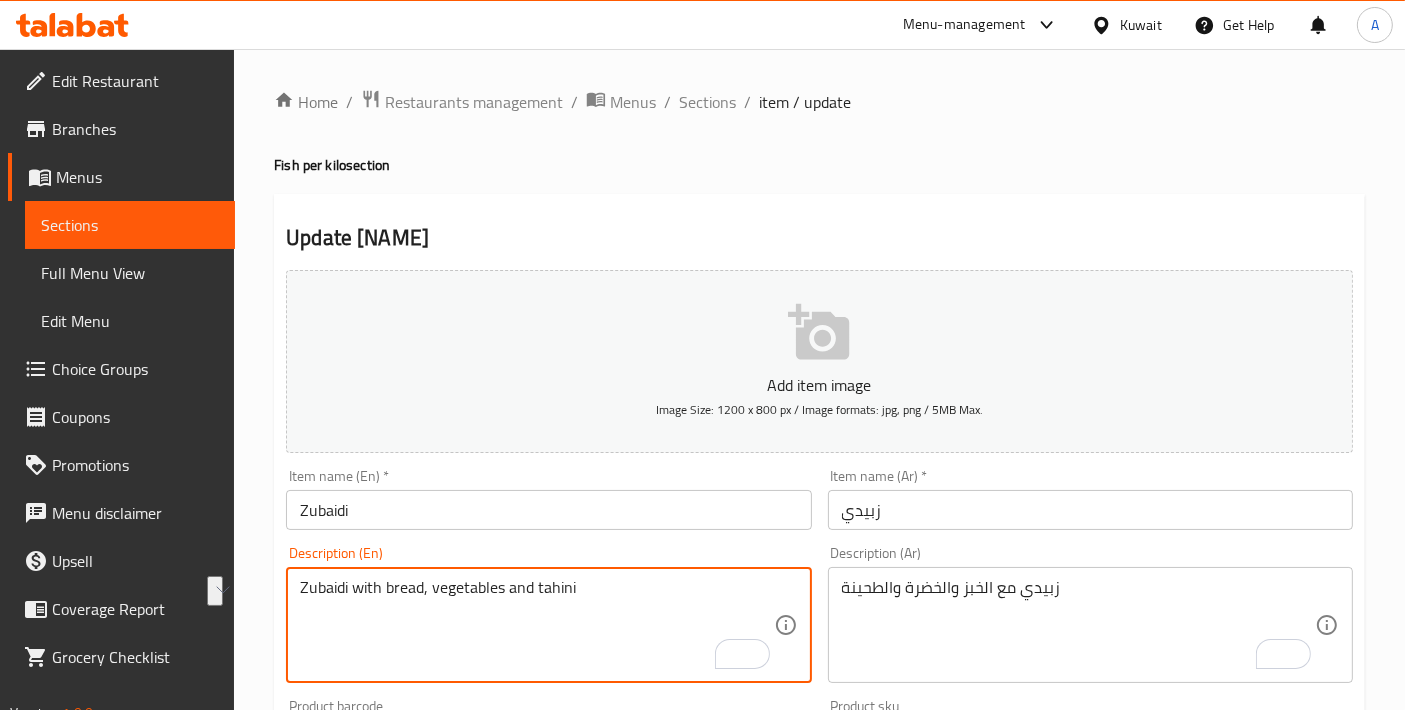 click on "Zubaidi with bread, vegetables and tahini" at bounding box center [536, 625] 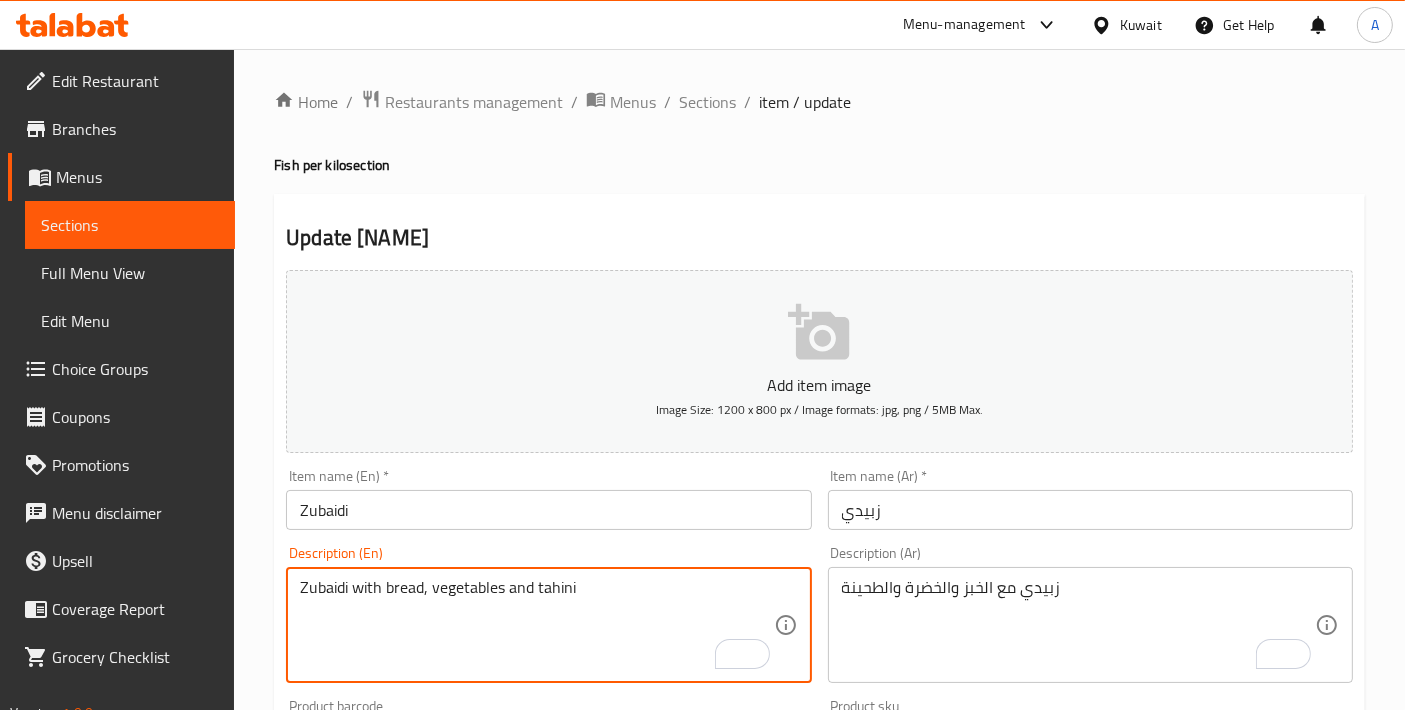 click on "Zubaidi with bread, vegetables and tahini" at bounding box center (536, 625) 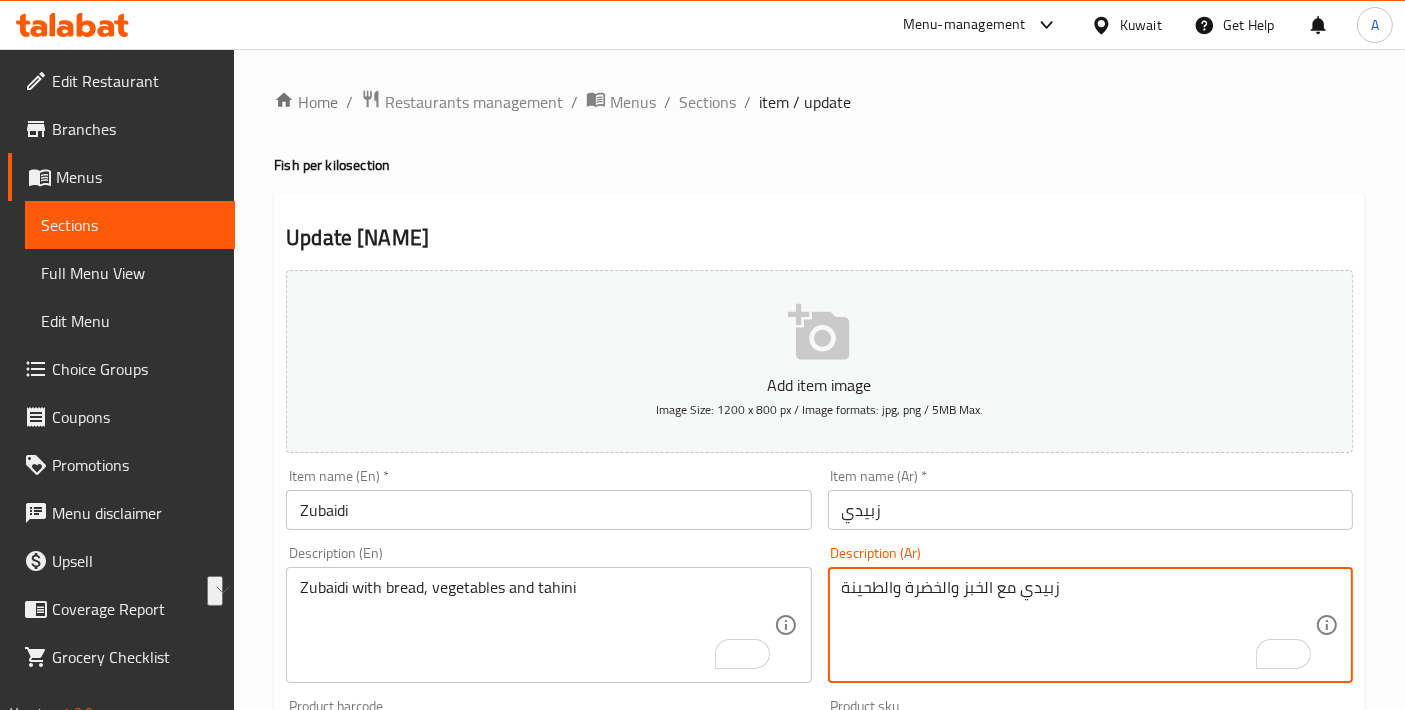 click on "زبيدي مع الخبز والخضرة والطحينة" at bounding box center [1078, 625] 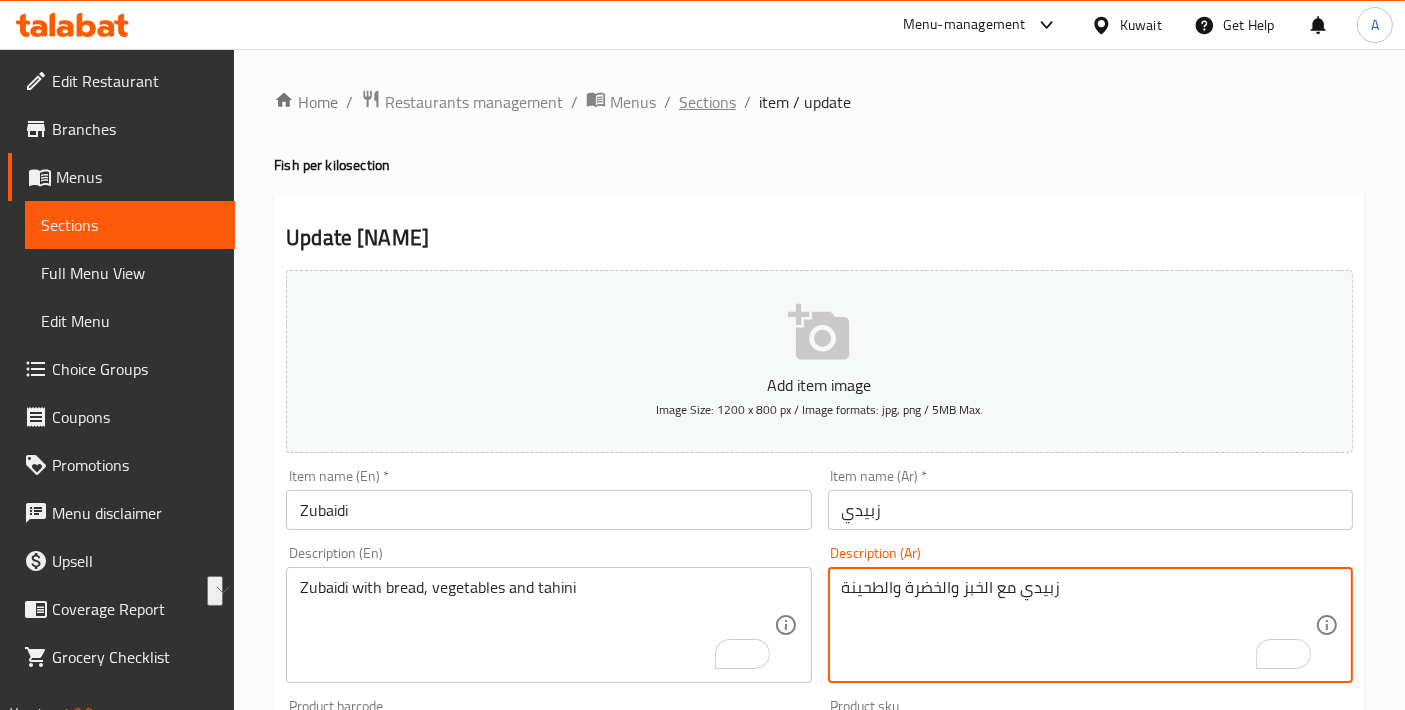 click on "Sections" at bounding box center (707, 102) 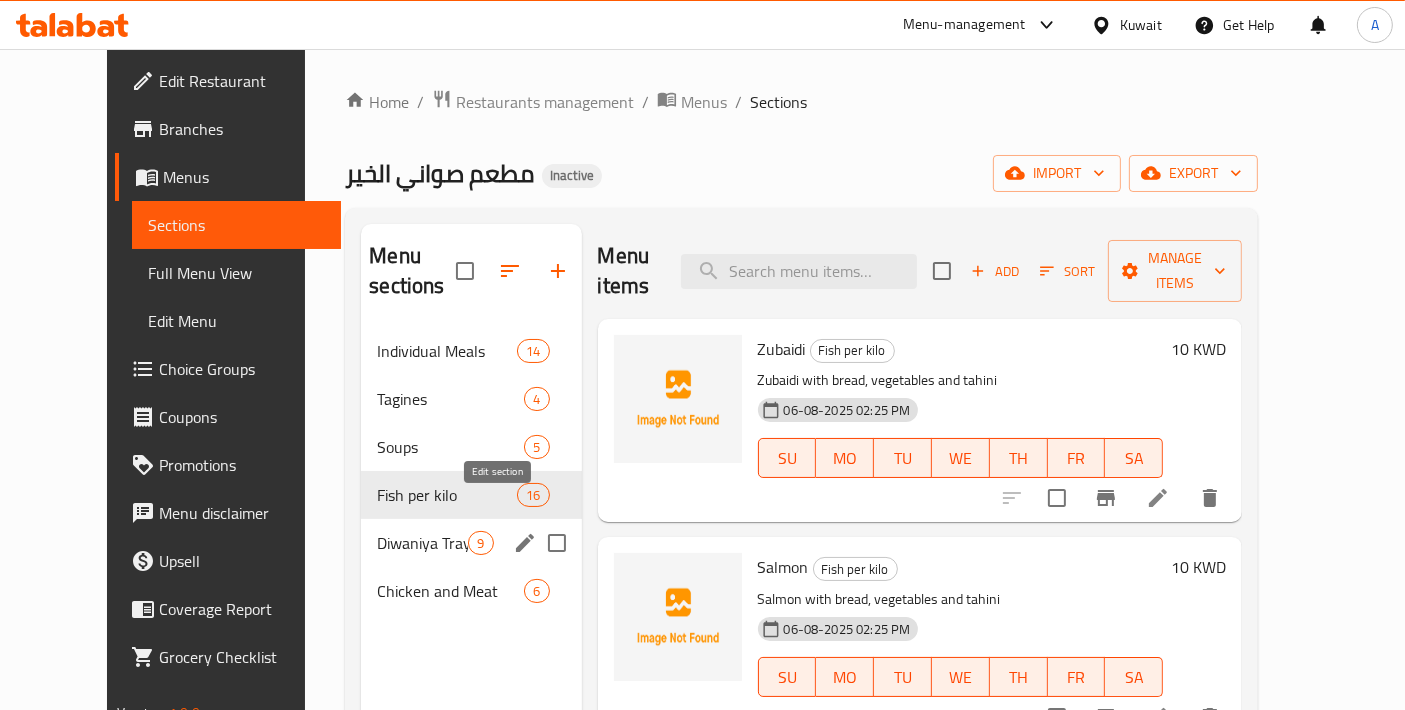 click 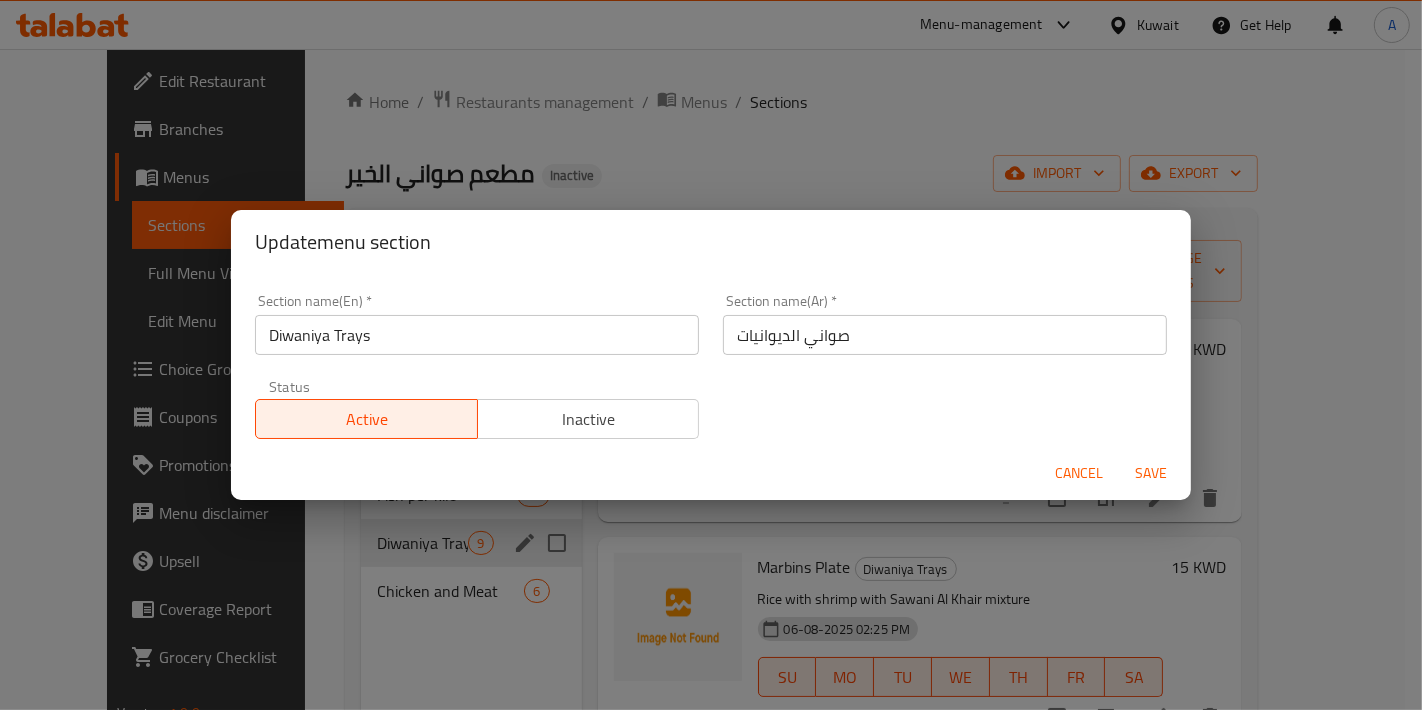 click on "Cancel" at bounding box center [1079, 473] 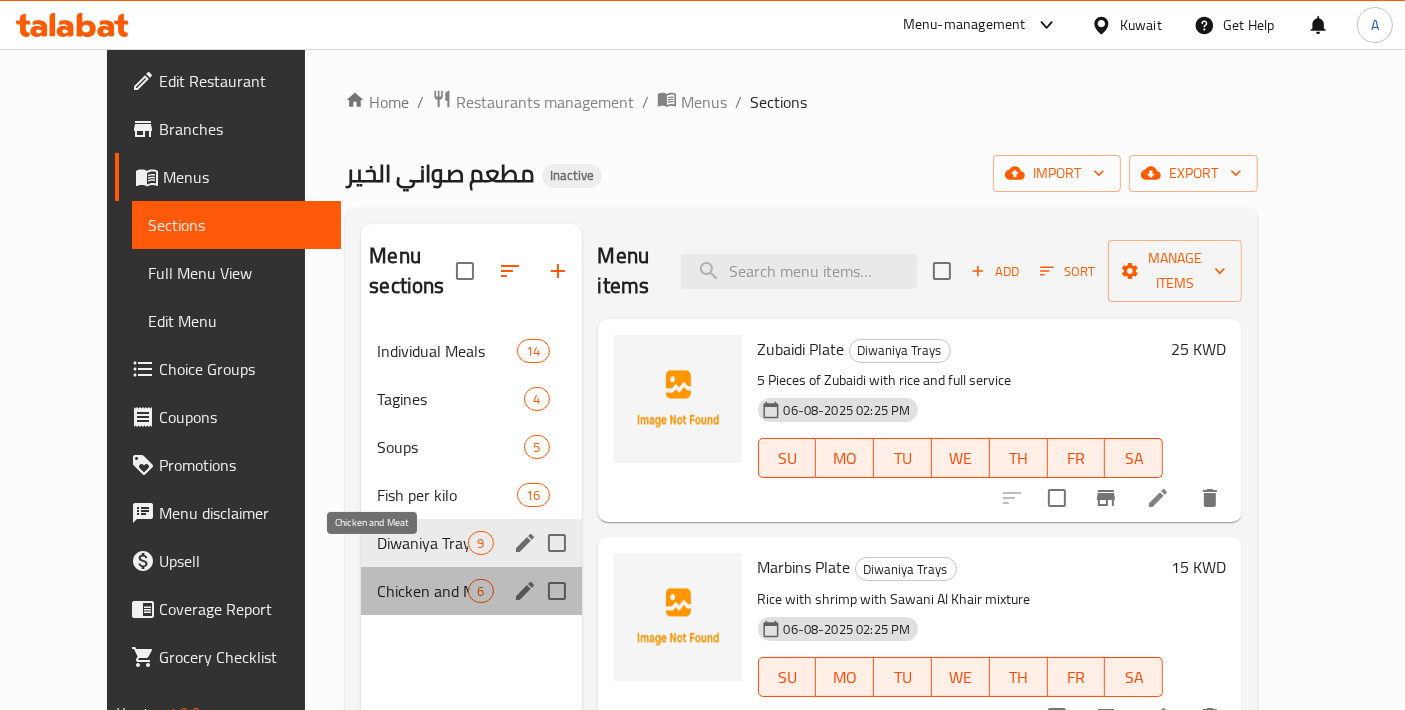 click on "Chicken and Meat" at bounding box center (422, 591) 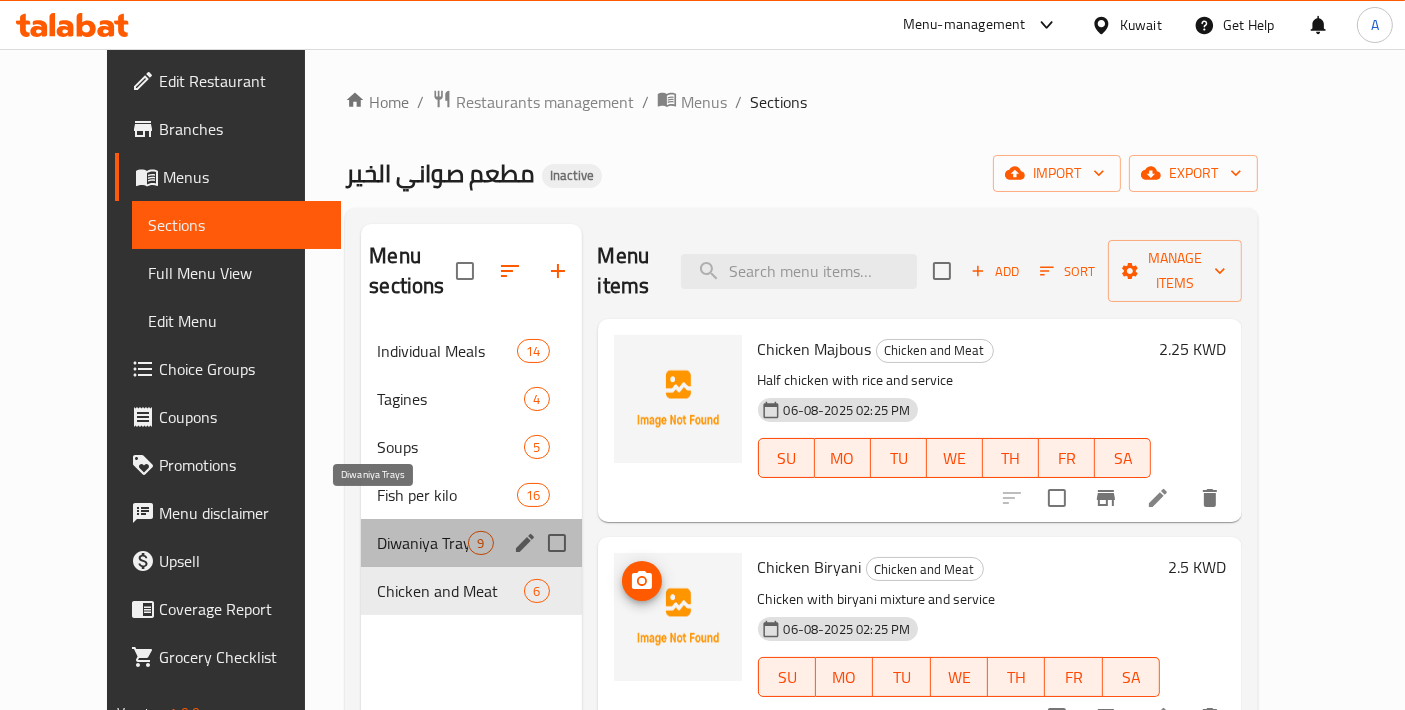 click on "Diwaniya Trays" at bounding box center (422, 543) 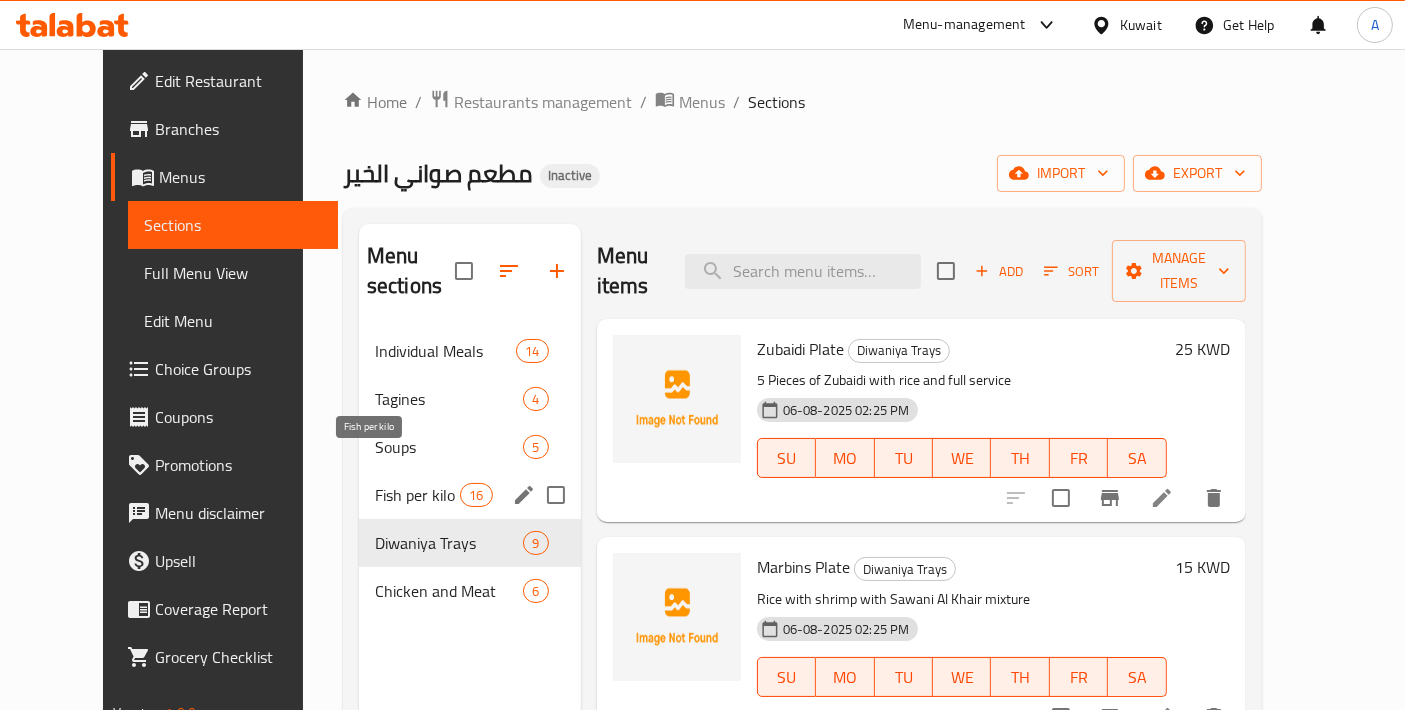 click on "Fish per kilo" at bounding box center (417, 495) 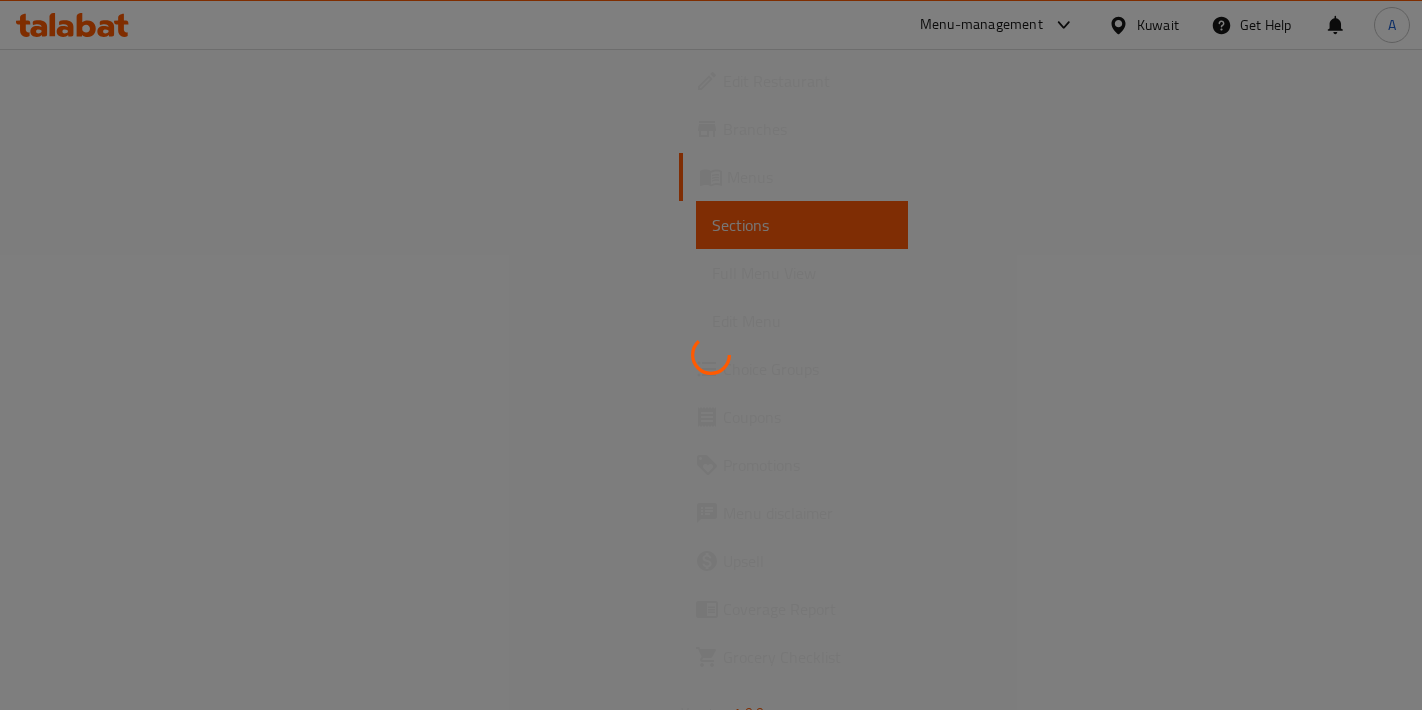scroll, scrollTop: 0, scrollLeft: 0, axis: both 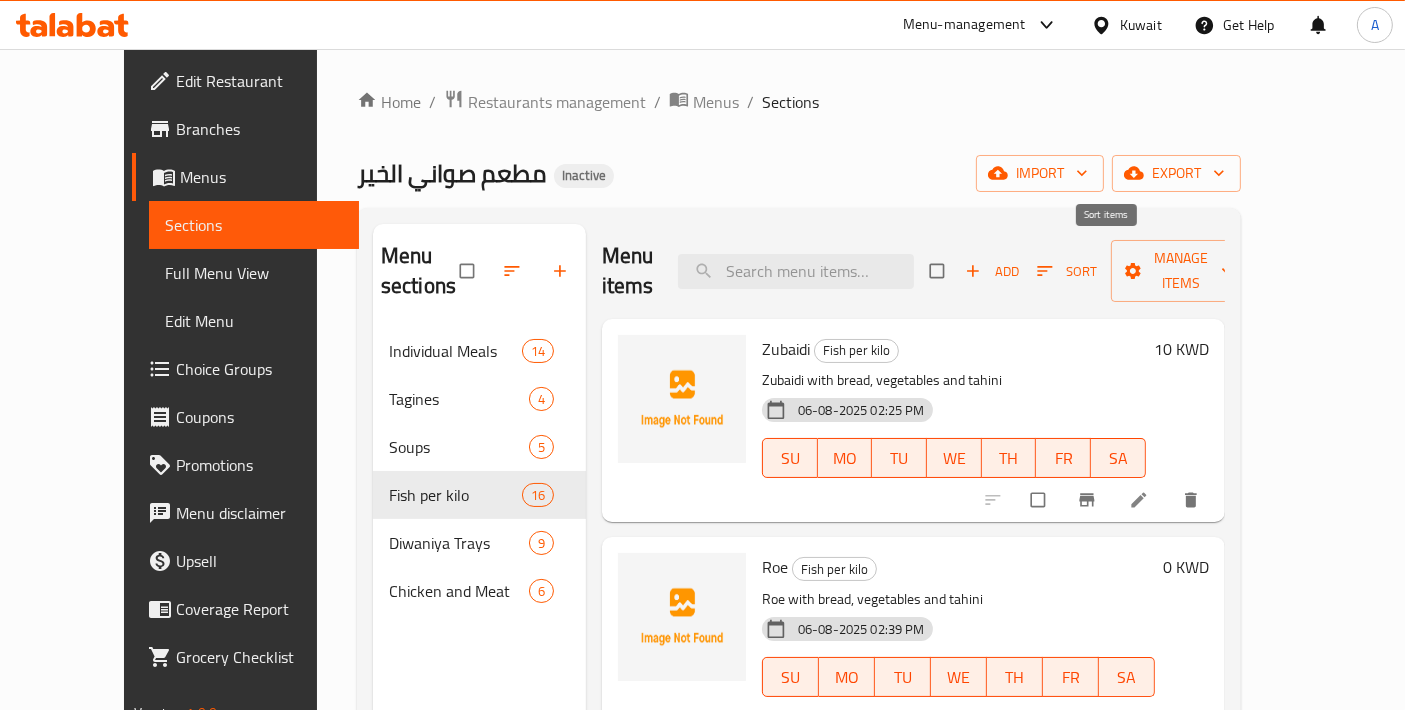 click on "Sort" at bounding box center [1067, 271] 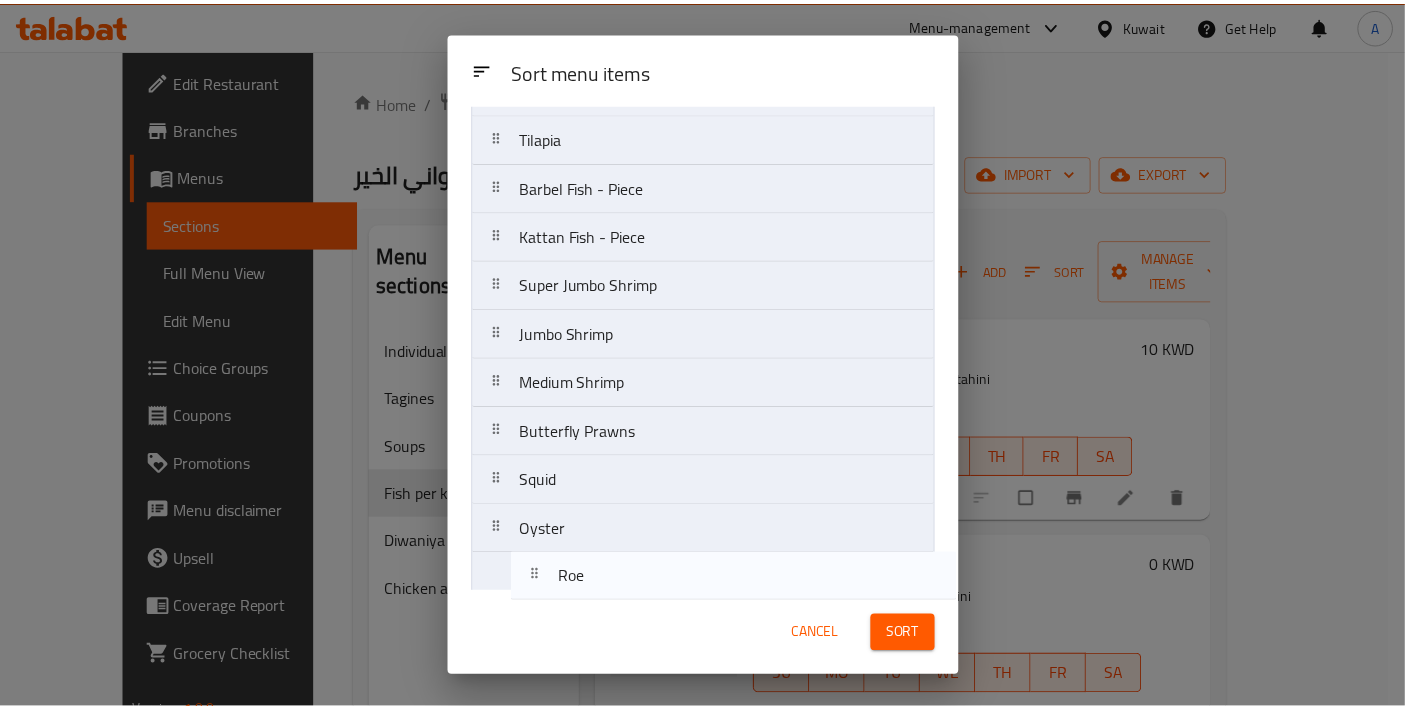 scroll, scrollTop: 356, scrollLeft: 0, axis: vertical 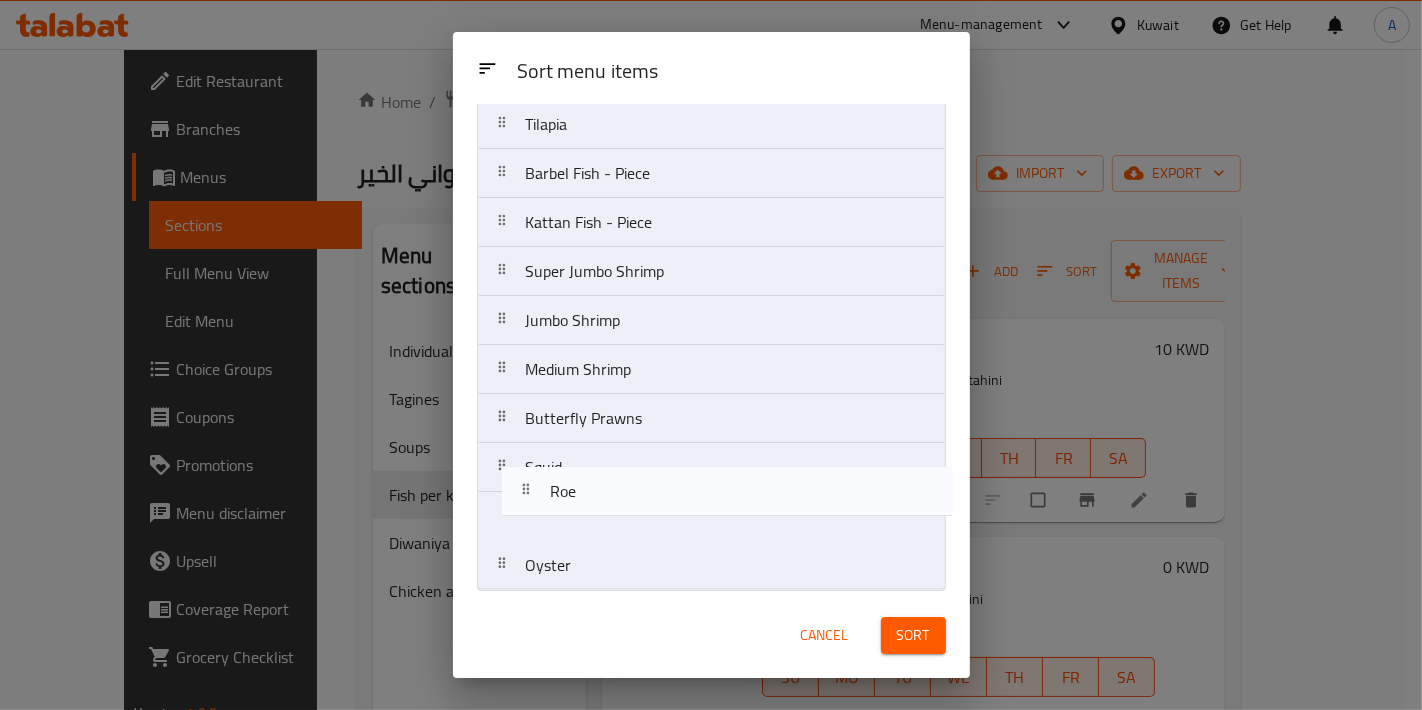 drag, startPoint x: 594, startPoint y: 247, endPoint x: 621, endPoint y: 519, distance: 273.3368 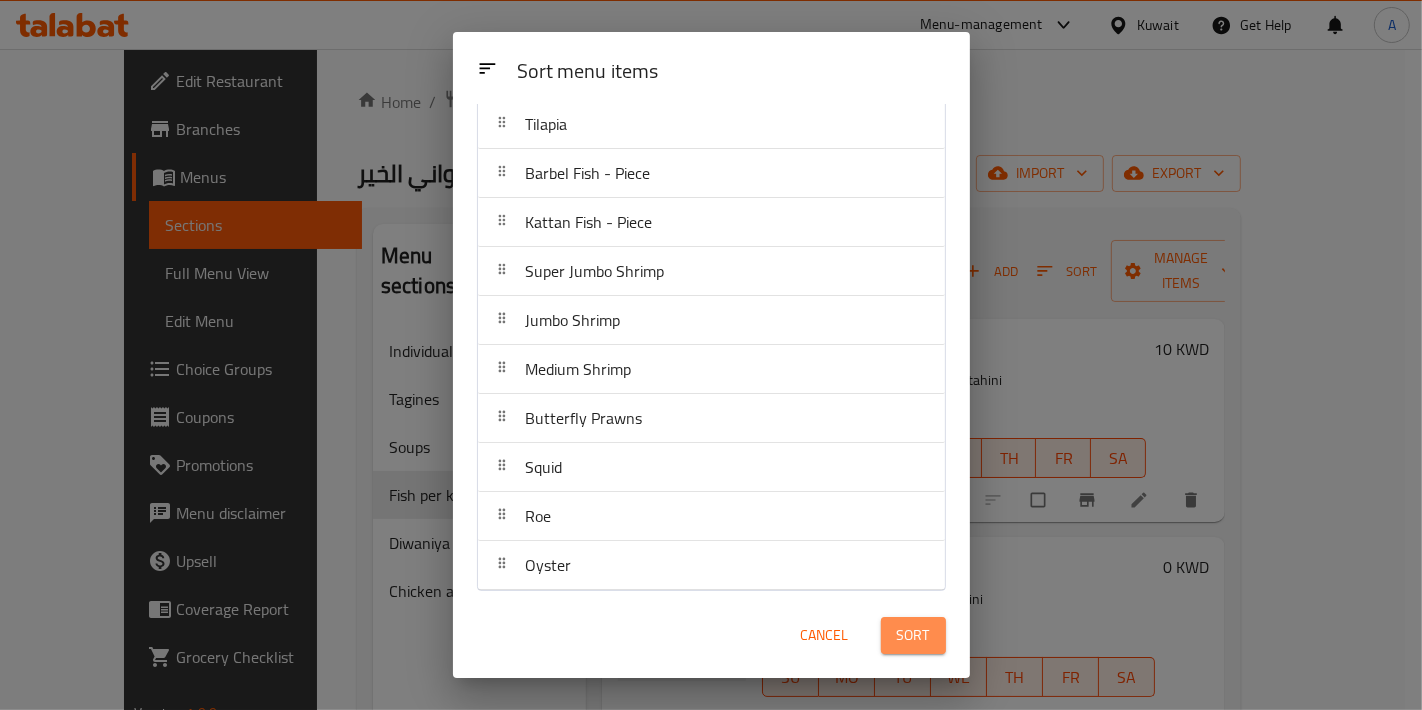 click on "Sort" at bounding box center (913, 635) 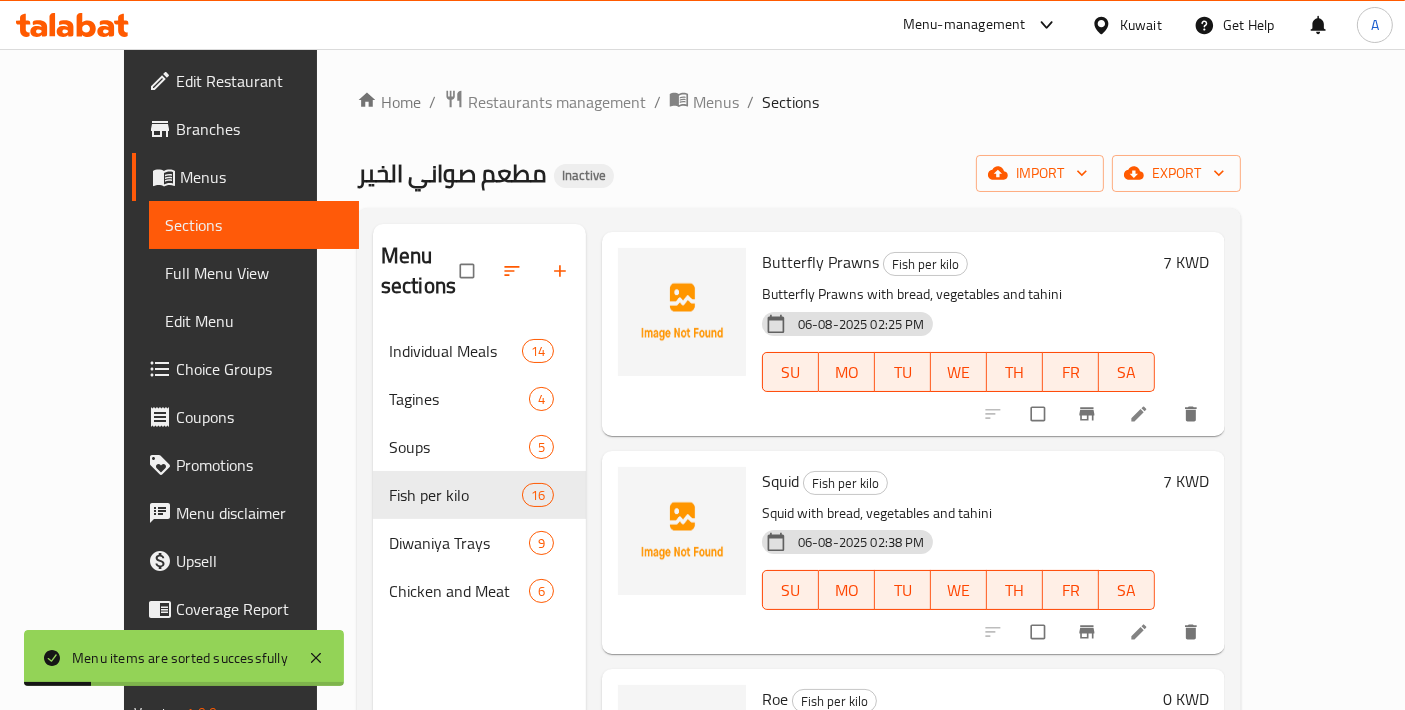 scroll, scrollTop: 2834, scrollLeft: 0, axis: vertical 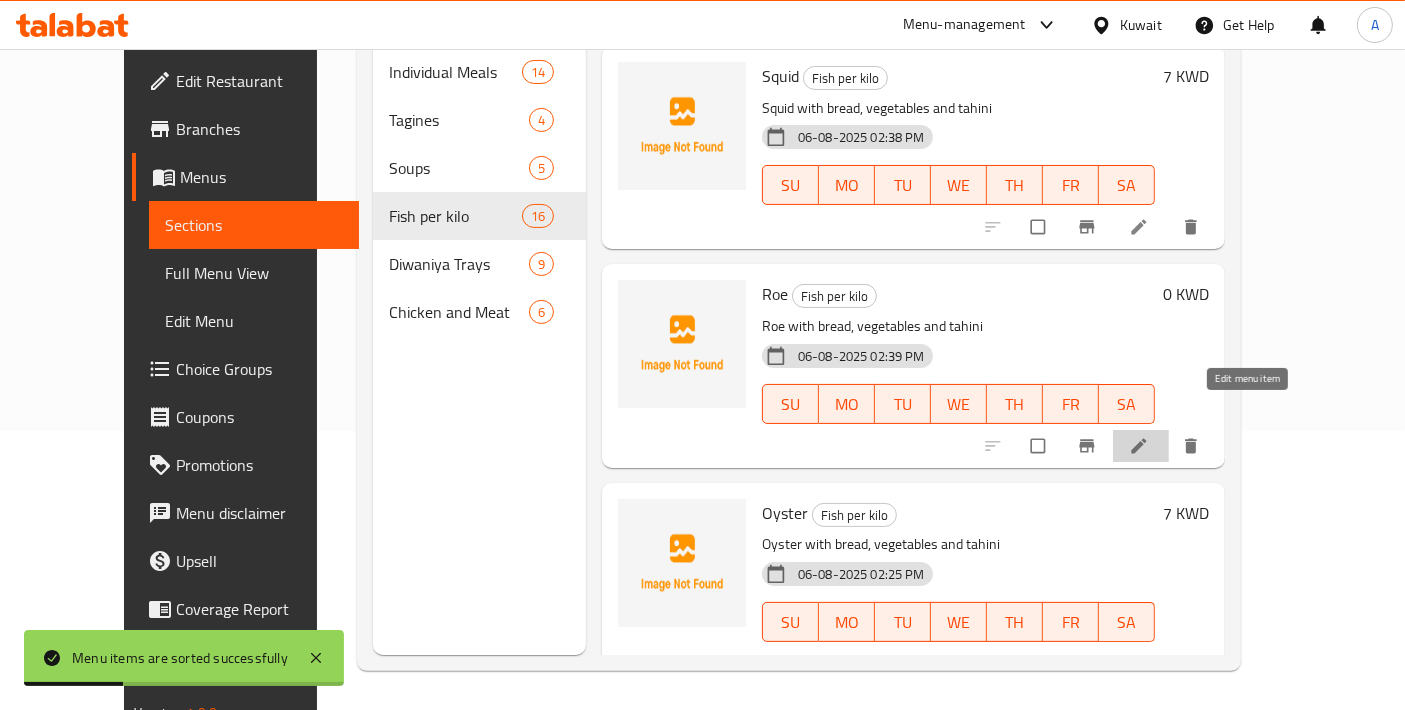 click 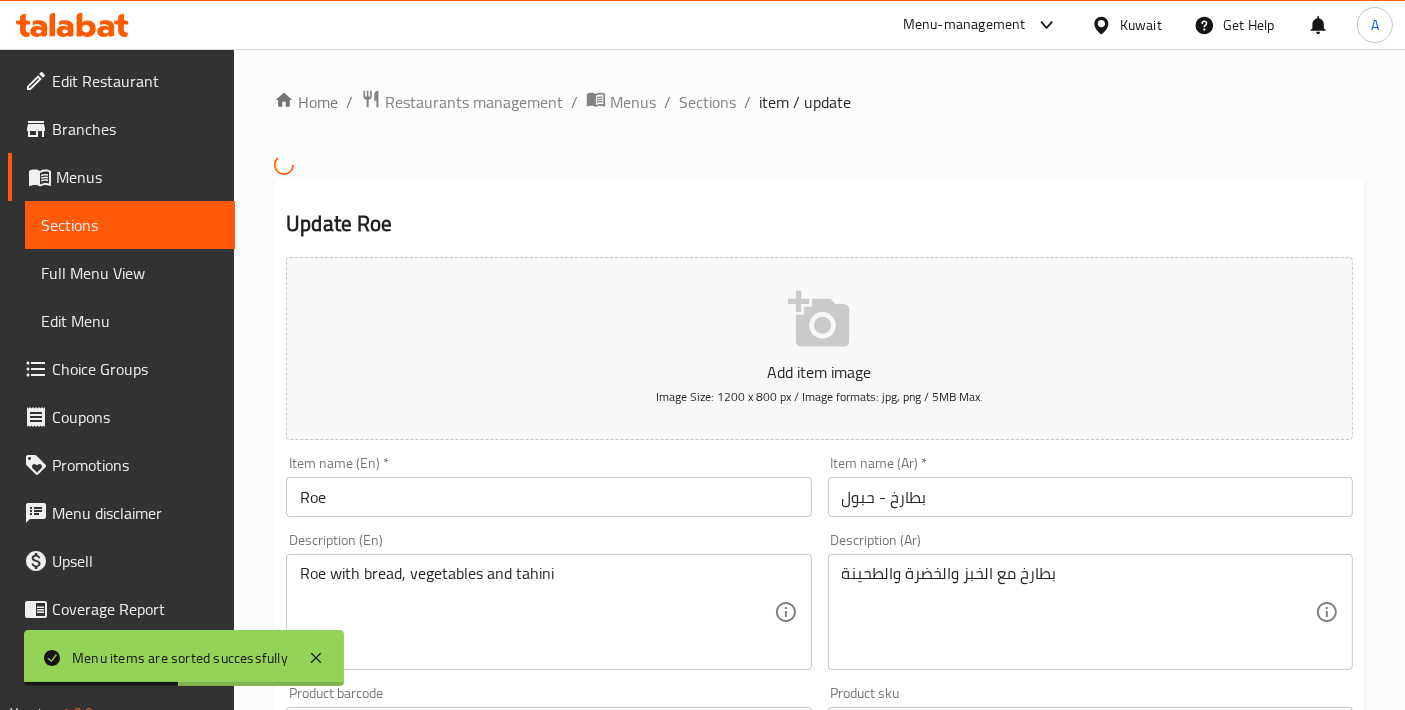 scroll, scrollTop: 685, scrollLeft: 0, axis: vertical 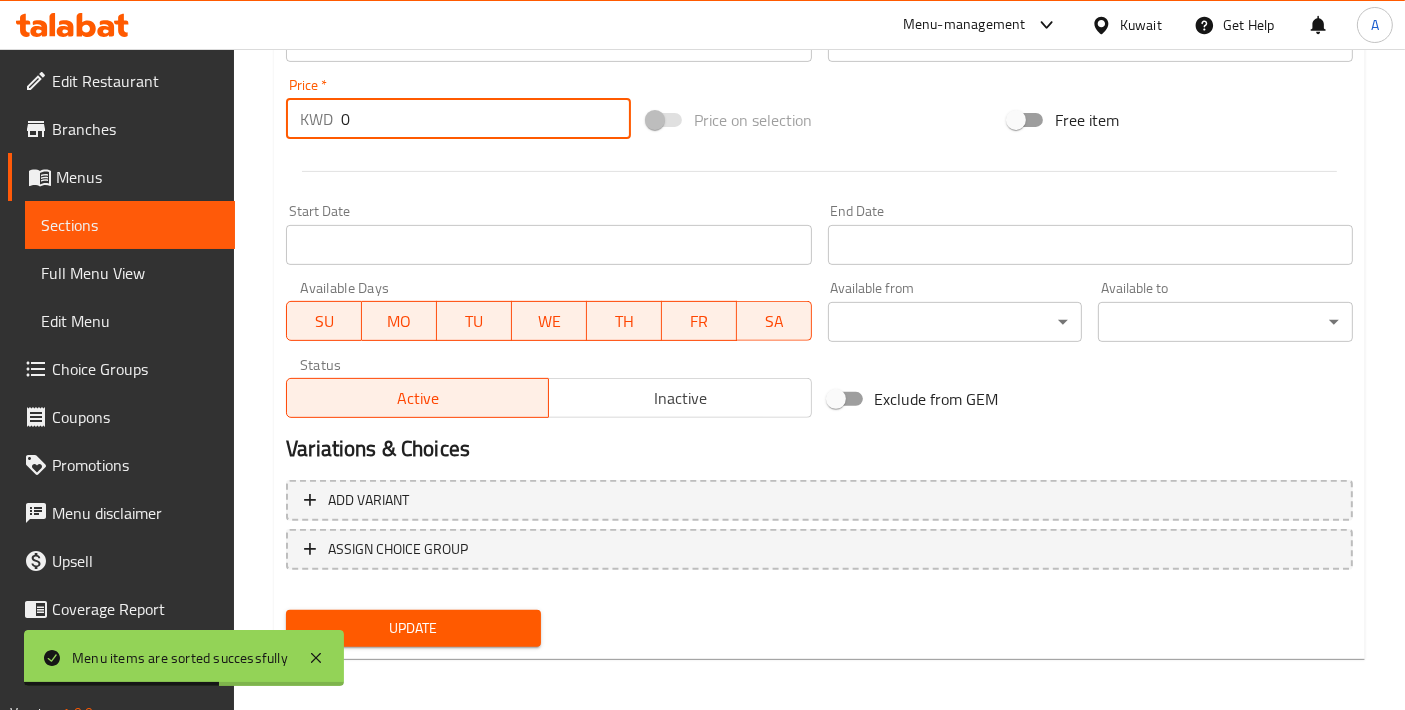 drag, startPoint x: 369, startPoint y: 110, endPoint x: 336, endPoint y: 115, distance: 33.37664 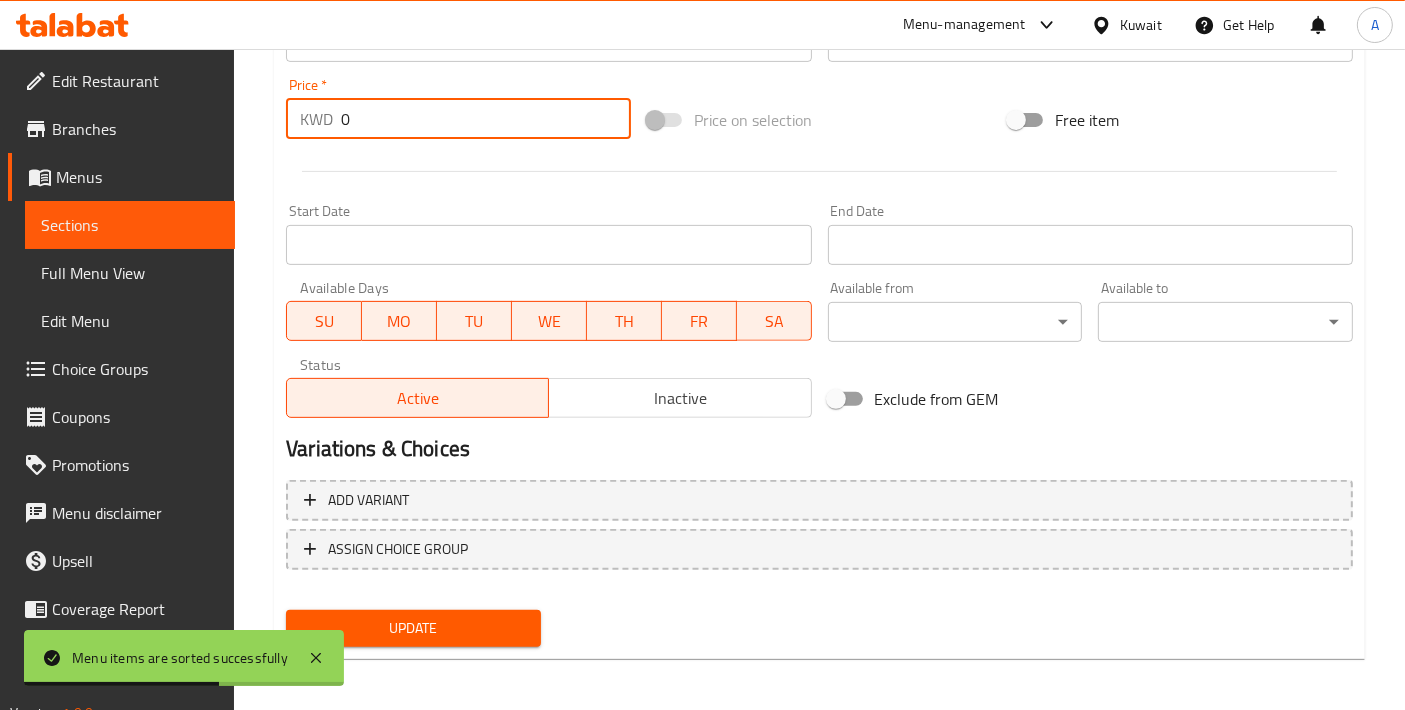 click on "KWD 0 Price  *" at bounding box center (458, 119) 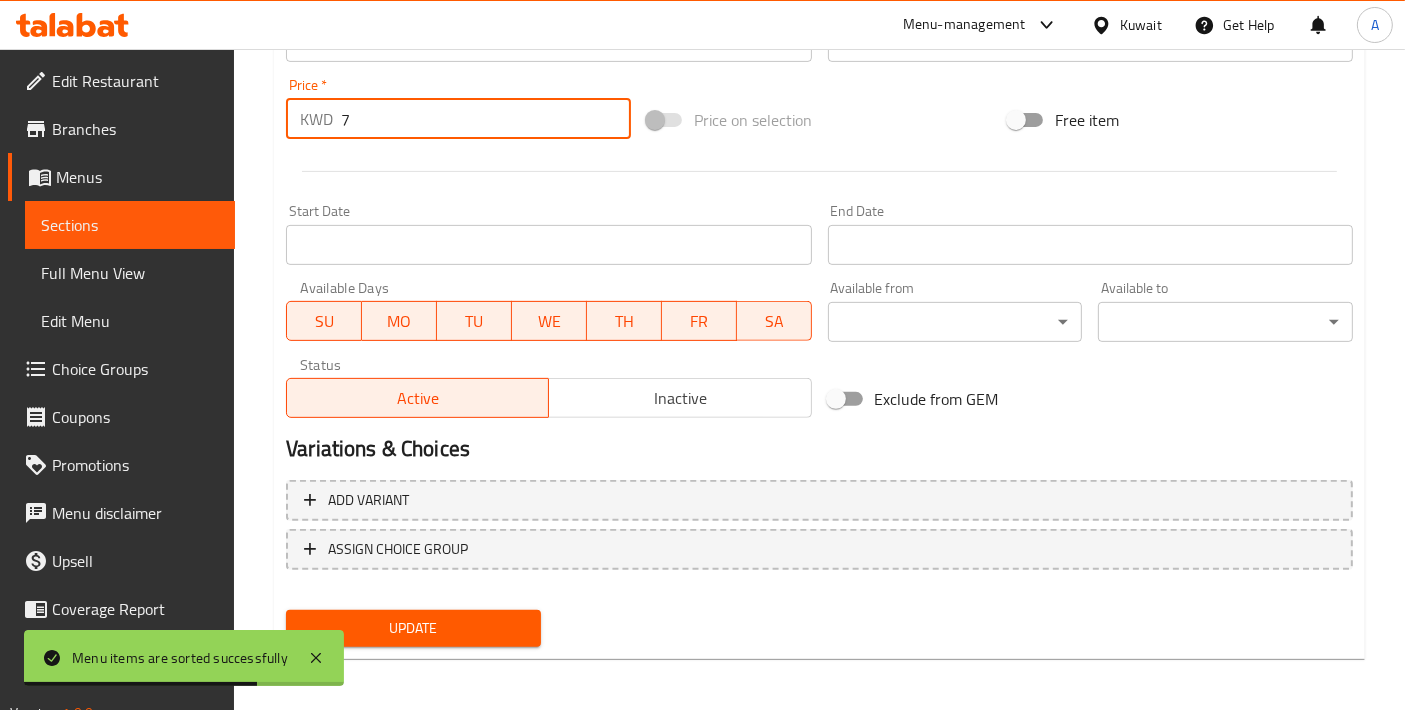 type on "7" 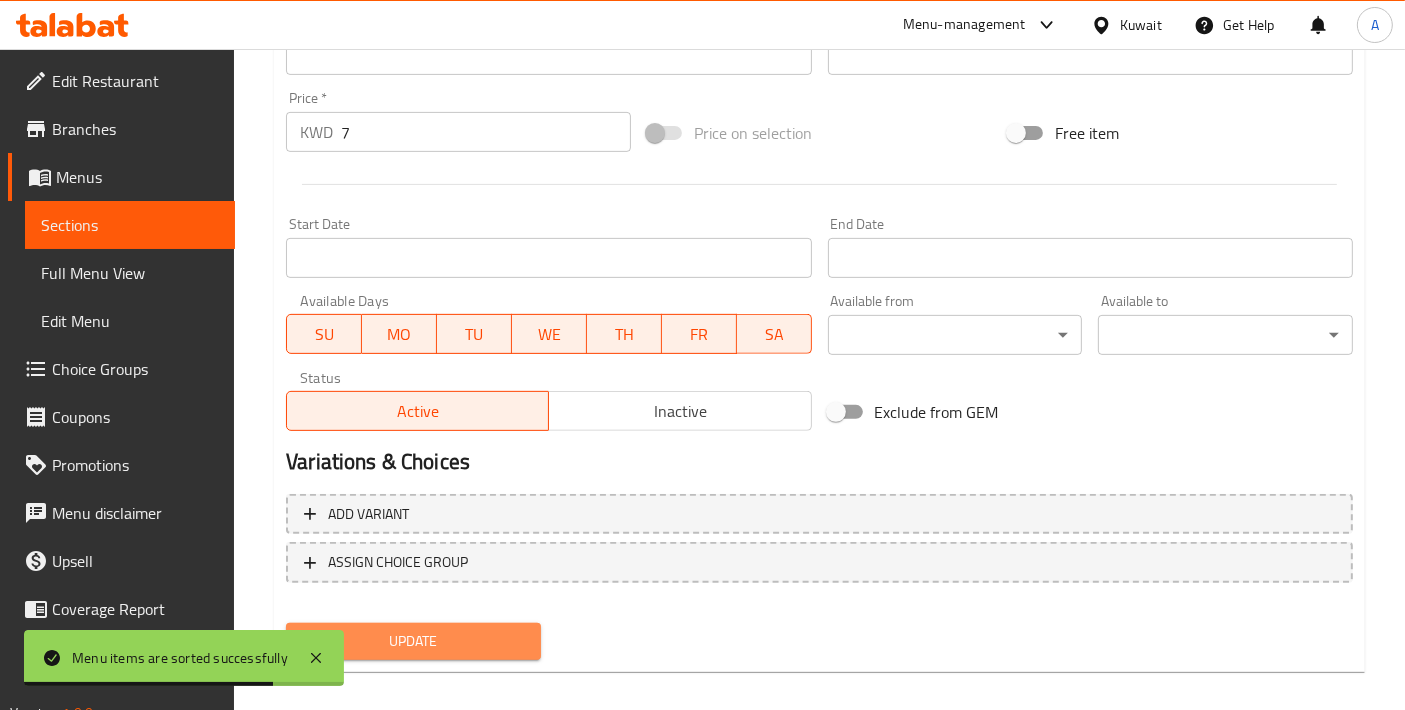 click on "Update" at bounding box center (413, 641) 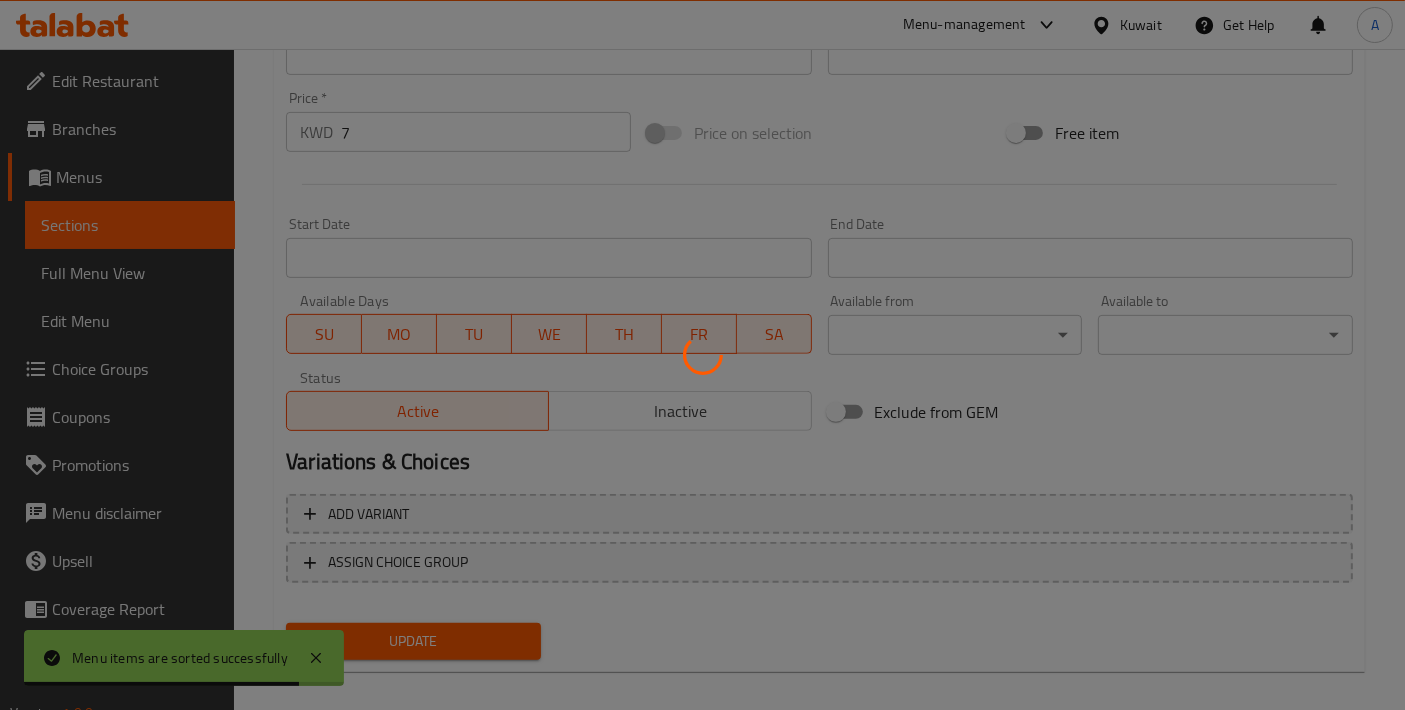 scroll, scrollTop: 0, scrollLeft: 0, axis: both 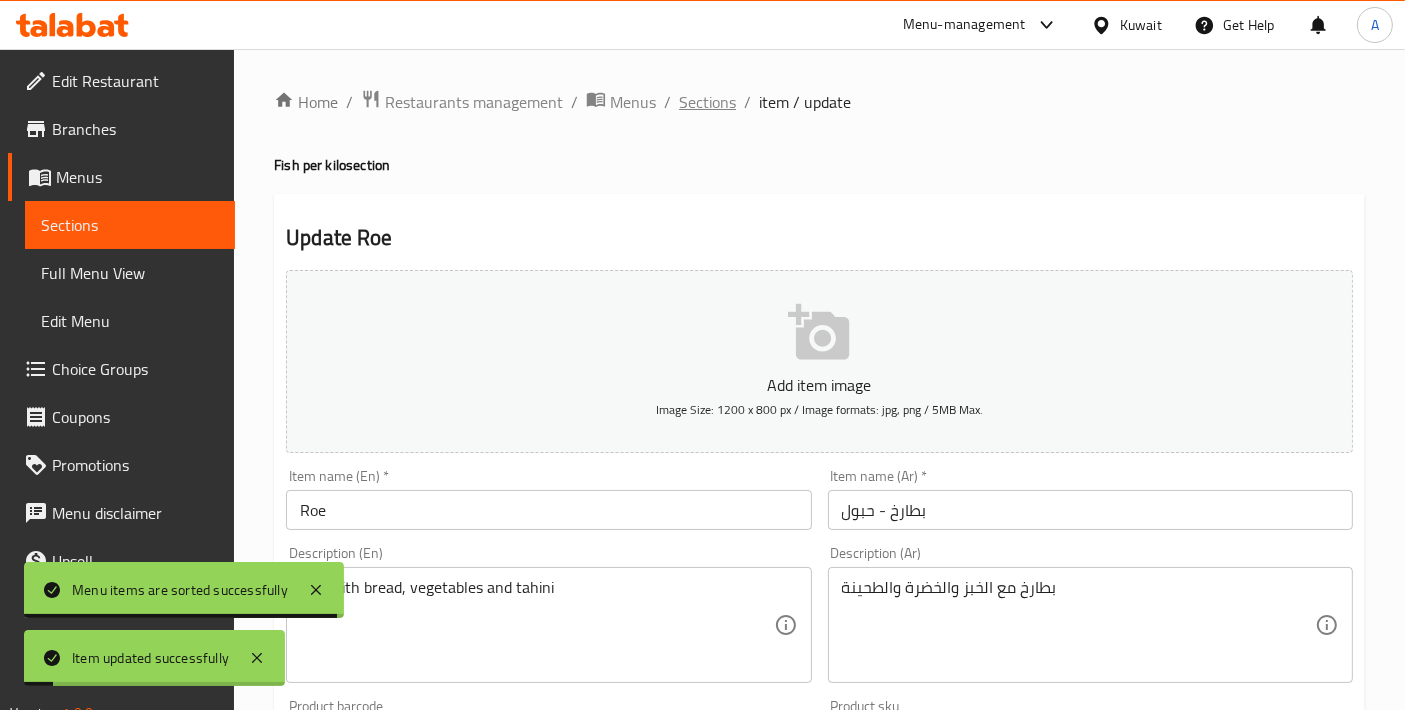 click on "Sections" at bounding box center [707, 102] 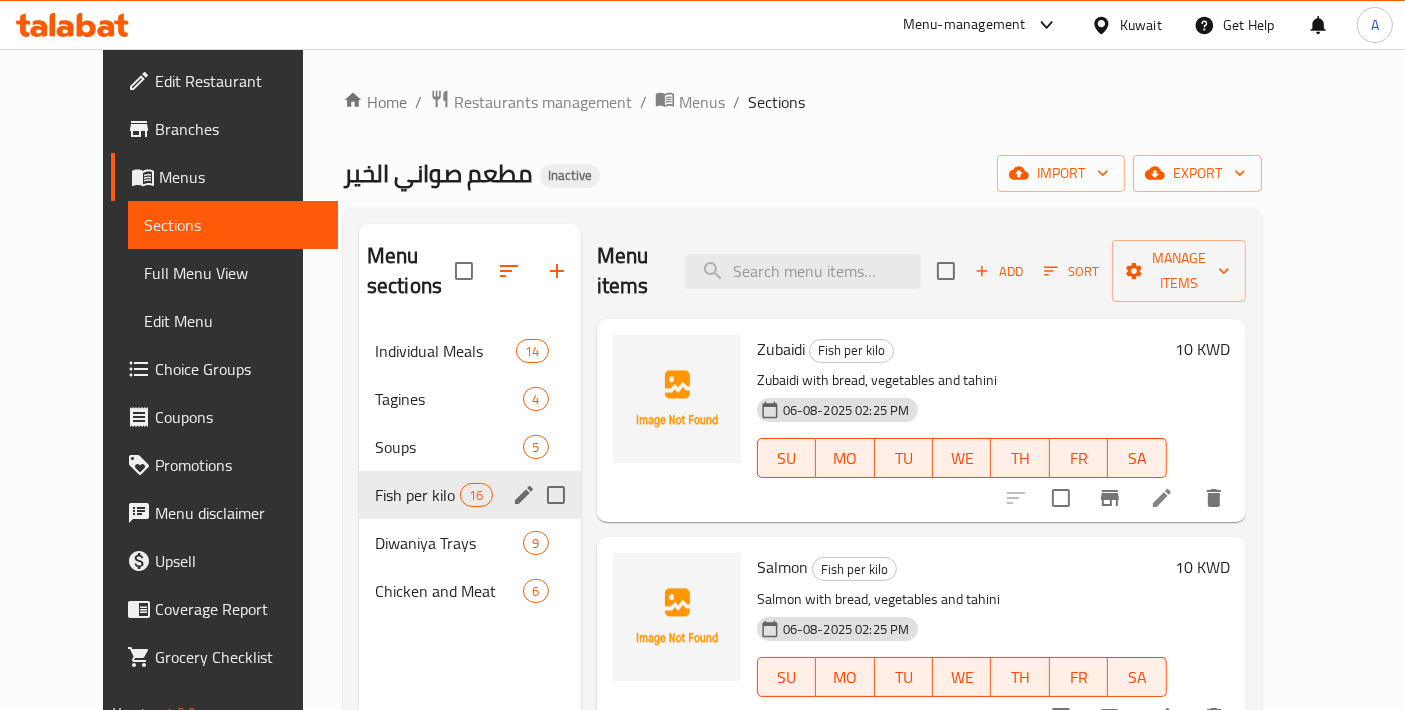 click 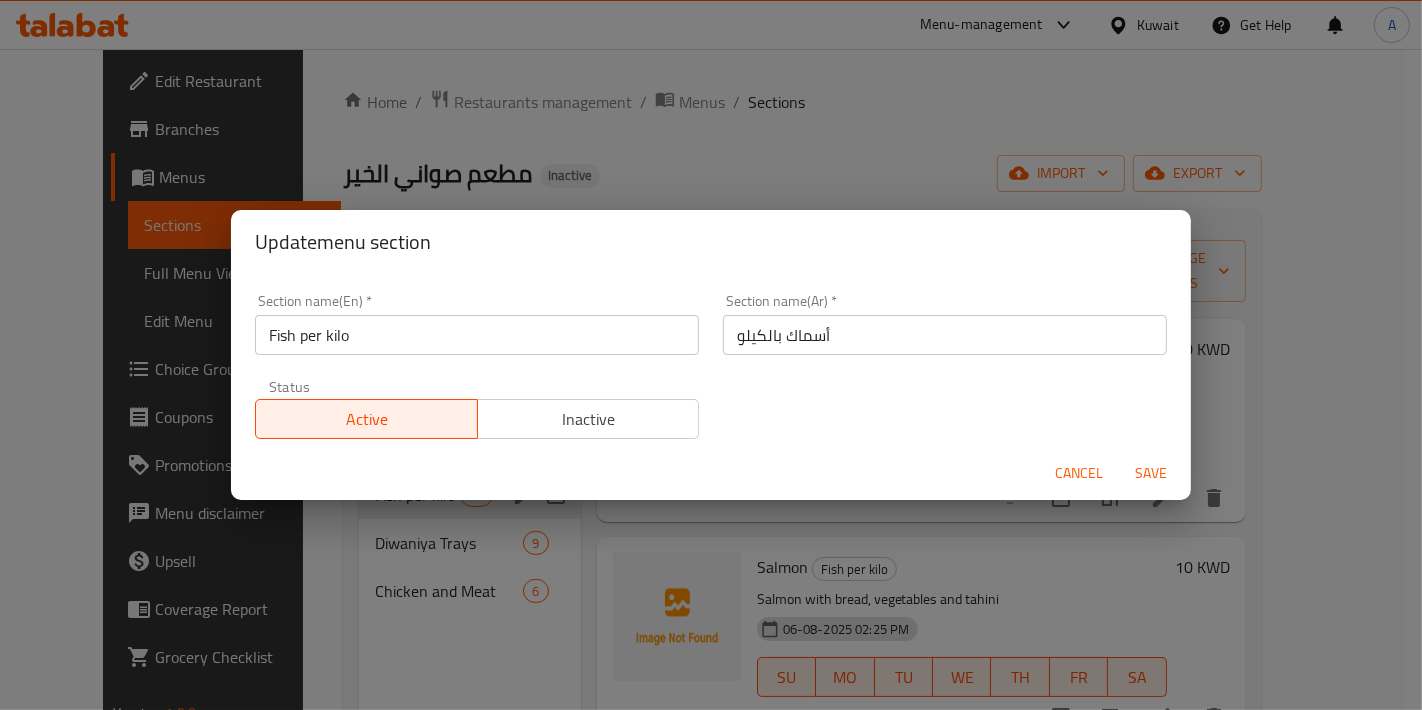 click on "Fish per kilo" at bounding box center [477, 335] 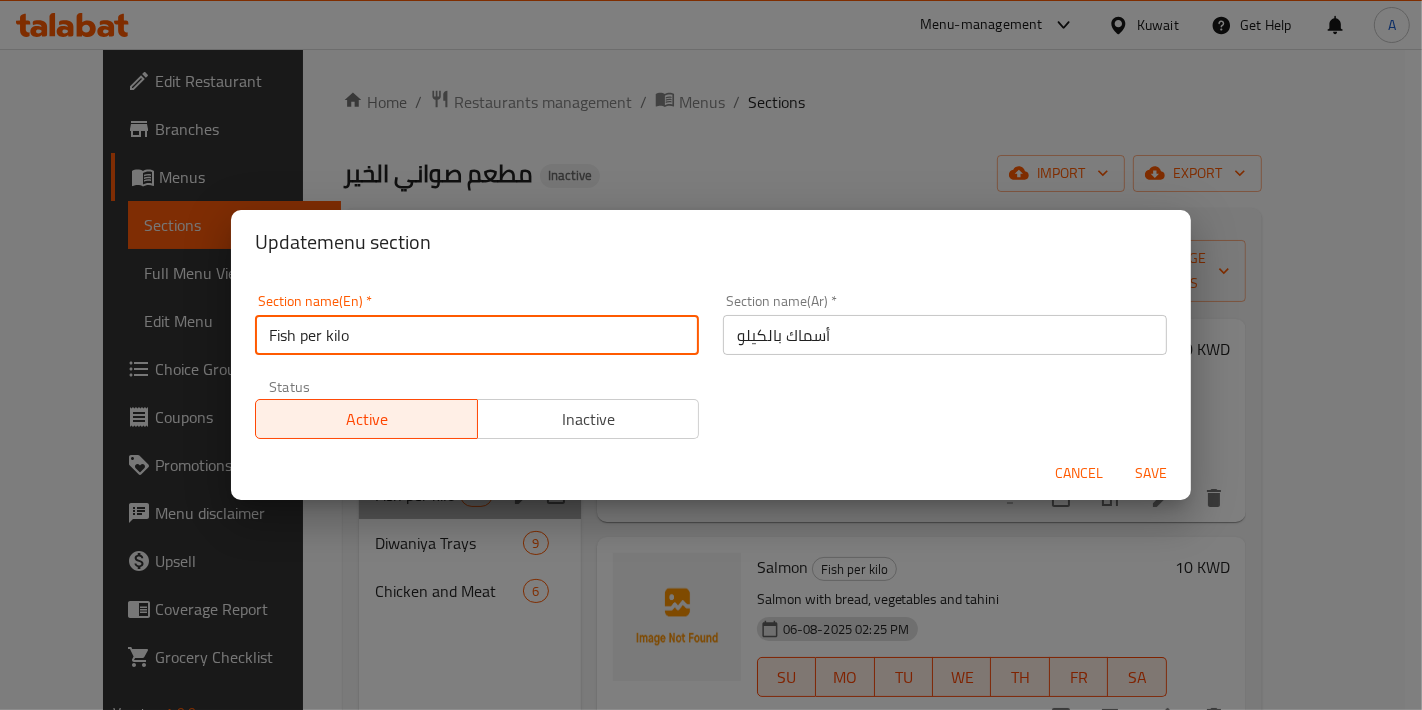drag, startPoint x: 302, startPoint y: 344, endPoint x: 332, endPoint y: 337, distance: 30.805843 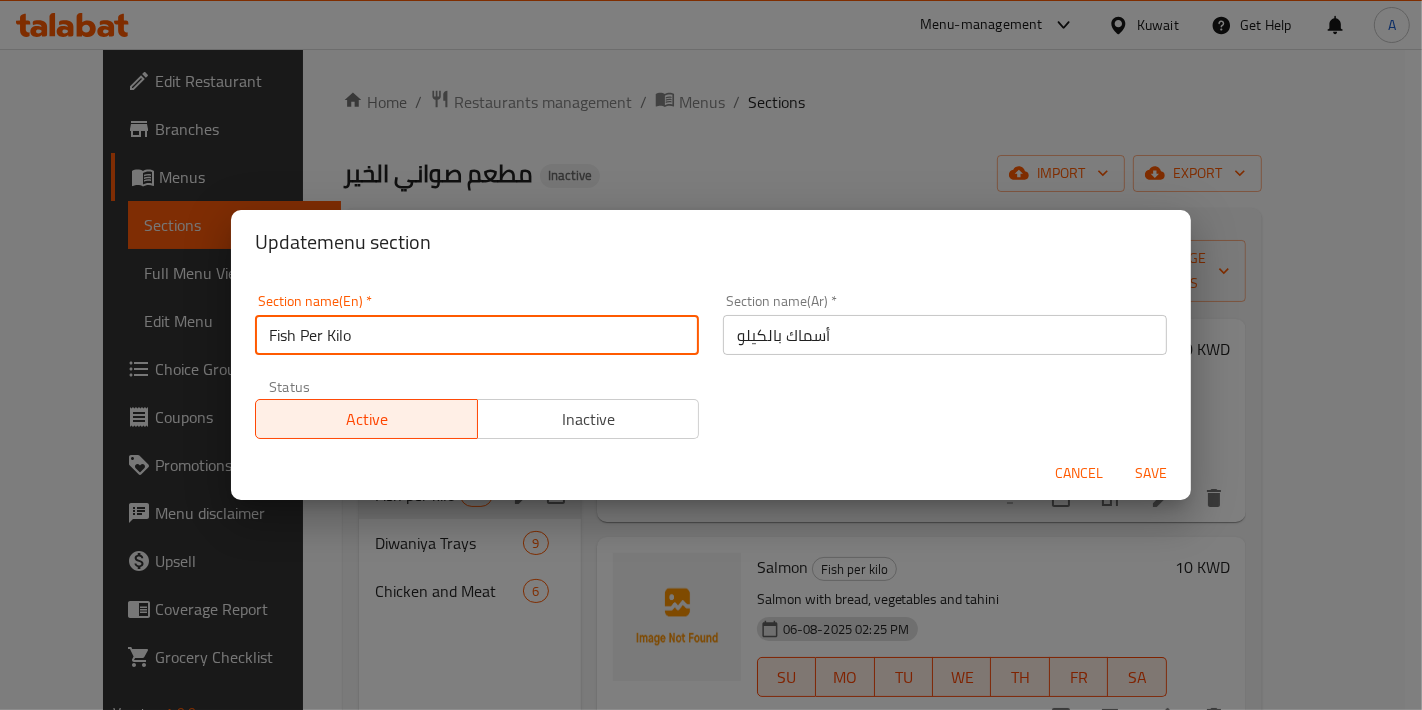 type on "Fish Per Kilo" 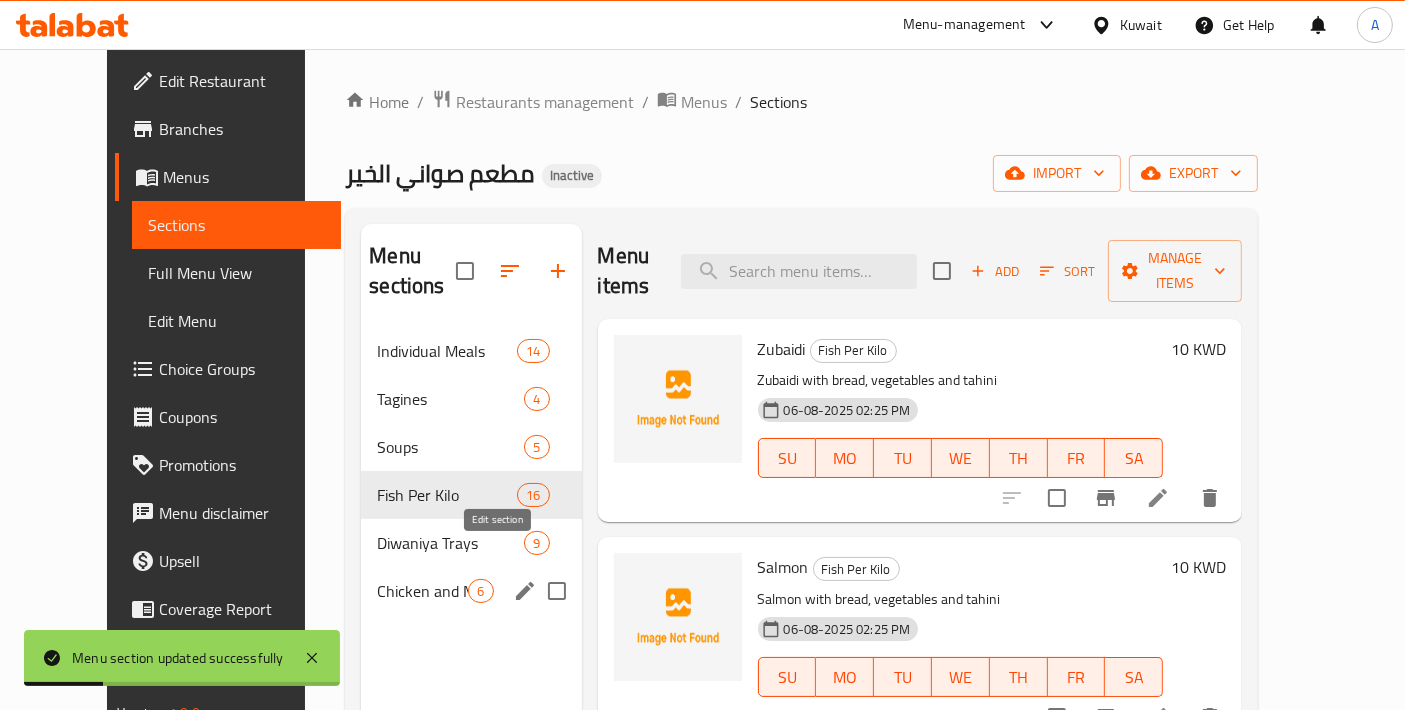 click 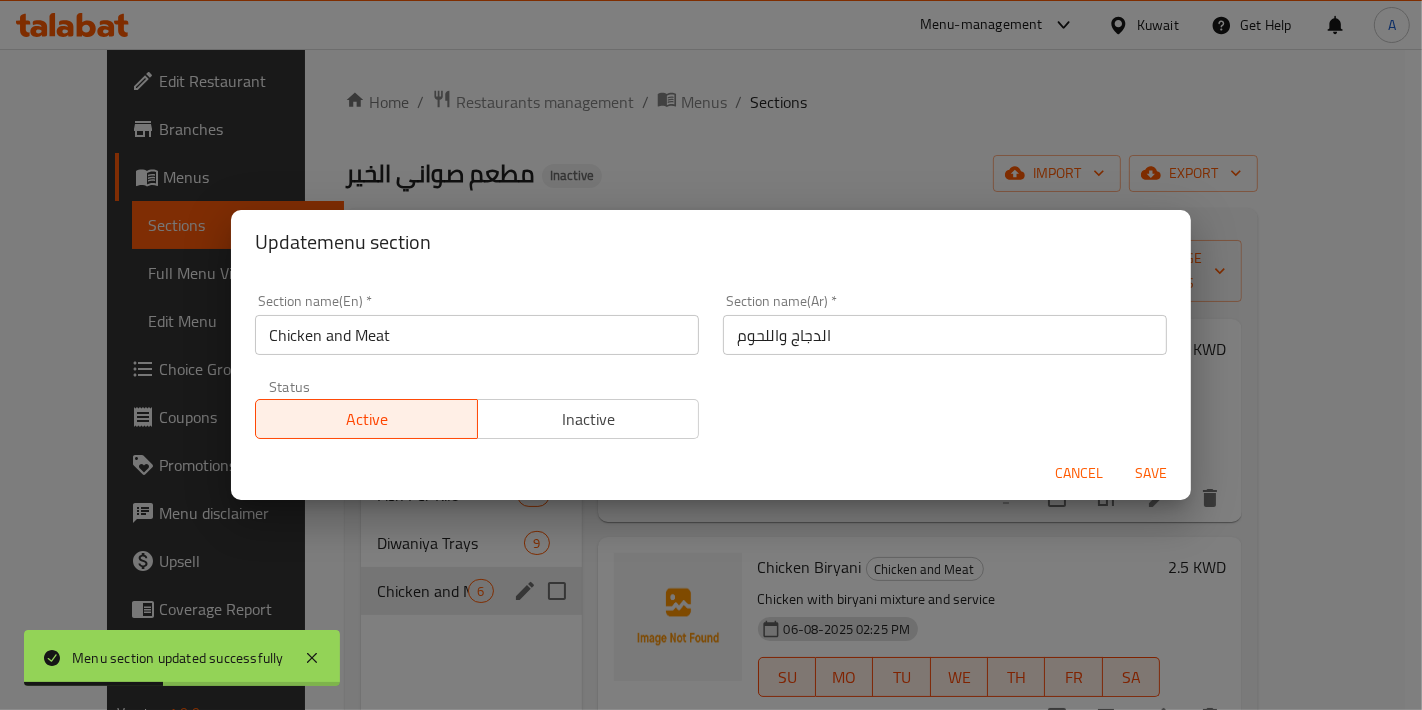click on "Chicken and Meat" at bounding box center [477, 335] 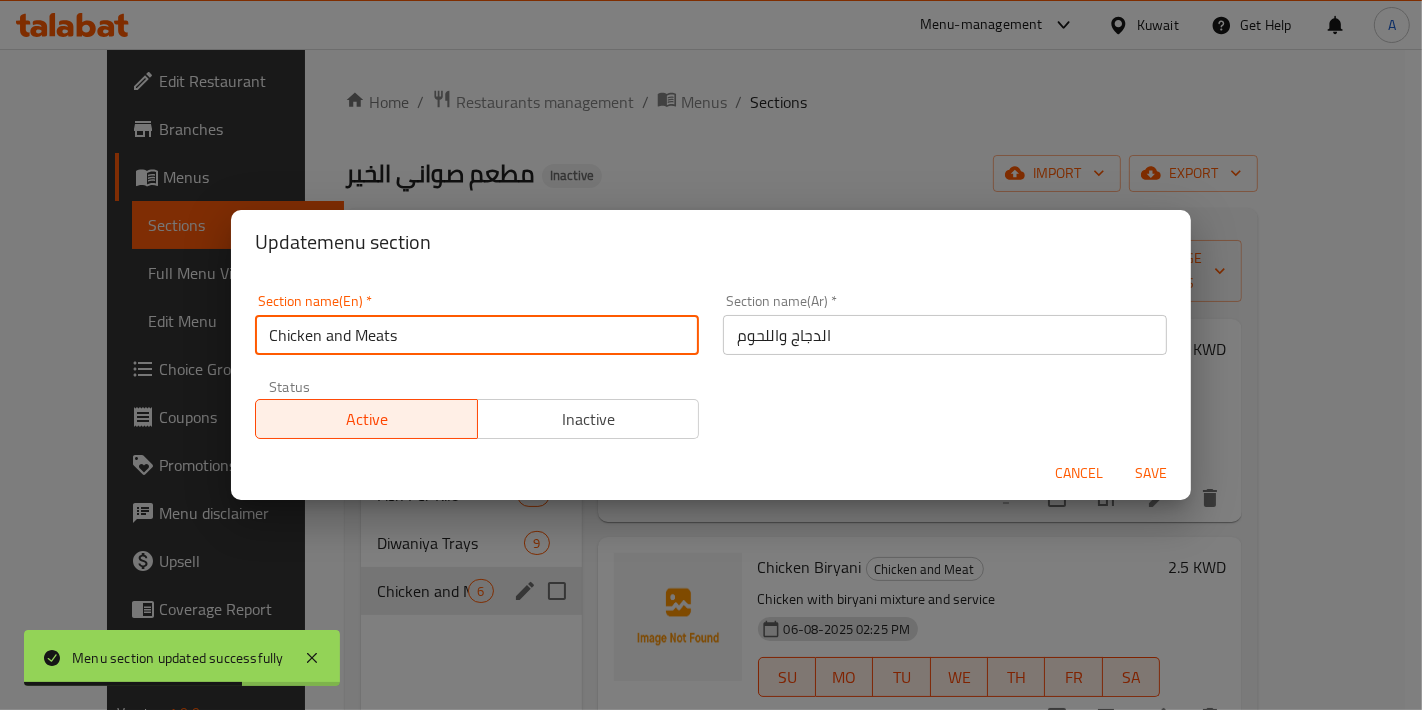 type on "Chicken and Meats" 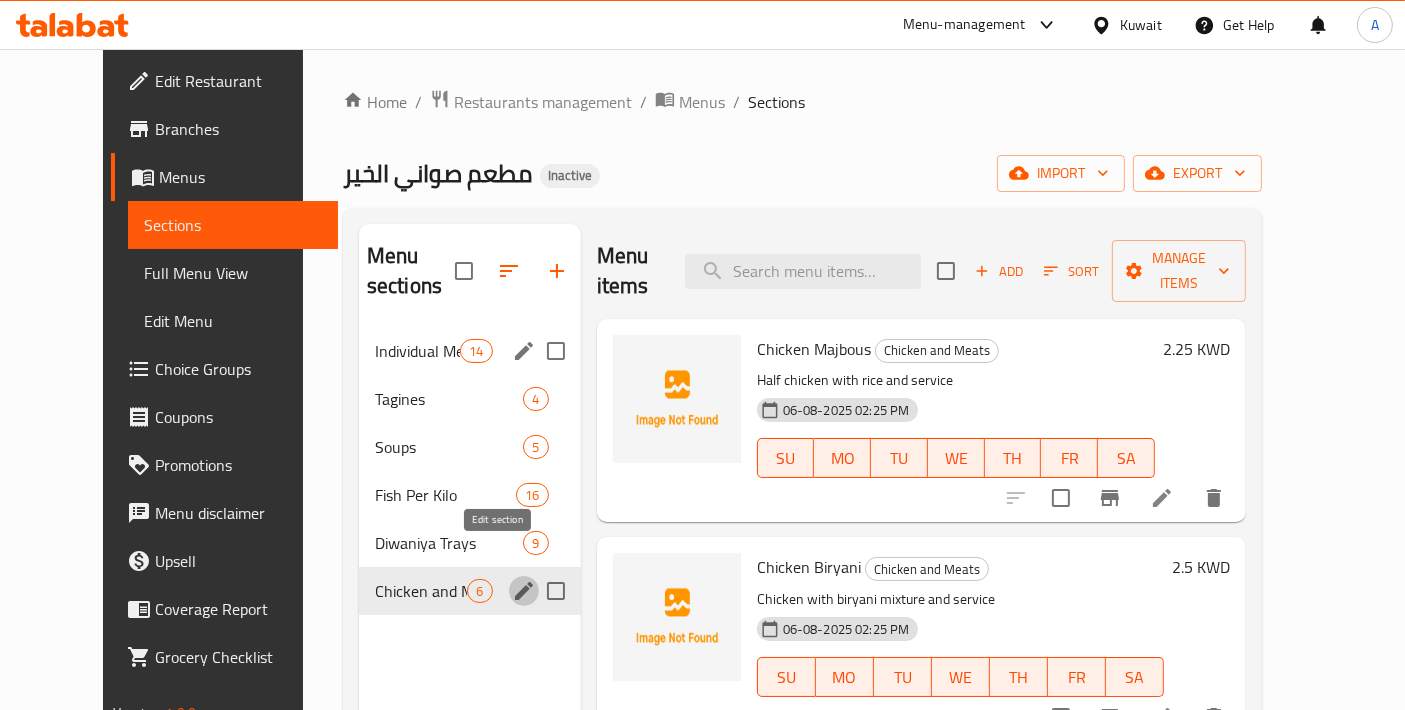 click 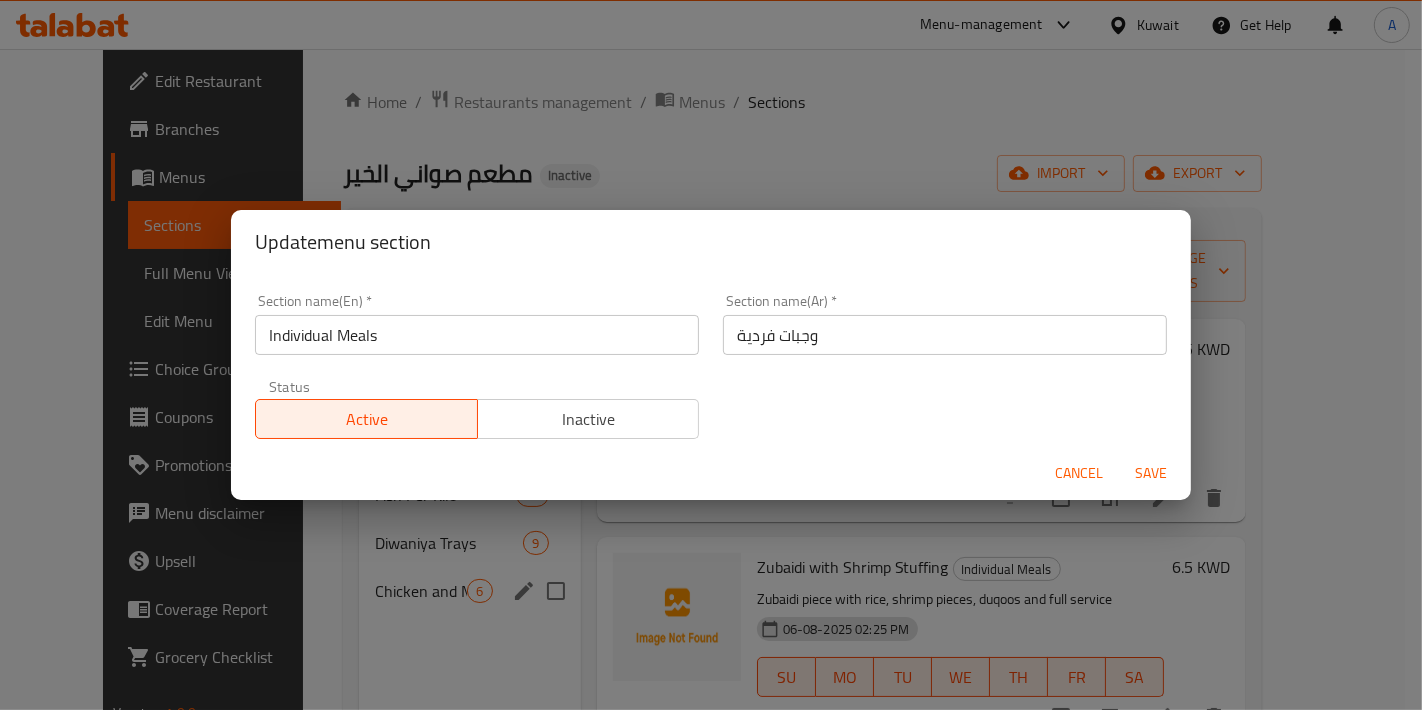 click on "Cancel" at bounding box center [1079, 473] 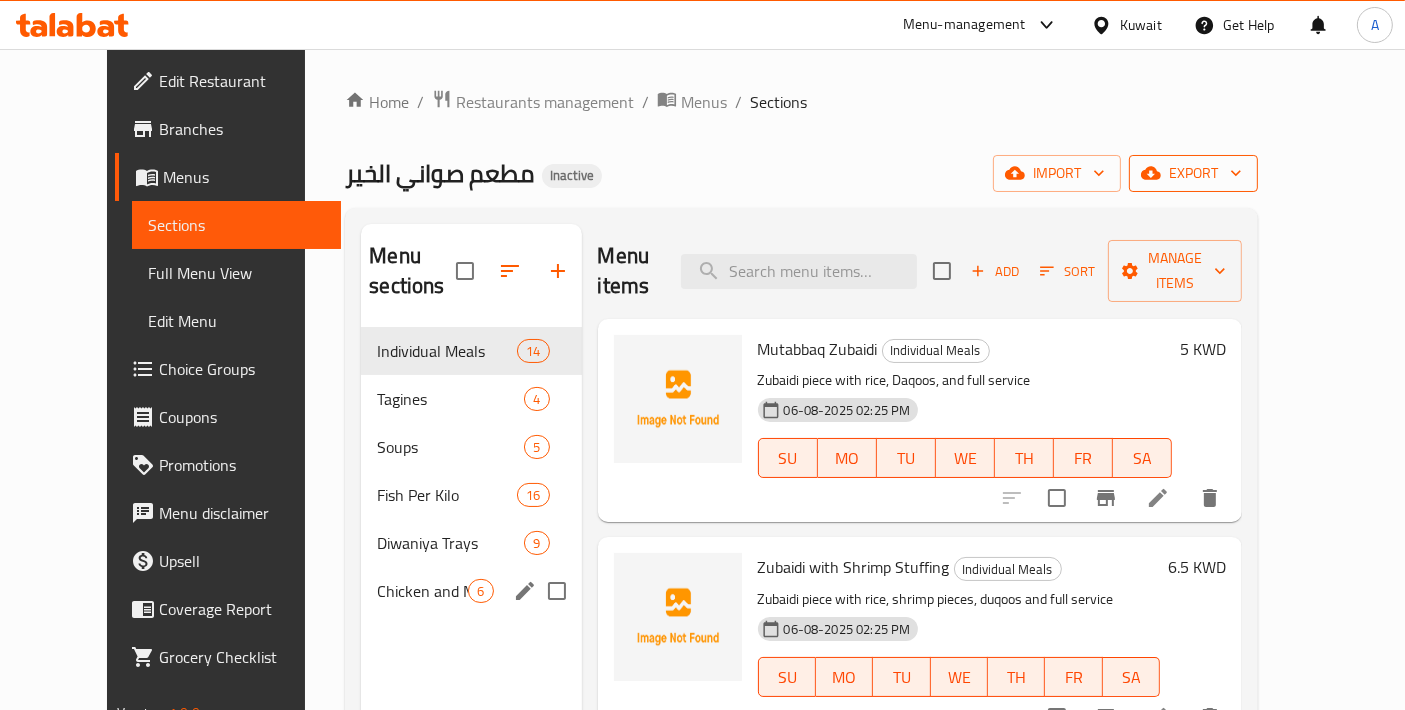 click on "export" at bounding box center [1193, 173] 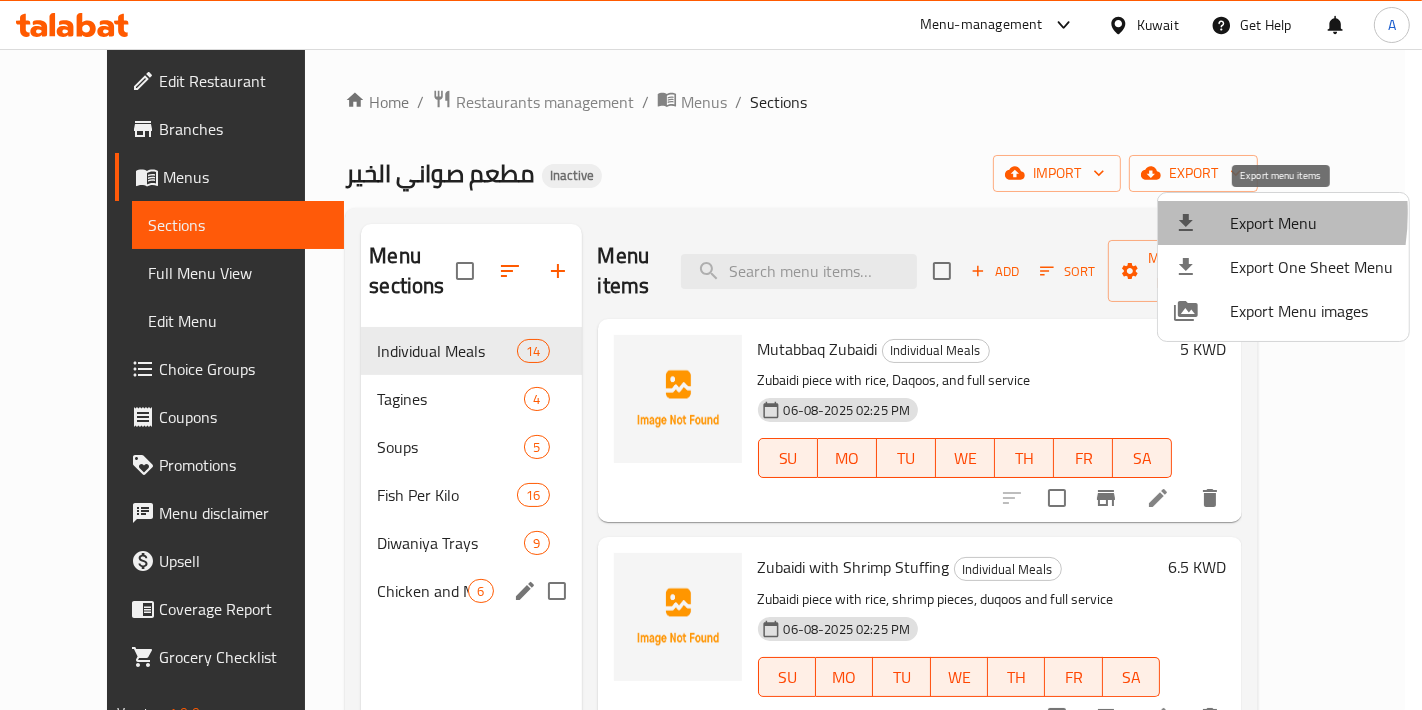 click on "Export Menu" at bounding box center (1283, 223) 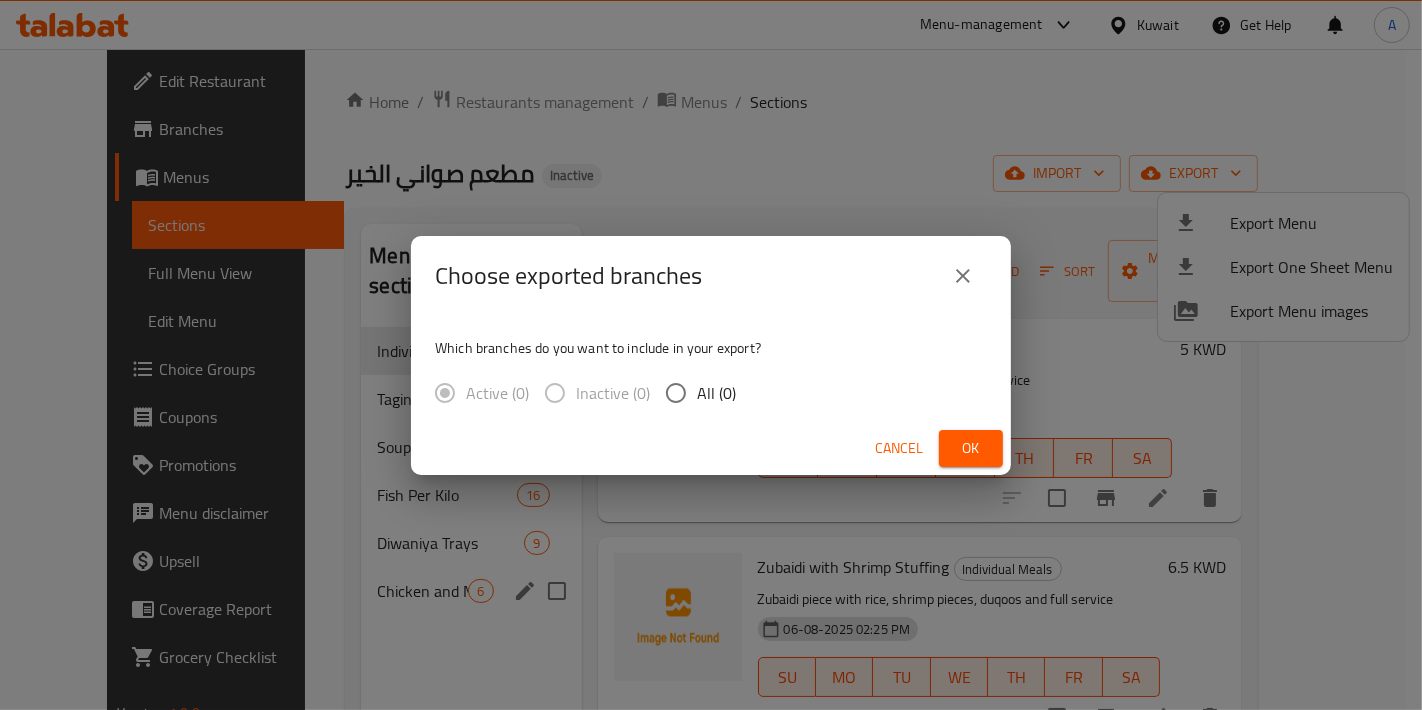 click on "Which branches do you want to include in your export? Active (0) Inactive (0) All (0)" at bounding box center [711, 369] 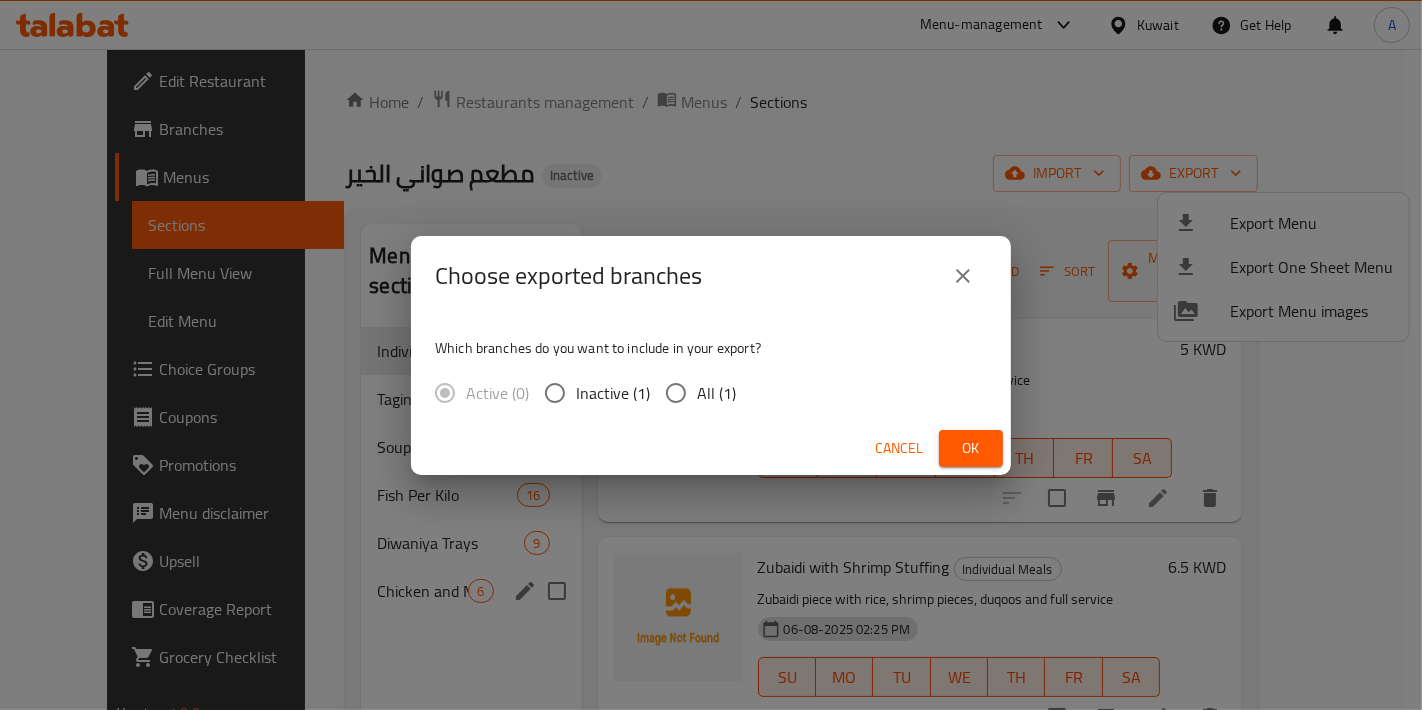 click on "Choose exported branches" at bounding box center (711, 276) 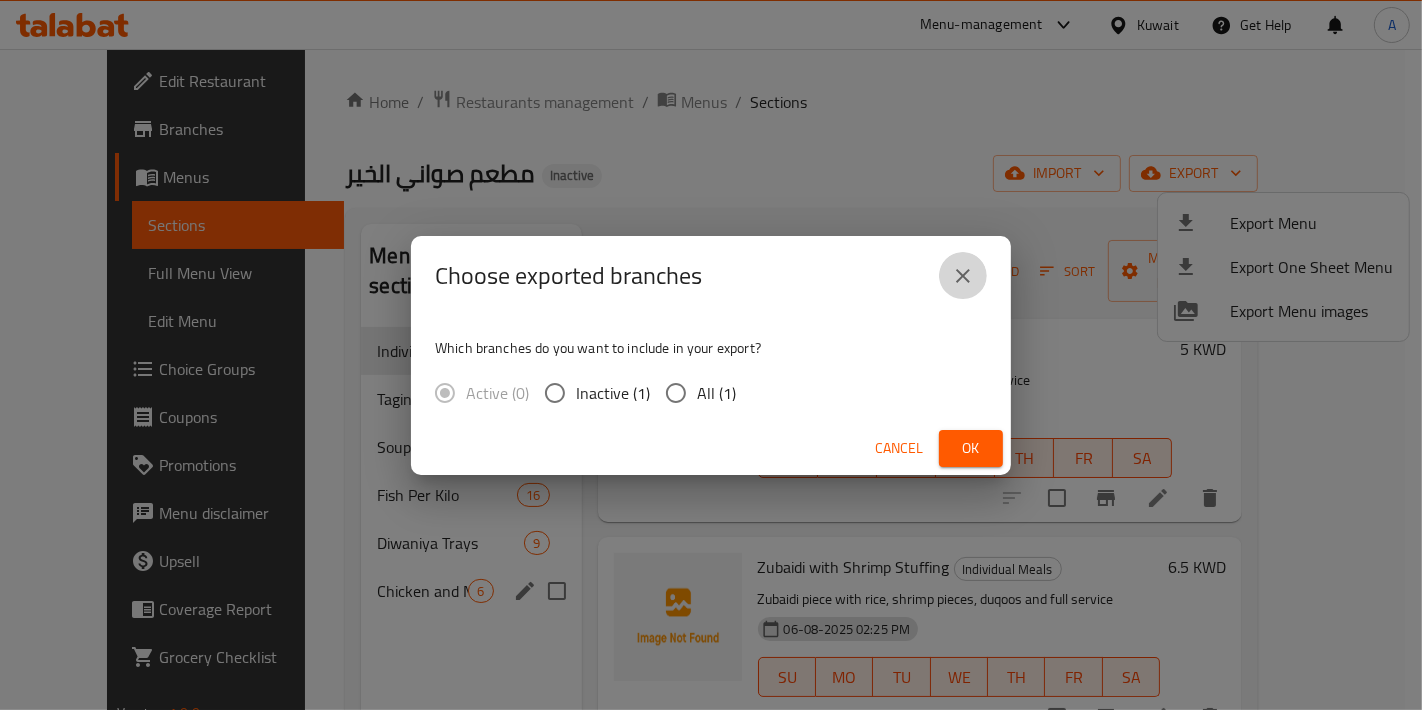click at bounding box center [963, 276] 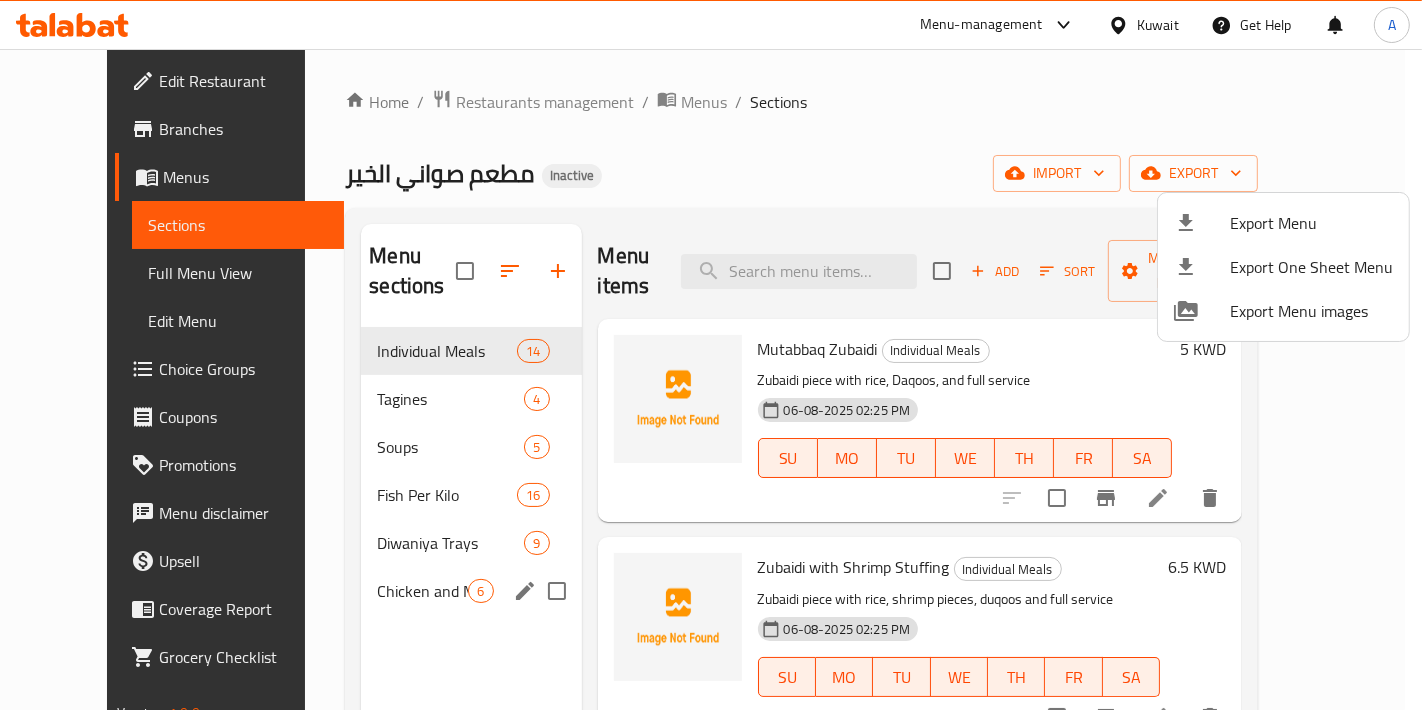 click on "Export Menu" at bounding box center [1311, 223] 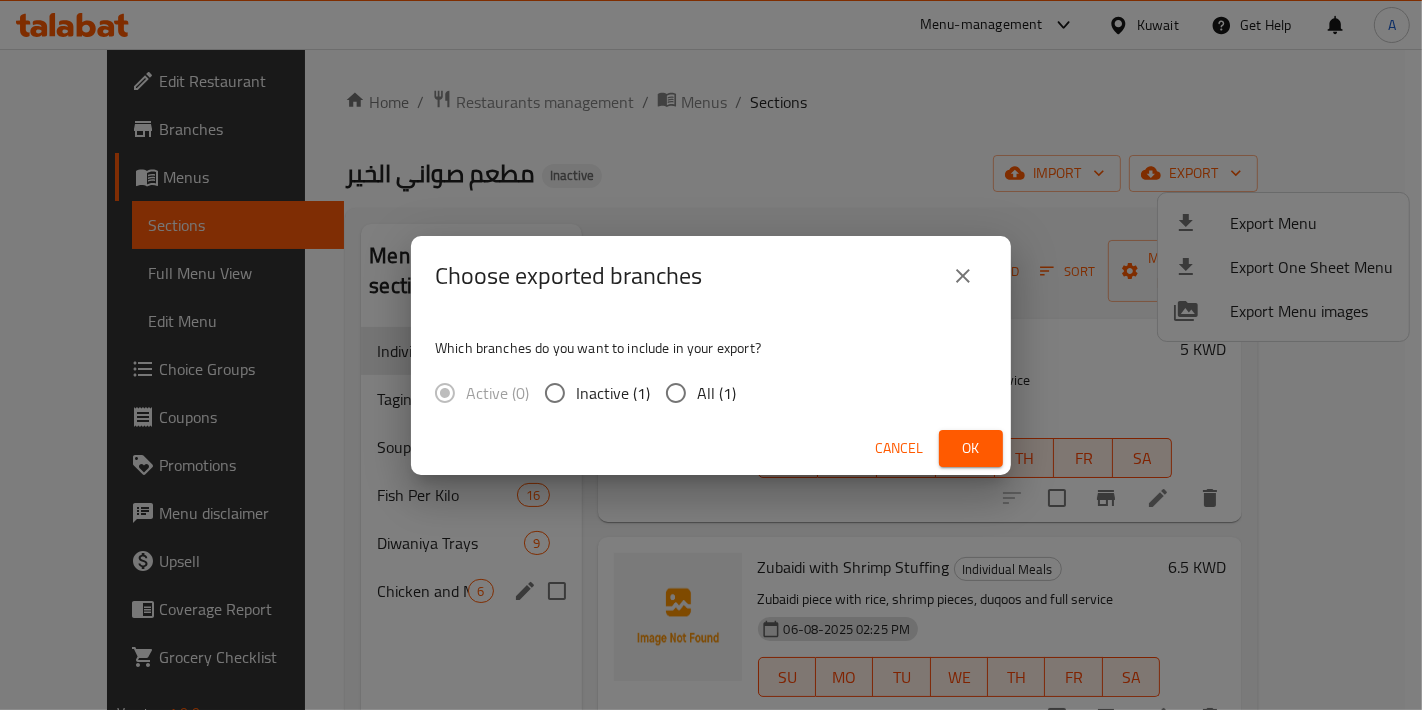 click on "All (1)" at bounding box center [695, 393] 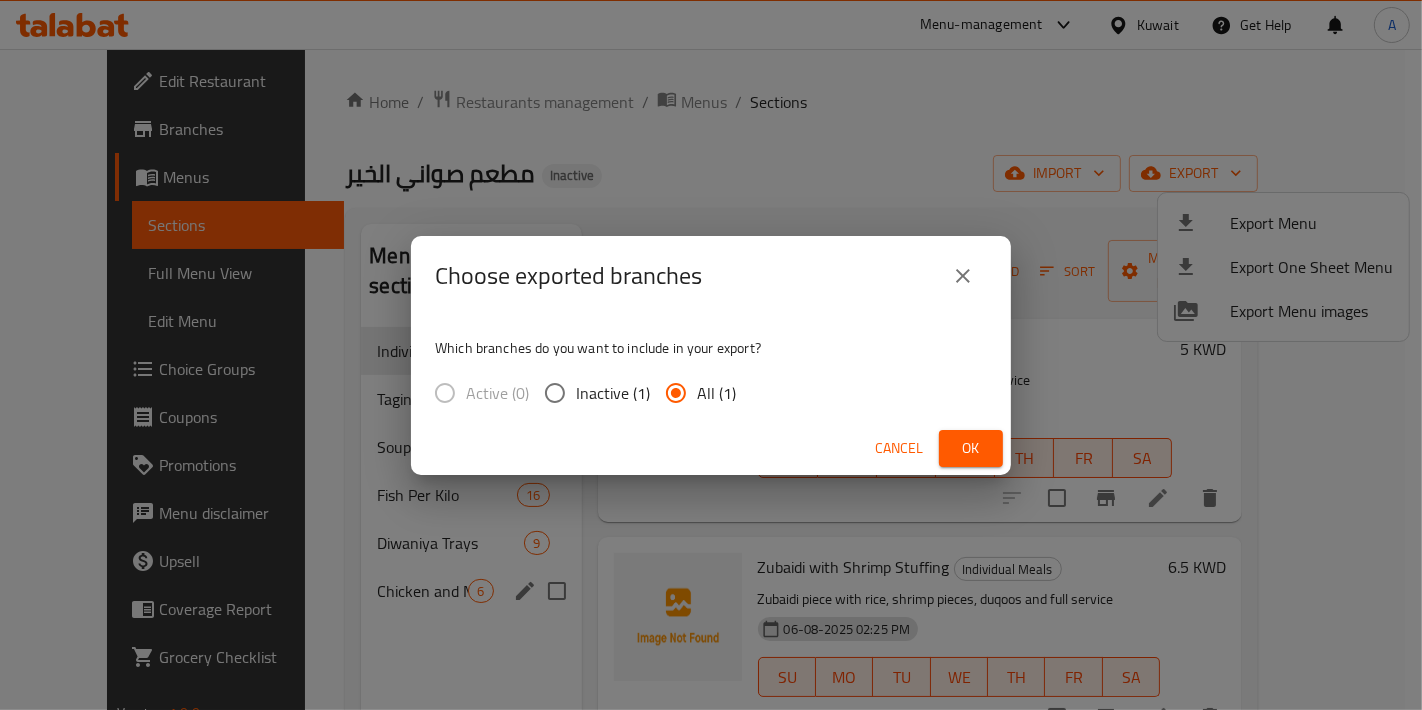 click on "Ok" at bounding box center (971, 448) 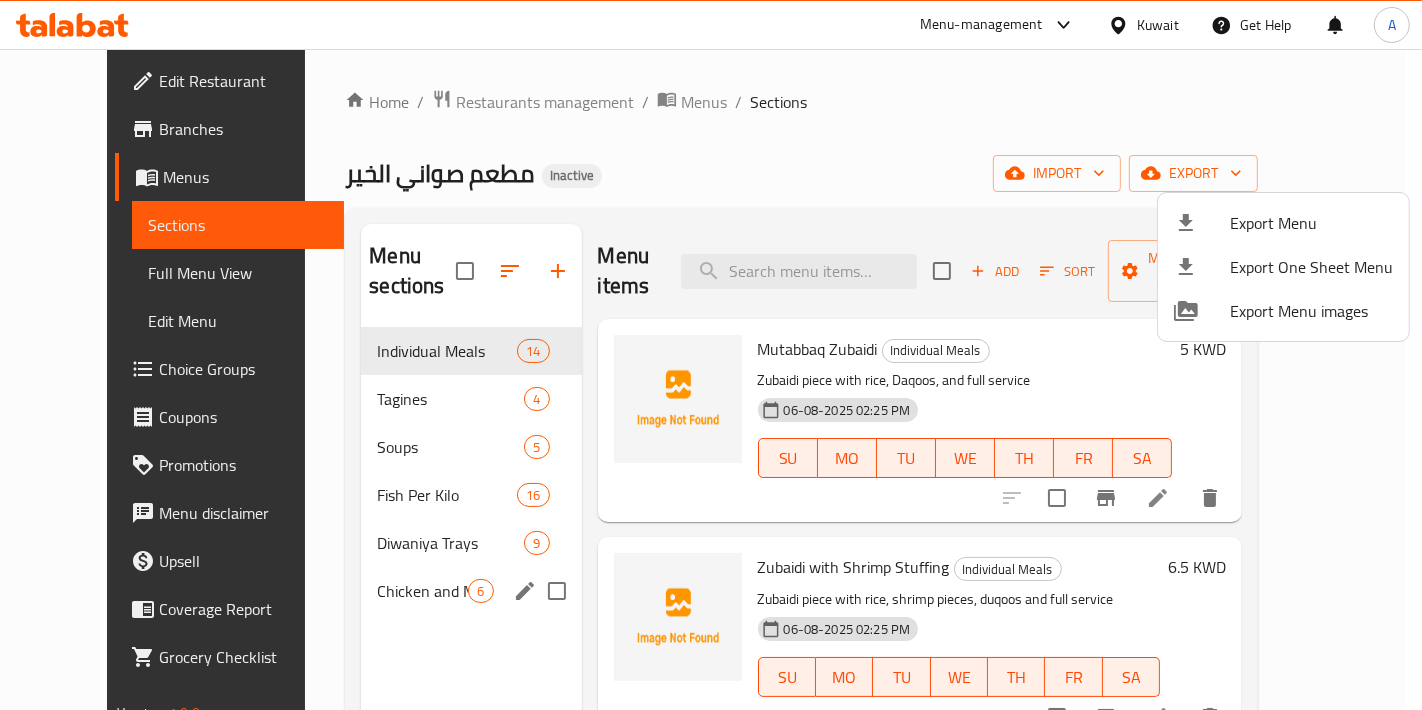 click at bounding box center [711, 355] 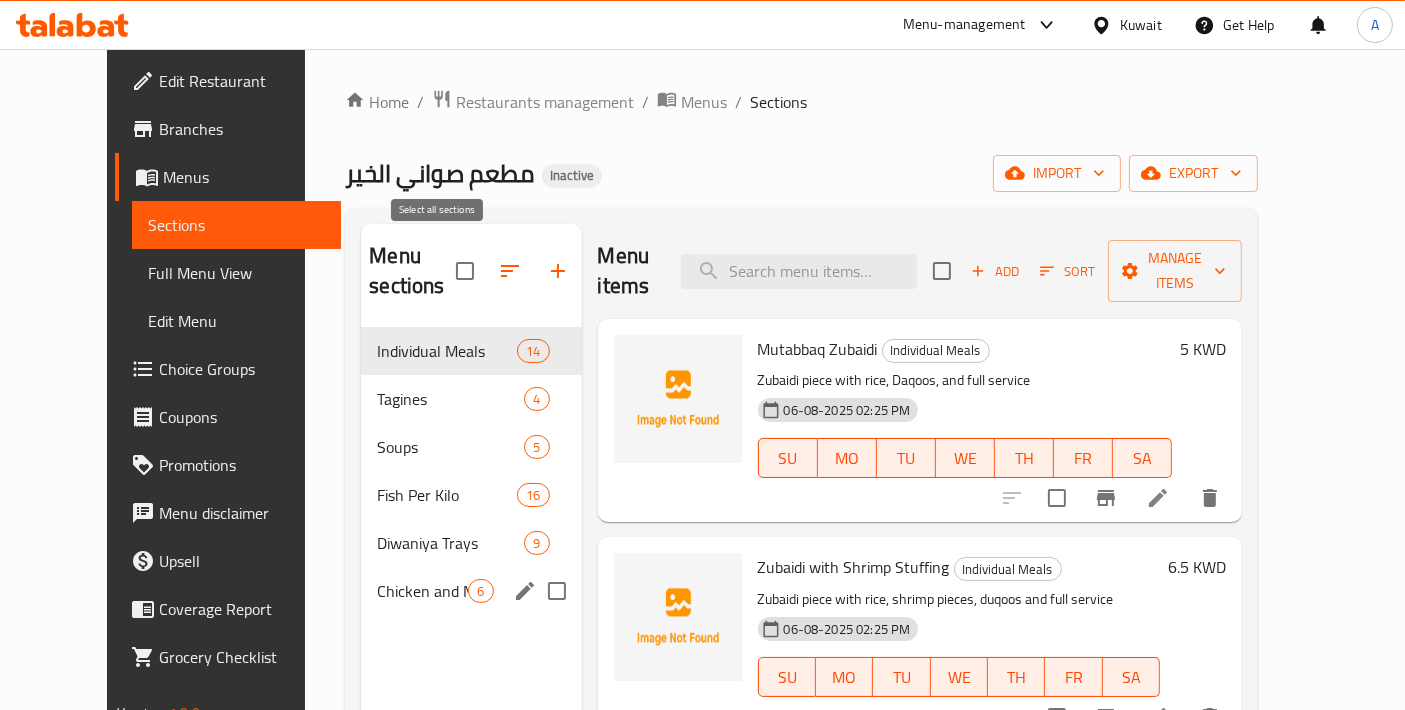 click at bounding box center [465, 271] 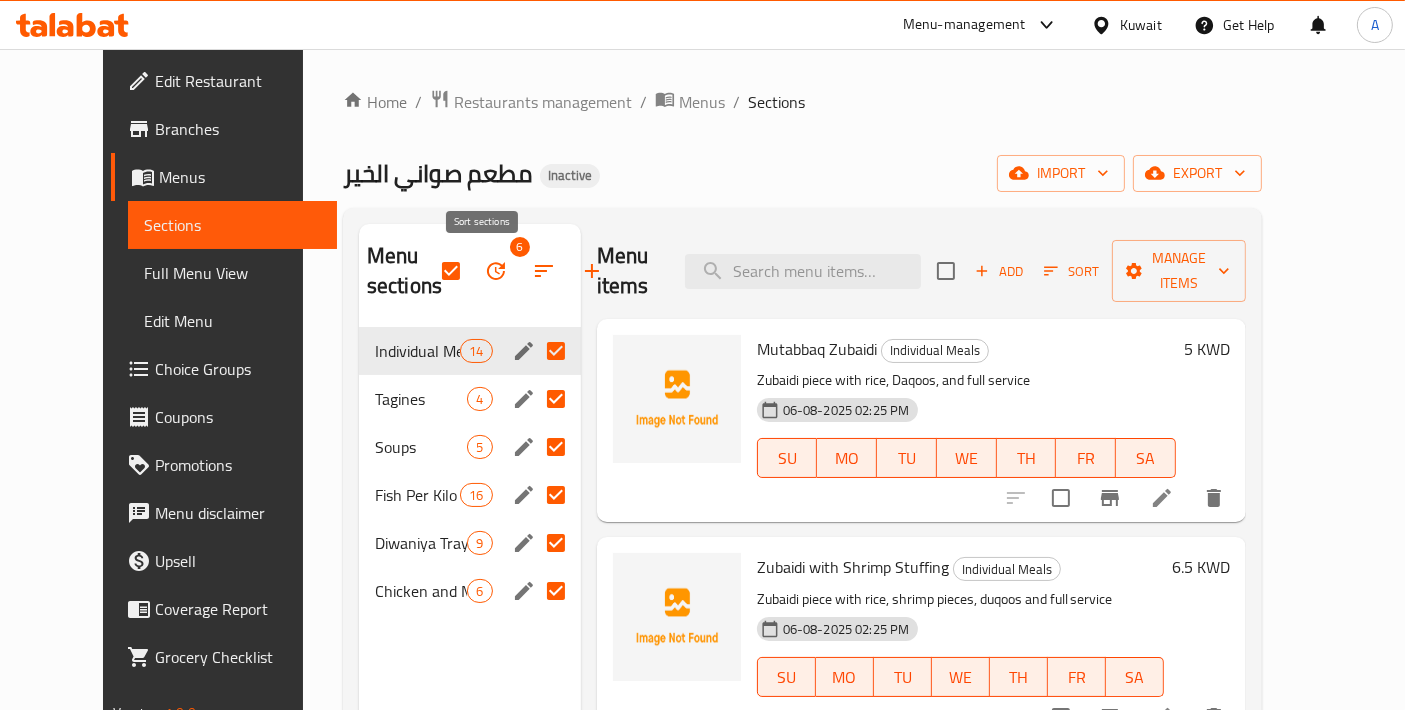 click 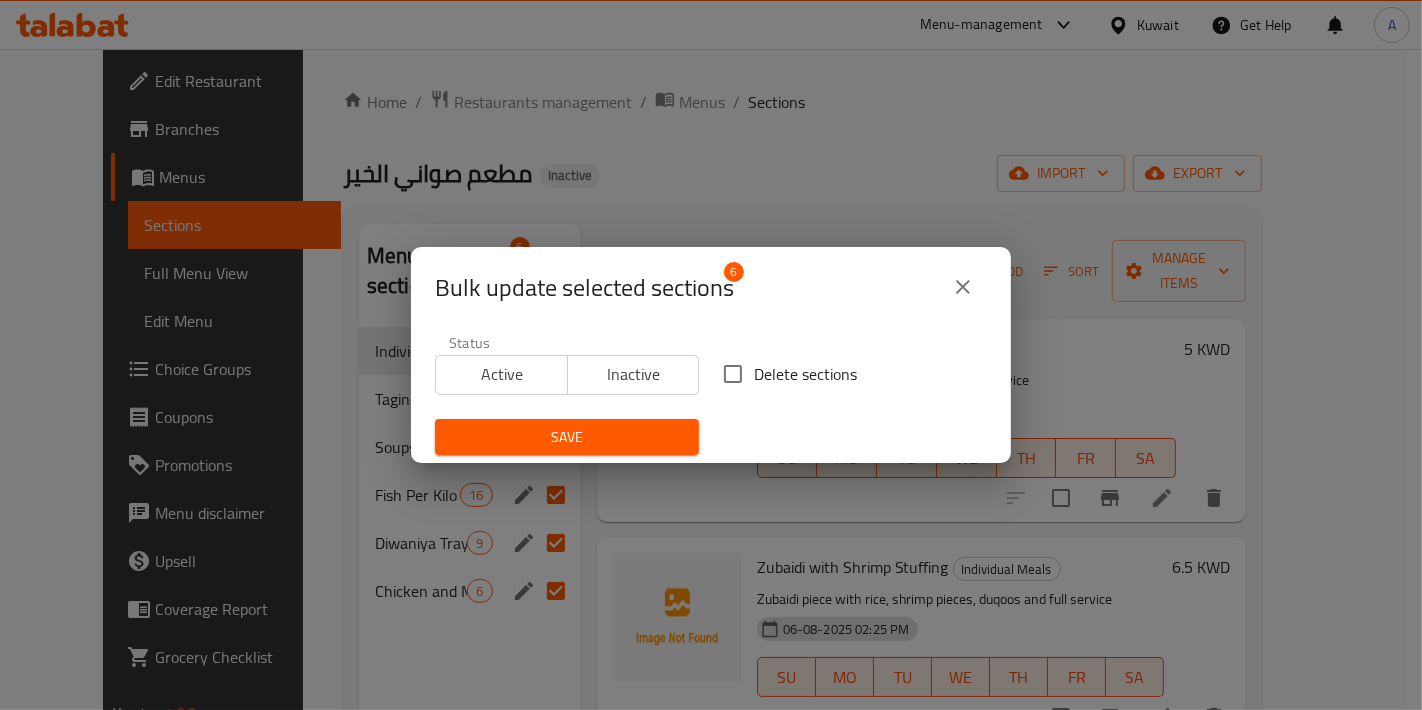 click on "Delete sections" at bounding box center (733, 374) 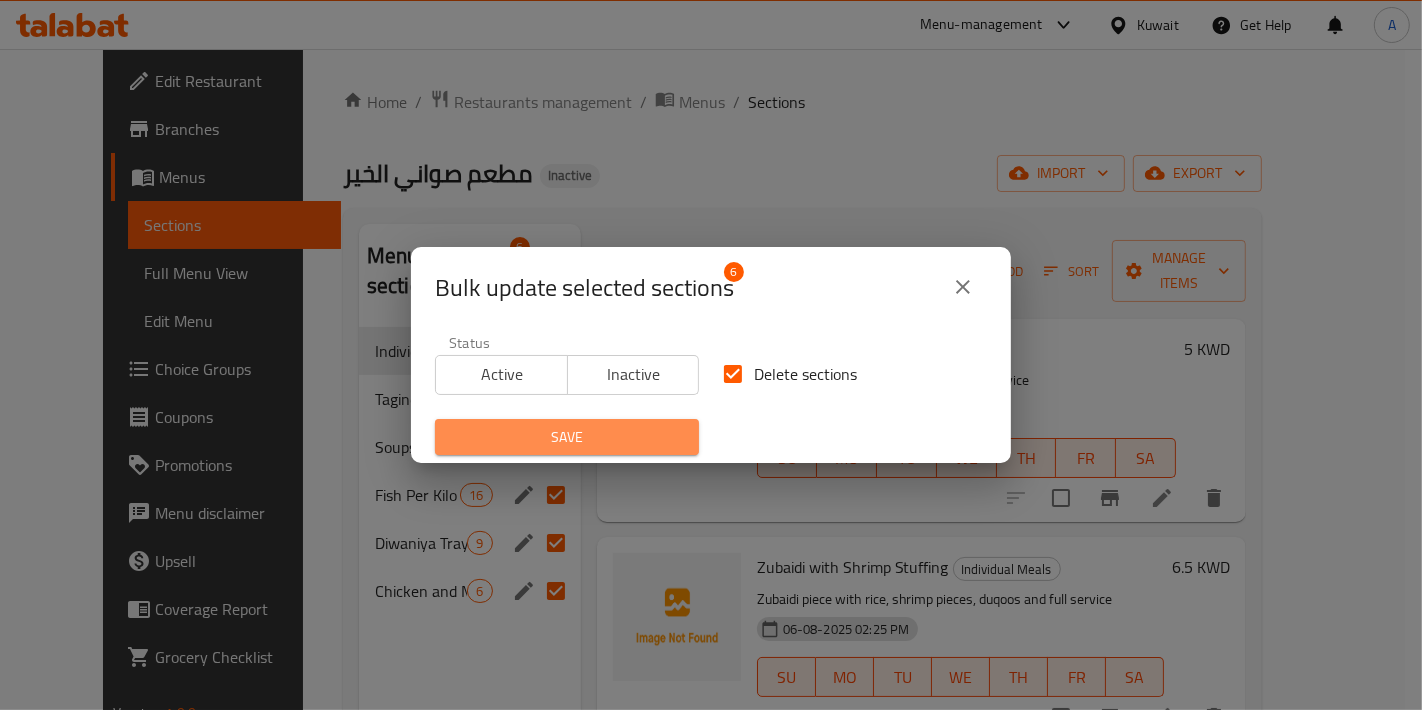 click on "Save" at bounding box center (567, 437) 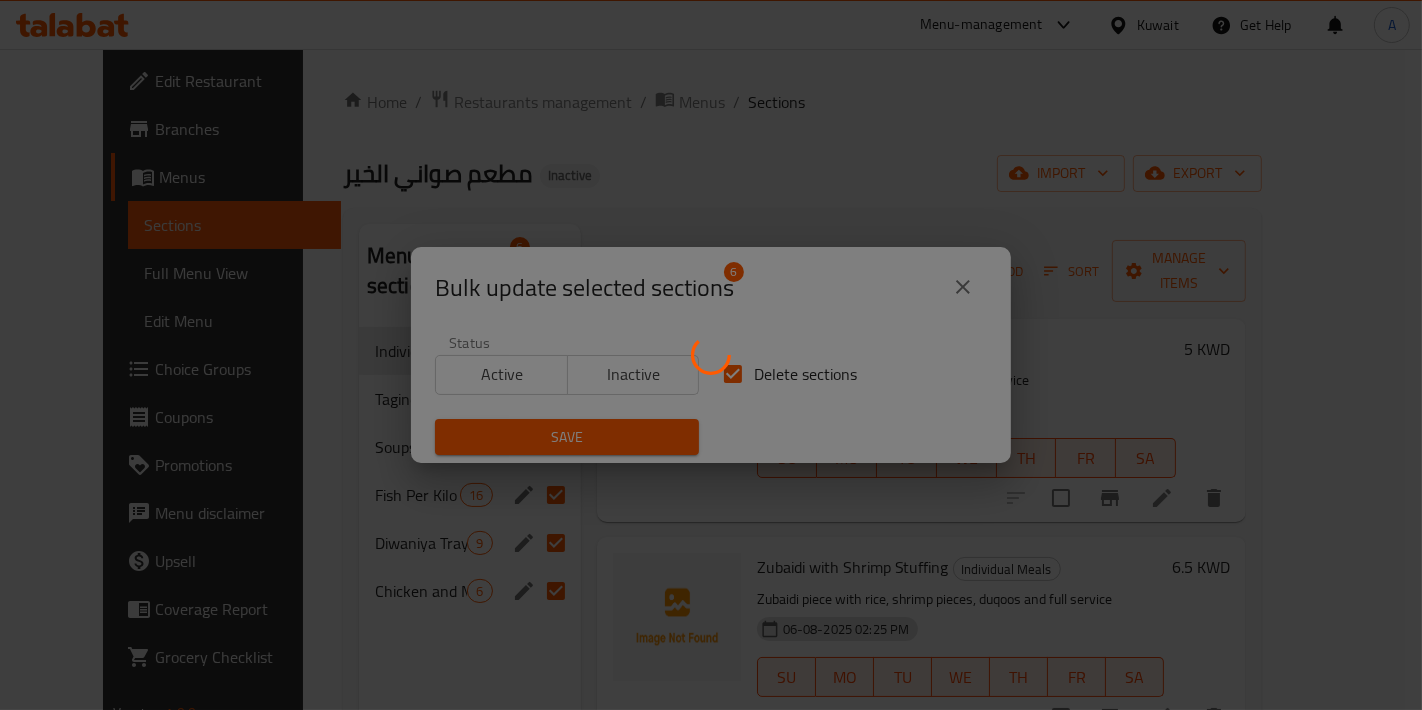 checkbox on "false" 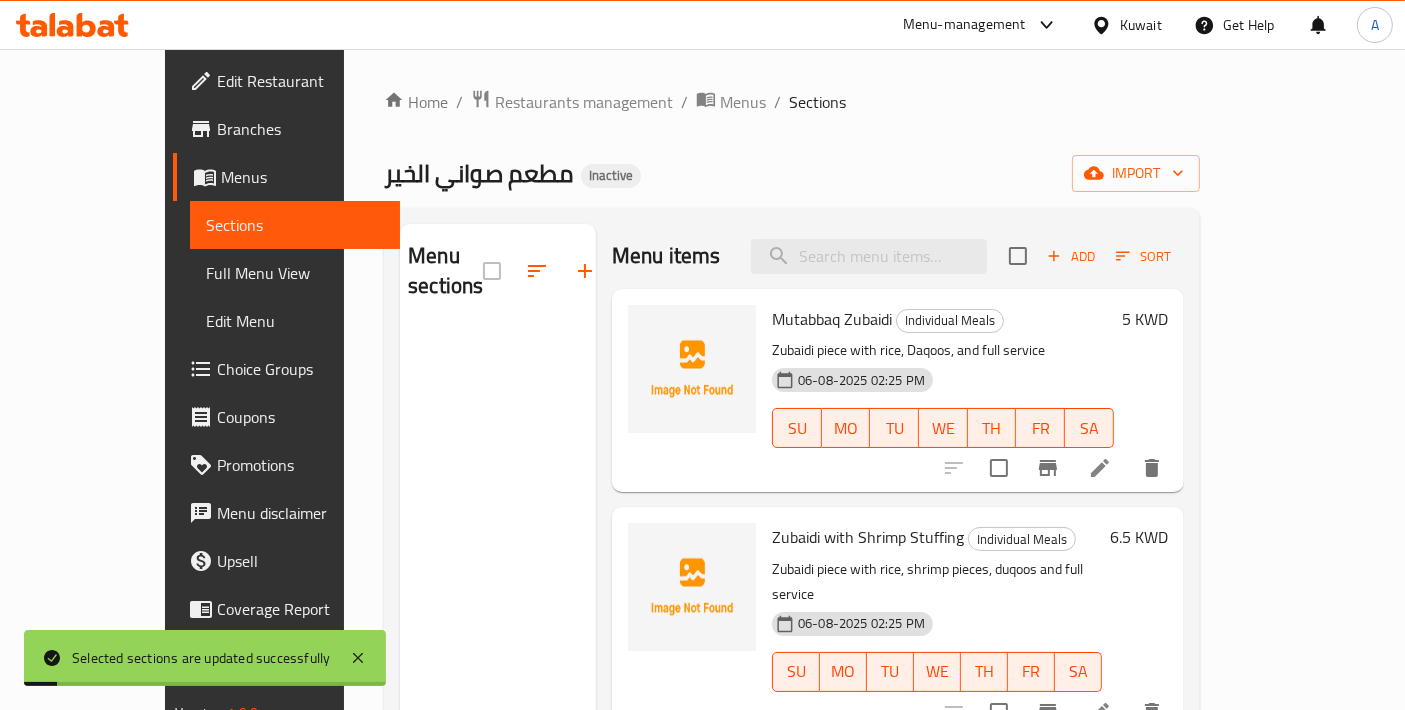 click on "Home / Restaurants management / Menus / Sections مطعم صواني الخير Inactive import Menu sections Menu items Add Sort Mutabbaq Zubaidi   Individual Meals Zubaidi piece with rice, Daqoos, and full service 06-08-2025 02:25 PM SU MO TU WE TH FR SA 5   KWD Zubaidi with Shrimp Stuffing   Individual Meals Zubaidi piece with rice, shrimp pieces, duqoos and full service 06-08-2025 02:25 PM SU MO TU WE TH FR SA 6.5   KWD Hamour Meal   Individual Meals Hammour piece with rice, Daqoos and full service 06-08-2025 02:25 PM SU MO TU WE TH FR SA 4.5   KWD Norwegian Salmon Meal   Individual Meals Salmon piece with rice, Daqoos and full service 06-08-2025 02:25 PM SU MO TU WE TH FR SA 4.5   KWD Turkish Sea Bass Meal   Individual Meals Sea bass with rice, Daqoos, and full service 06-08-2025 02:25 PM SU MO TU WE TH FR SA 4   KWD Turkish Gilthead Bream Meal   Individual Meals Gilthead Bream piece with rice, Daqoos and full service 06-08-2025 02:25 PM SU MO TU WE TH FR SA 3.5   KWD Egyptian Mullet Meal   SU MO TU WE" at bounding box center (792, 519) 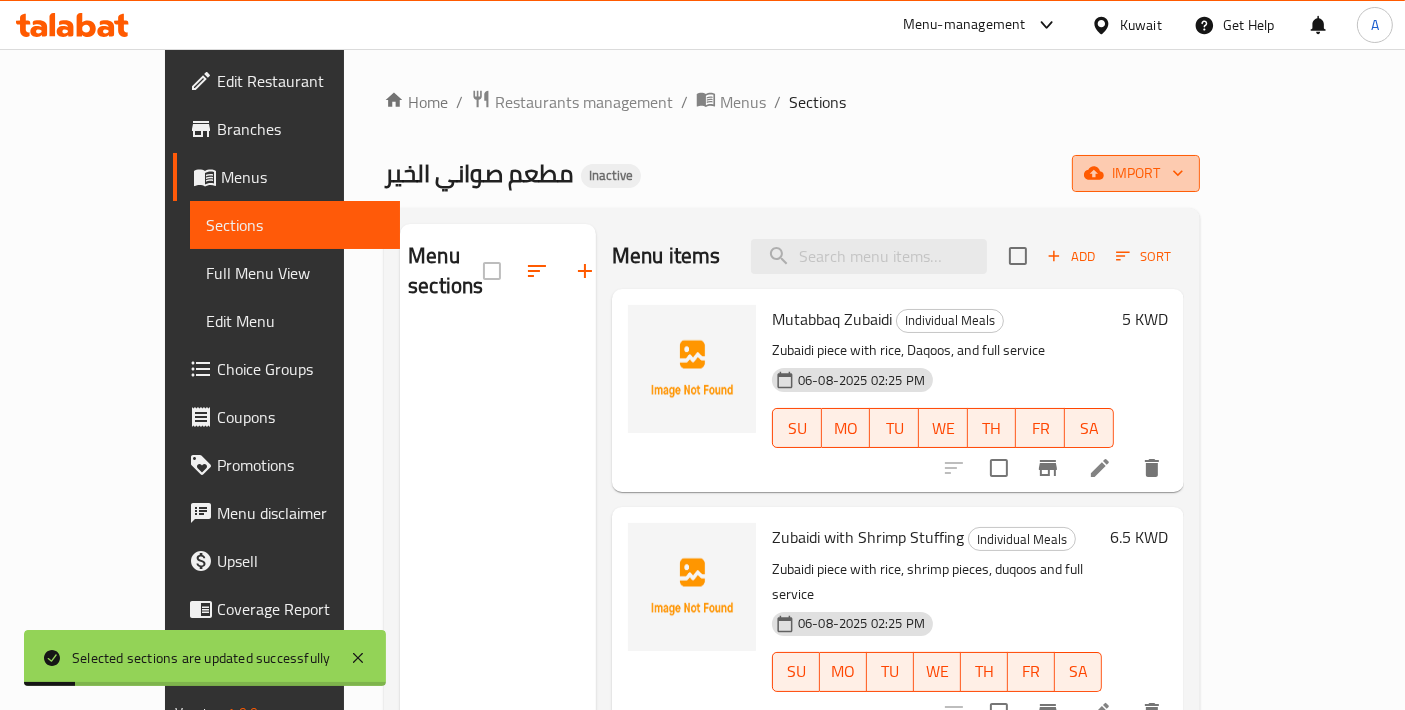 click on "import" at bounding box center [1136, 173] 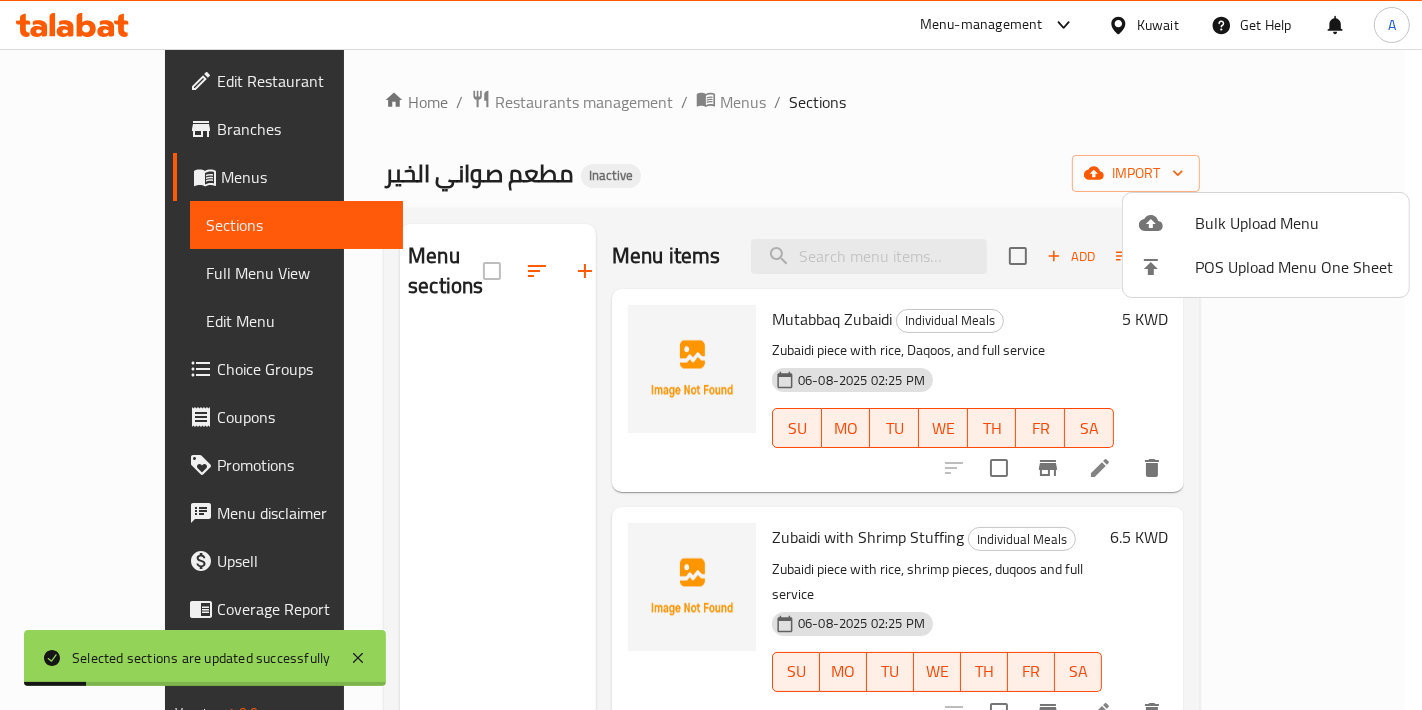 click on "Bulk Upload Menu" at bounding box center [1294, 223] 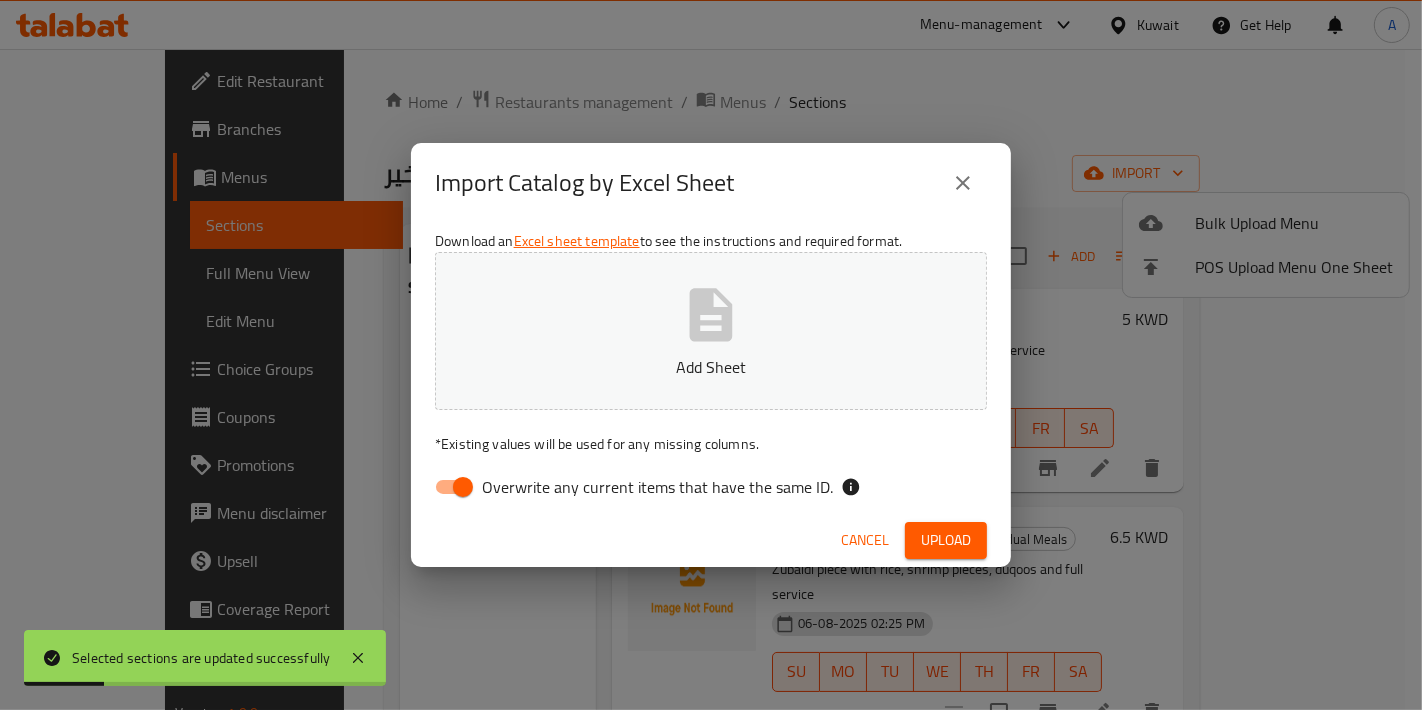 click on "Add Sheet" at bounding box center (711, 367) 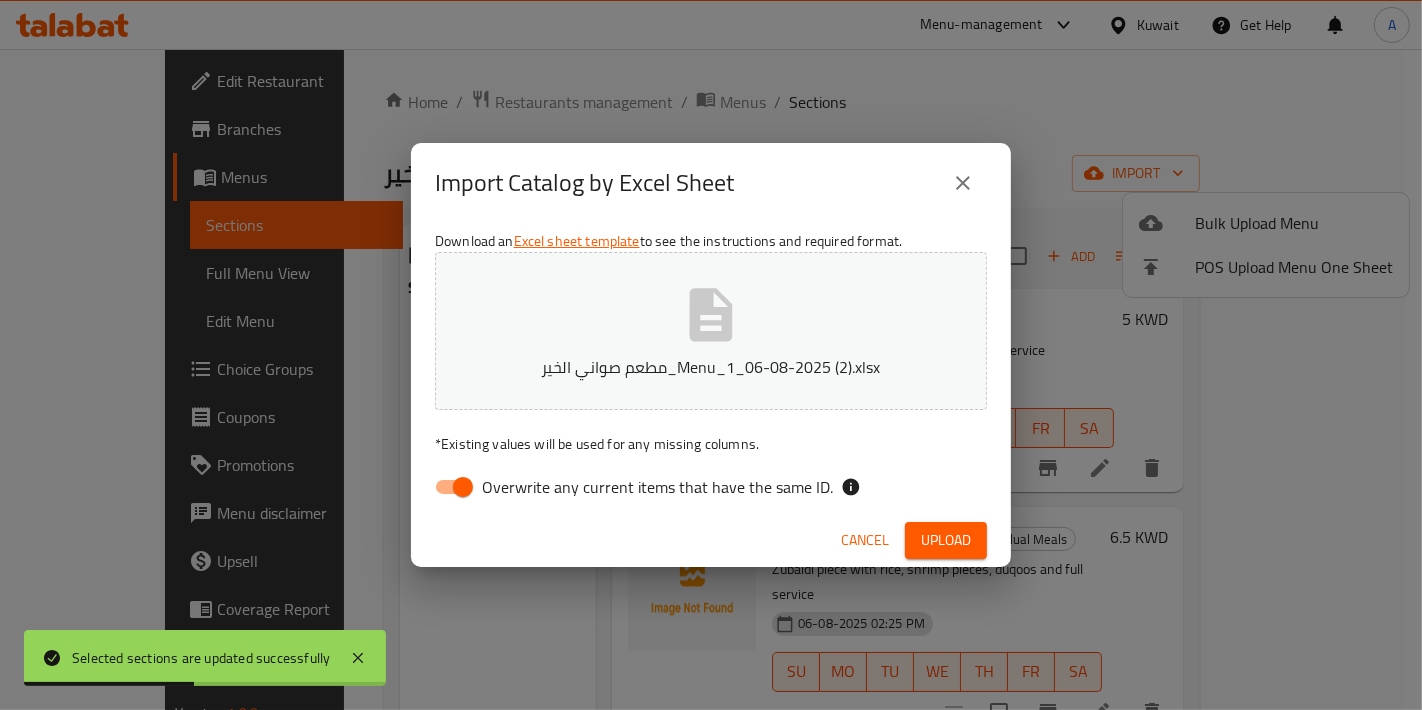 click on "Overwrite any current items that have the same ID." at bounding box center (657, 487) 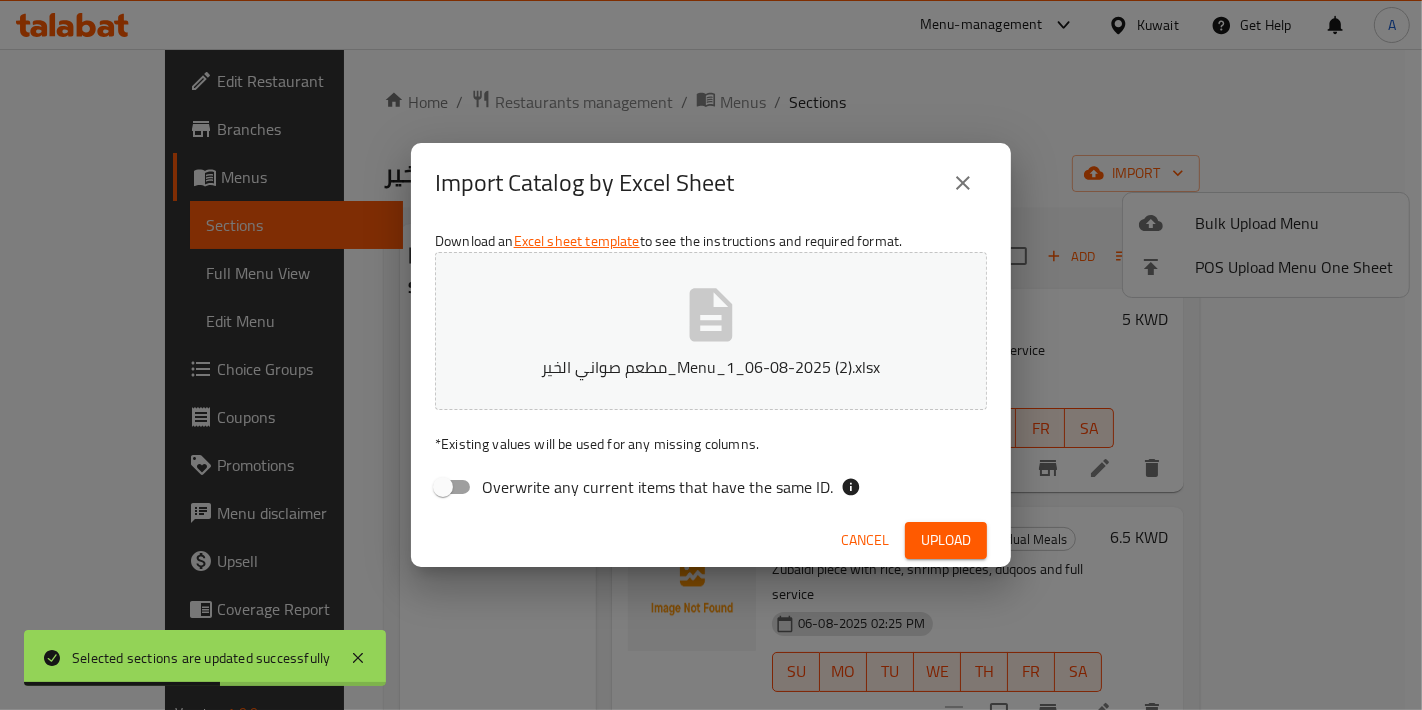 click on "Upload" at bounding box center (946, 540) 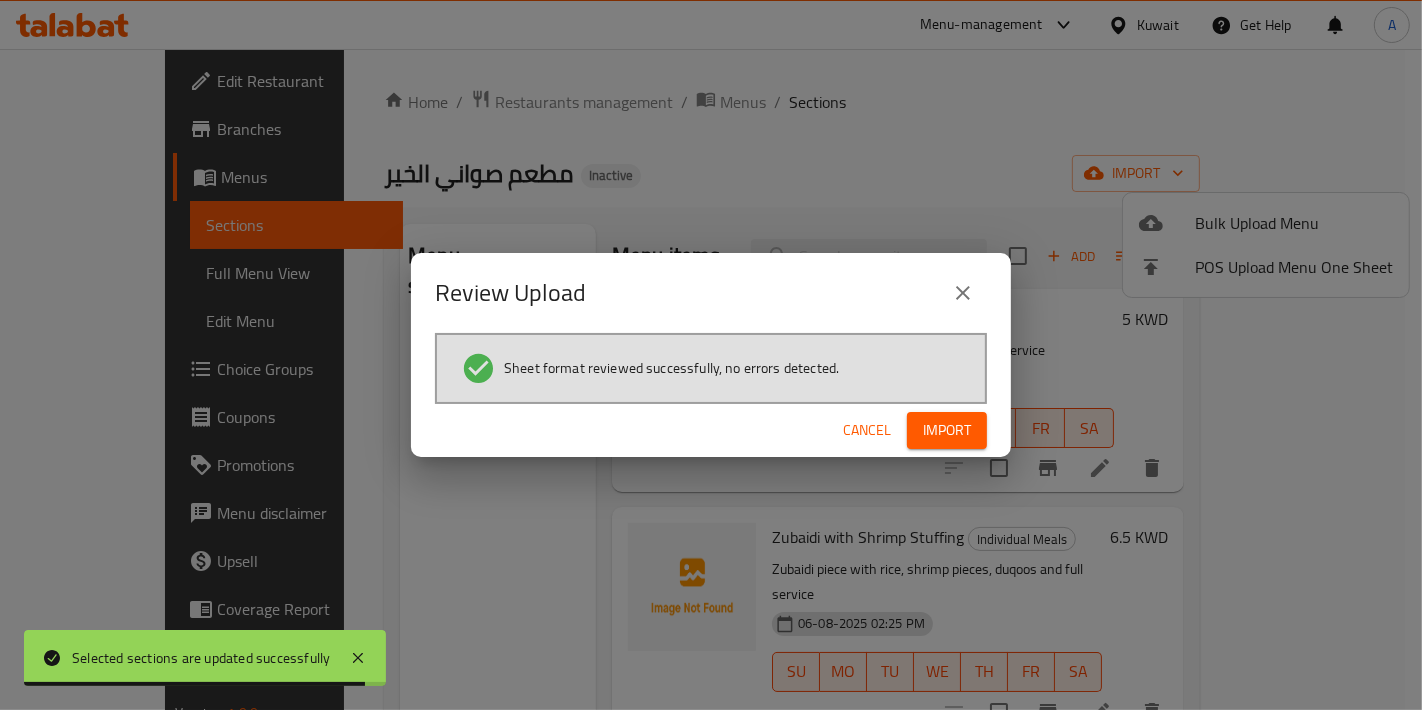 click on "Import" at bounding box center (947, 430) 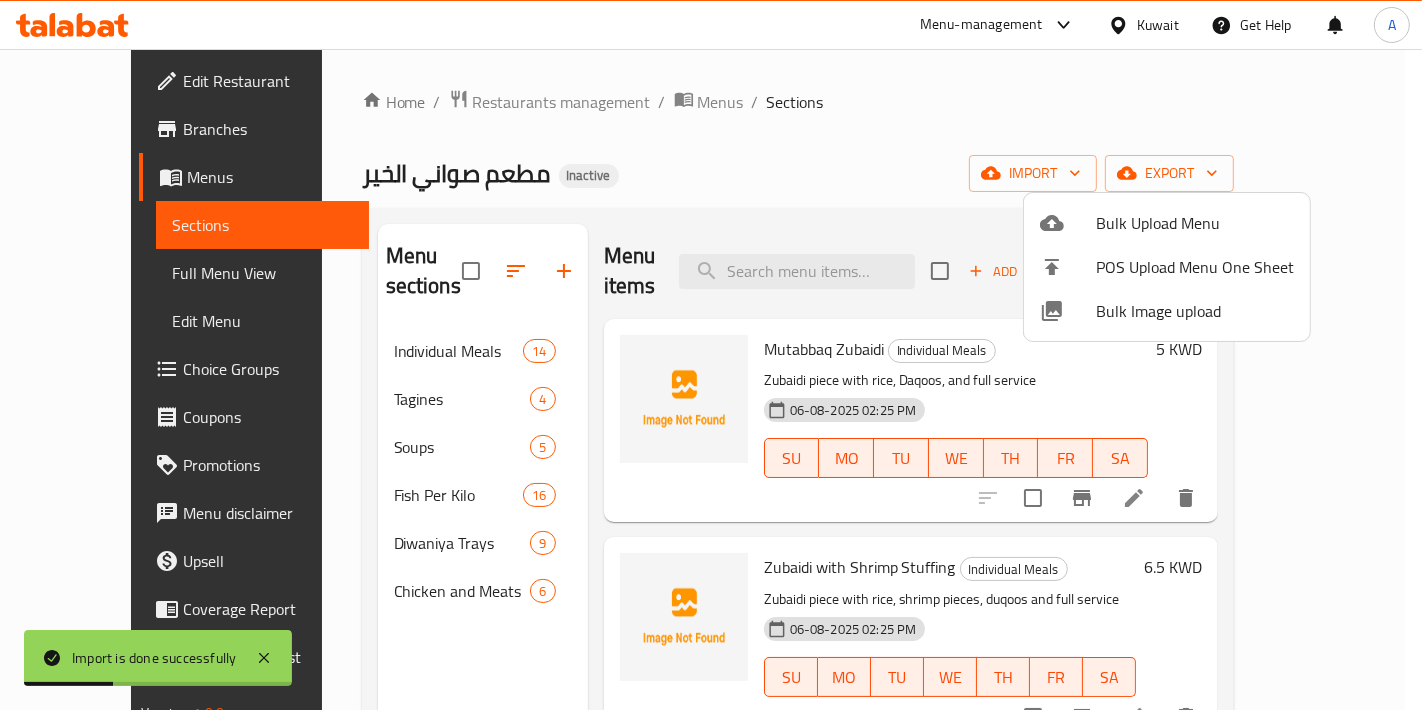 click at bounding box center [711, 355] 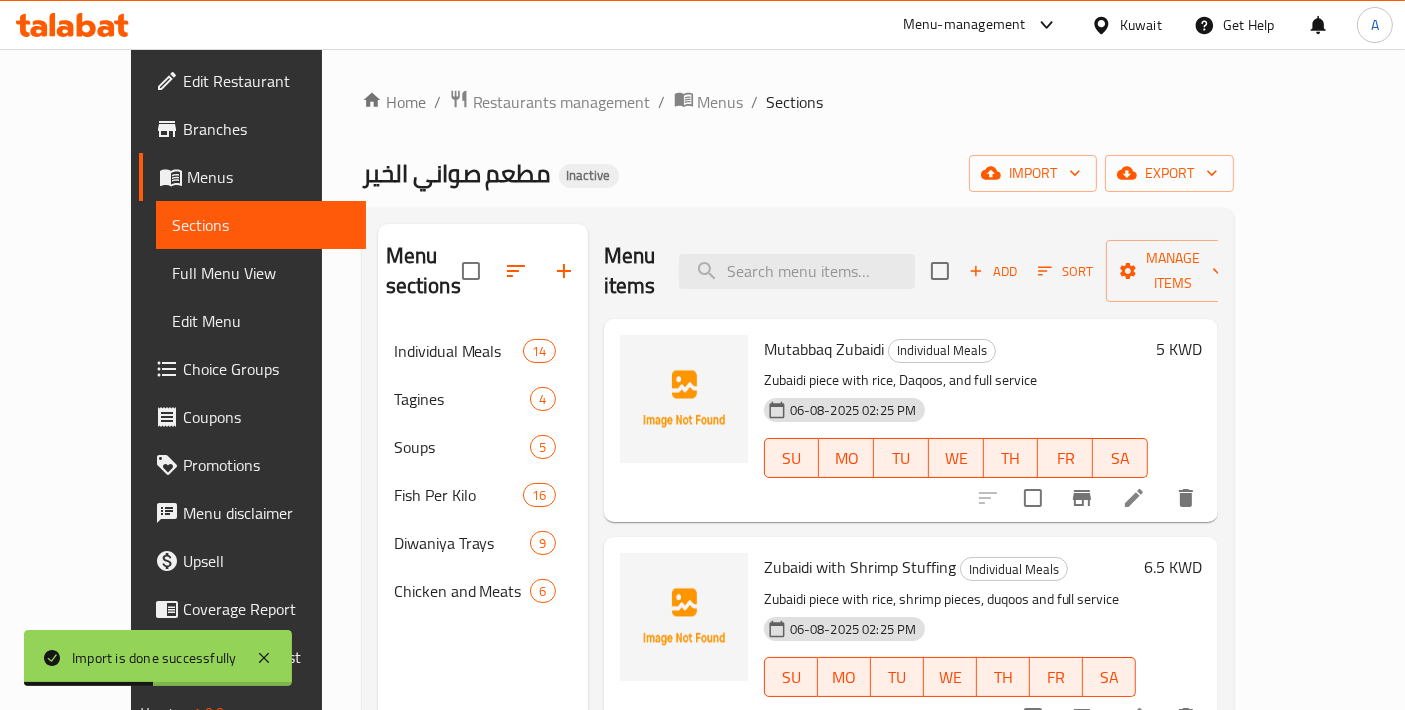 click on "Choice Groups" at bounding box center (252, 369) 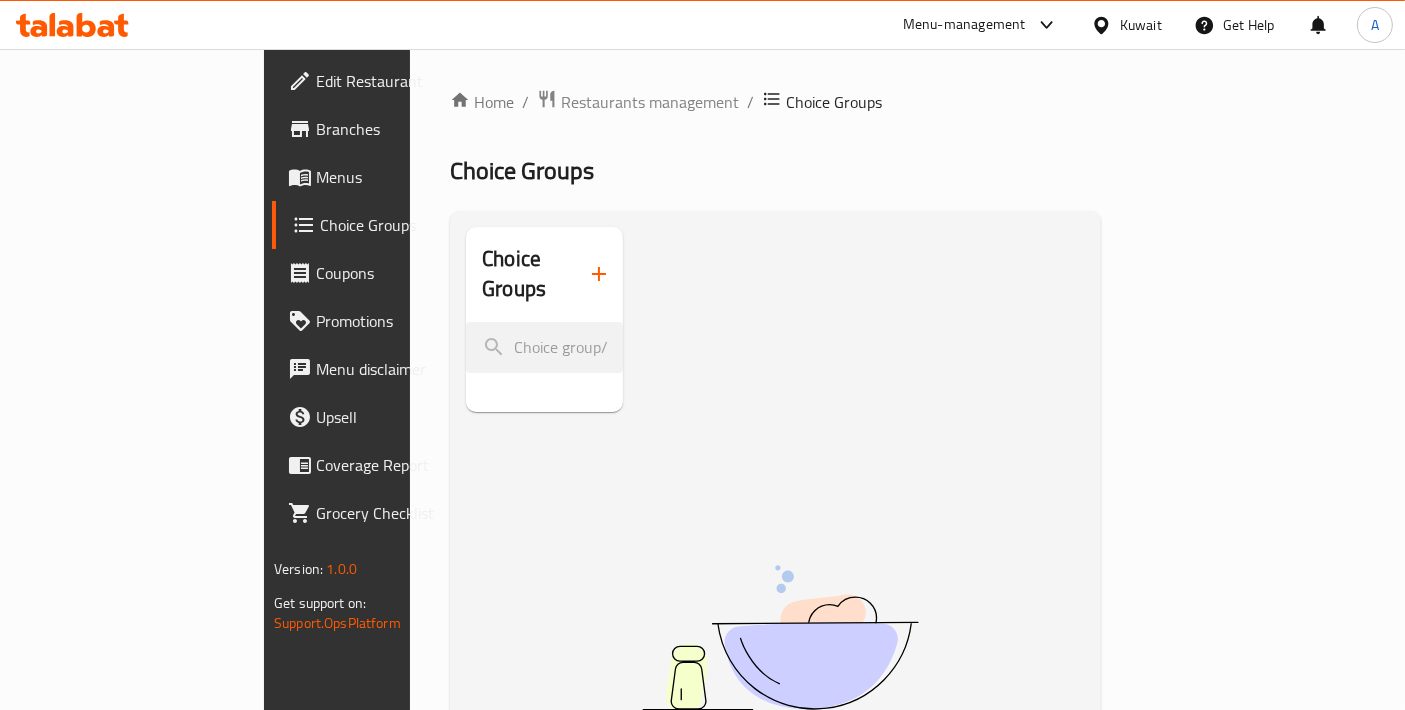 click at bounding box center (599, 274) 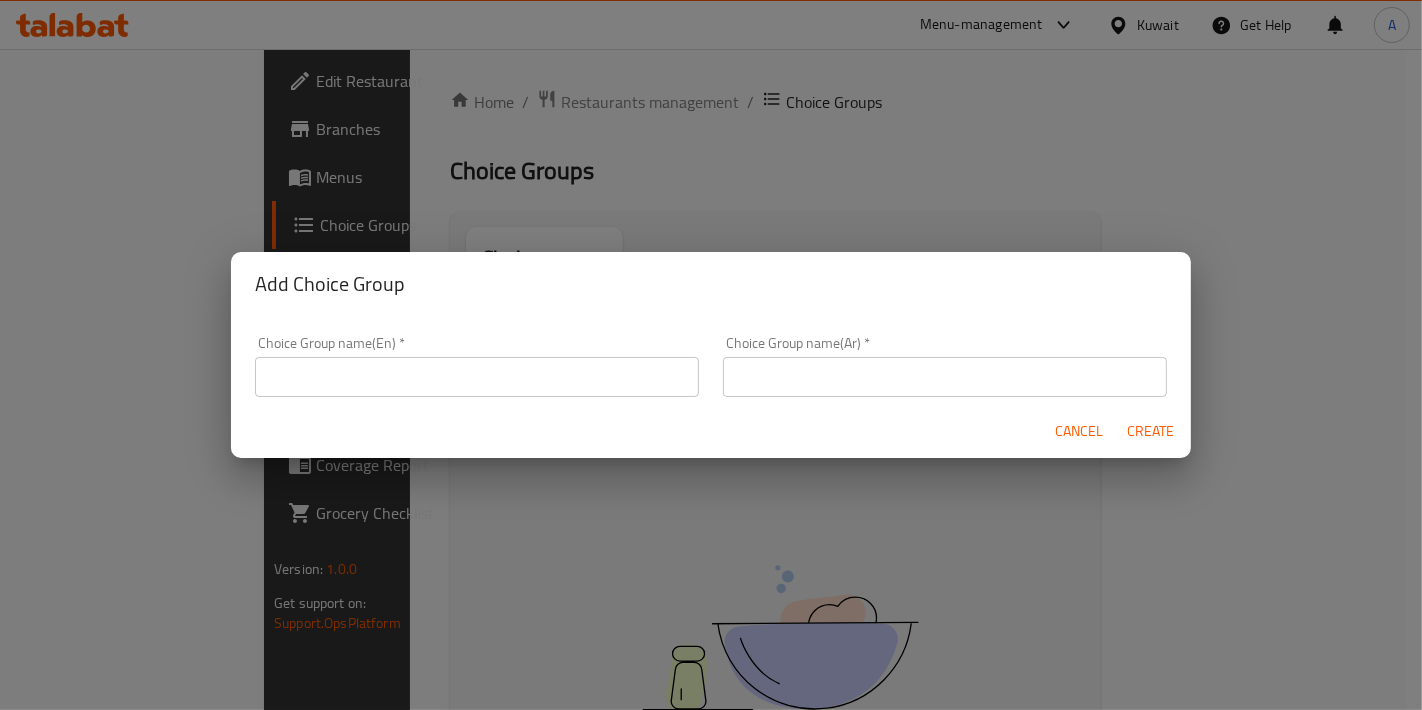 drag, startPoint x: 486, startPoint y: 373, endPoint x: 508, endPoint y: 378, distance: 22.561028 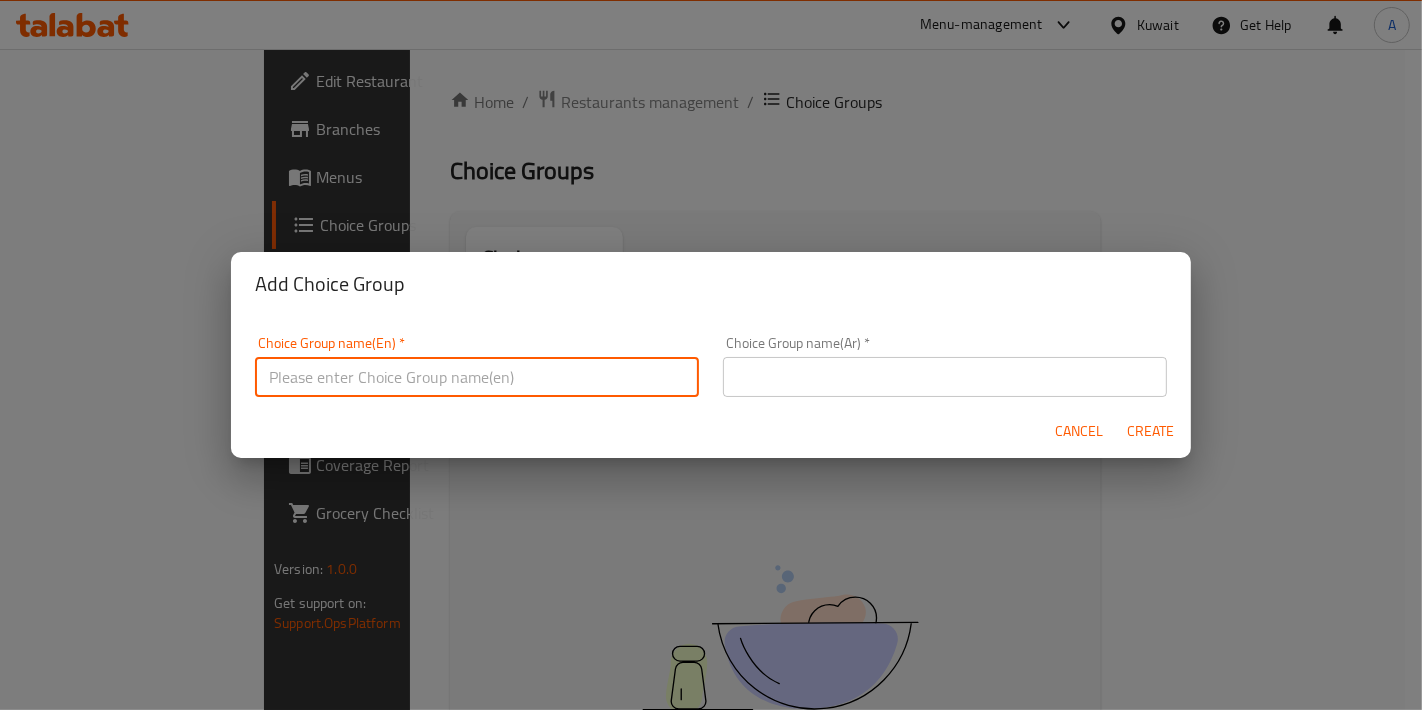 click at bounding box center [945, 377] 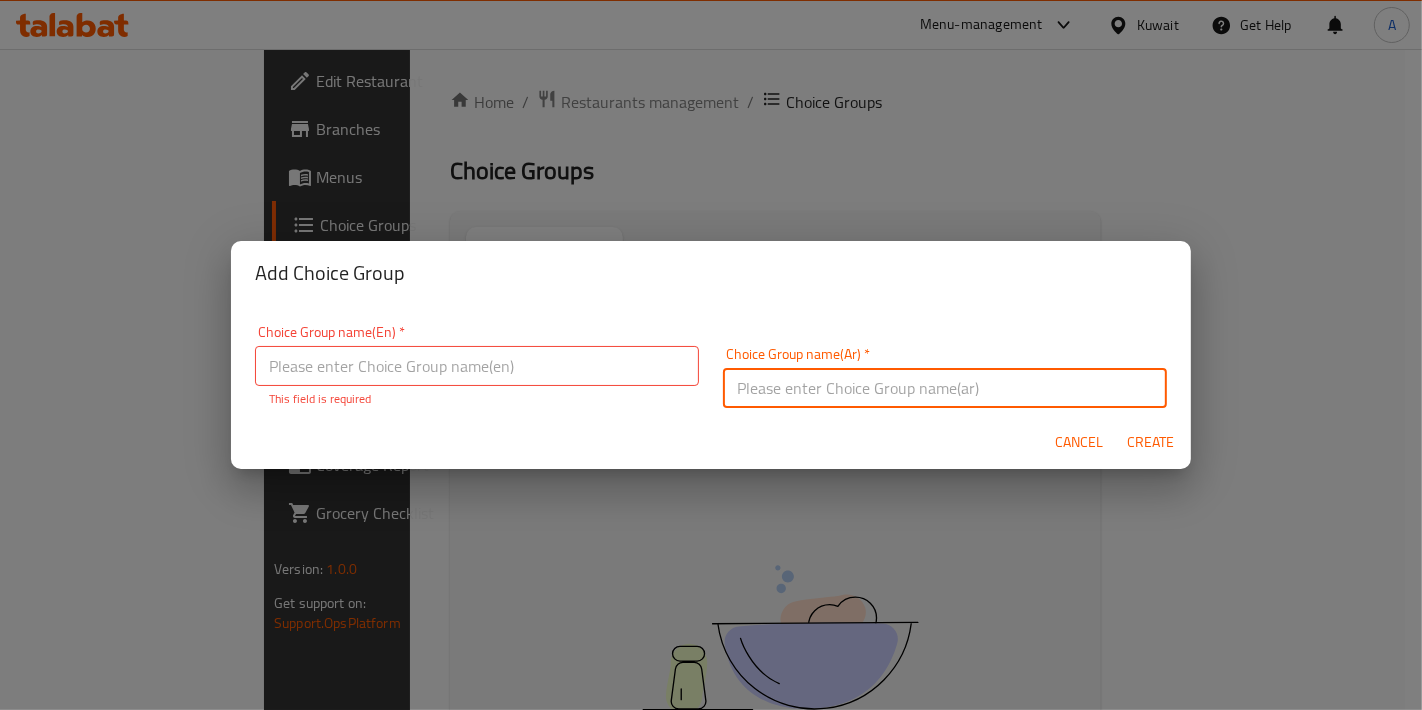 click on "Create" at bounding box center (1151, 442) 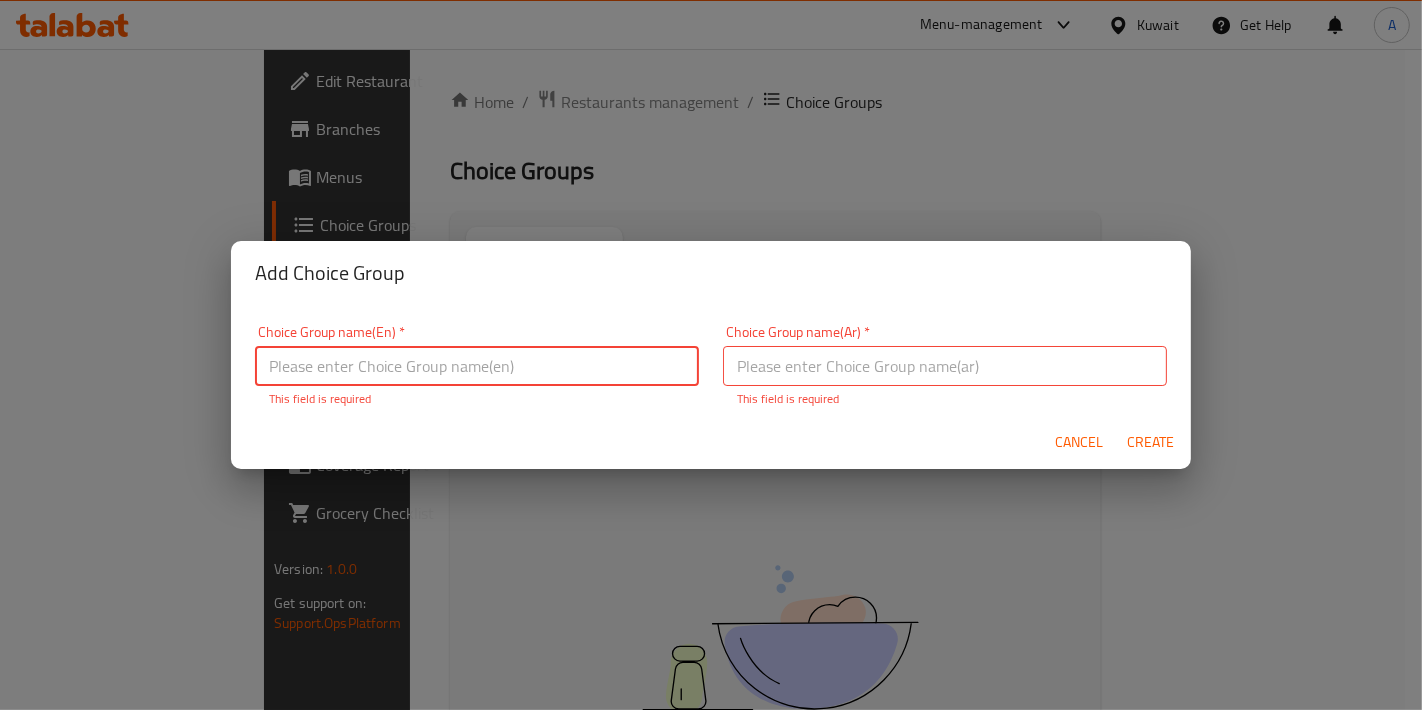 click at bounding box center [477, 366] 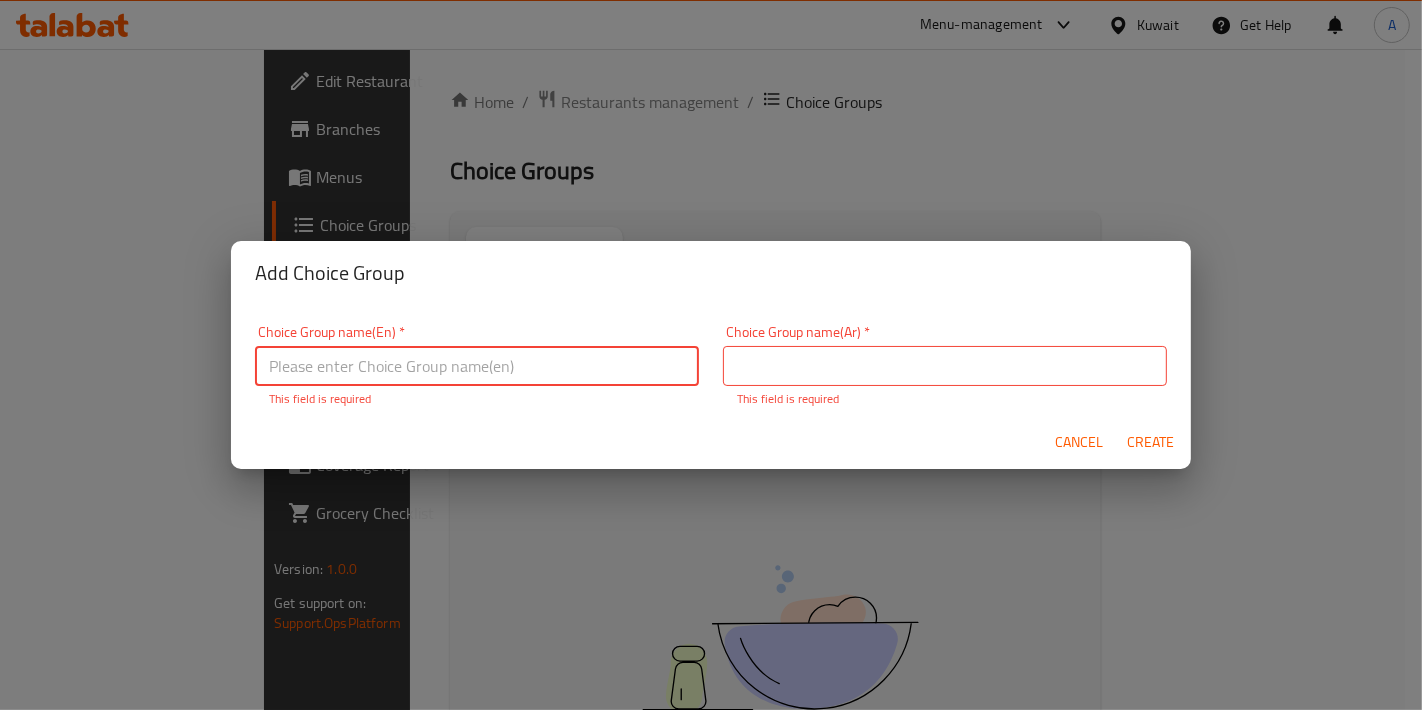 type on "Your Choice Of:" 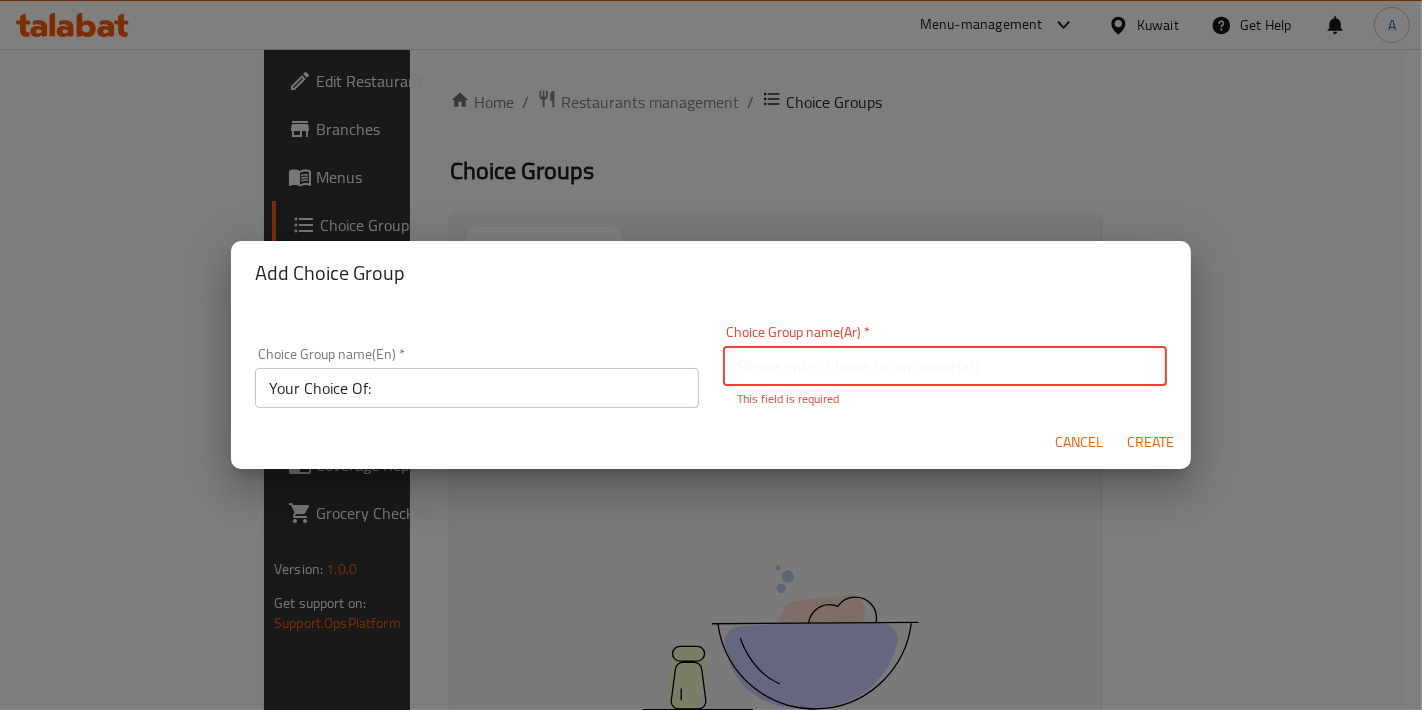 click at bounding box center (945, 366) 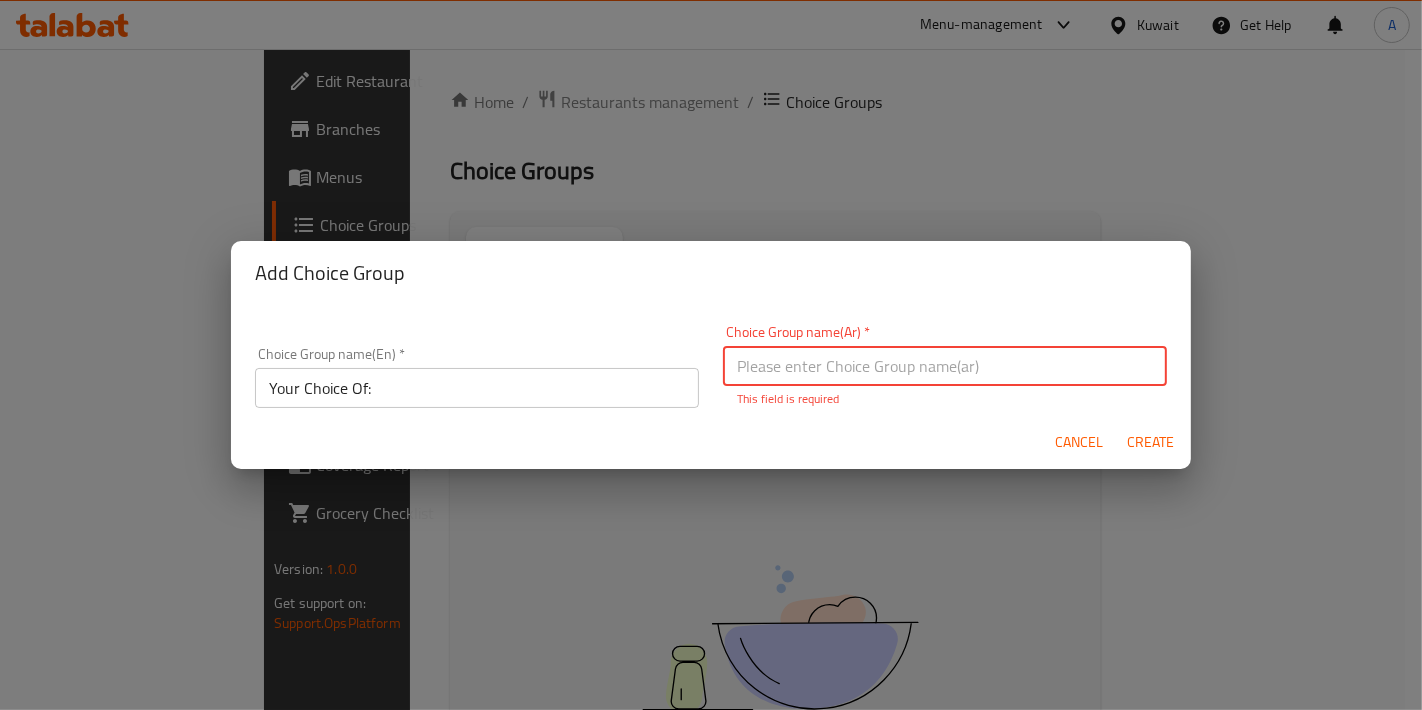 type on "إختيارك من:" 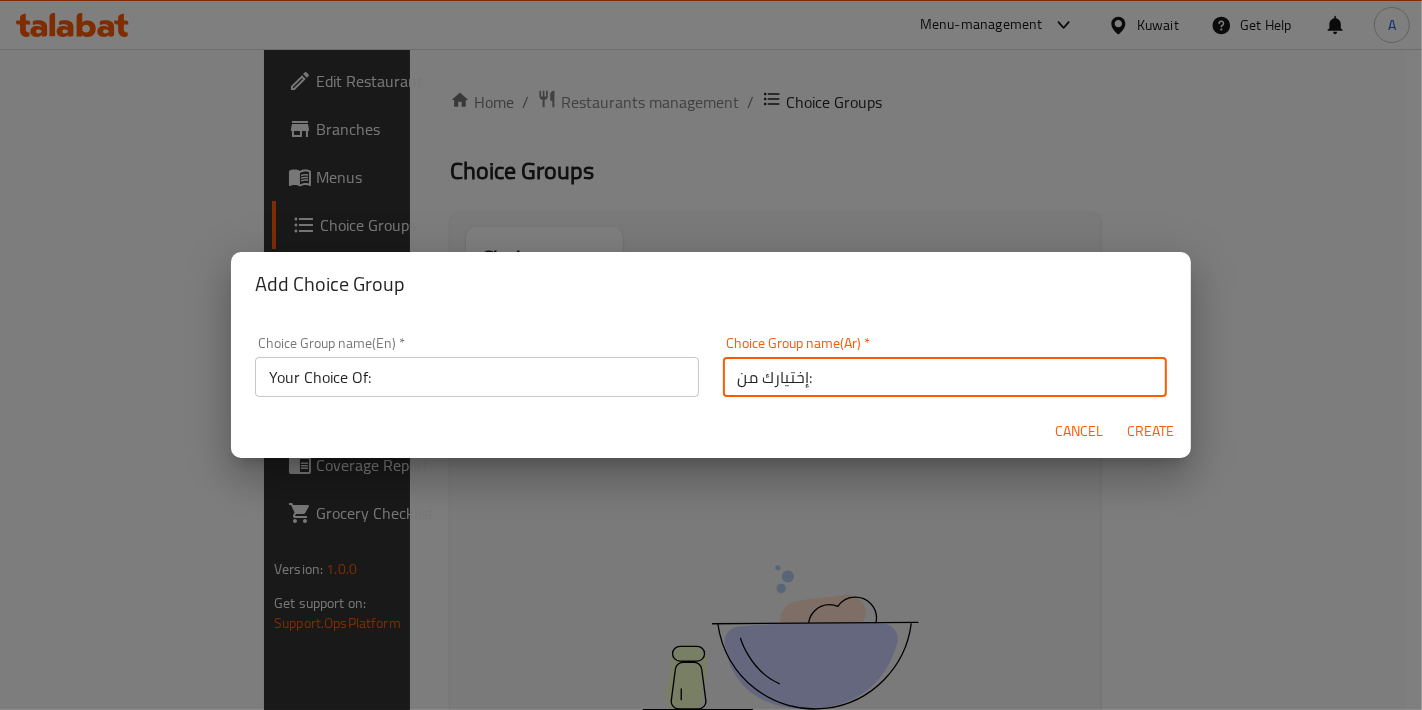 click on "Create" at bounding box center [1151, 431] 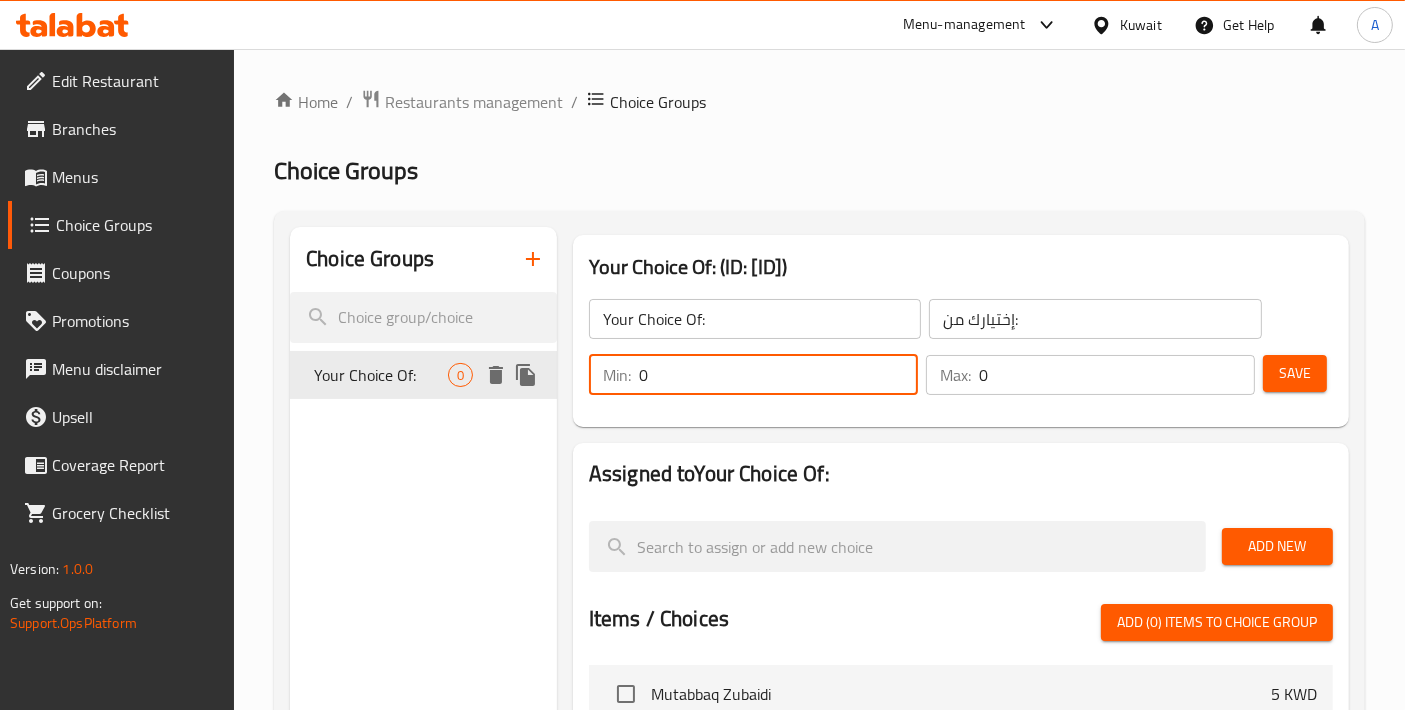 drag, startPoint x: 766, startPoint y: 381, endPoint x: 525, endPoint y: 381, distance: 241 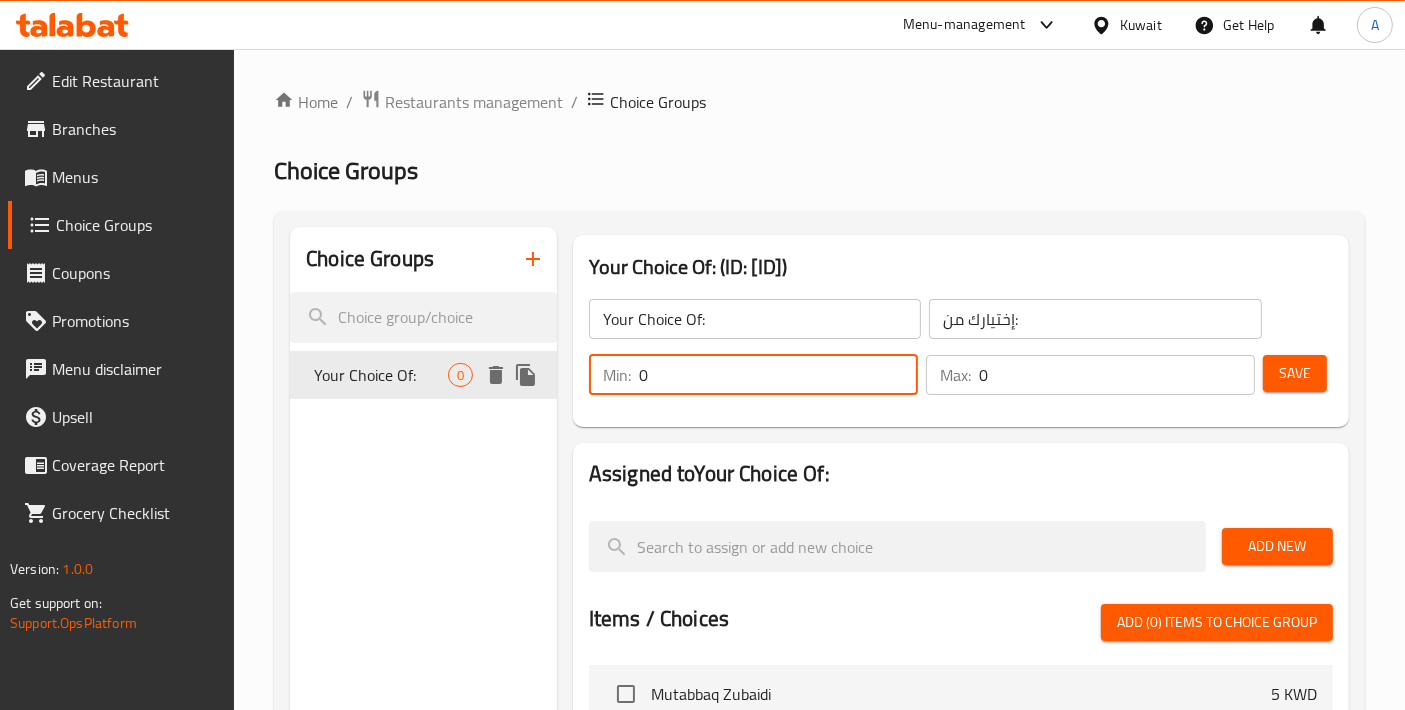 click on "Choice Groups Your Choice Of: 0 Your Choice Of: (ID: 1754492123860) Your Choice Of: ​ إختيارك من: ​ Min: 0 ​ Max: 0 ​ Save Assigned to  Your Choice Of: Add New Items / Choices Add (0) items to choice group Mutabbaq Zubaidi 5 KWD Zubaidi with Shrimp Stuffing 6.5 KWD Hamour Meal 4.5 KWD Norwegian Salmon Meal 4.5 KWD Turkish Sea Bass Meal 4 KWD Turkish Gilthead Bream Meal 3.5 KWD Egyptian Mullet Meal 2.25 KWD Egyptian Tilapia Meal 1.75 KWD Shrimp Meal 3 KWD Squid meal 3.5 KWD Roe Meal 3.5 KWD Mix Seafood Meal 4.5 KWD Hamsa Shrimp 3.5 KWD Marbin Meal 3.5 KWD Sawani Al Khair Tajine 4.5 KWD Viagra Tajine 5 KWD Shrimp Tajine - Red Sauce 3.5 KWD Shrimp Tajine - Cream 3.5 KWD Sawani Al Khair Soup 2 KWD Creamy Seafood Soup 1.75 KWD Creamy Shrimp Soup 1.5 KWD Red Shrimp Soup 1.5 KWD Shrimp Molokhia Soup 1.75 KWD Zubaidi 10 KWD Salmon 10 KWD Turkish Sea Bass 6 KWD Turkish Gilthead Bream 5 KWD Med 4 KWD Mullet 3.5 KWD Tilapia 2.5 KWD Bunni Fish - Piece 7 KWD Kattan Fish - Piece 8 KWD Super Jumbo Shrimp  (" at bounding box center [823, 737] 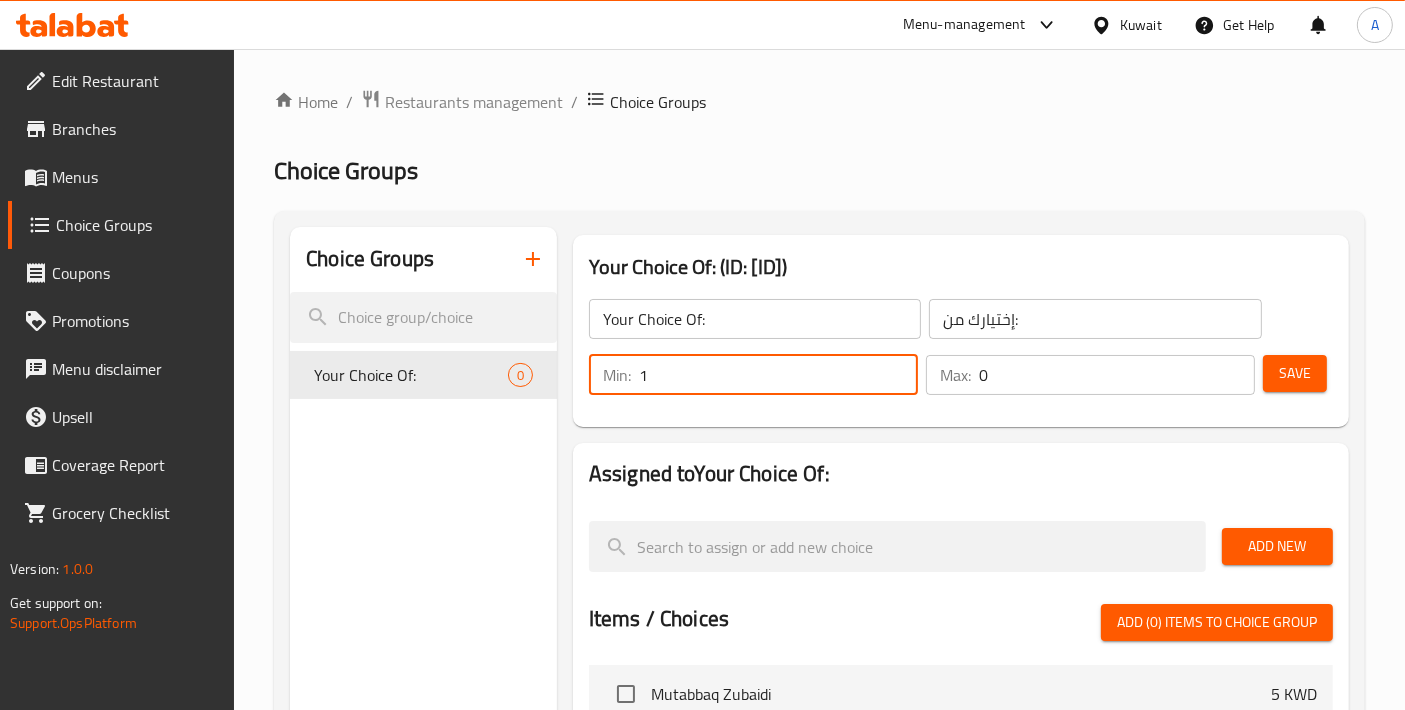 type on "1" 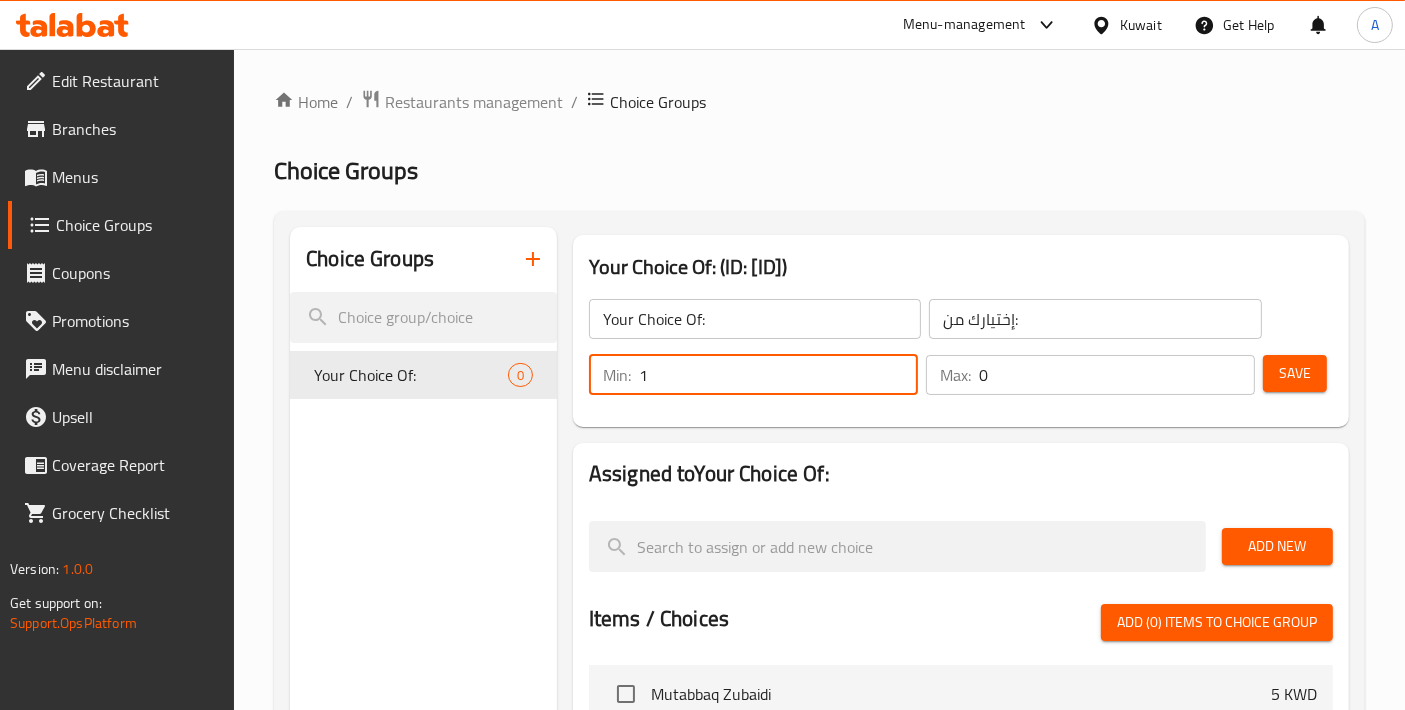 click on "1" at bounding box center [778, 375] 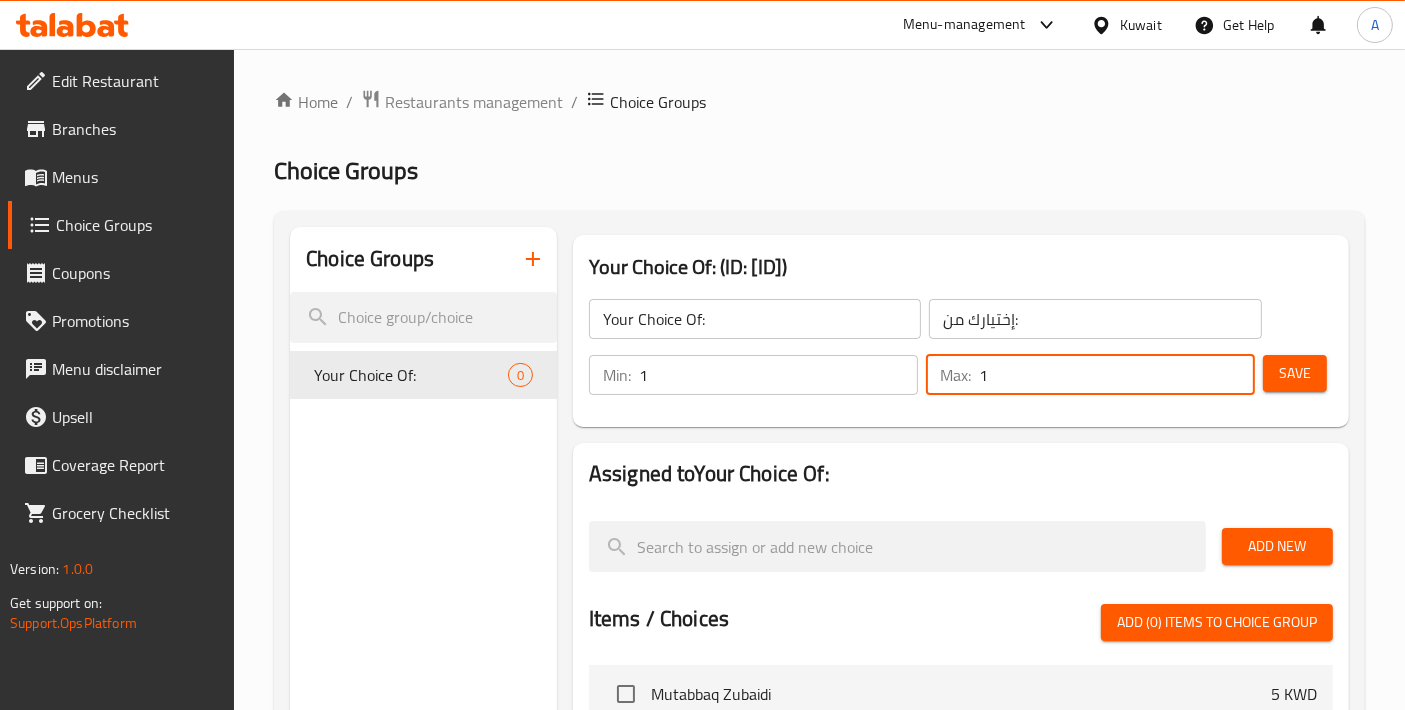type on "1" 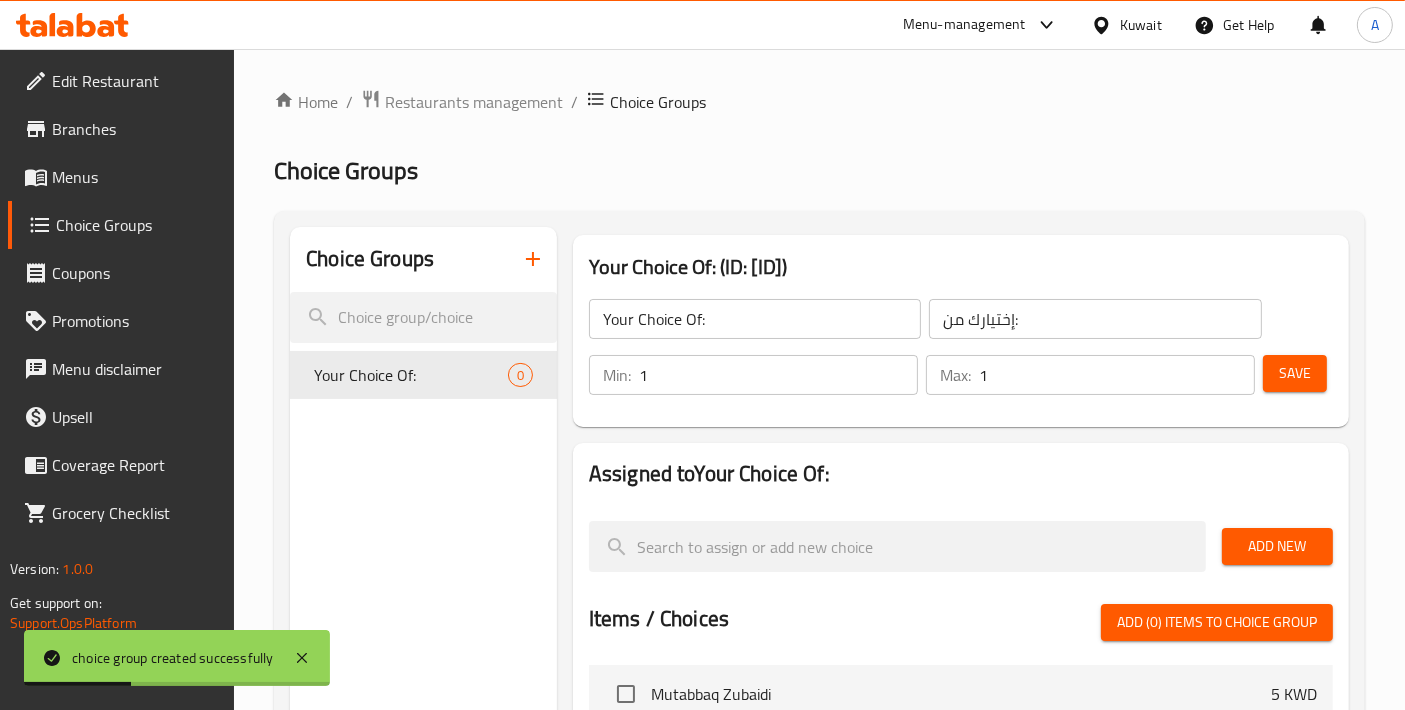 click on "Add New" at bounding box center (1277, 546) 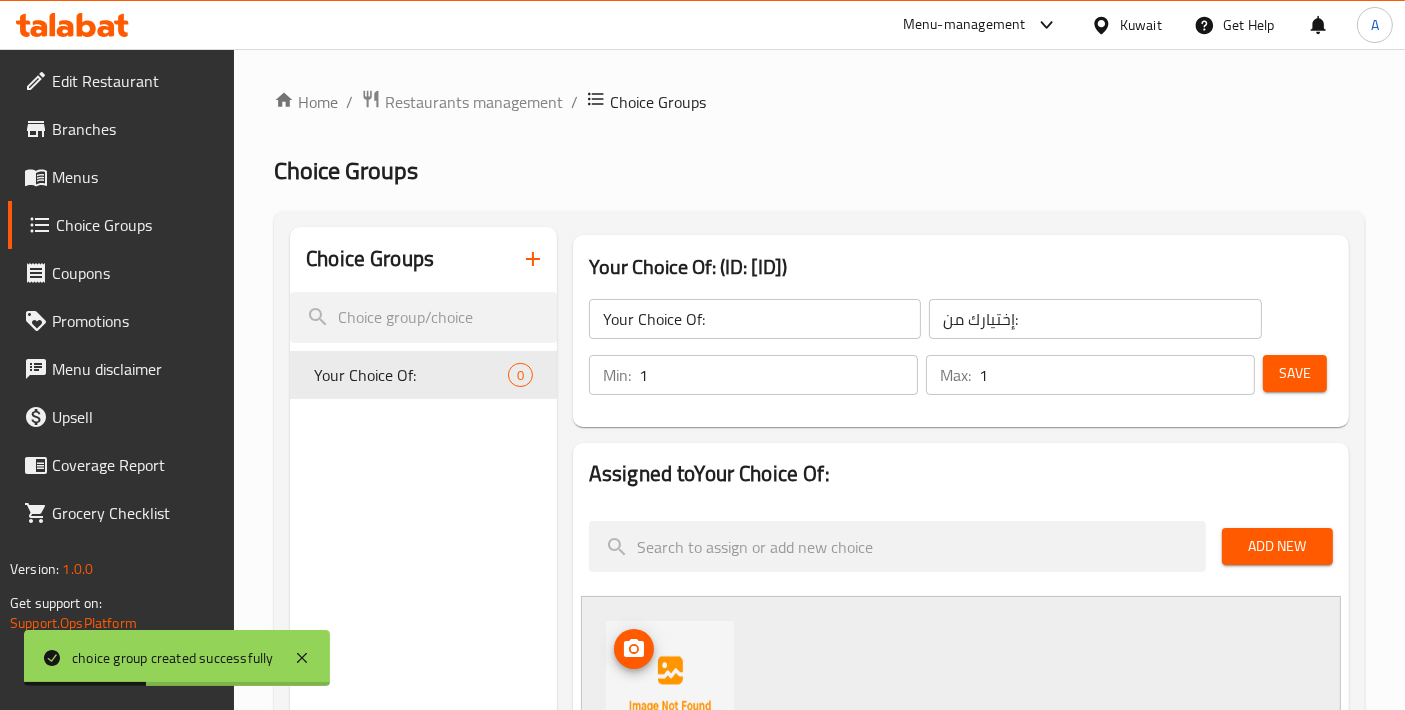 scroll, scrollTop: 222, scrollLeft: 0, axis: vertical 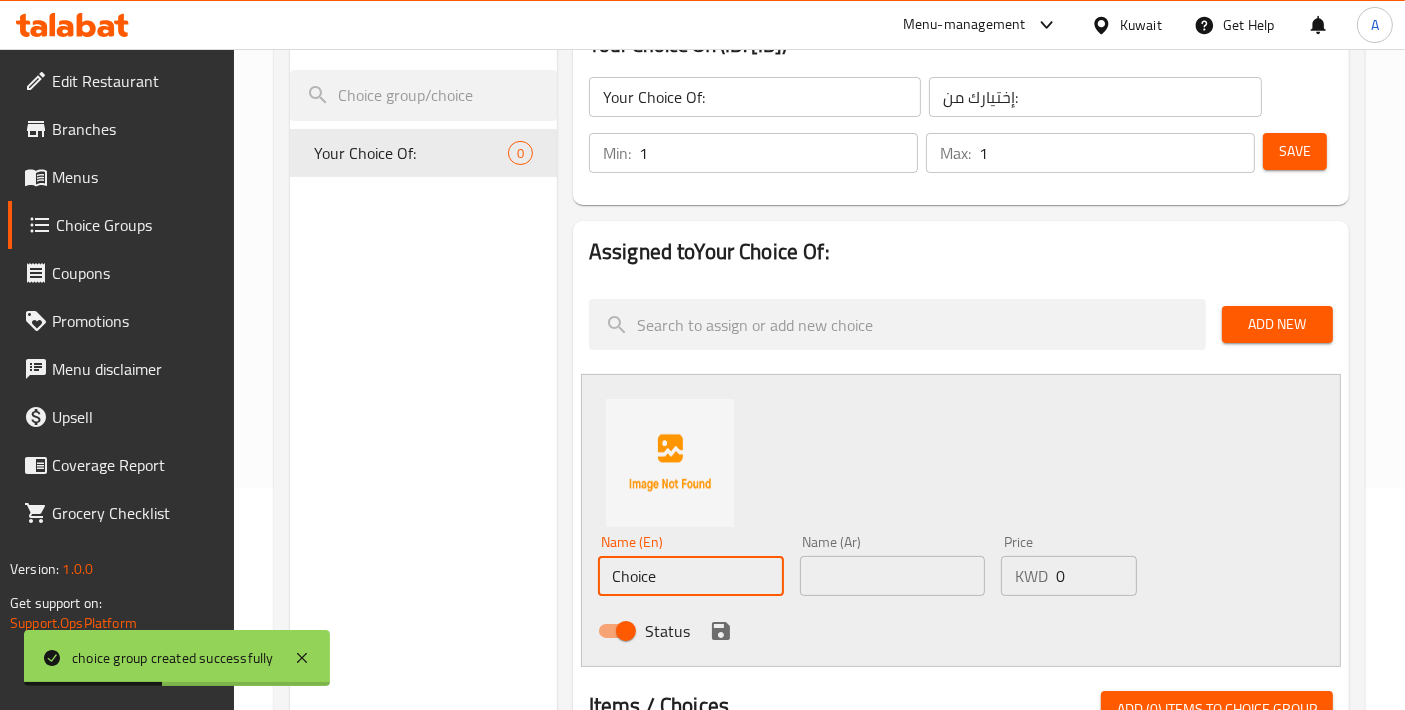 drag, startPoint x: 684, startPoint y: 584, endPoint x: 479, endPoint y: 576, distance: 205.15604 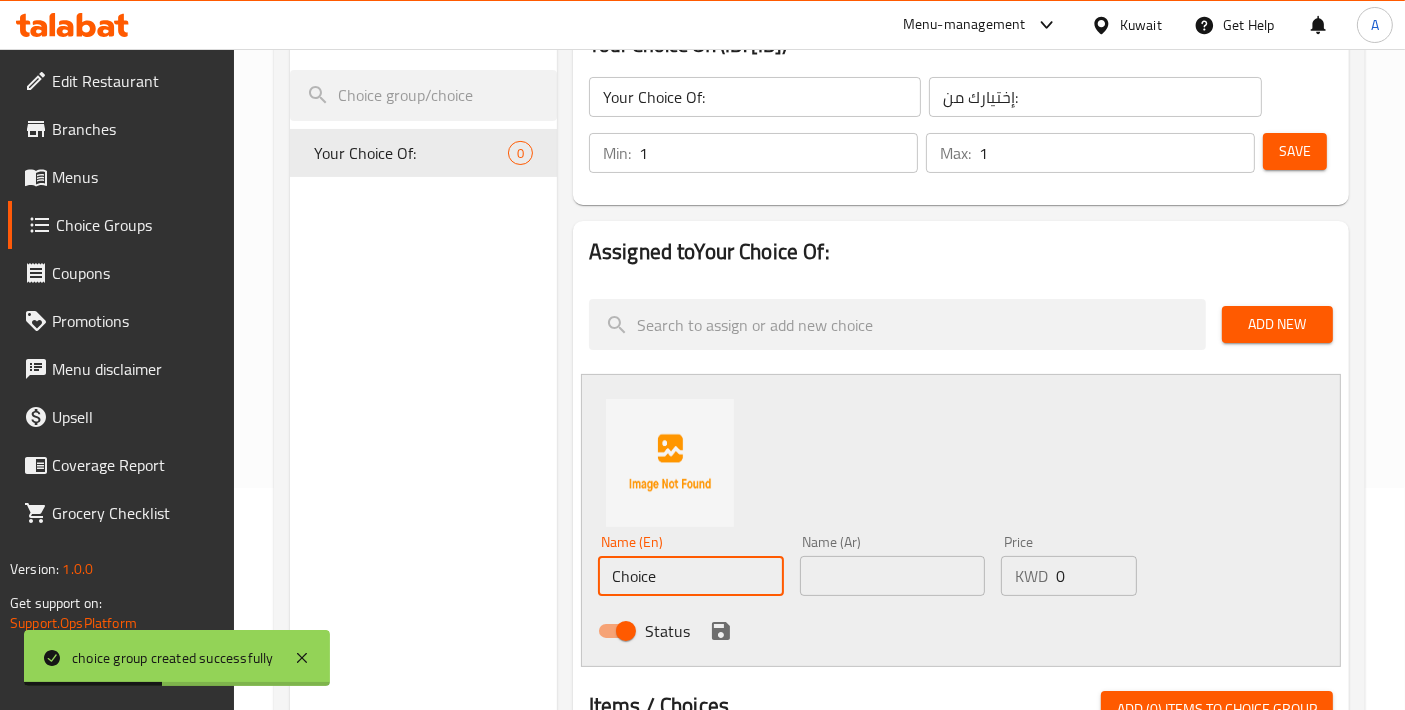 click on "Choice Groups Your Choice Of: 0 Your Choice Of: (ID: 982565) Your Choice Of: ​ إختيارك من: ​ Min: 1 ​ Max: 1 ​ Save Assigned to  Your Choice Of: Add New Name (En) Choice Name (En) Name (Ar) Name (Ar) Price KWD 0 Price Status Items / Choices Add (0) items to choice group Mutabbaq Zubaidi 5 KWD Zubaidi with Shrimp Stuffing 6.5 KWD Hamour Meal 4.5 KWD Norwegian Salmon Meal 4.5 KWD Turkish Sea Bass Meal 4 KWD Turkish Gilthead Bream Meal 3.5 KWD Egyptian Mullet Meal 2.25 KWD Egyptian Tilapia Meal 1.75 KWD Shrimp Meal 3 KWD Squid meal 3.5 KWD Roe Meal 3.5 KWD Mix Seafood Meal 4.5 KWD Hamsa Shrimp 3.5 KWD Marbin Meal 3.5 KWD Sawani Al Khair Tajine 4.5 KWD Viagra Tajine 5 KWD Shrimp Tajine - Red Sauce 3.5 KWD Shrimp Tajine - Cream 3.5 KWD Sawani Al Khair Soup 2 KWD Creamy Seafood Soup 1.75 KWD Creamy Shrimp Soup 1.5 KWD Red Shrimp Soup 1.5 KWD Shrimp Molokhia Soup 1.75 KWD Zubaidi 10 KWD Salmon 10 KWD Turkish Sea Bass 6 KWD Turkish Gilthead Bream 5 KWD Med 4 KWD Mullet 3.5 KWD Tilapia 2.5 KWD 7 KWD )" at bounding box center (823, 669) 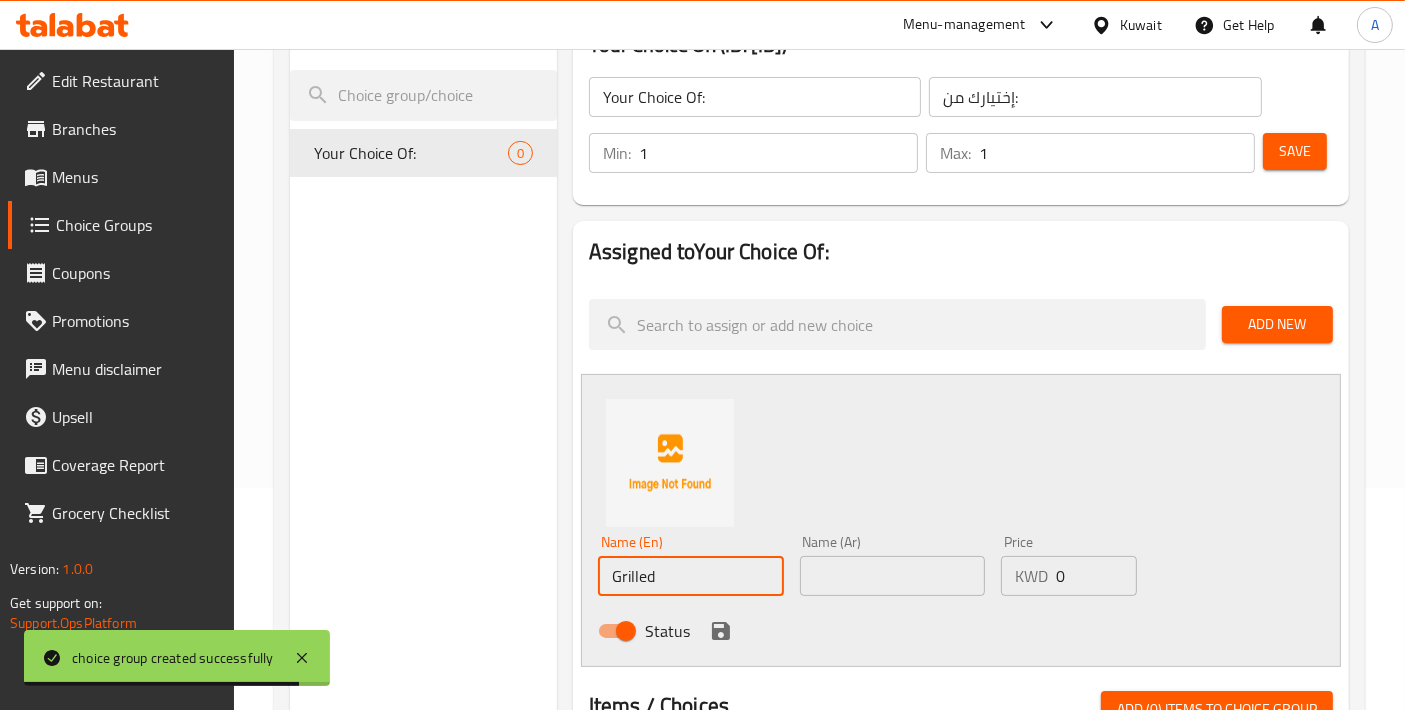 type on "Grilled" 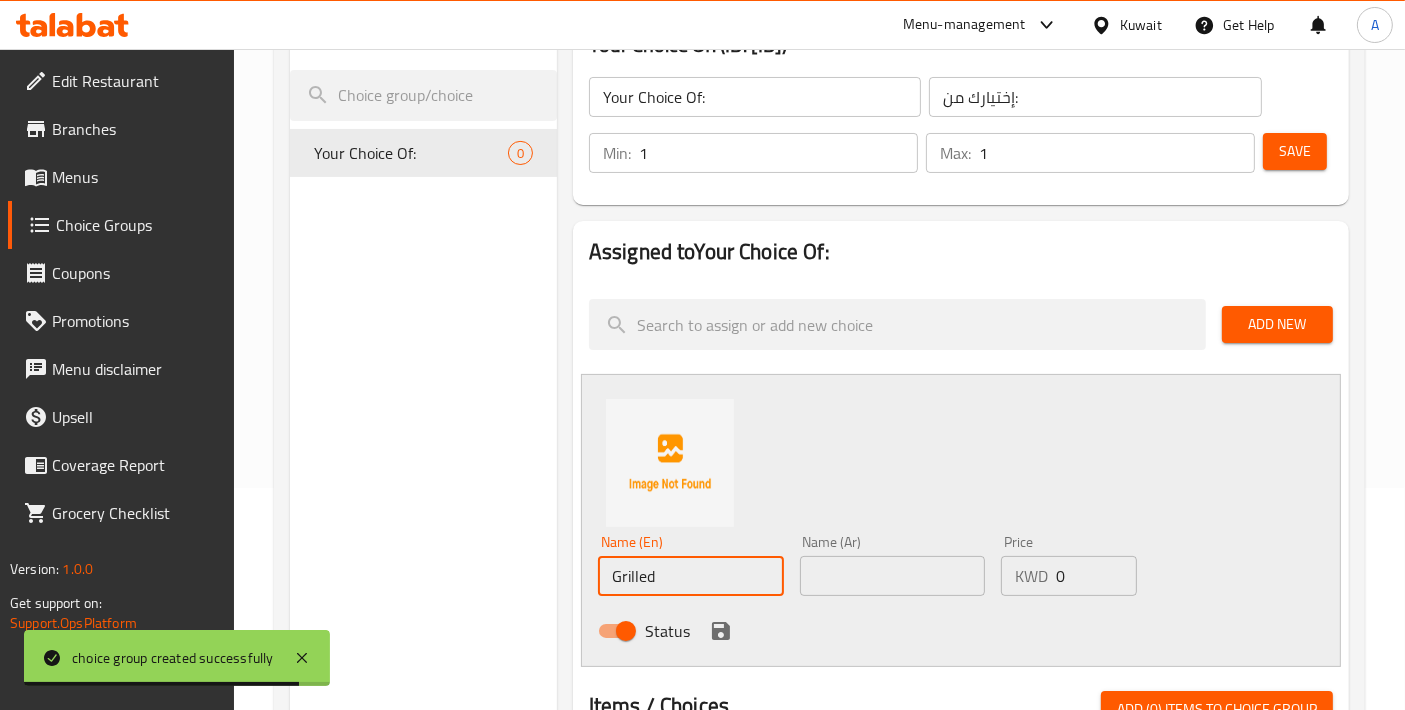 click at bounding box center (893, 576) 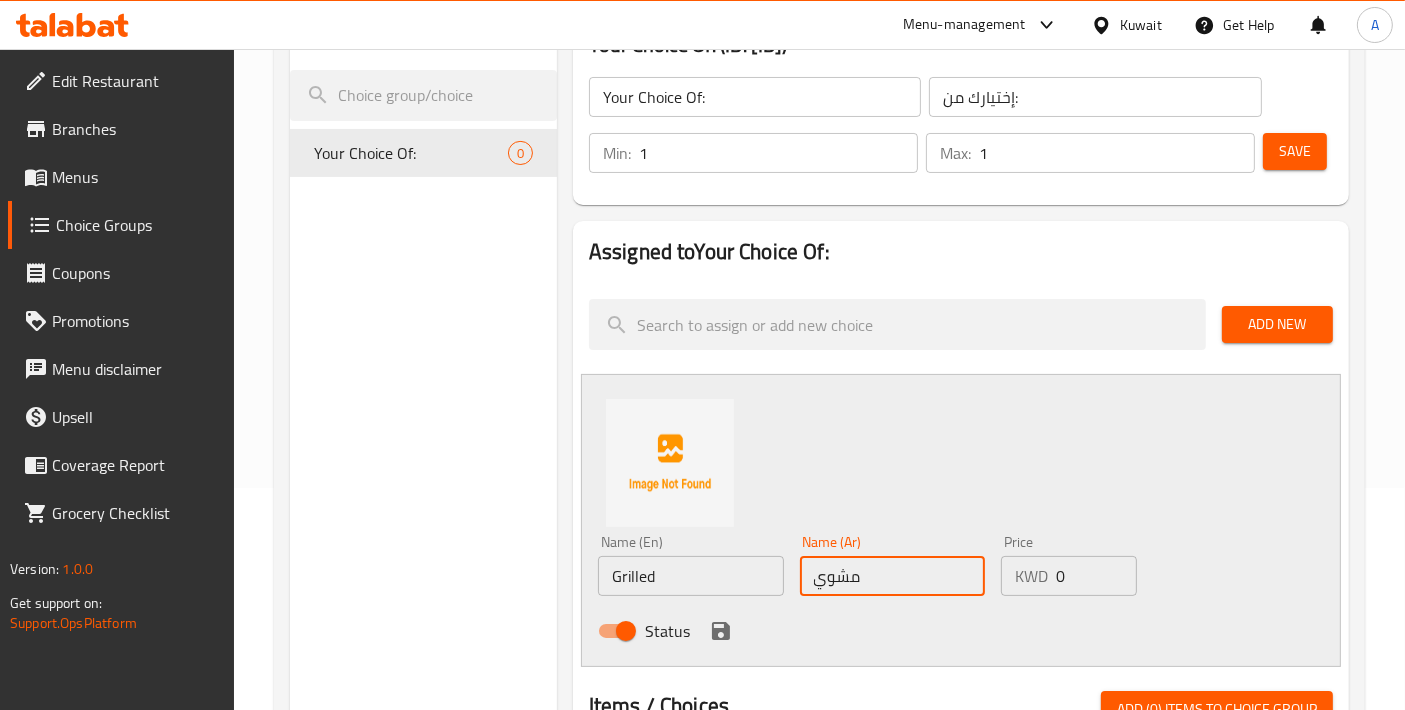type on "مشوي" 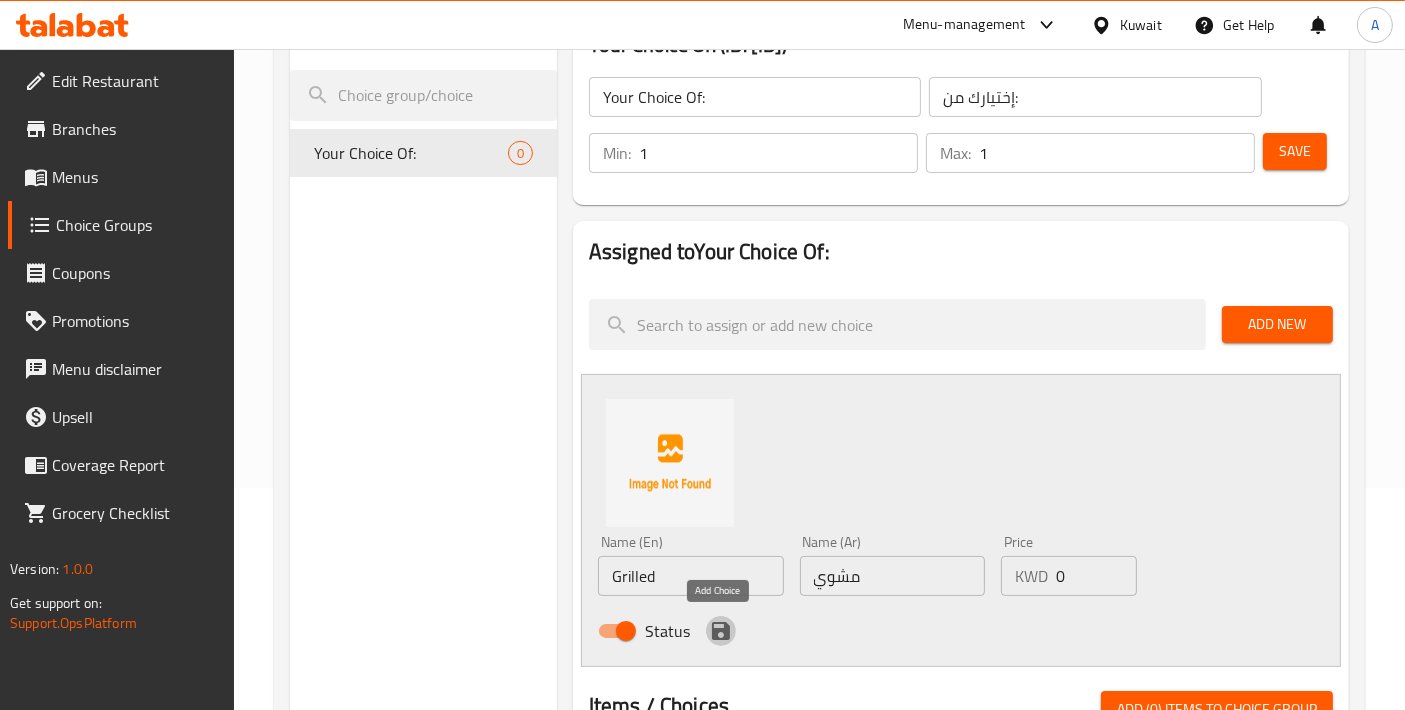 click 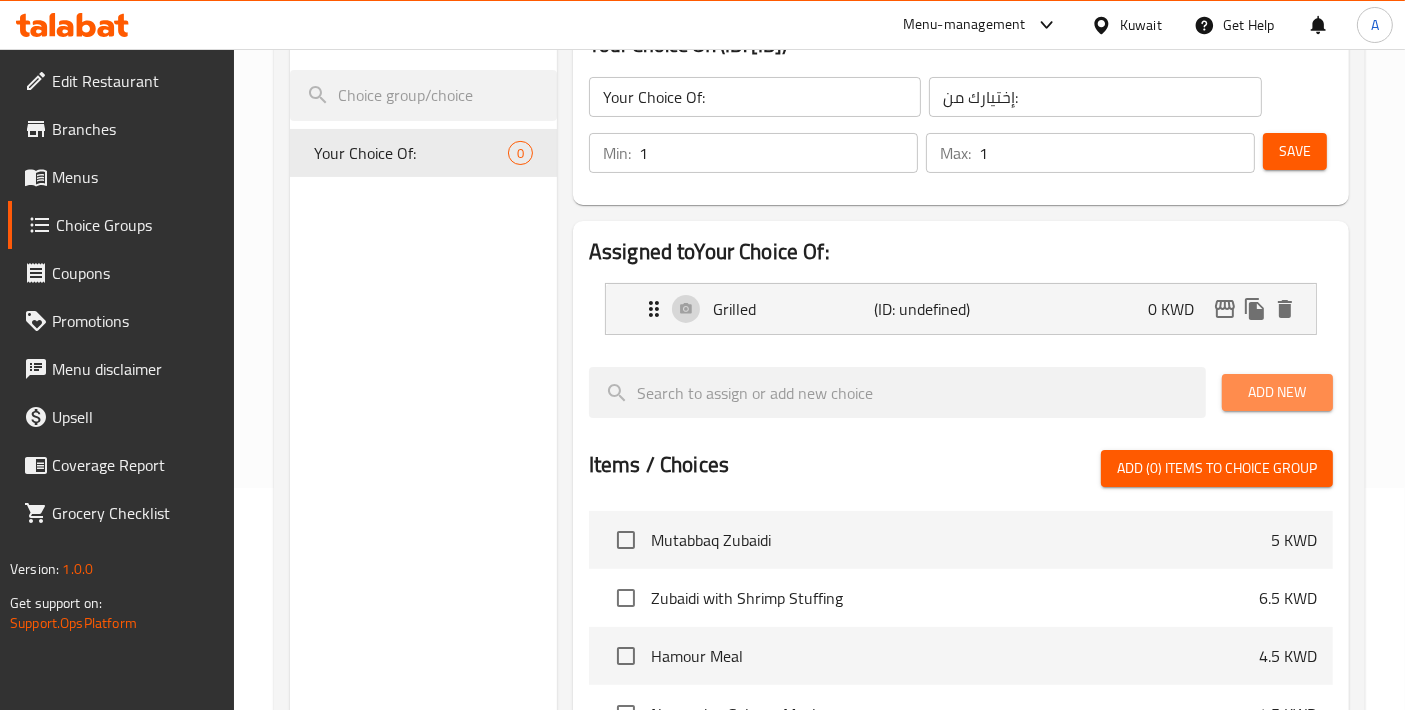 click on "Add New" at bounding box center (1277, 392) 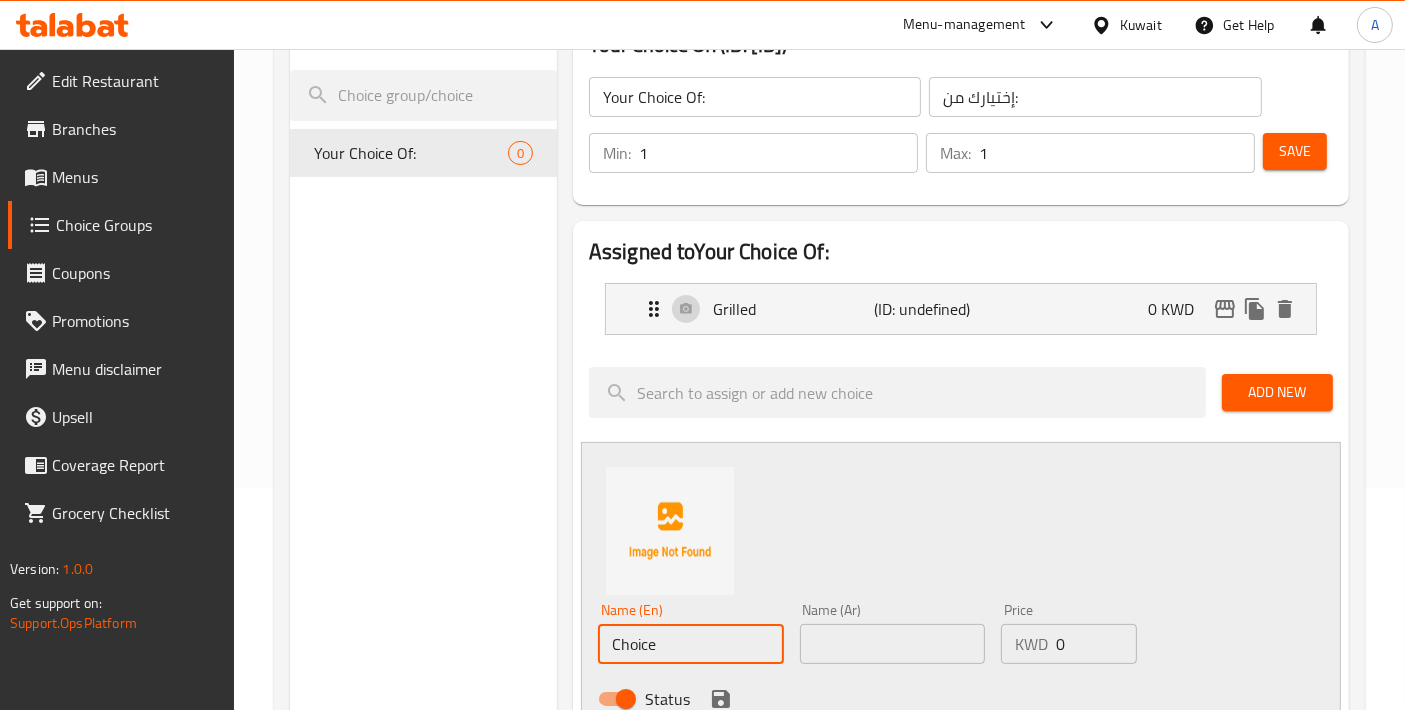 drag, startPoint x: 722, startPoint y: 642, endPoint x: 443, endPoint y: 616, distance: 280.20886 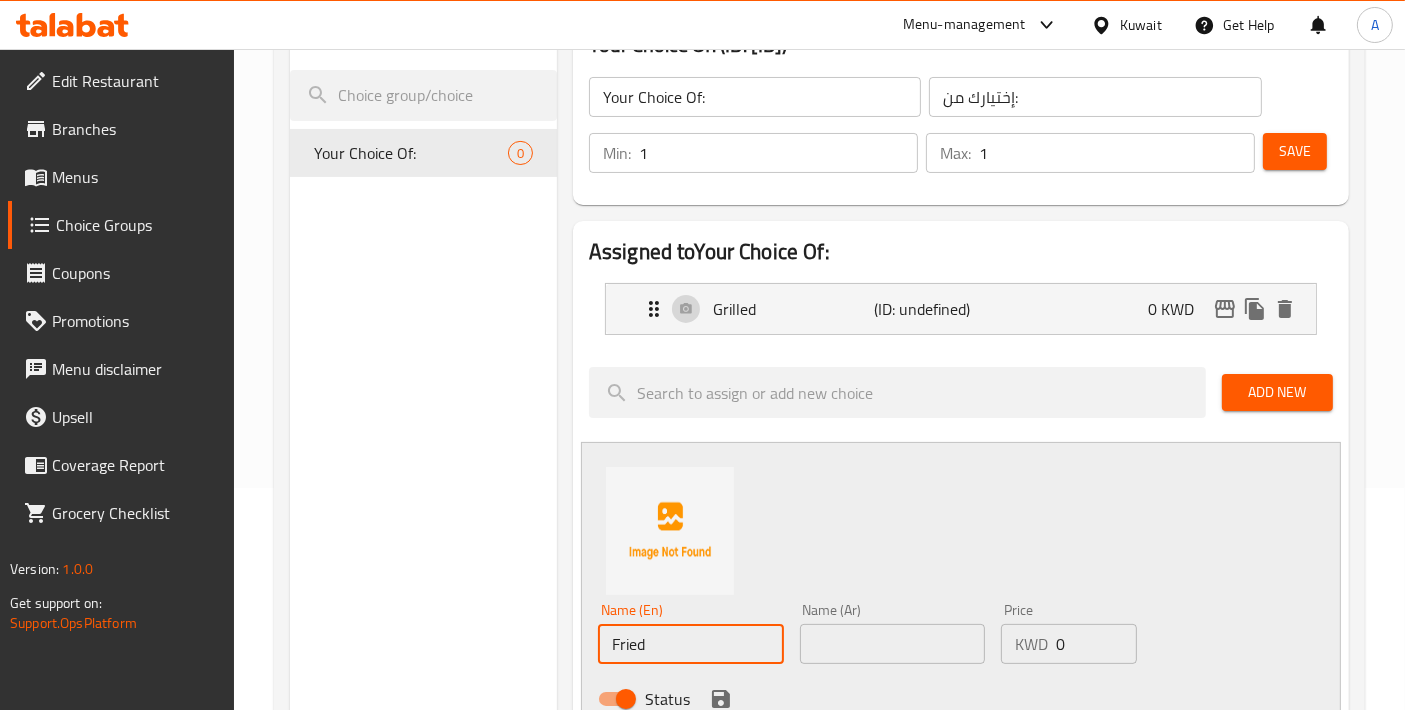 type on "Fried" 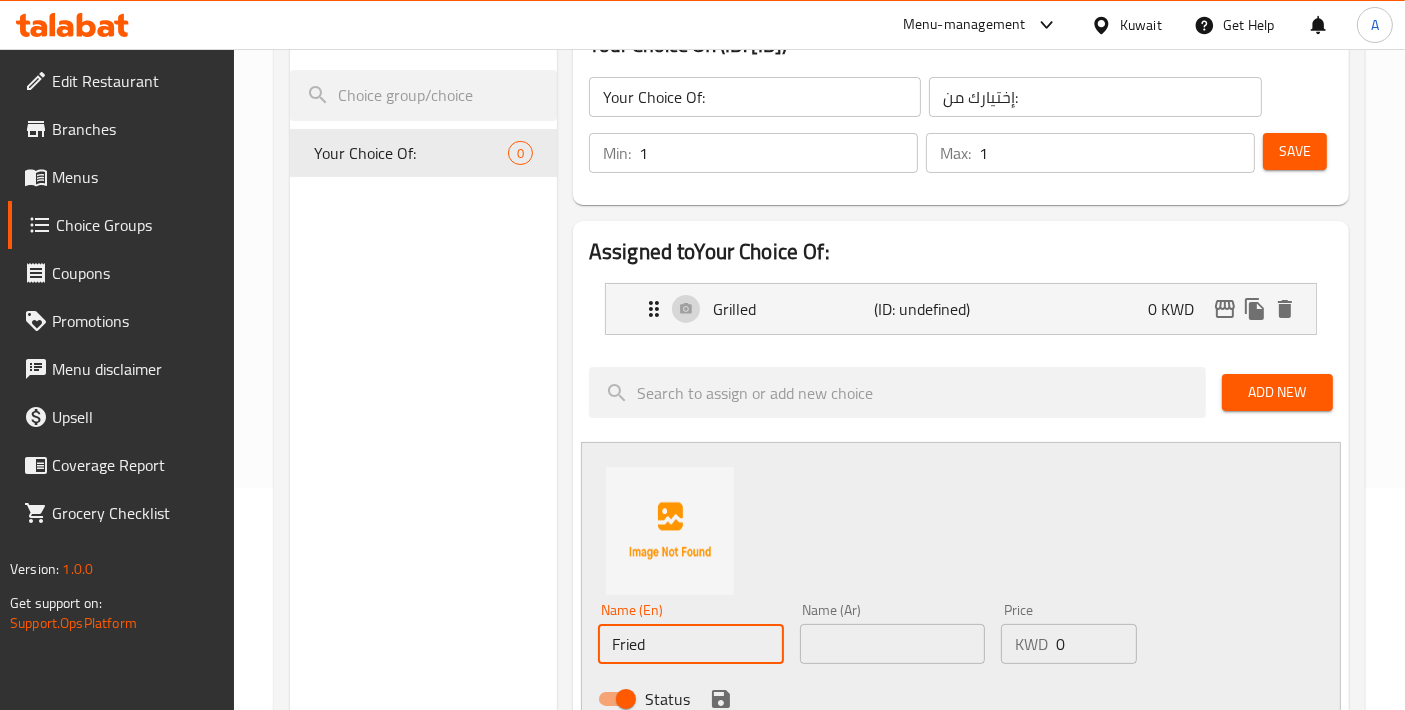 click at bounding box center [893, 644] 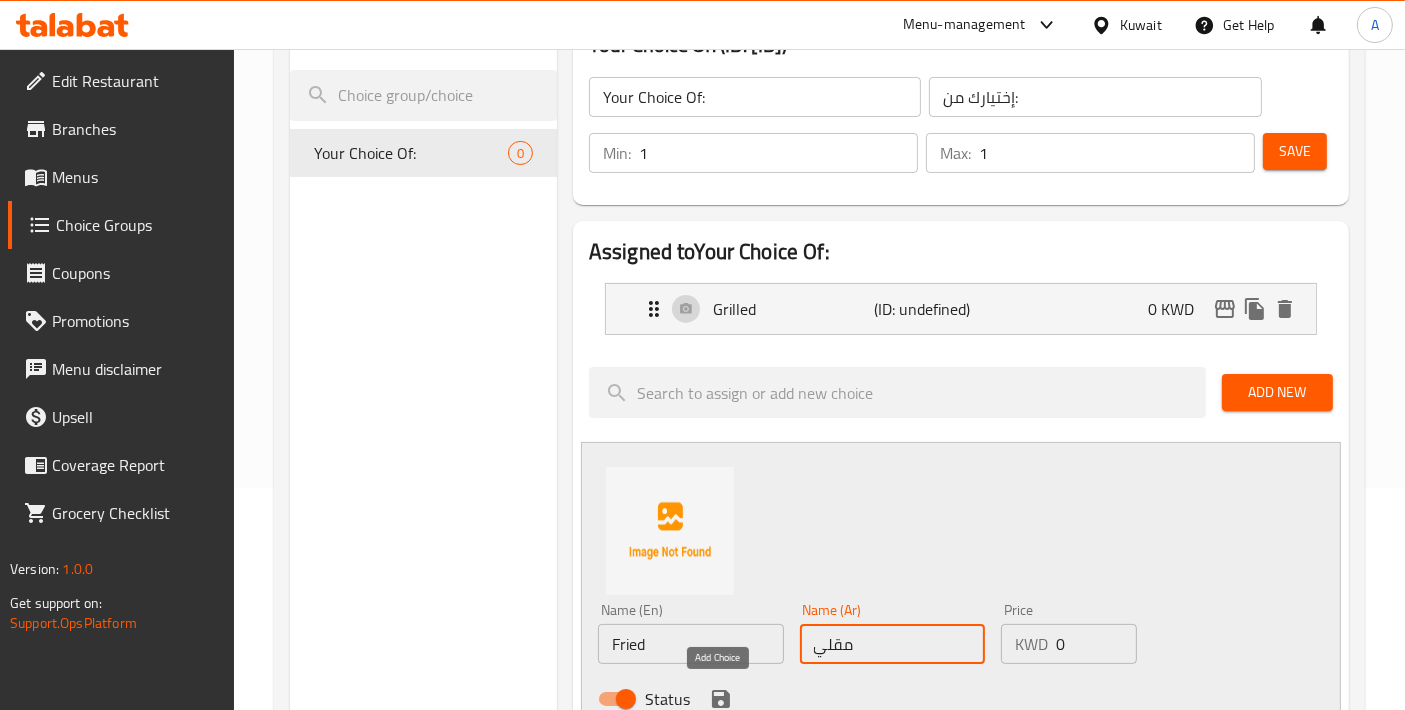 type on "مقلي" 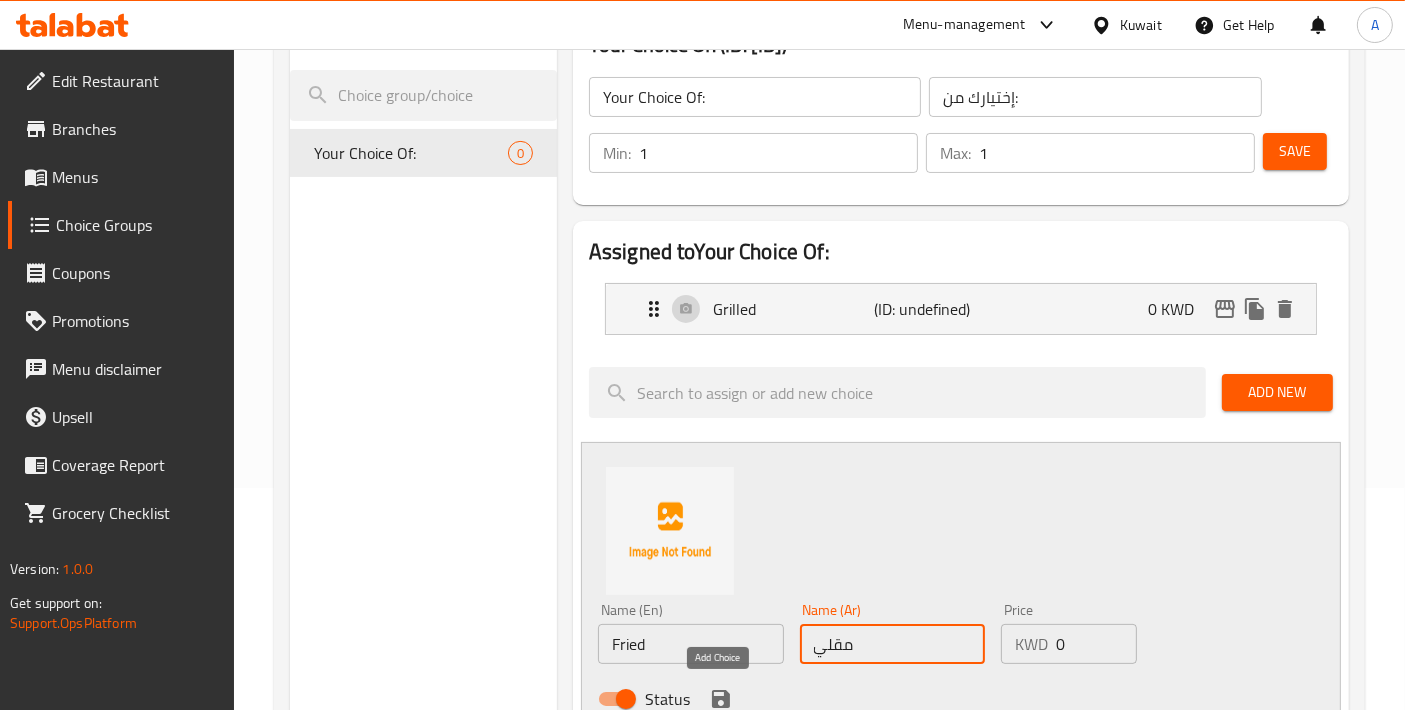 drag, startPoint x: 717, startPoint y: 697, endPoint x: 736, endPoint y: 673, distance: 30.610456 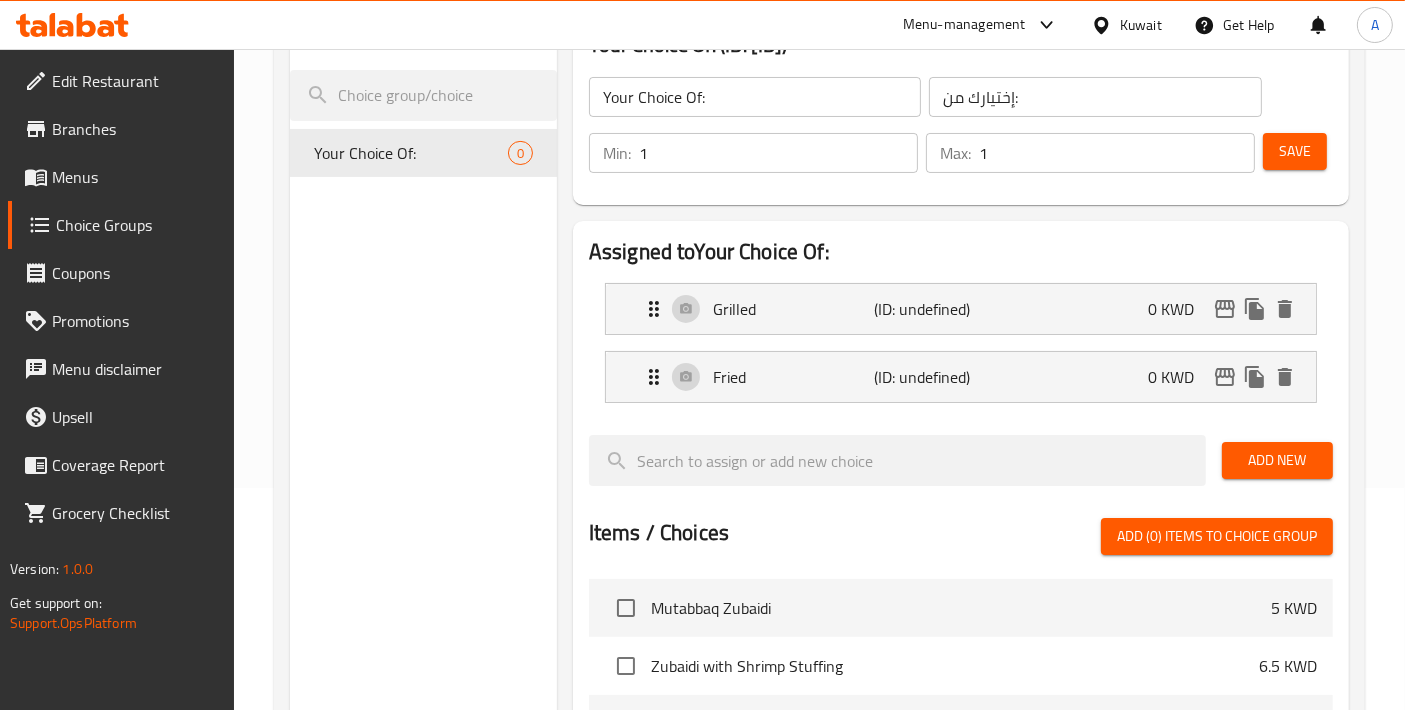 click on "Save" at bounding box center [1290, 153] 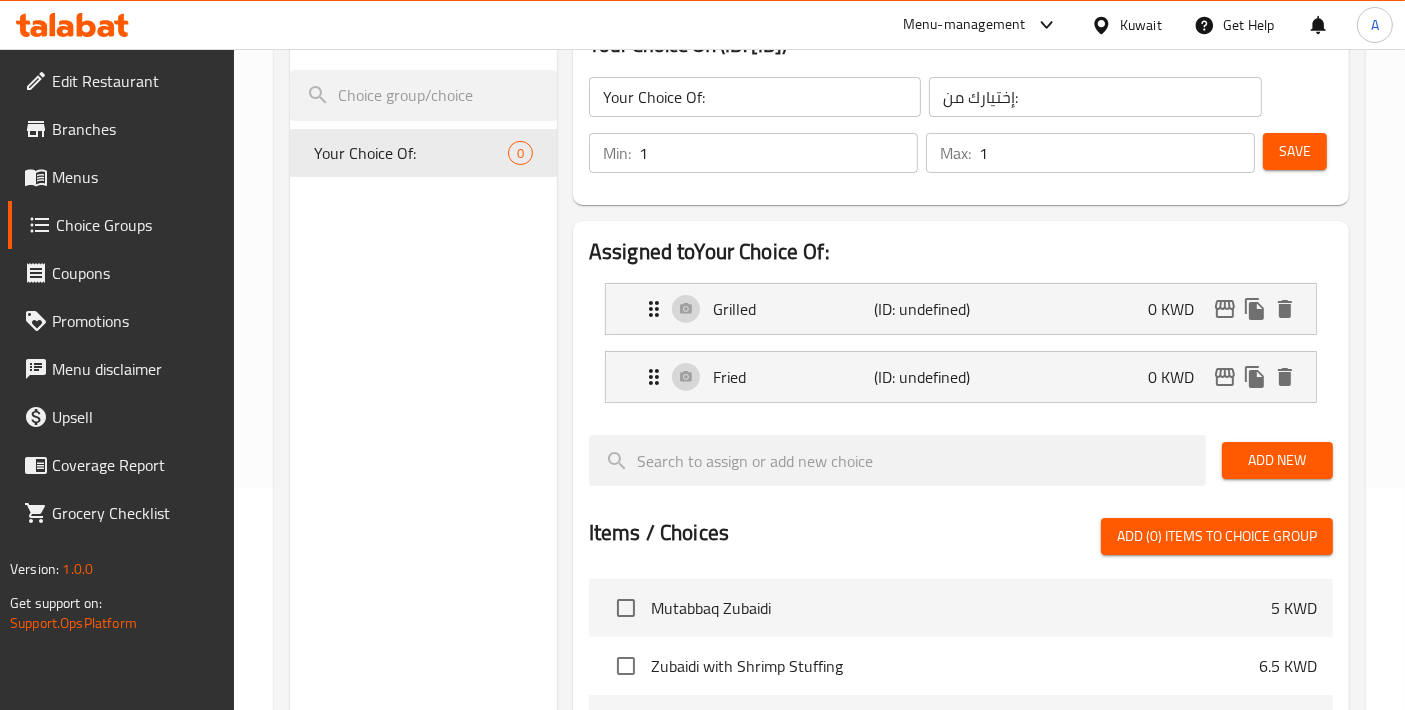 click on "Save" at bounding box center (1295, 151) 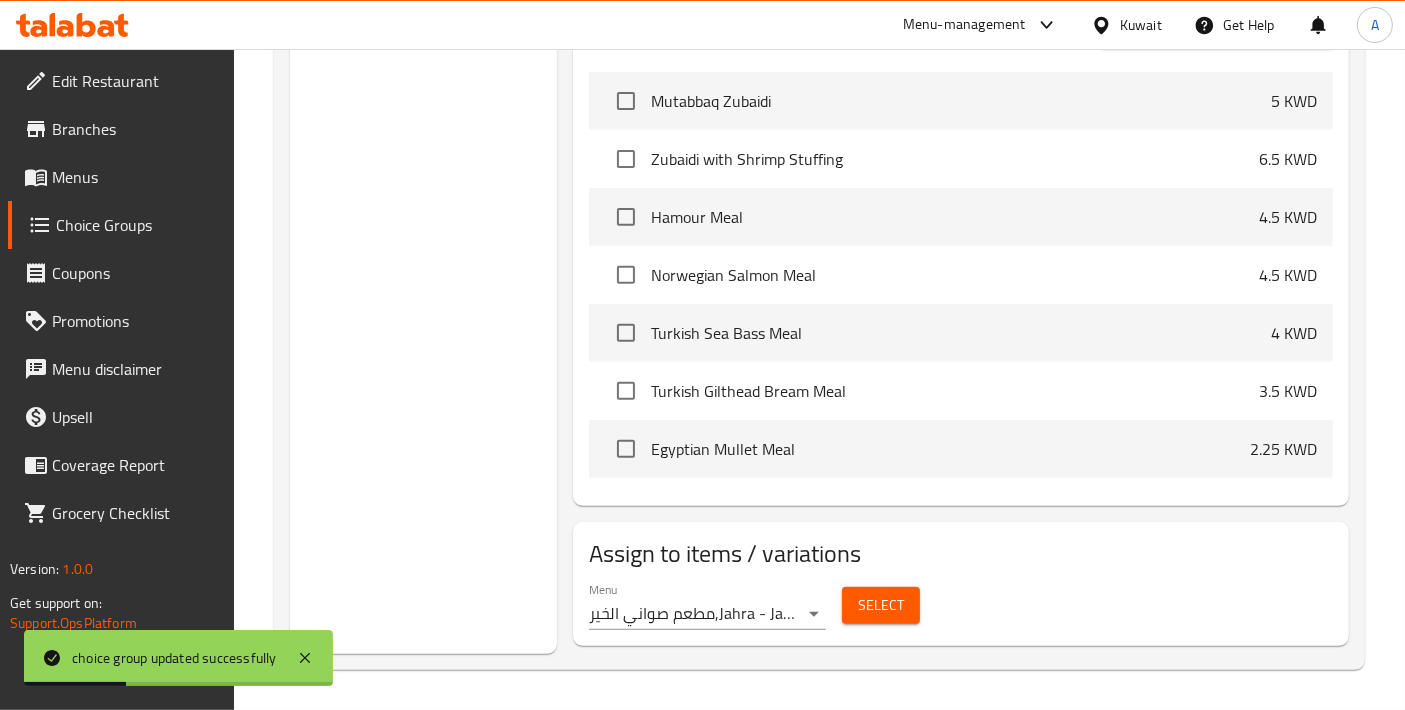 scroll, scrollTop: 743, scrollLeft: 0, axis: vertical 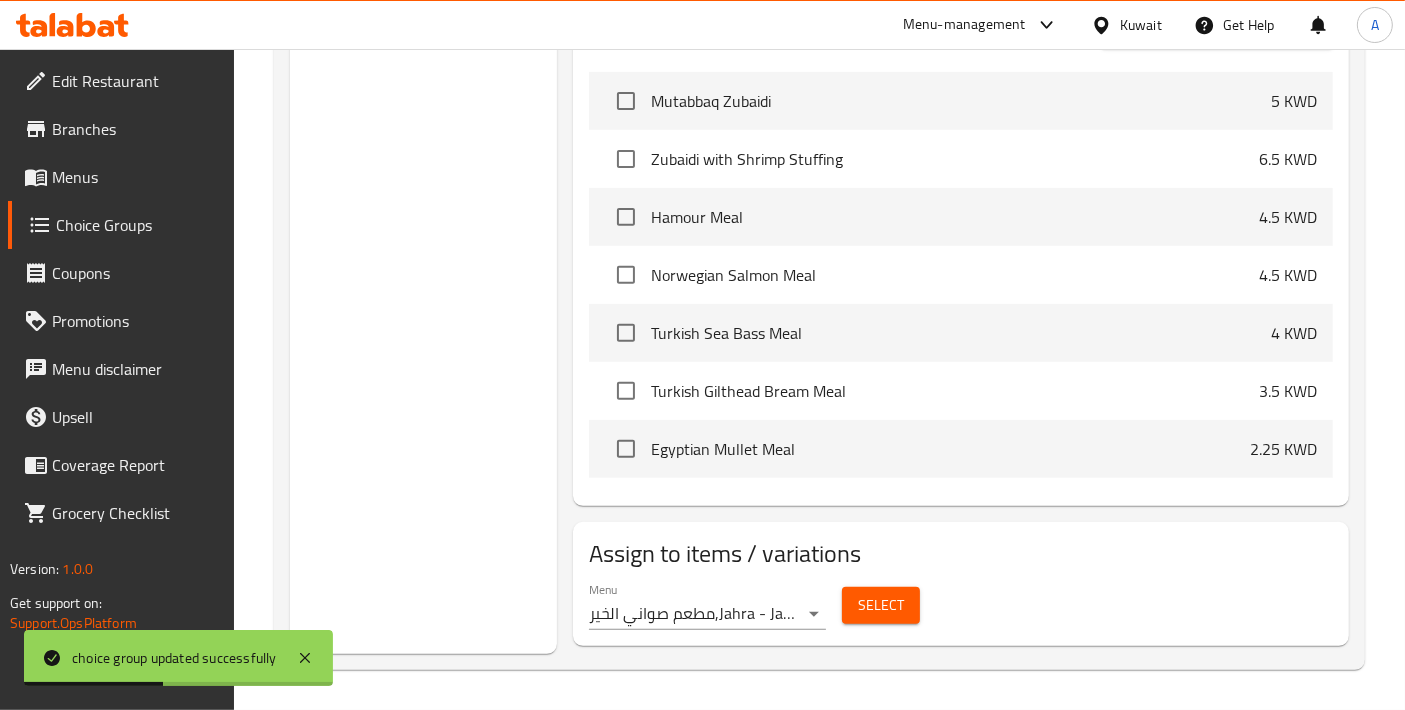 click on "choice group updated successfully ​ Menu-management Kuwait Get Help A   Edit Restaurant   Branches   Menus   Choice Groups   Coupons   Promotions   Menu disclaimer   Upsell   Coverage Report   Grocery Checklist  Version:    1.0.0  Get support on:    Support.OpsPlatform Home / Restaurants management / Choice Groups Choice Groups Choice Groups Your Choice Of: 2 Your Choice Of: (ID: 982565) Your Choice Of: ​ إختيارك من: ​ Min: 1 ​ Max: 1 ​ Save Assigned to  Your Choice Of: Grilled (ID: 2220860142) 0 KWD Name (En) Grilled Name (En) Name (Ar) مشوي Name (Ar) Price KWD 0 Price Status Fried (ID: 2220860143) 0 KWD Name (En) Fried Name (En) Name (Ar) مقلي Name (Ar) Price KWD 0 Price Status Add New Items / Choices Add (0) items to choice group Mutabbaq Zubaidi 5 KWD Zubaidi with Shrimp Stuffing 6.5 KWD Hamour Meal 4.5 KWD Norwegian Salmon Meal 4.5 KWD Turkish Sea Bass Meal 4 KWD Turkish Gilthead Bream Meal 3.5 KWD Egyptian Mullet Meal 2.25 KWD Egyptian Tilapia Meal 1.75 KWD Shrimp Meal 3 KWD )" at bounding box center (702, -350) 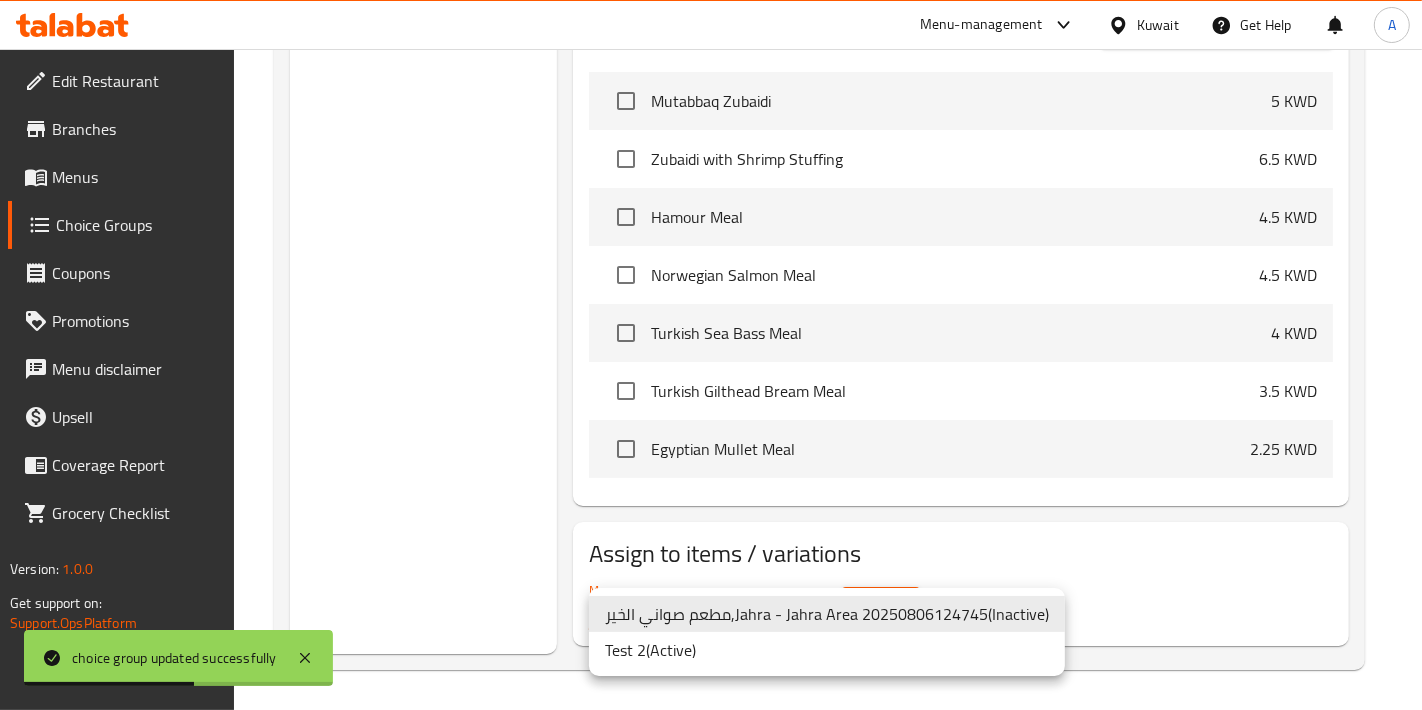 click on "Test 2  ( Active )" at bounding box center [827, 650] 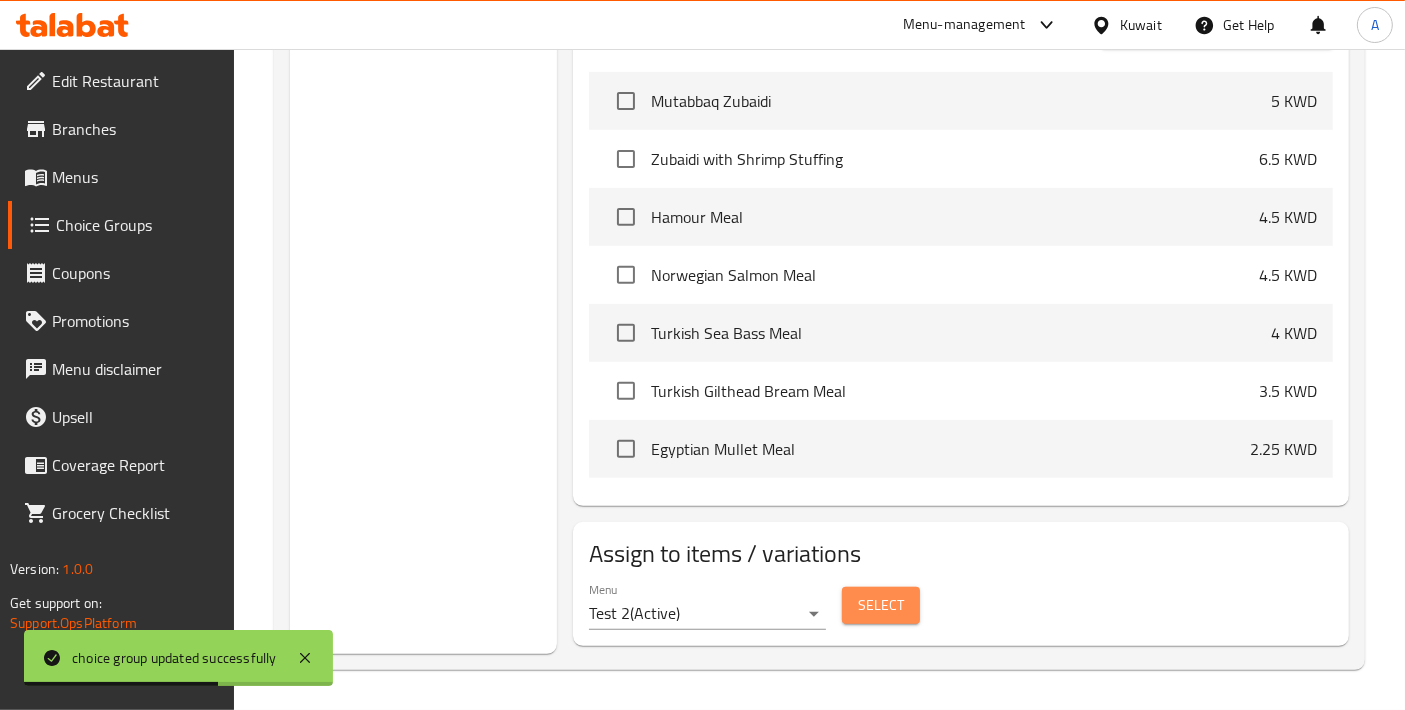 click on "Select" at bounding box center [881, 605] 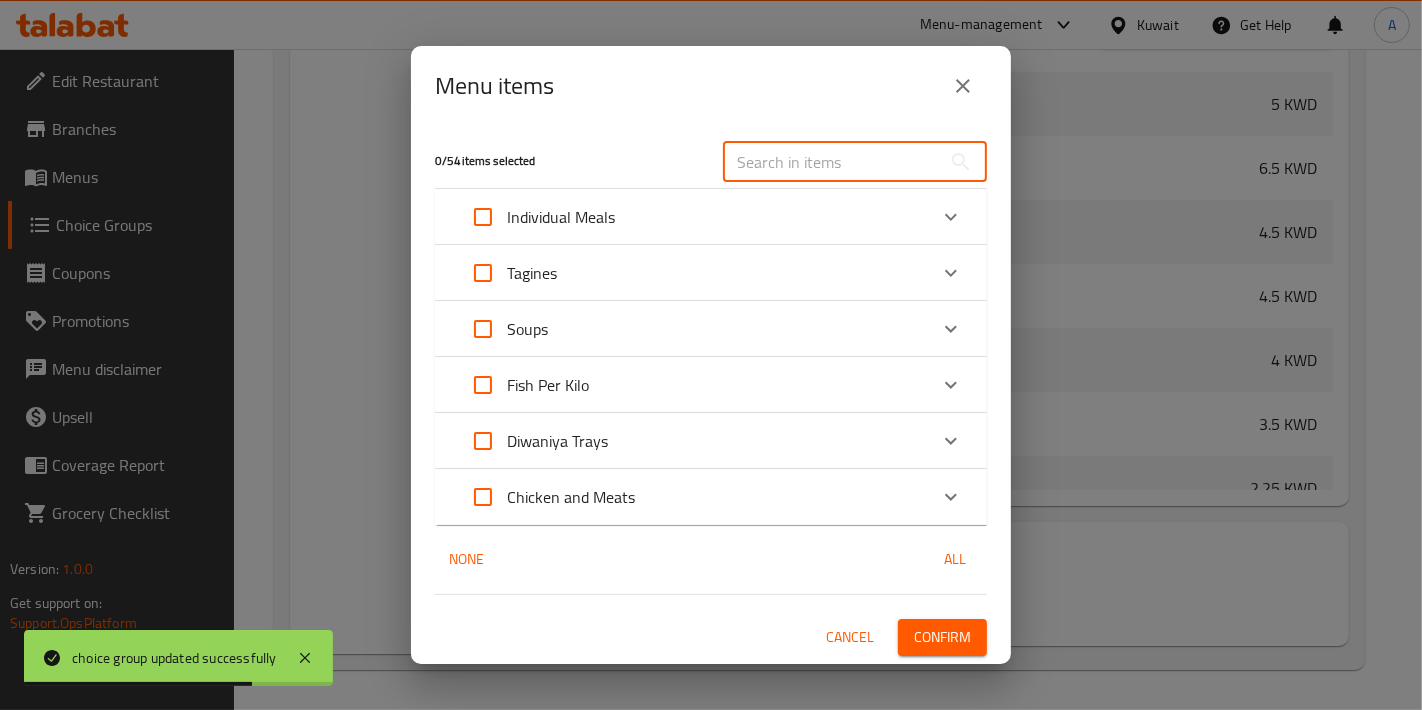 click at bounding box center (832, 162) 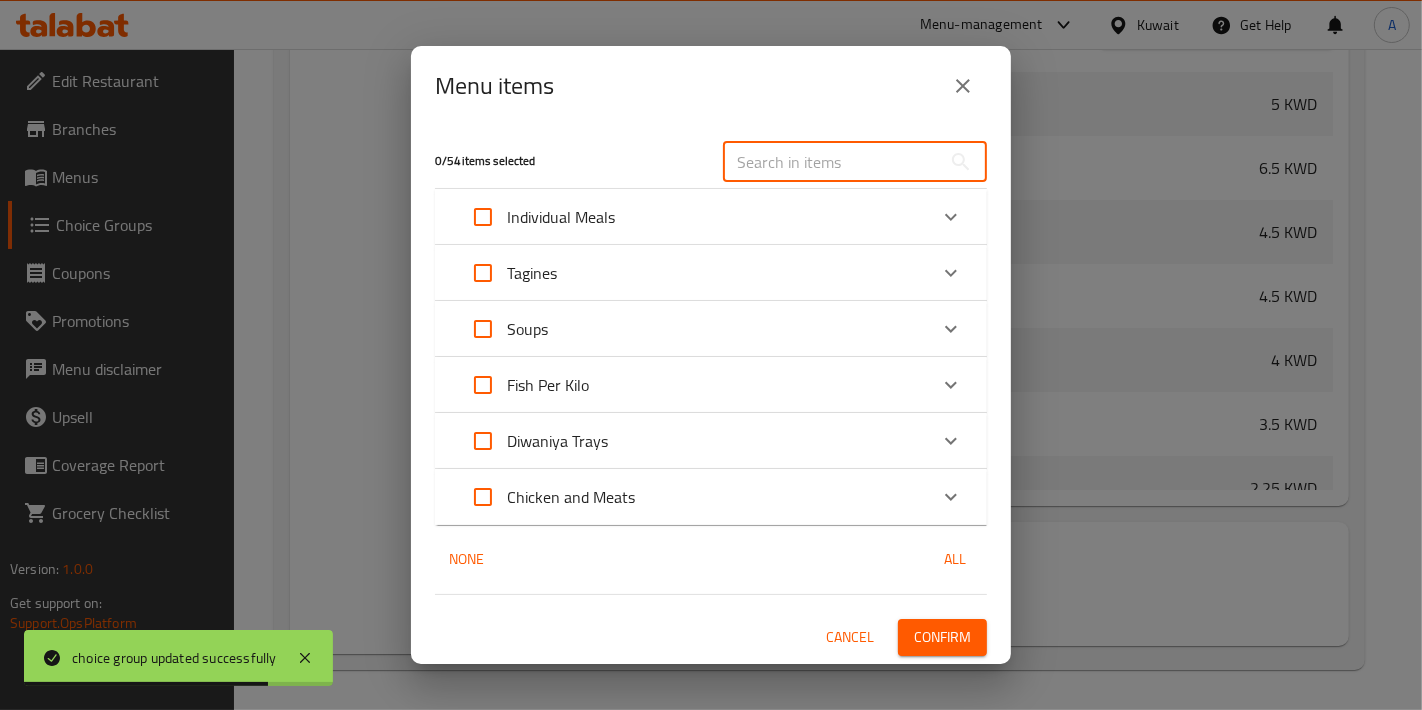 paste on "Shrimp Meal" 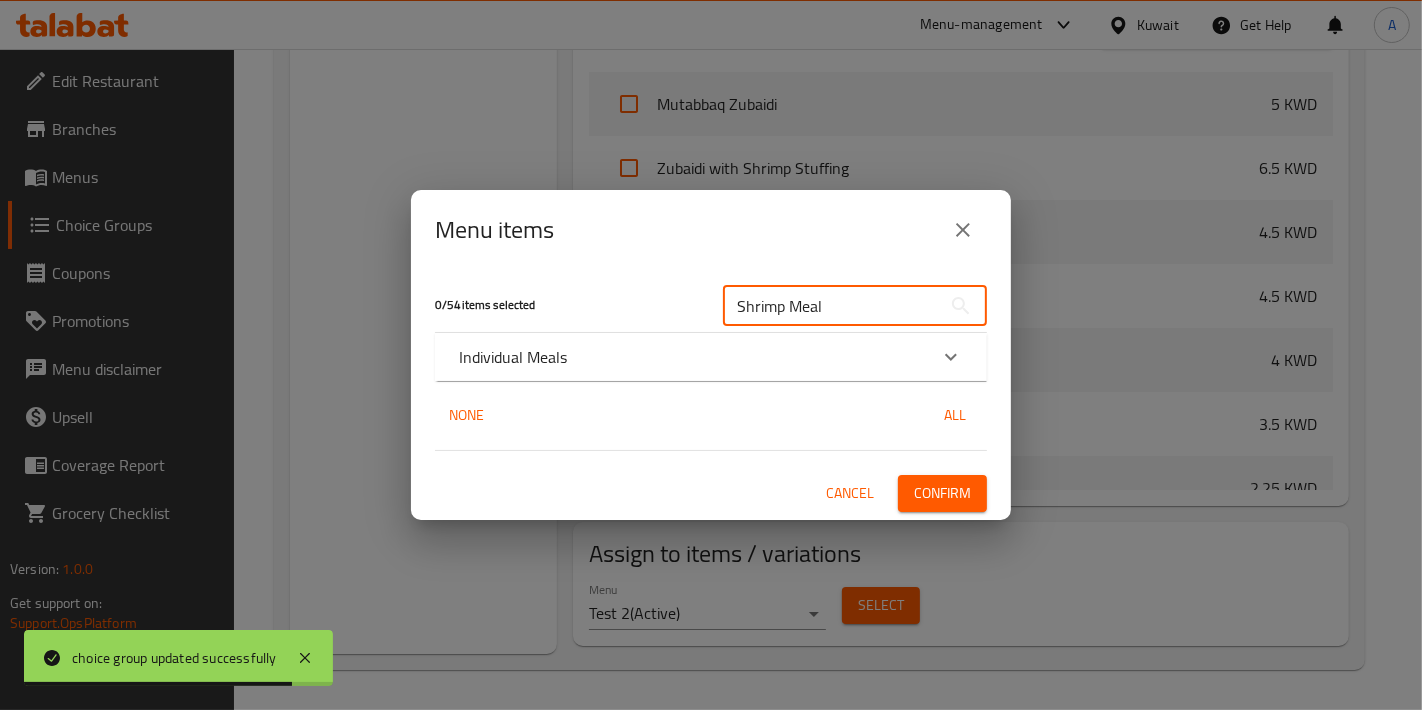 type on "Shrimp Meal" 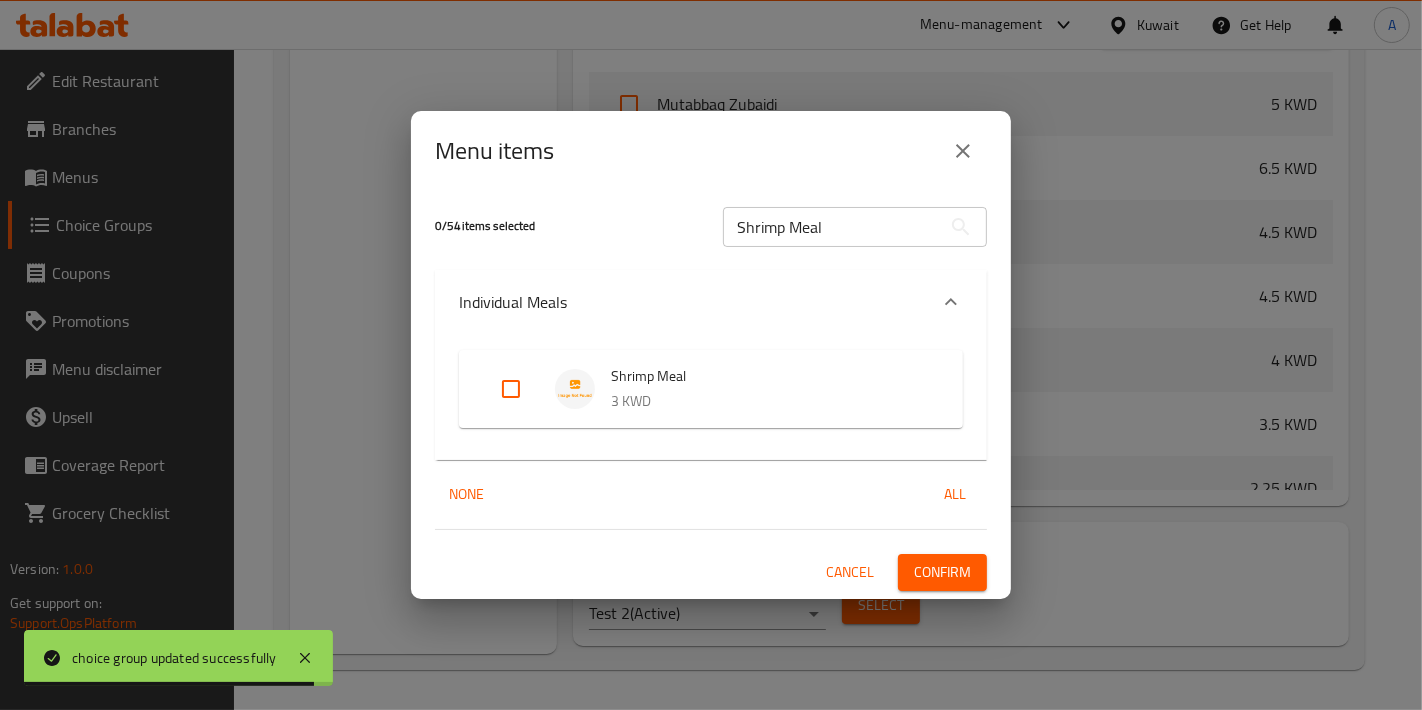 click at bounding box center [527, 389] 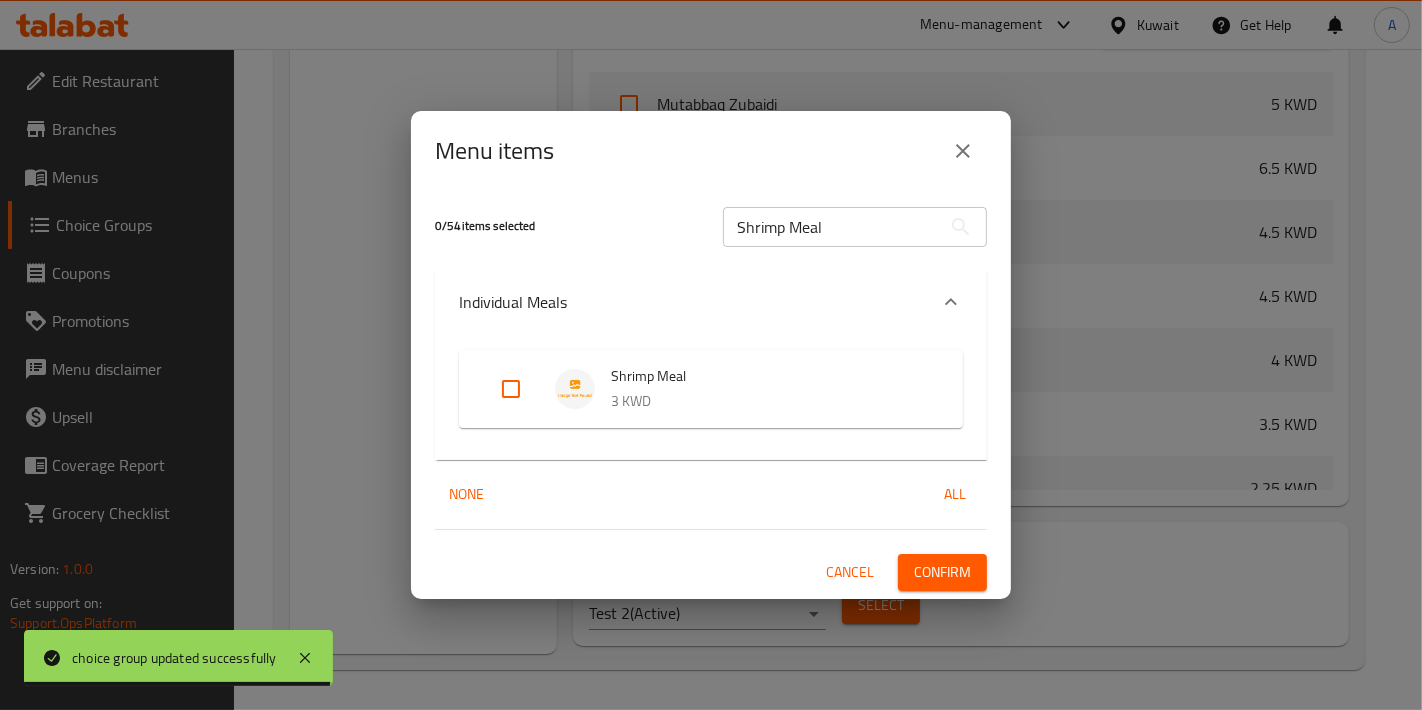 click at bounding box center (511, 389) 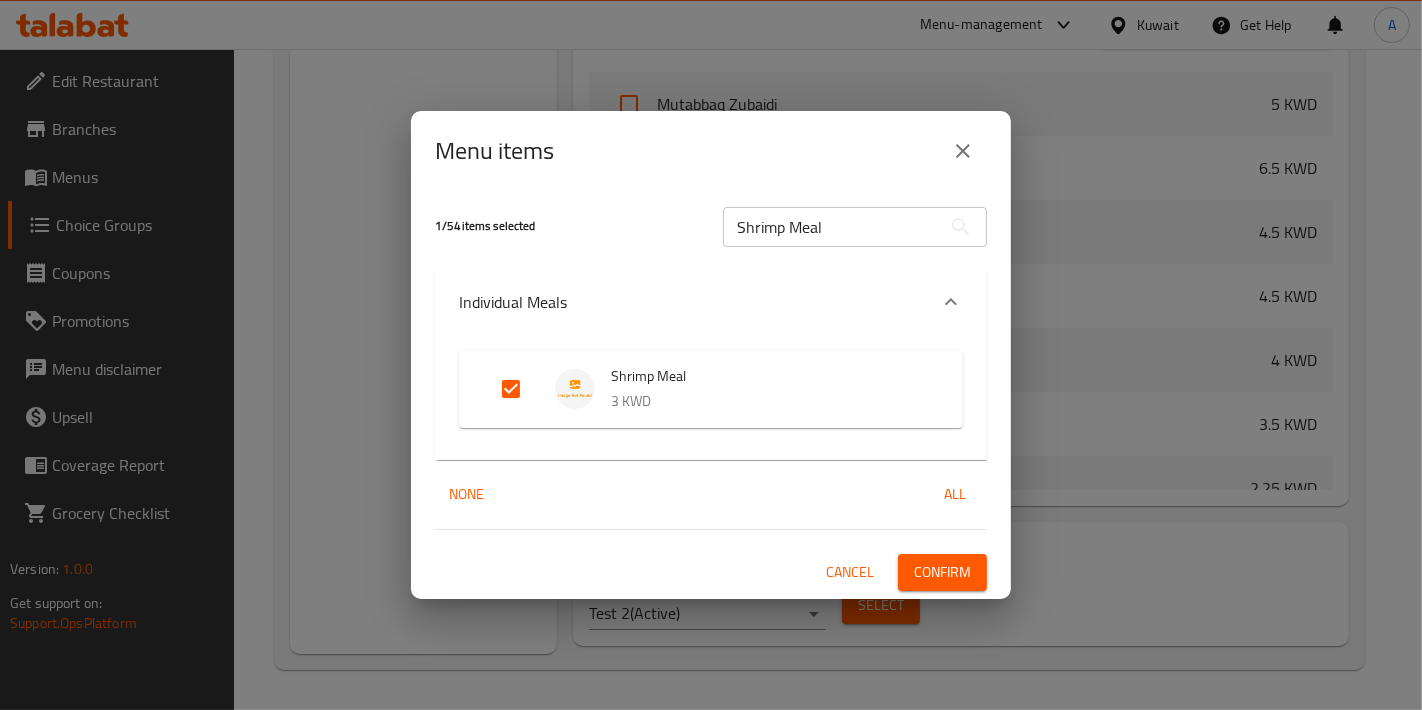 click on "Shrimp Meal ​" at bounding box center [855, 227] 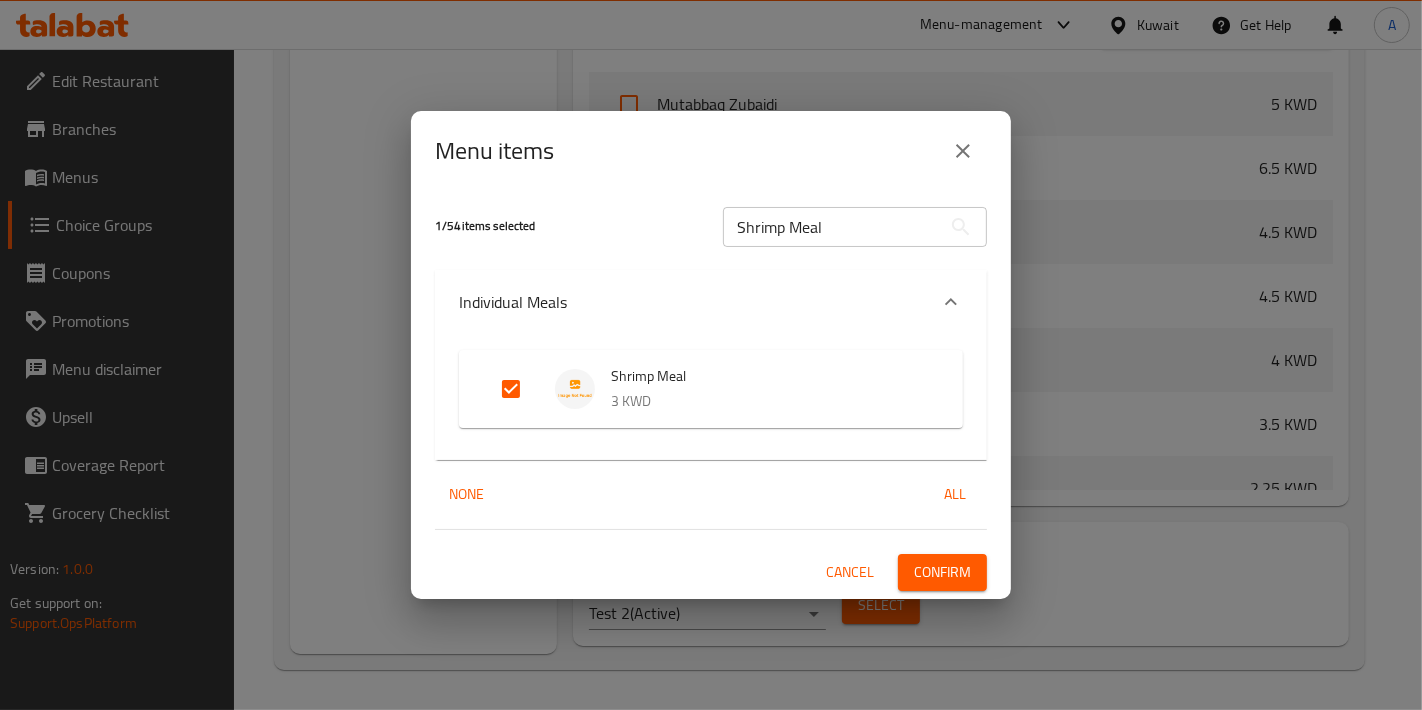 click on "Shrimp Meal" at bounding box center [832, 227] 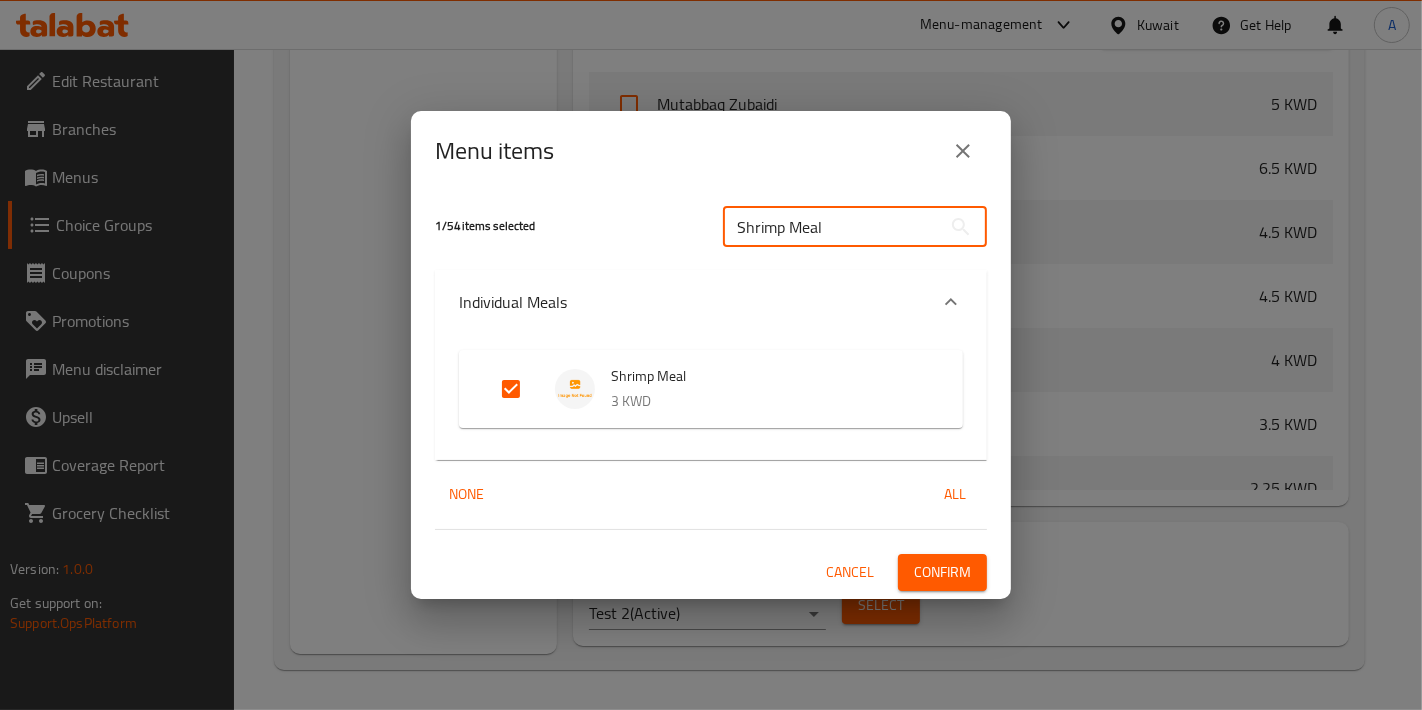 click on "Shrimp Meal" at bounding box center [832, 227] 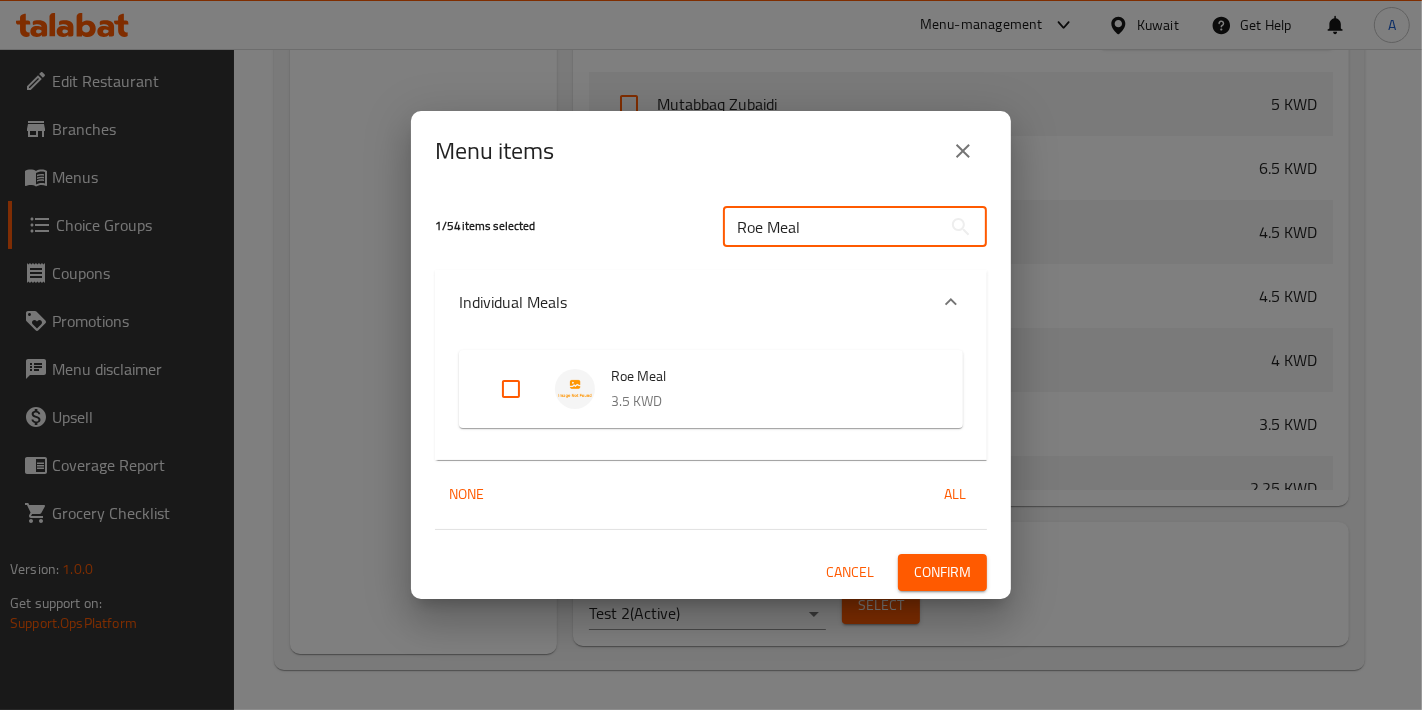 type on "Roe Meal" 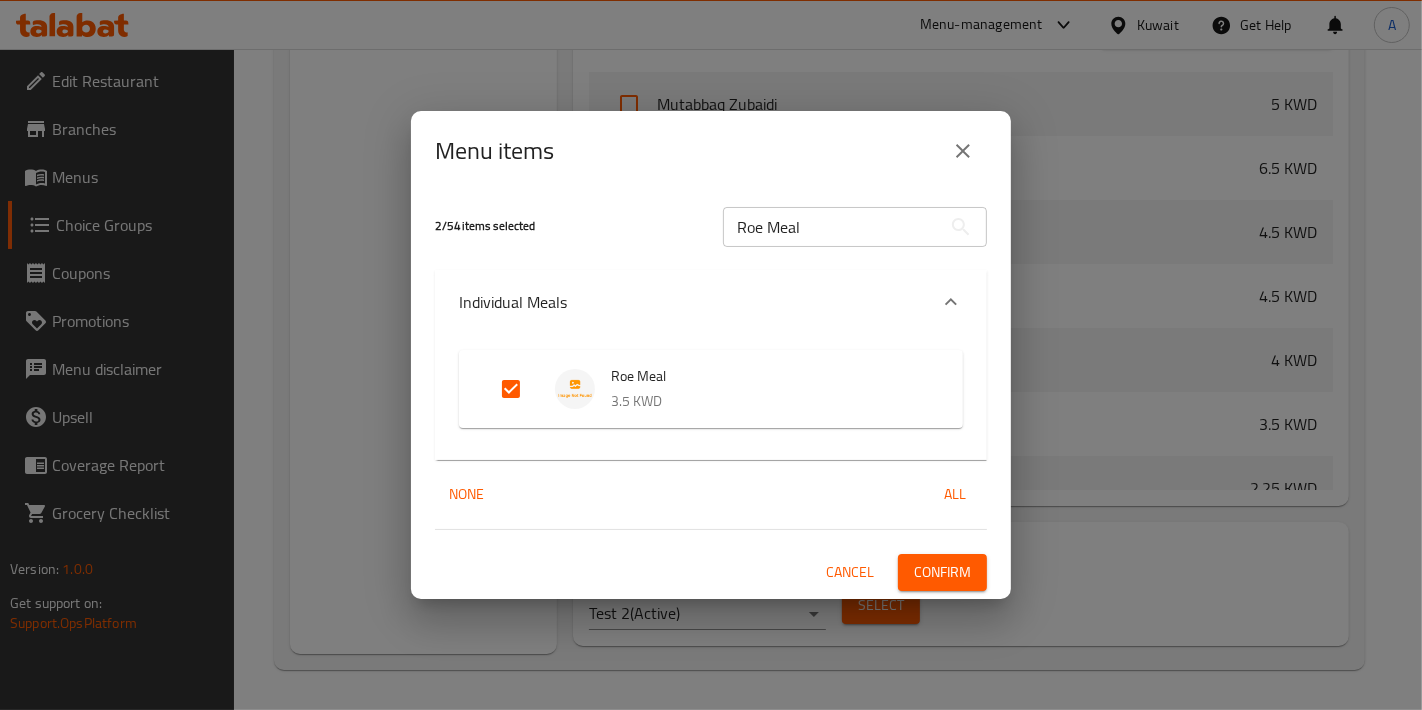 click on "2  /  54  items selected Roe Meal ​ Individual Meals Roe Meal 3.5 KWD None All Cancel Confirm" at bounding box center [711, 395] 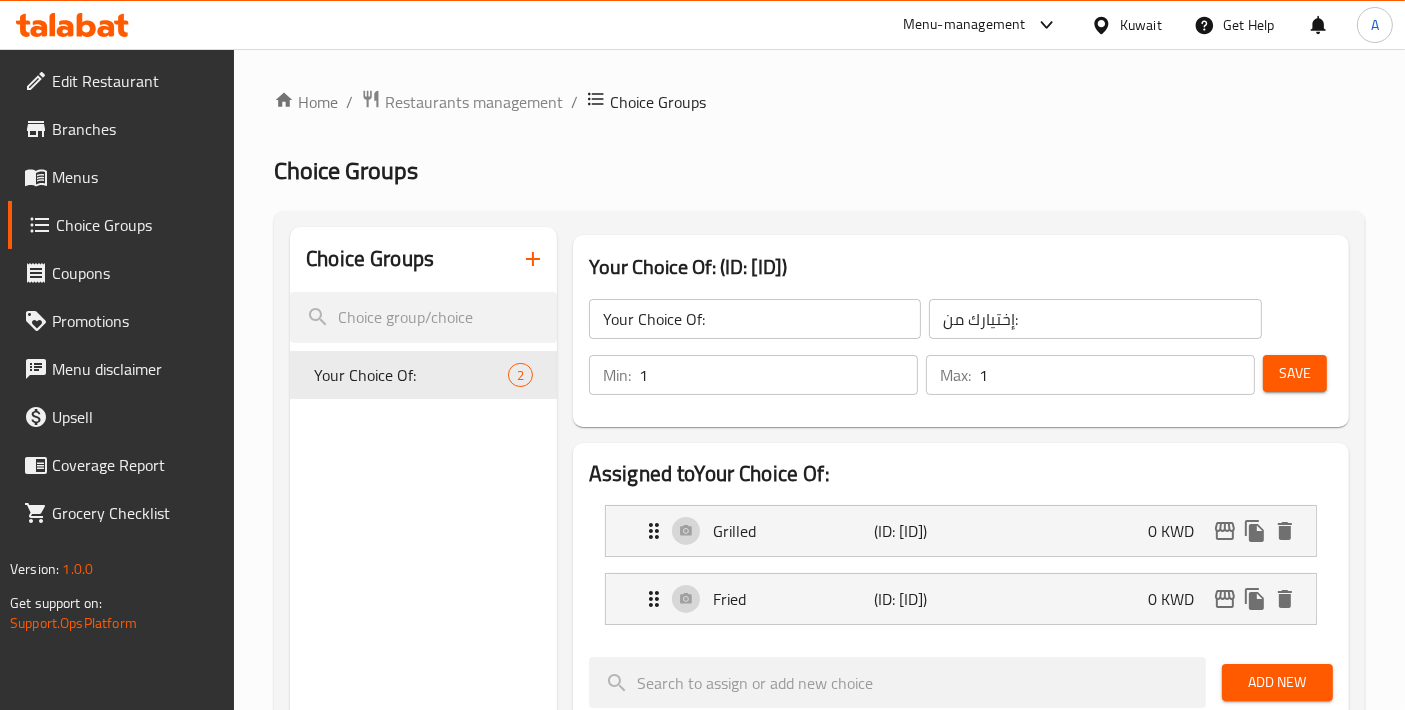 scroll, scrollTop: 0, scrollLeft: 0, axis: both 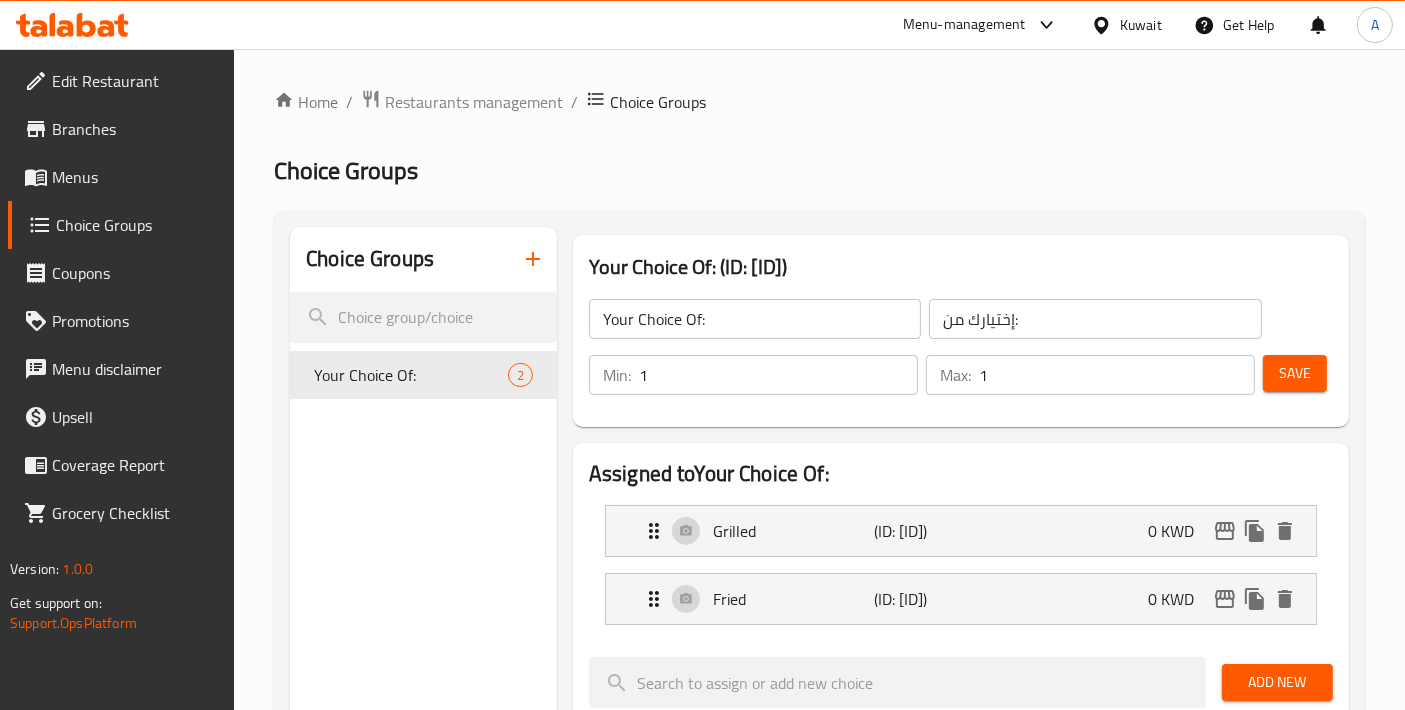 click on "Menus" at bounding box center (121, 177) 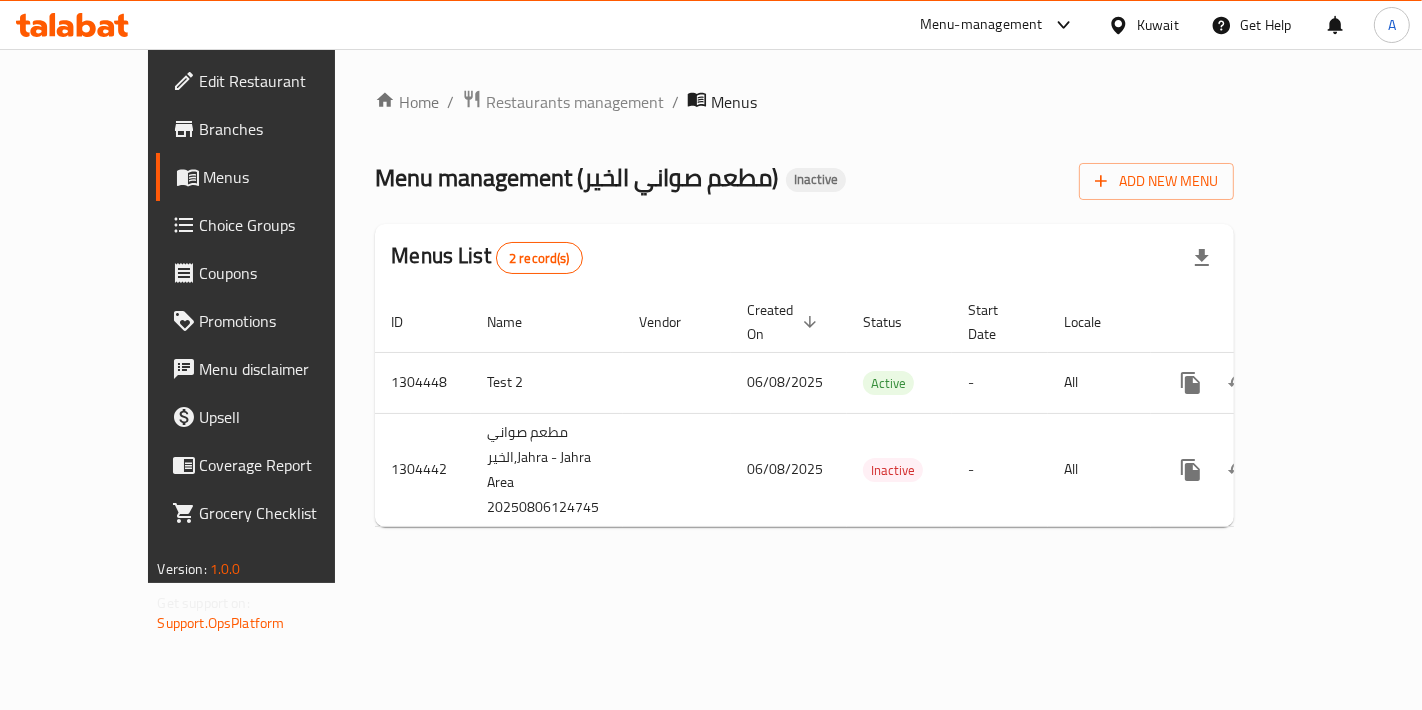 click on "Menus" at bounding box center [286, 177] 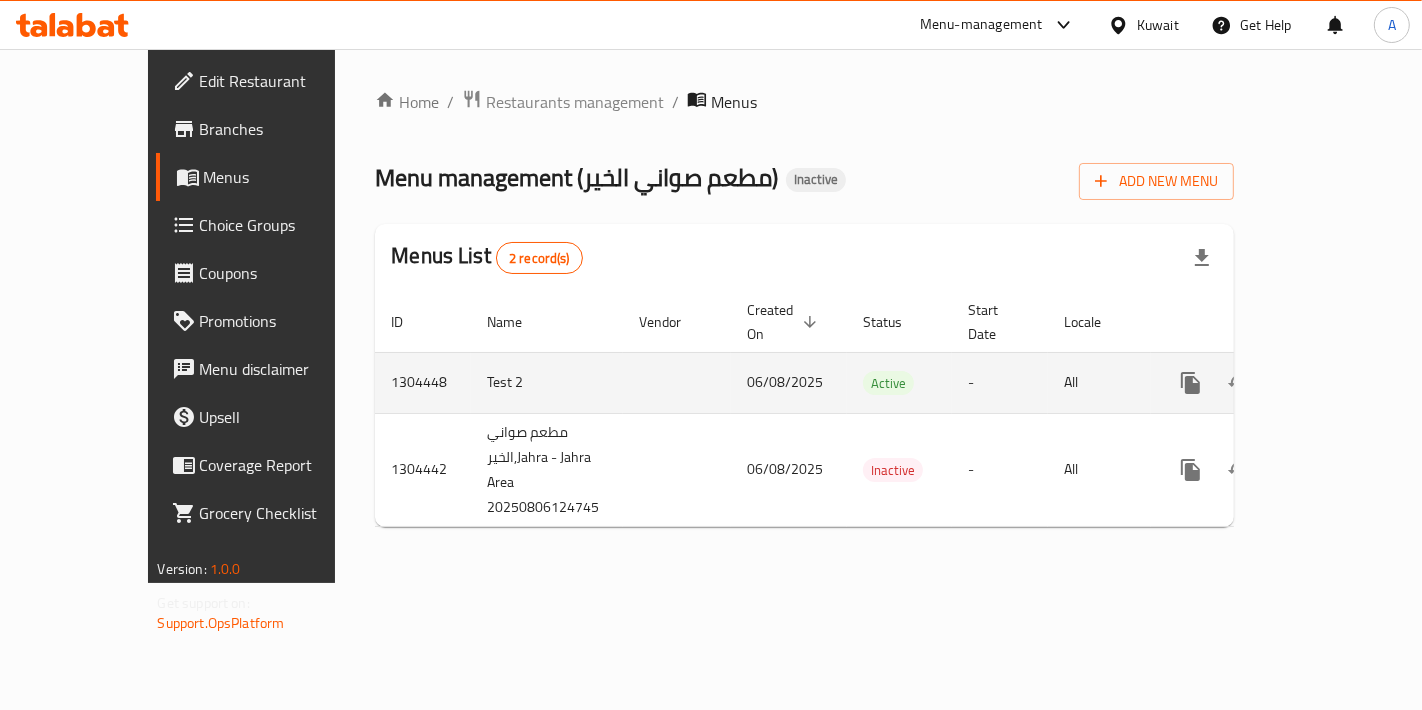 click 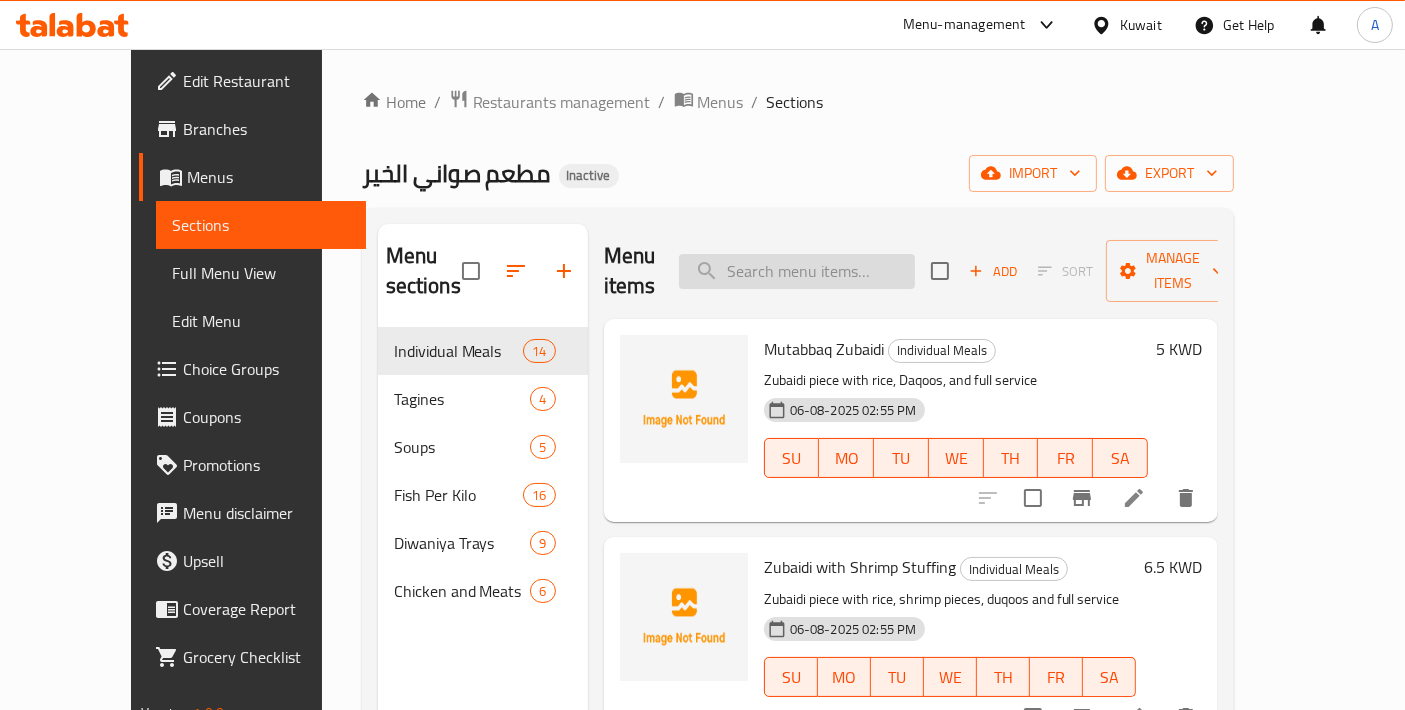 click at bounding box center (797, 271) 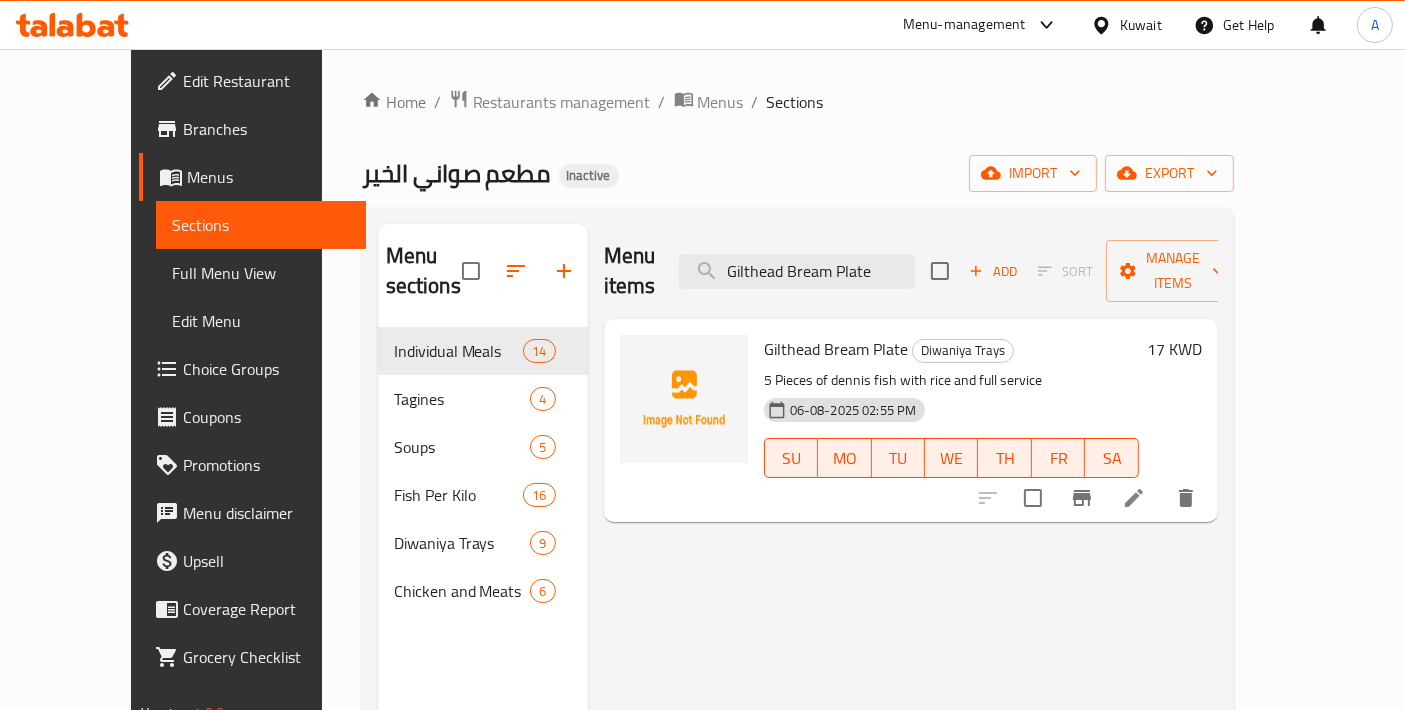 type on "Gilthead Bream Plate" 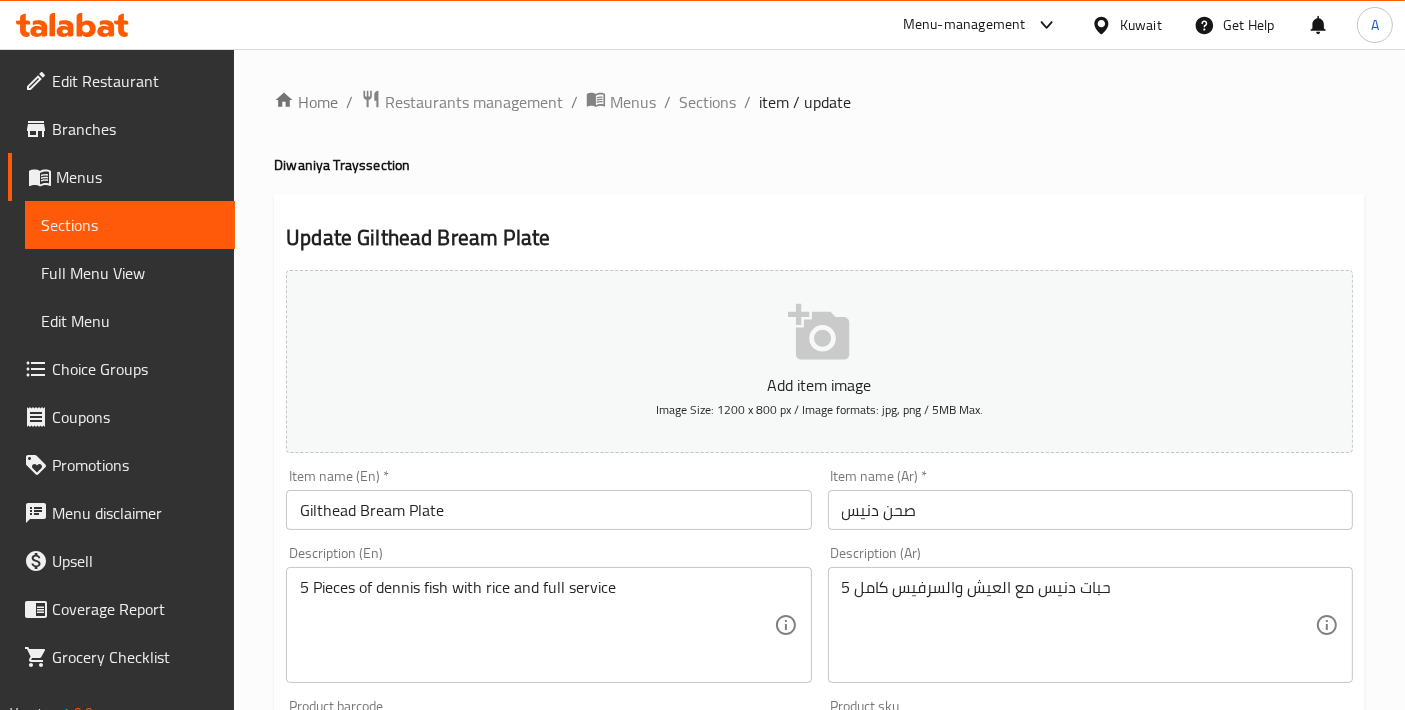 click on "5 Pieces of dennis fish with rice and full service" at bounding box center (536, 625) 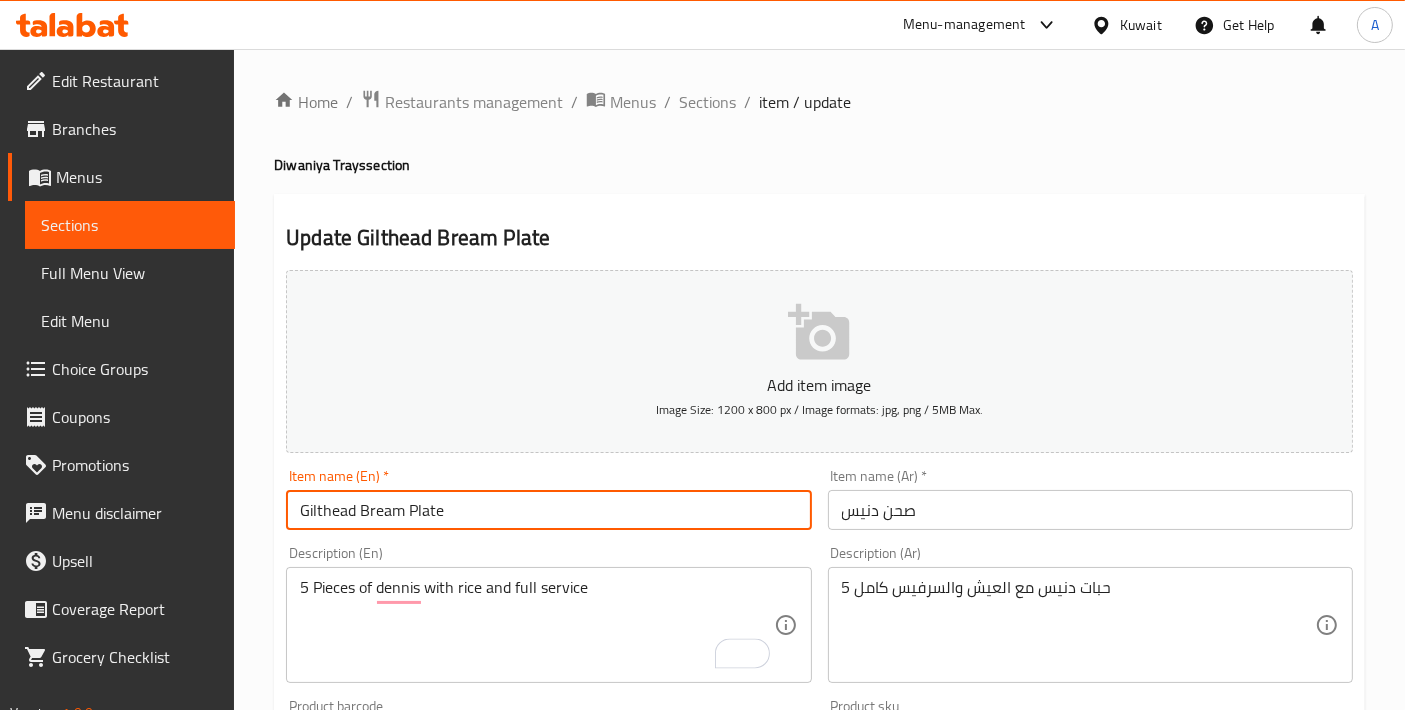 drag, startPoint x: 401, startPoint y: 511, endPoint x: 251, endPoint y: 512, distance: 150.00333 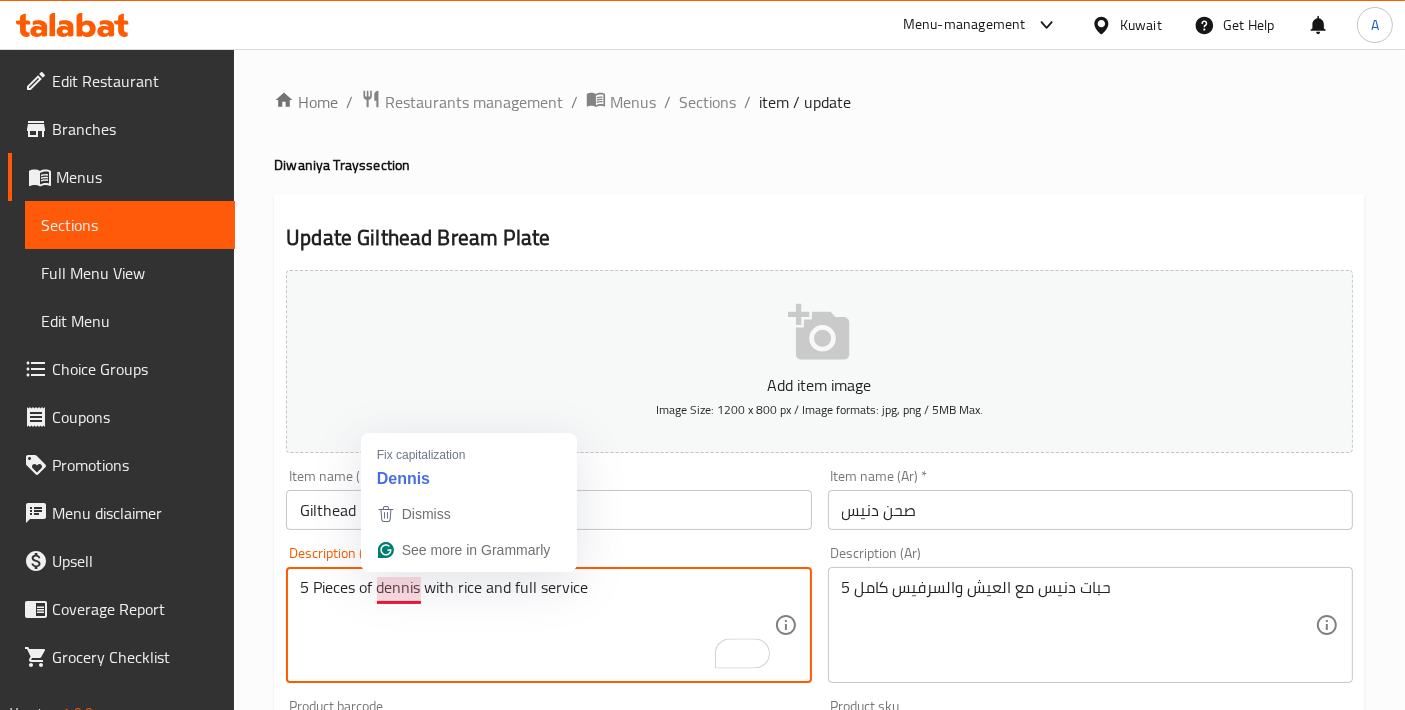 drag, startPoint x: 379, startPoint y: 578, endPoint x: 420, endPoint y: 581, distance: 41.109608 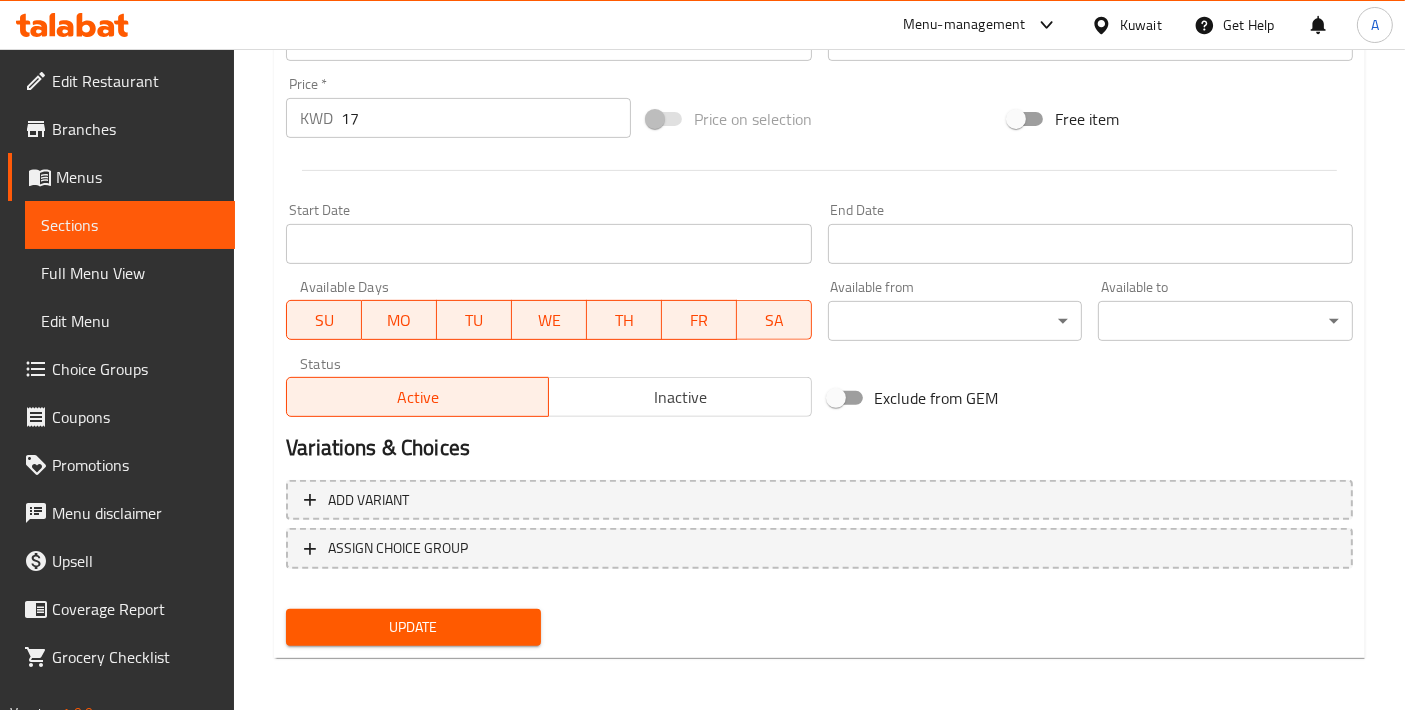 type on "5 Pieces of Gilthead Bream with rice and full service" 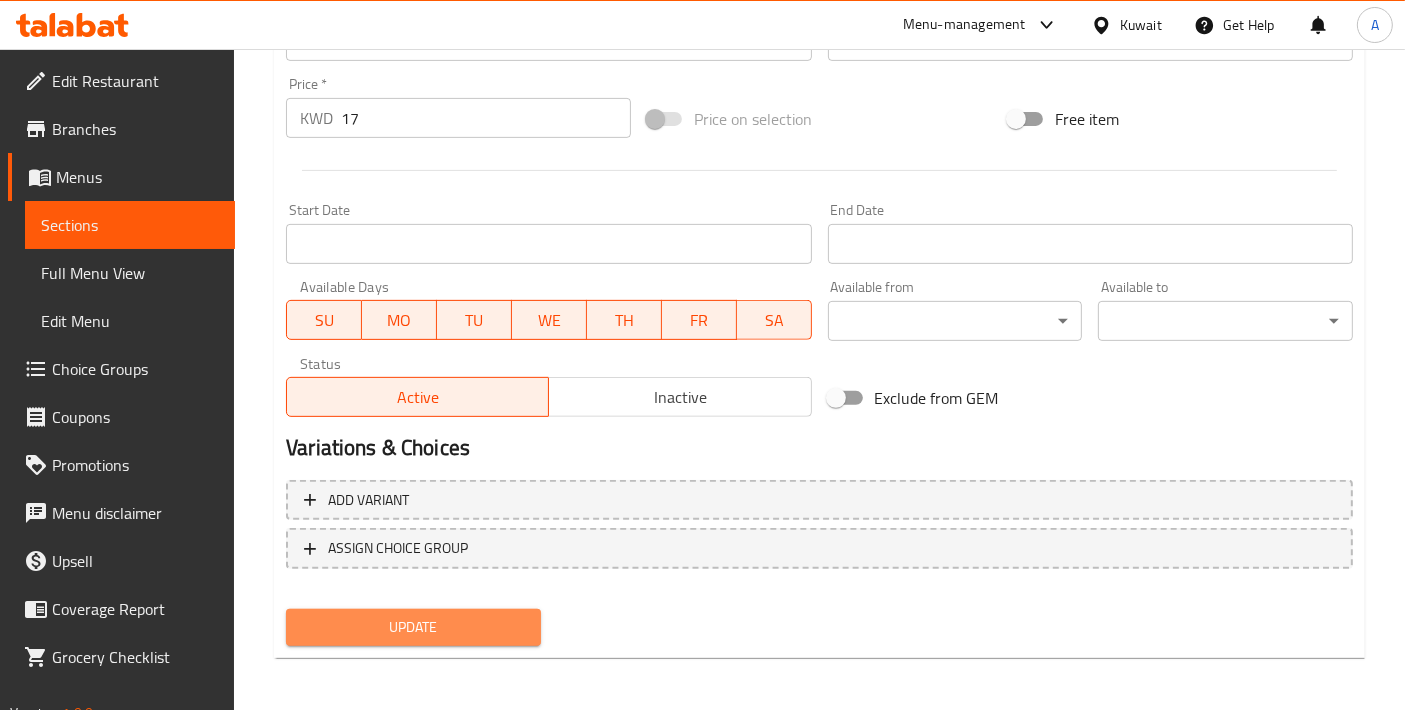 click on "Update" at bounding box center [413, 627] 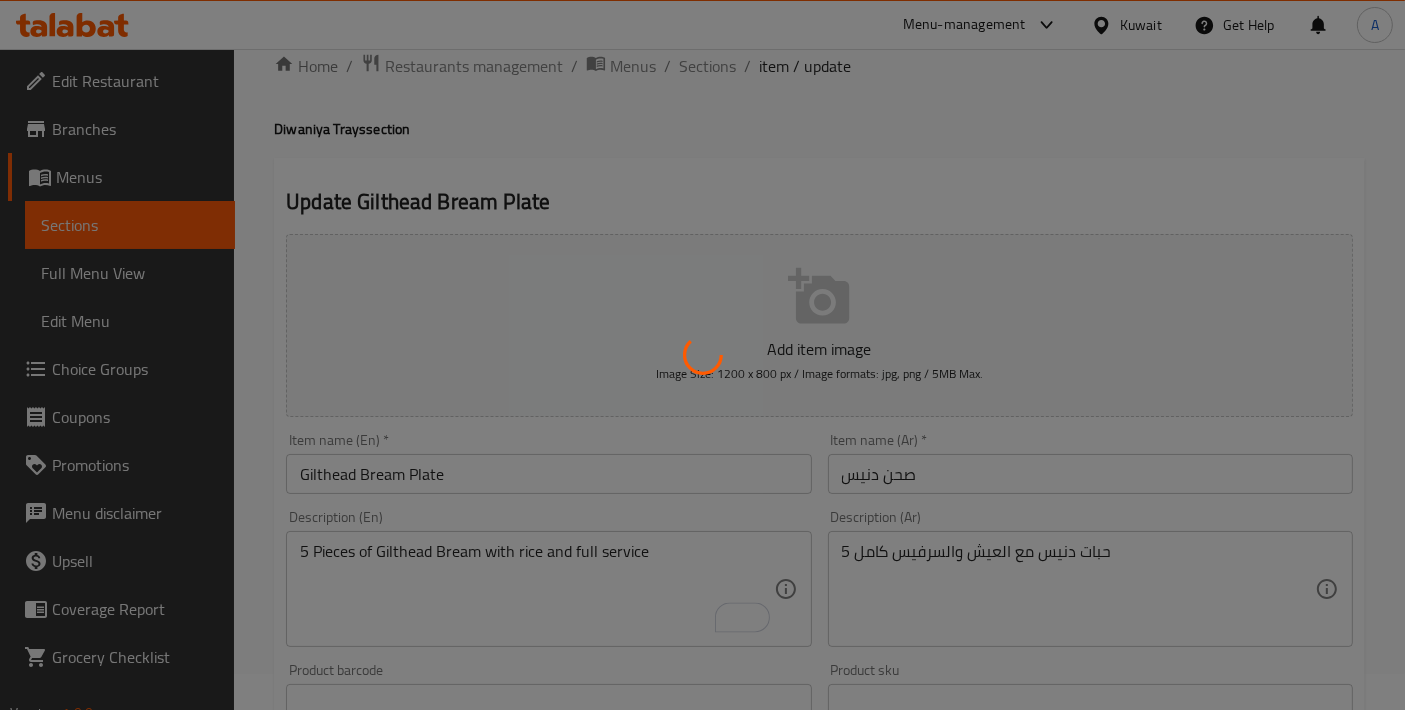 scroll, scrollTop: 32, scrollLeft: 0, axis: vertical 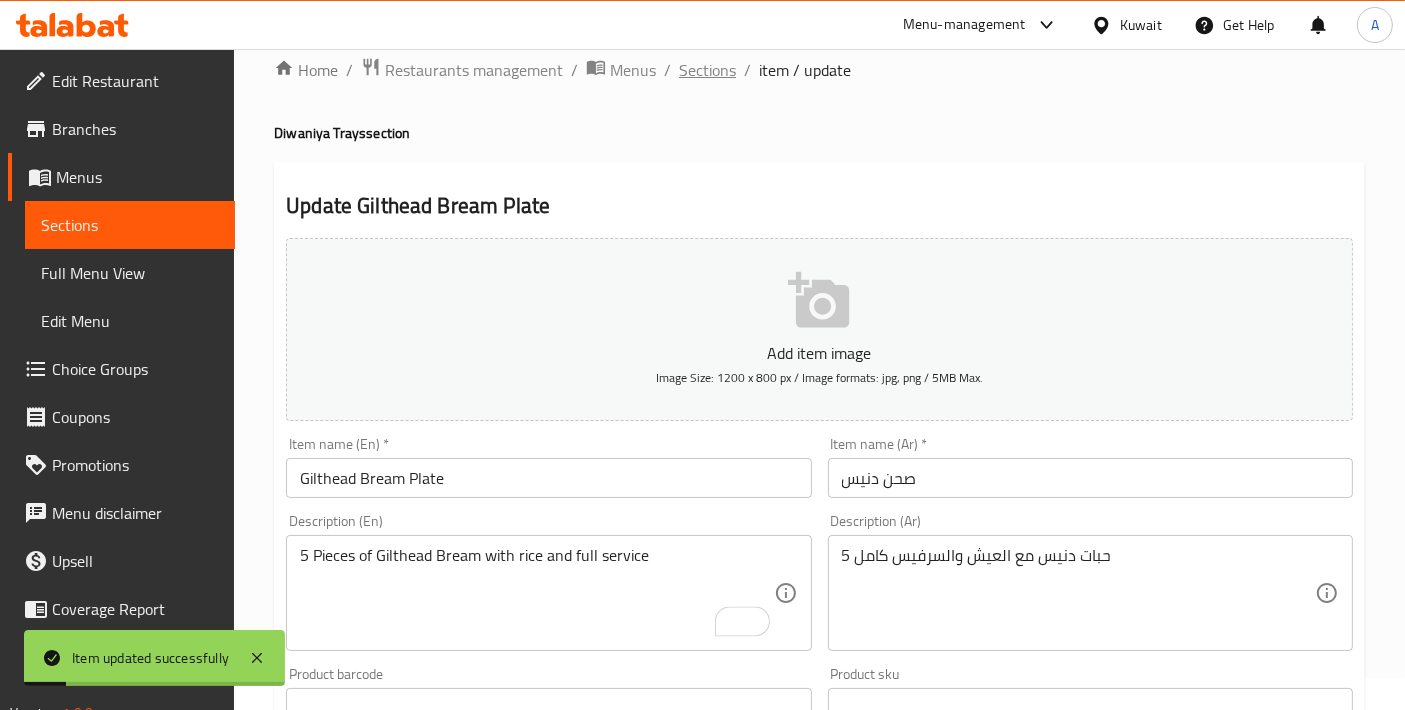 click on "Sections" at bounding box center (707, 70) 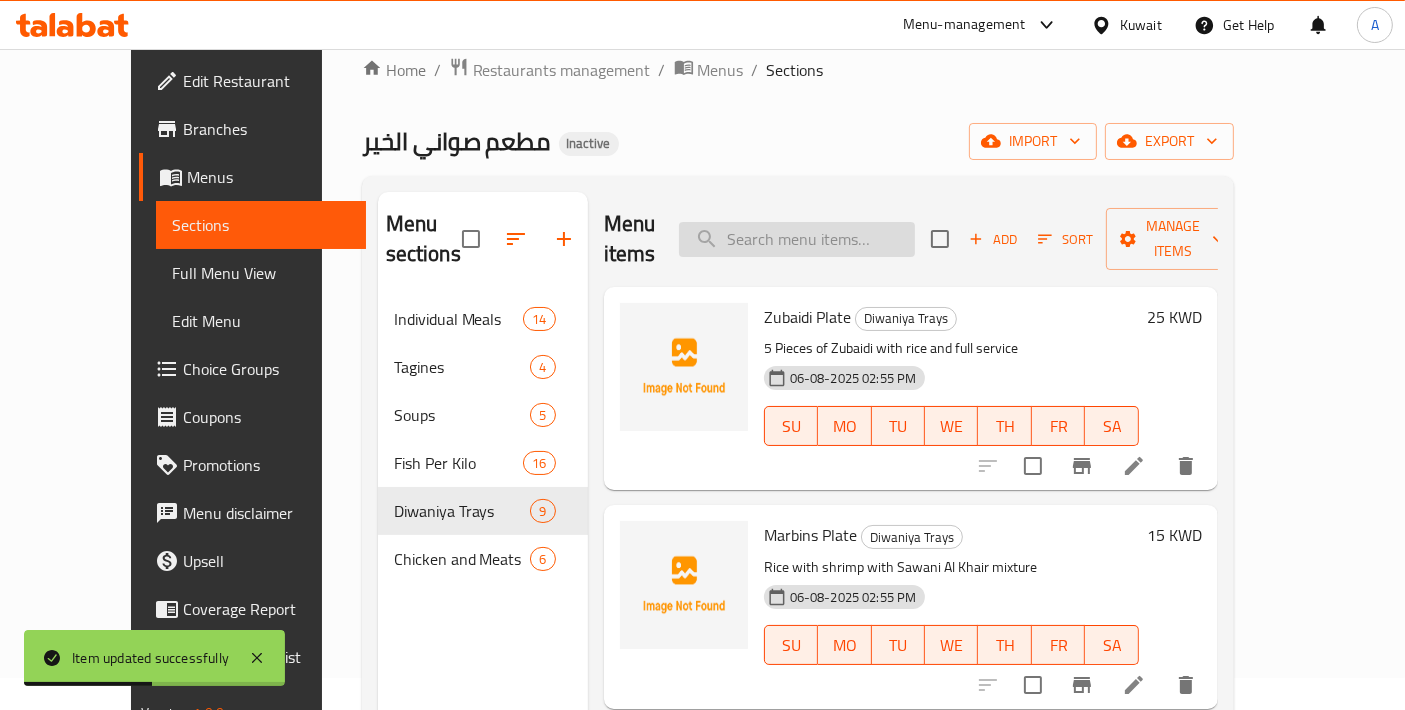 scroll, scrollTop: 11, scrollLeft: 0, axis: vertical 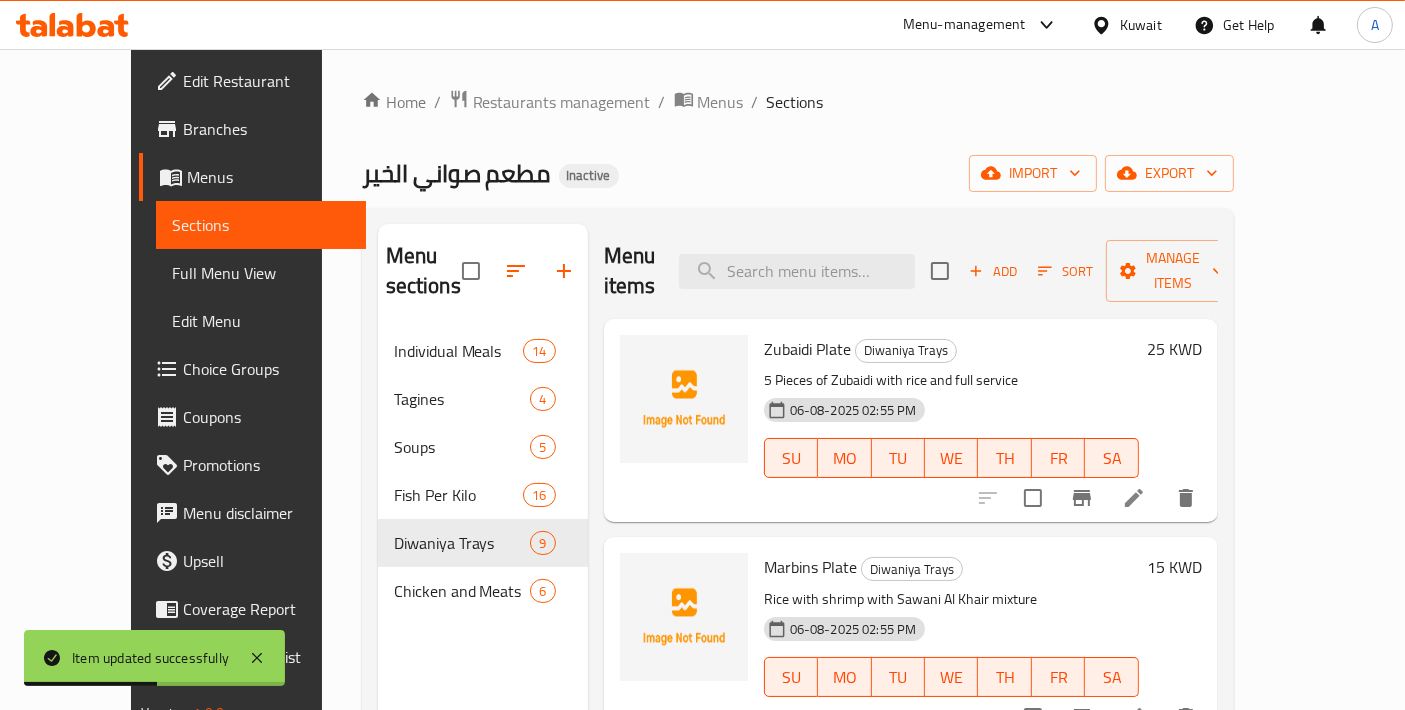 click on "Menu items Add Sort Manage items" at bounding box center [911, 271] 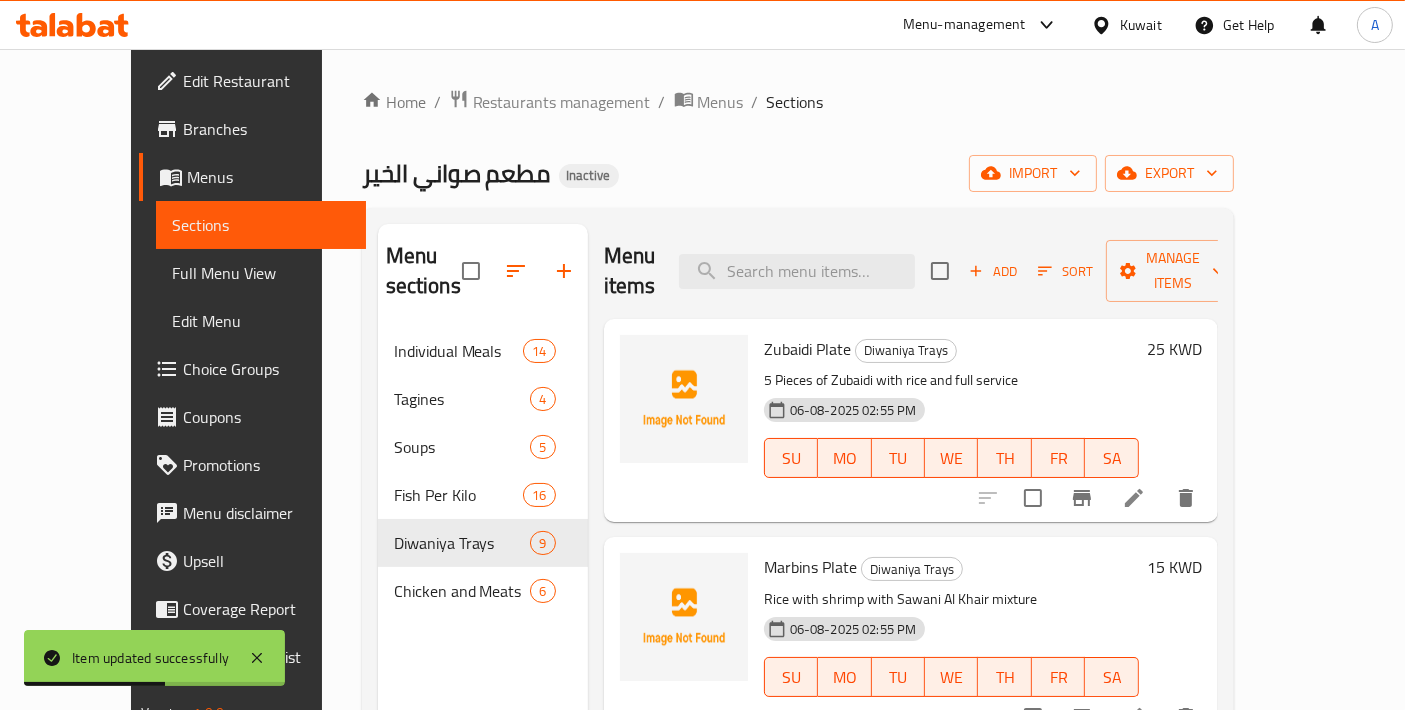 click on "Zubaidi Plate   Diwaniya Trays 5 Pieces of Zubaidi with rice and full service 06-08-2025 02:55 PM SU MO TU WE TH FR SA 25   KWD" at bounding box center (911, 420) 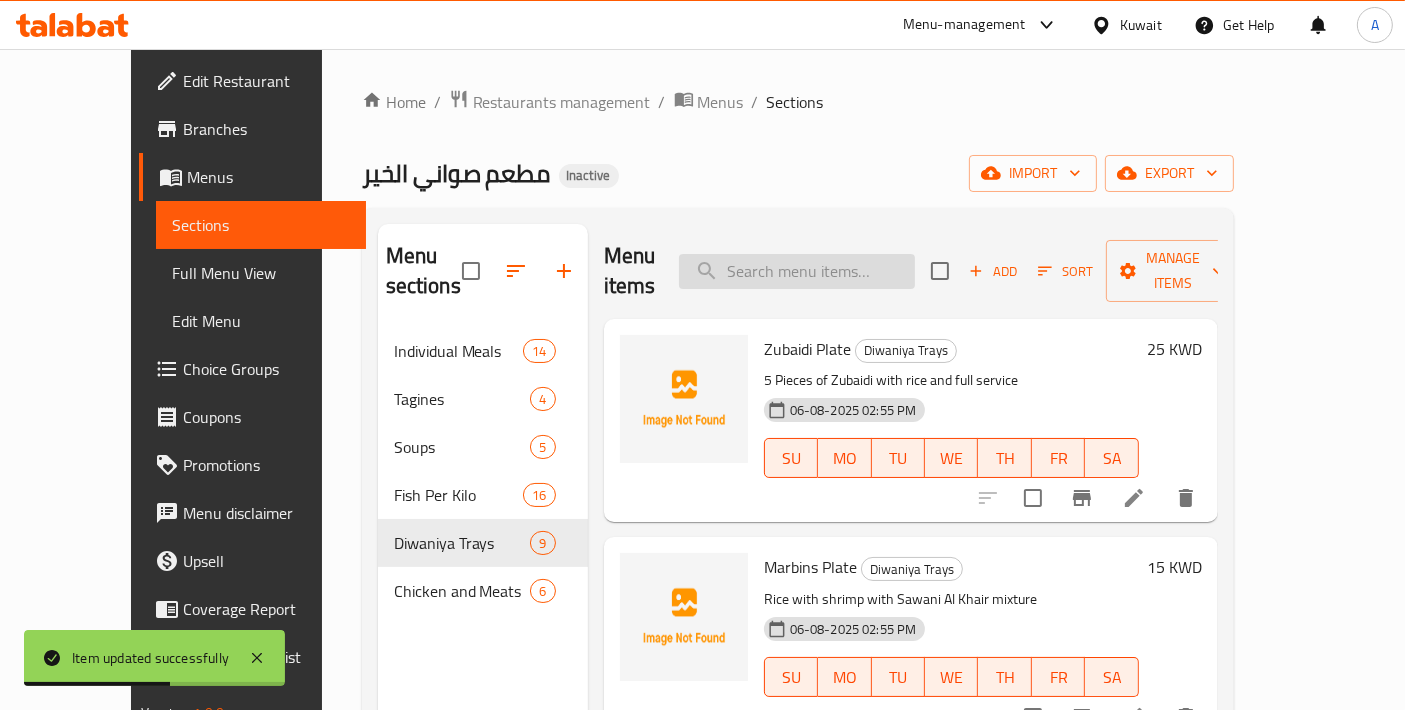 click at bounding box center (797, 271) 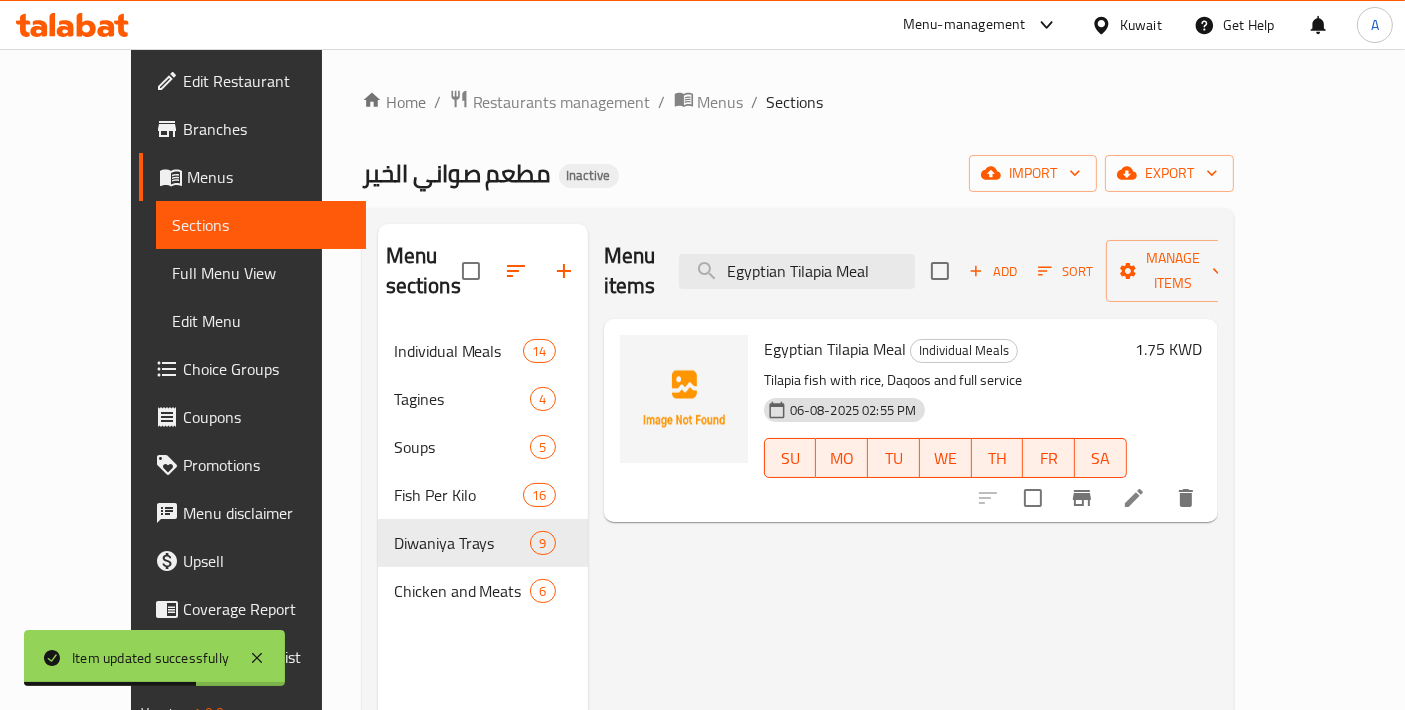 type on "Egyptian Tilapia Meal" 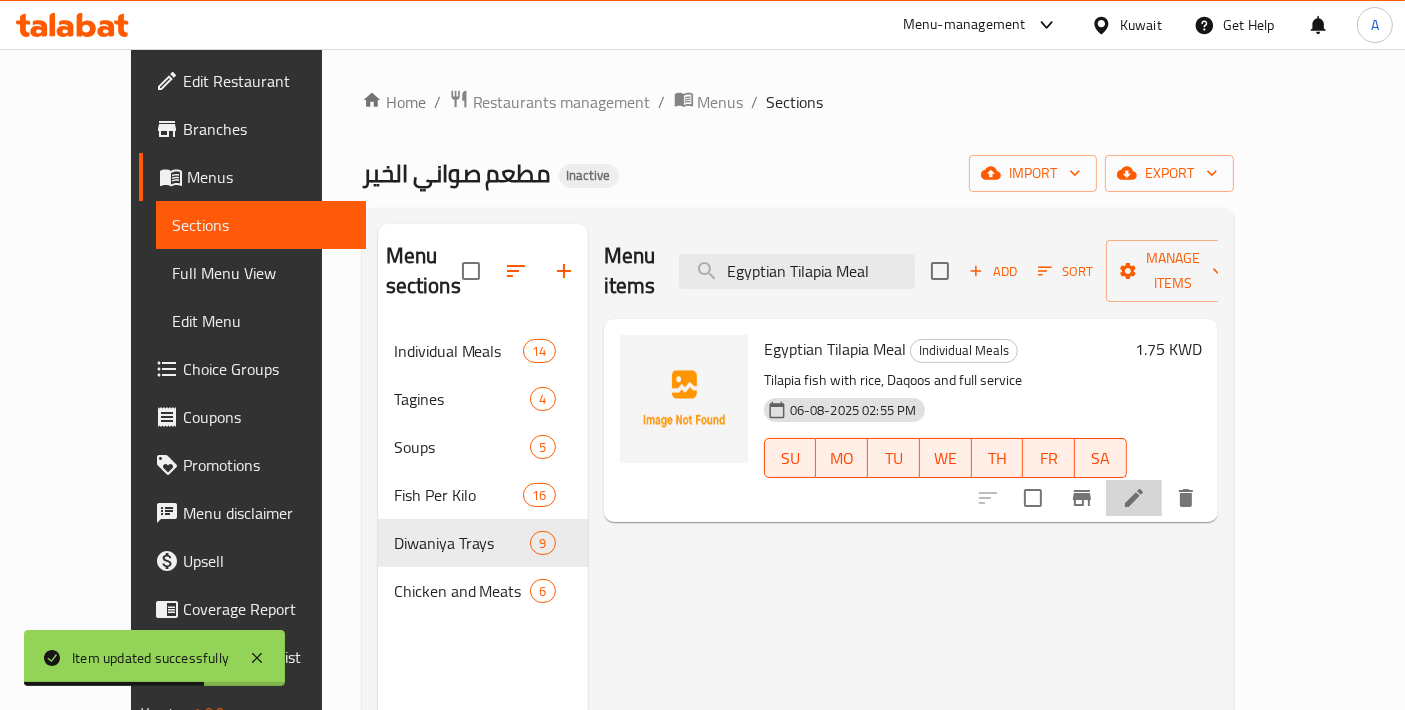 click at bounding box center (1134, 498) 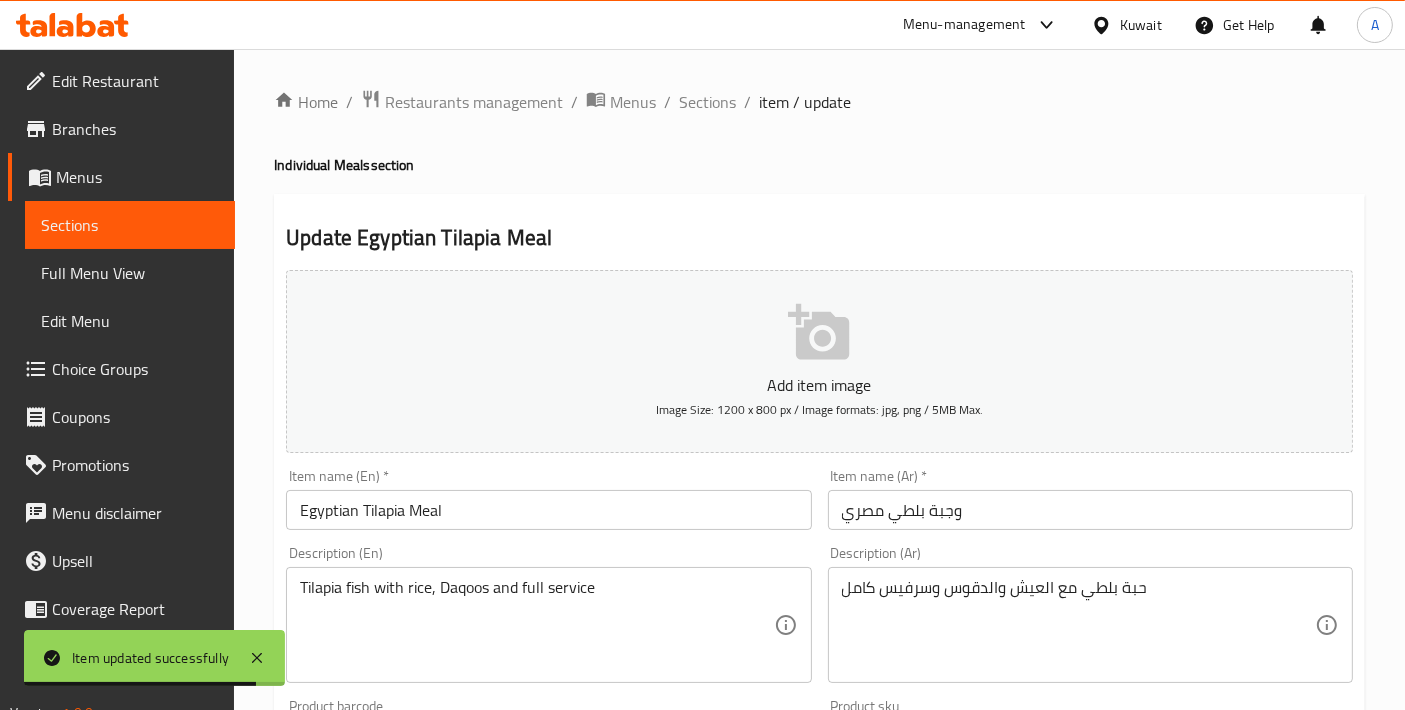 click on "Tilapia fish with rice, Daqoos and full service" at bounding box center (536, 625) 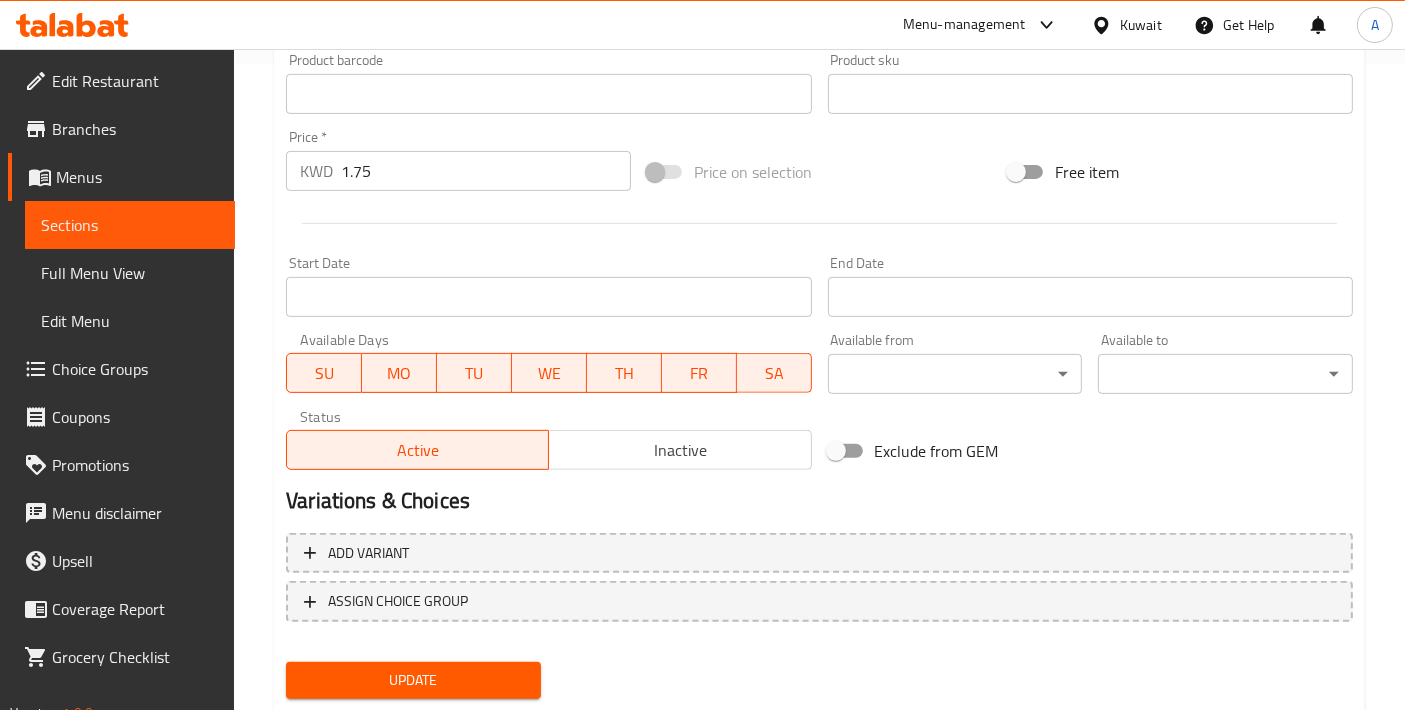 scroll, scrollTop: 699, scrollLeft: 0, axis: vertical 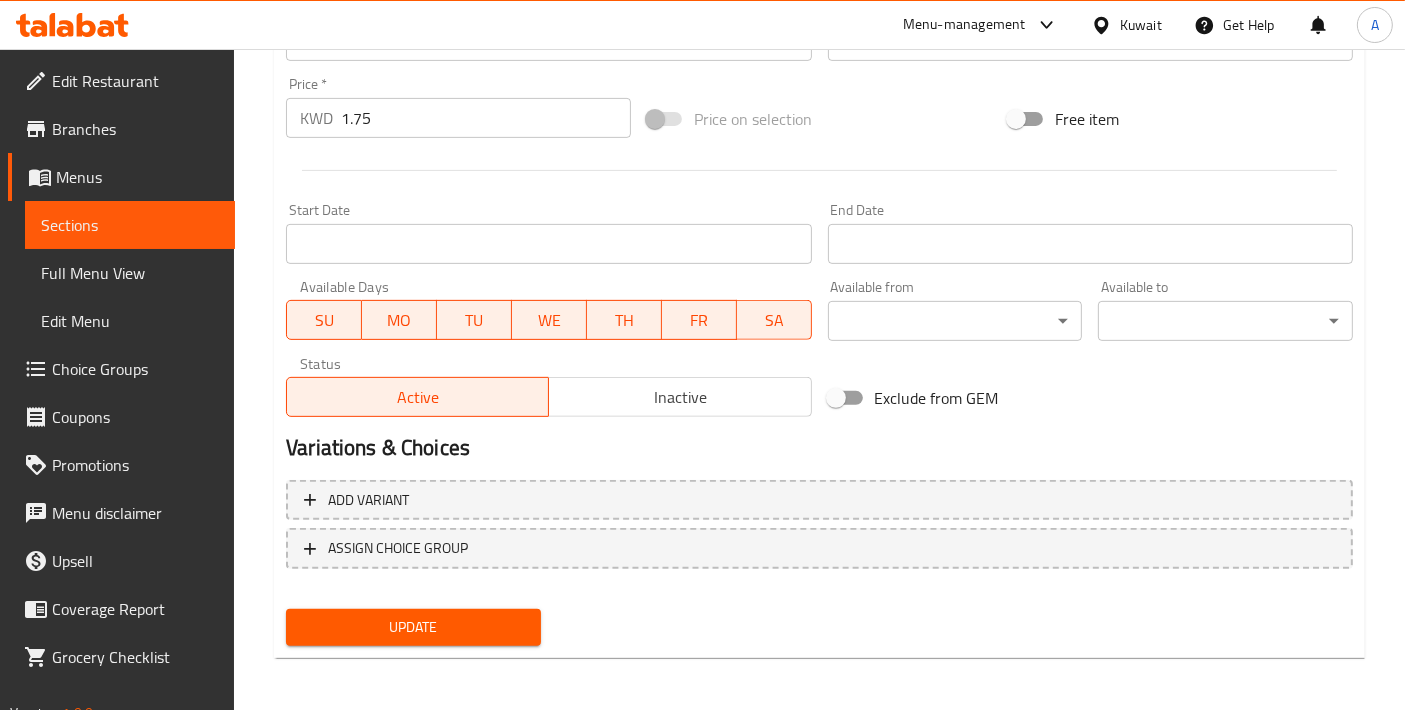 type on "Tilapia piece with rice, Daqoos and full service" 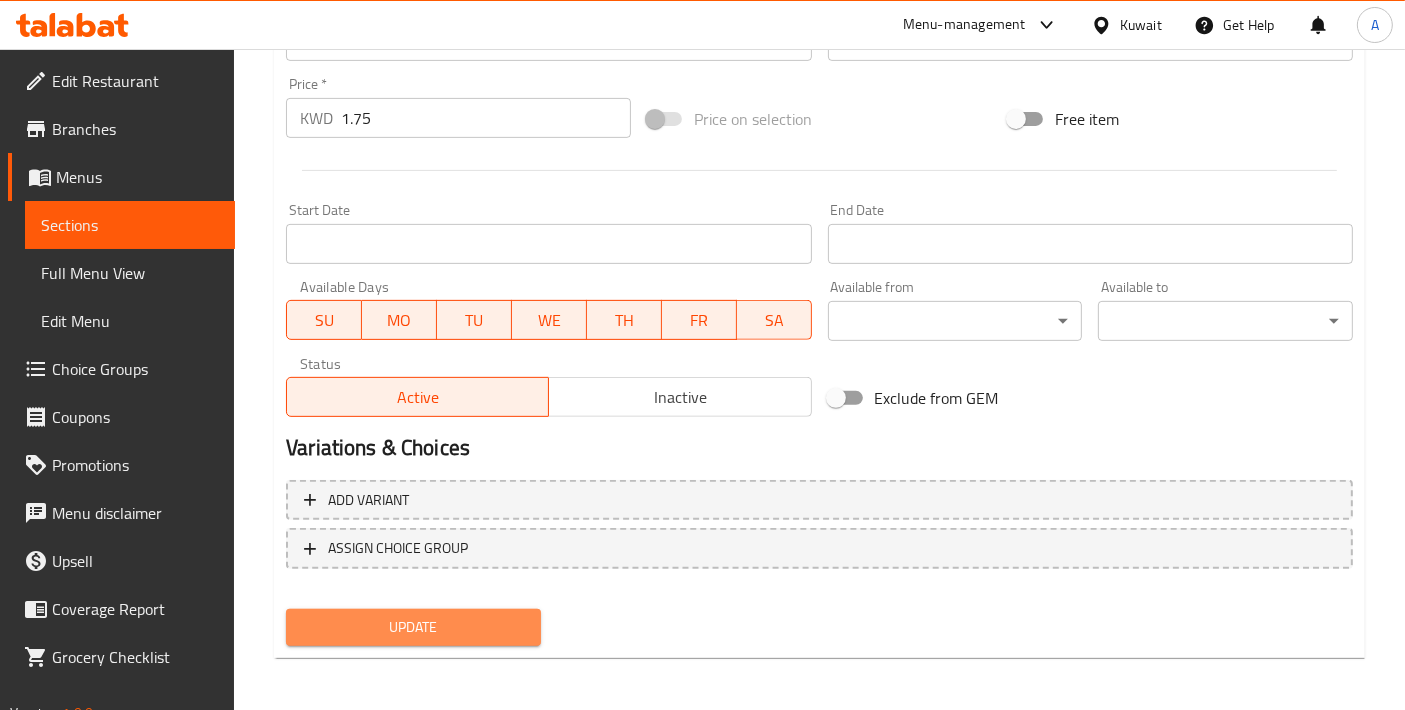 click on "Update" at bounding box center [413, 627] 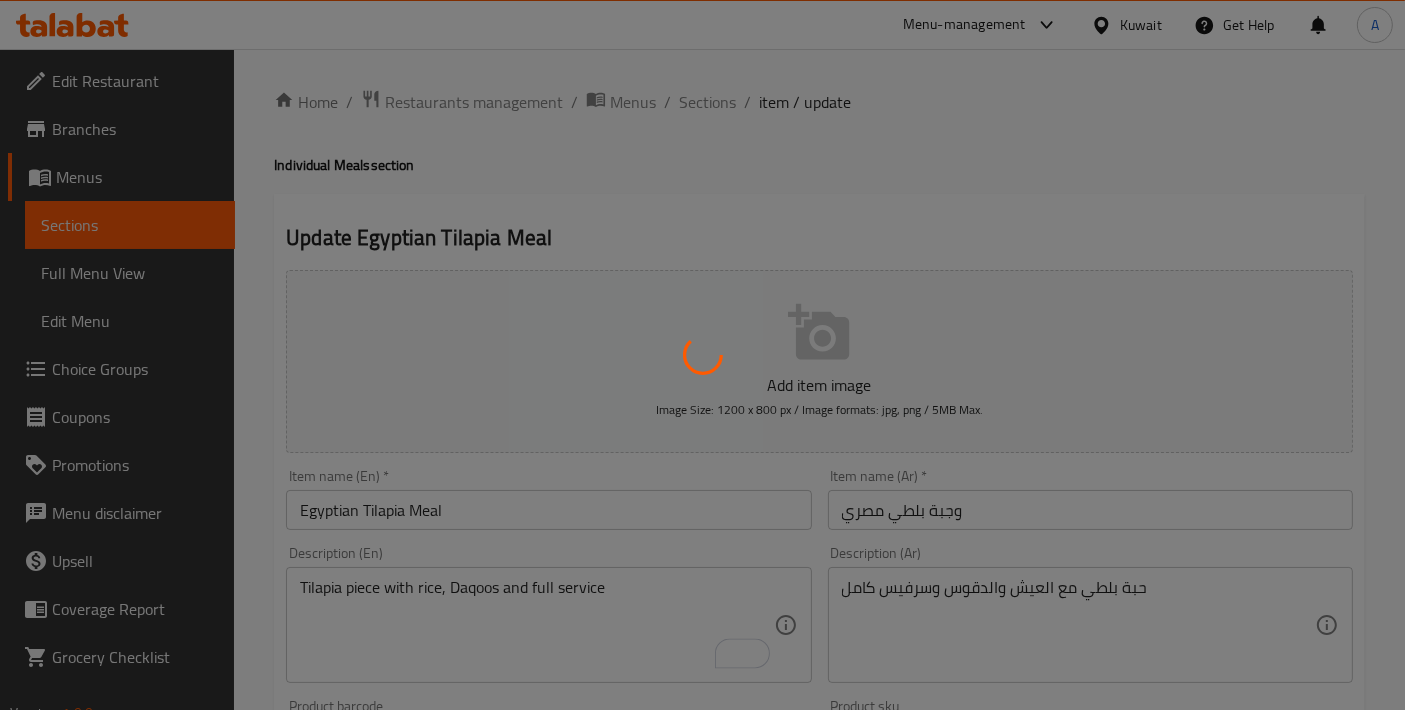 scroll, scrollTop: 0, scrollLeft: 0, axis: both 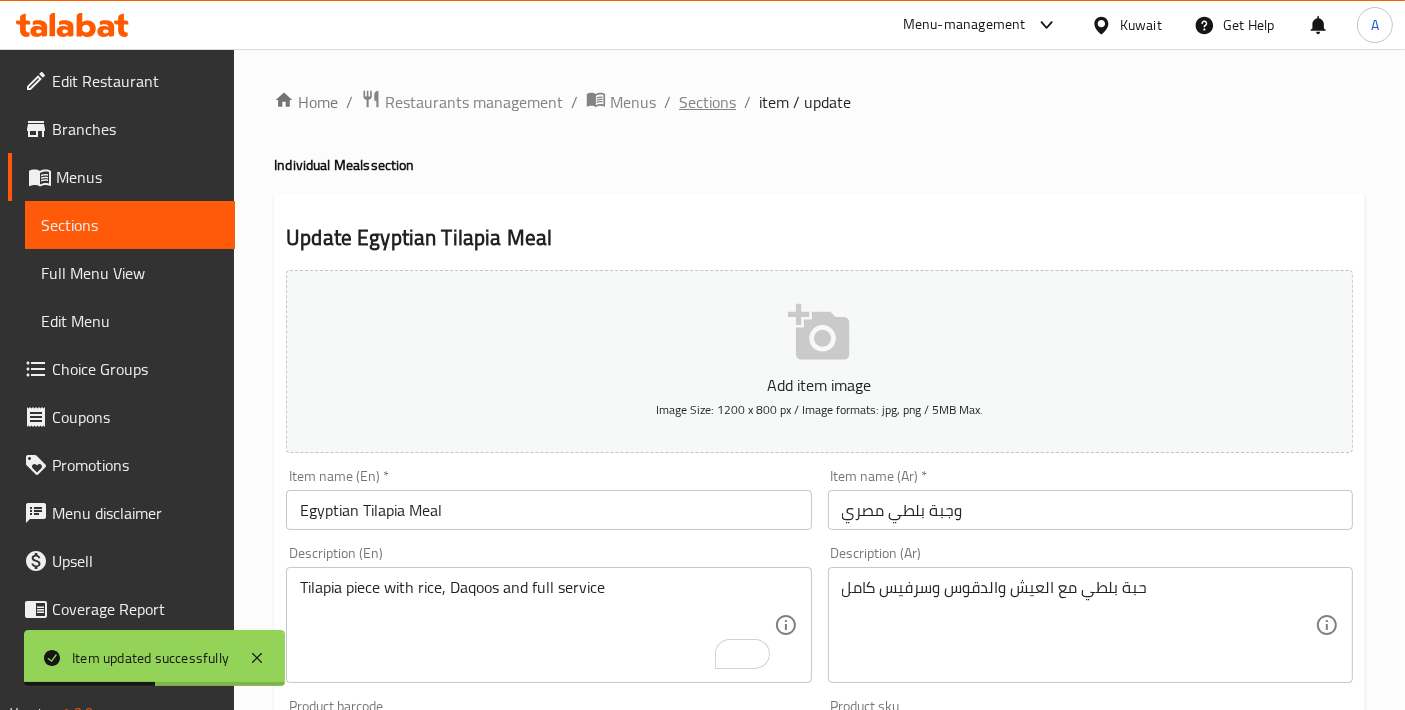 click on "Sections" at bounding box center (707, 102) 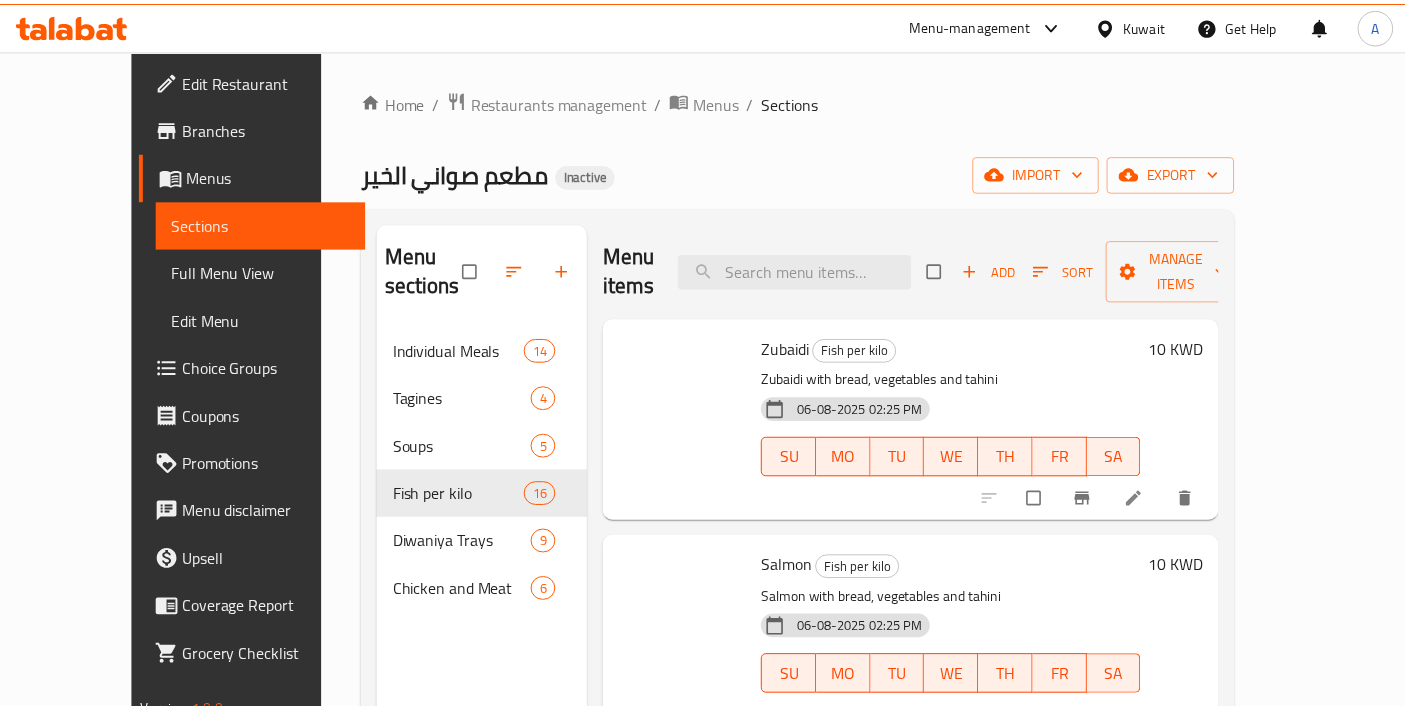scroll, scrollTop: 0, scrollLeft: 0, axis: both 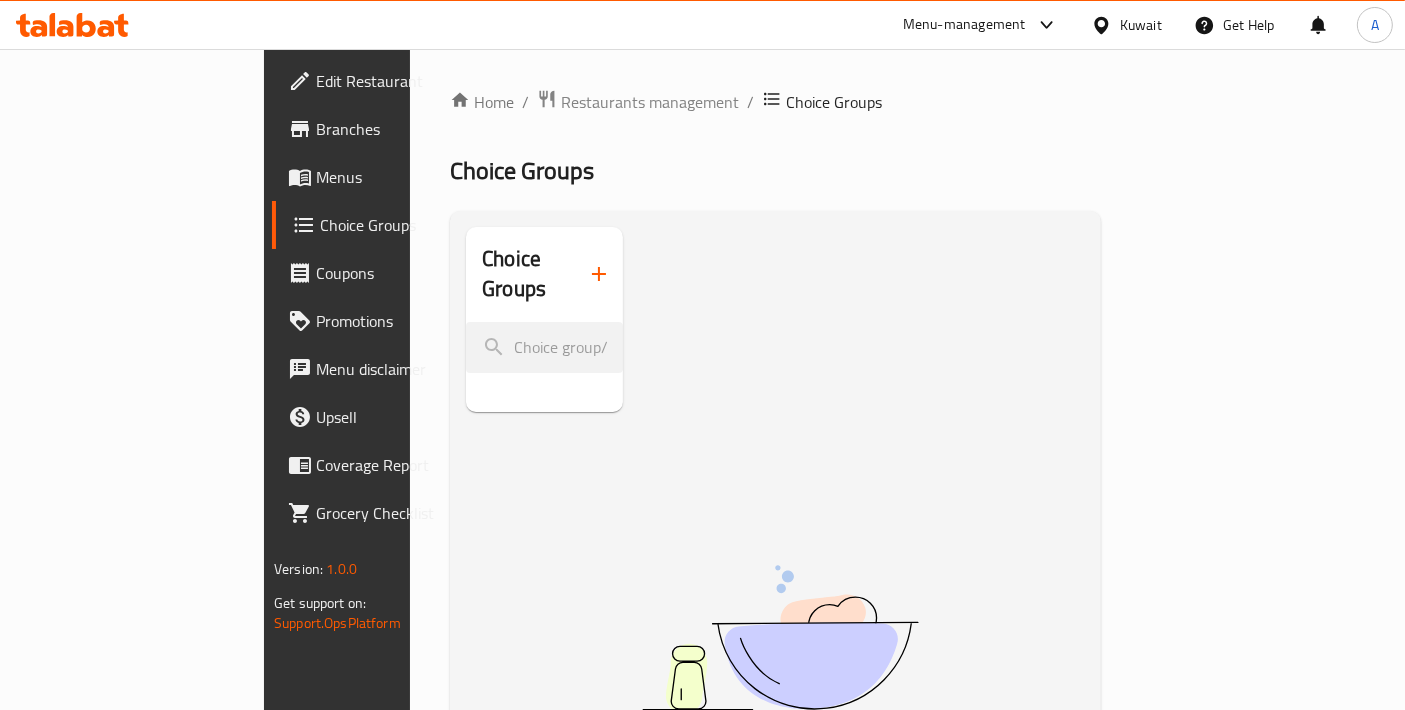 click on "Menus" at bounding box center [399, 177] 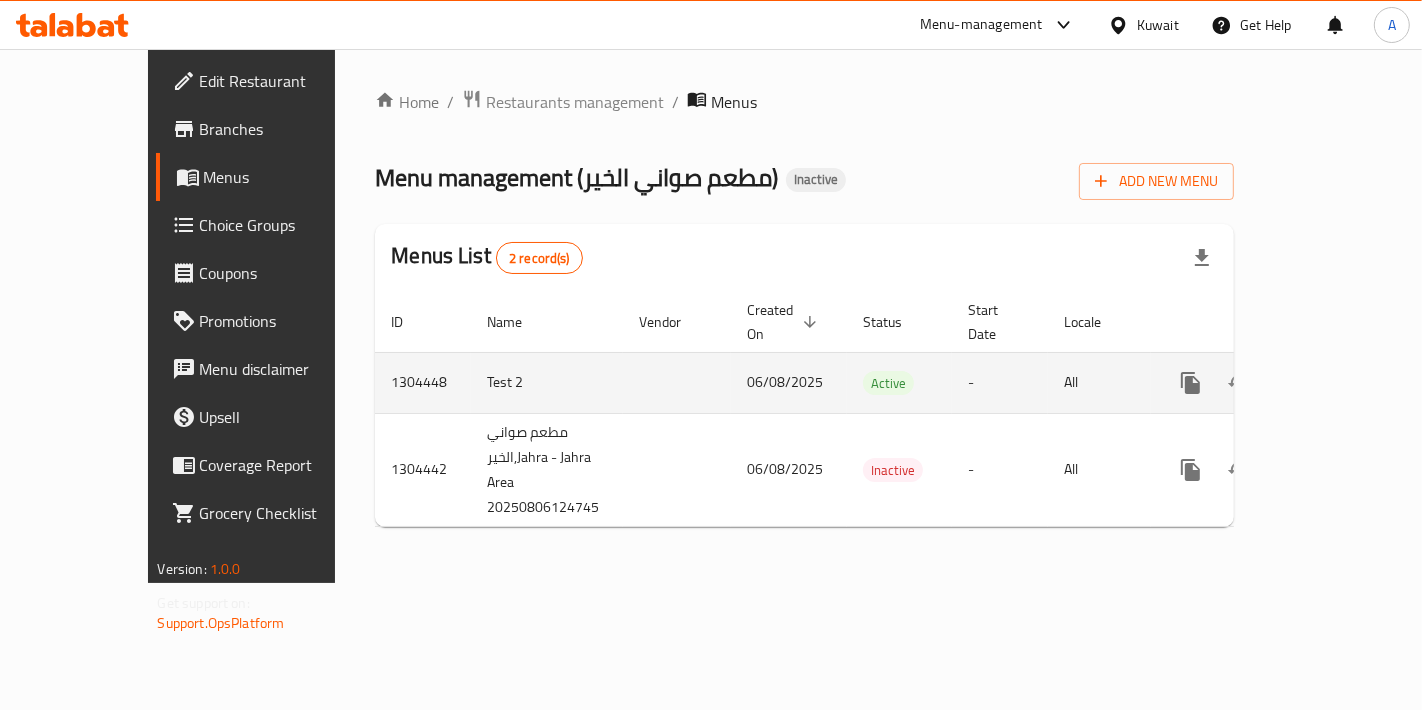 click 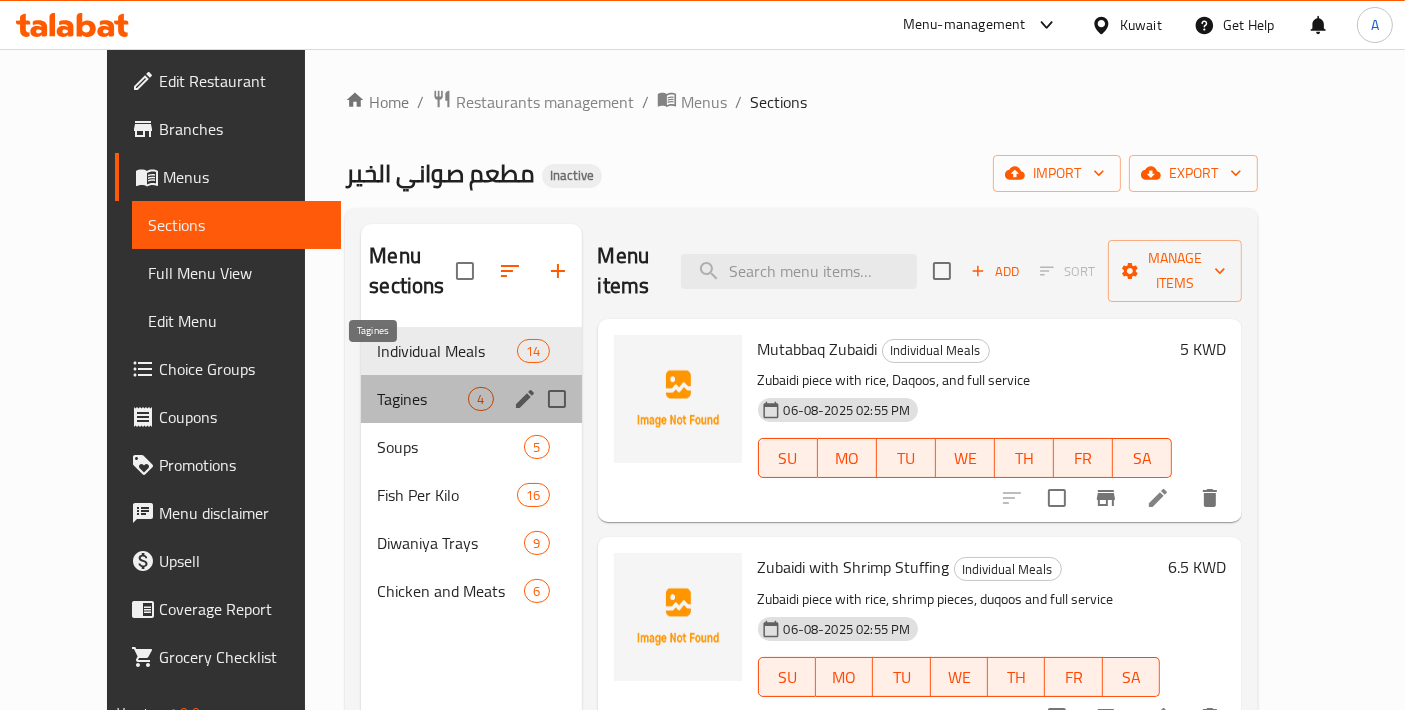click on "Tagines" at bounding box center (422, 399) 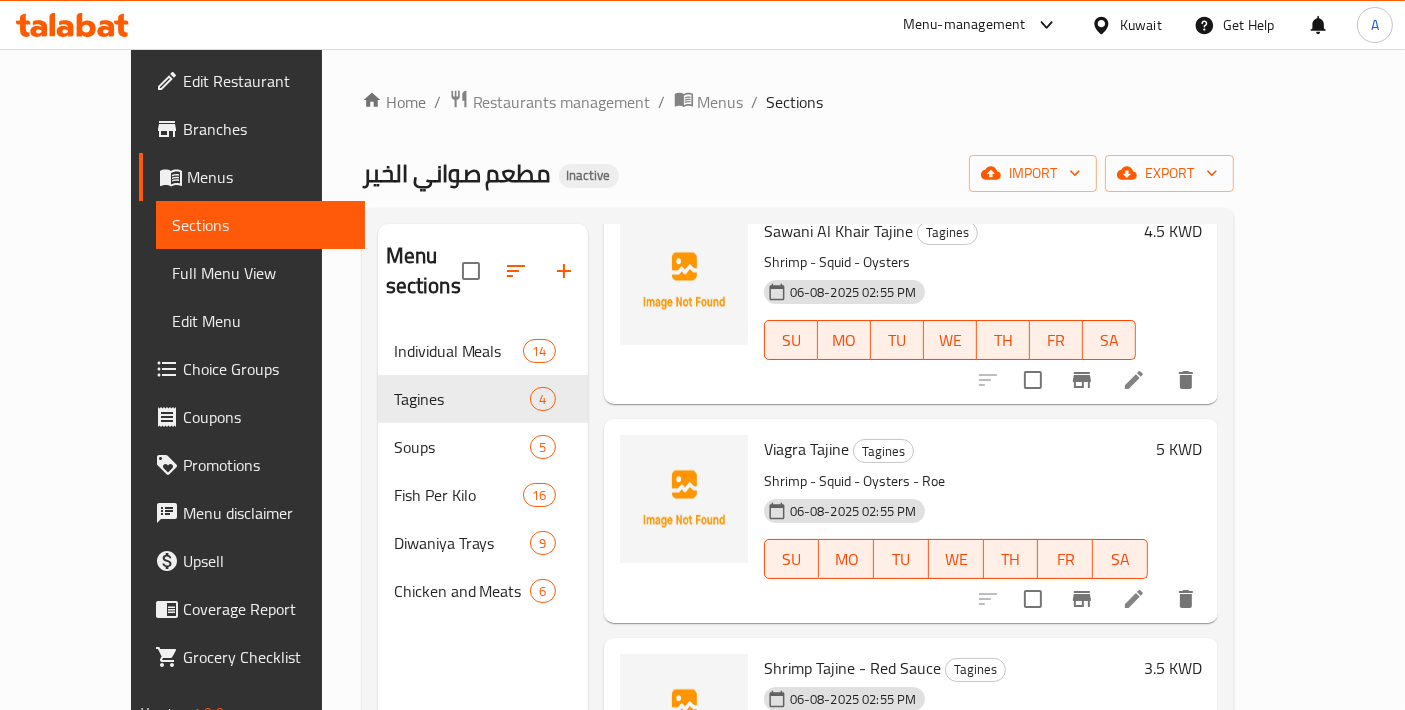 scroll, scrollTop: 153, scrollLeft: 0, axis: vertical 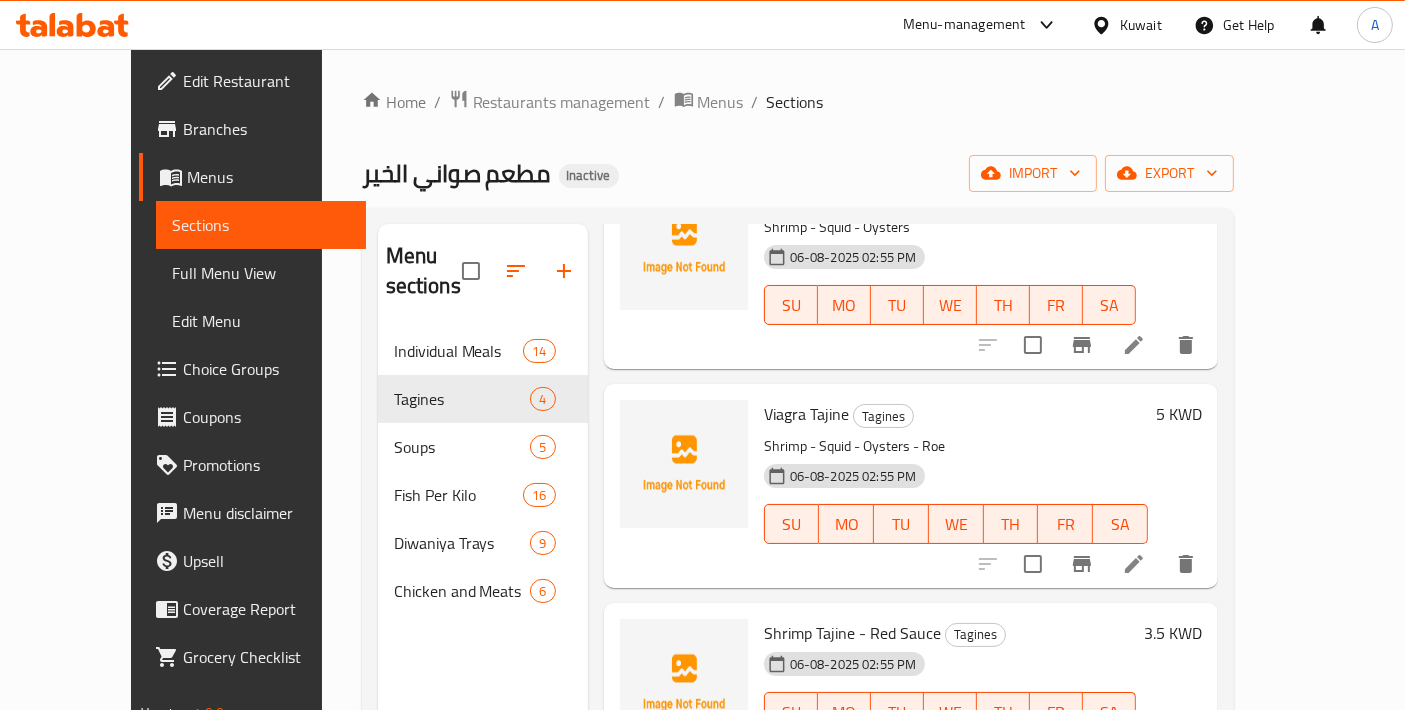 click on "Individual Meals" at bounding box center (459, 351) 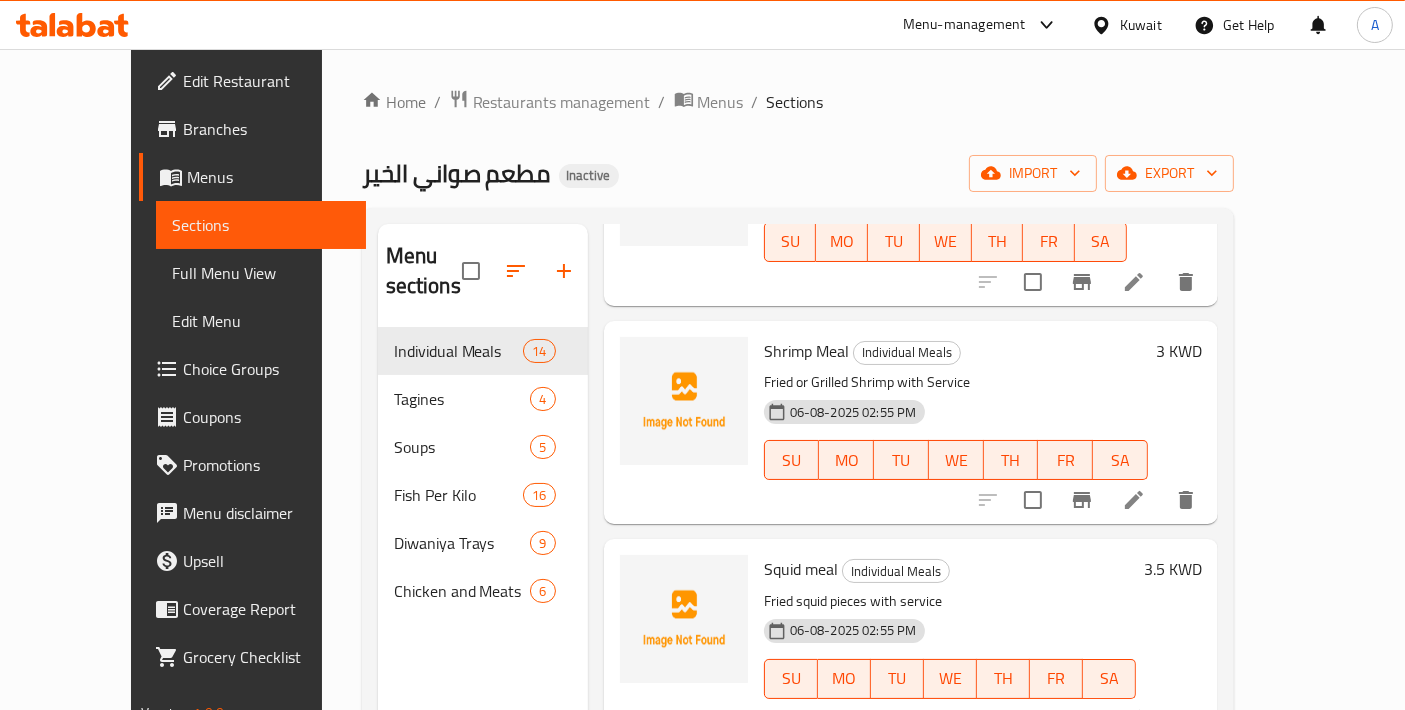scroll, scrollTop: 1708, scrollLeft: 0, axis: vertical 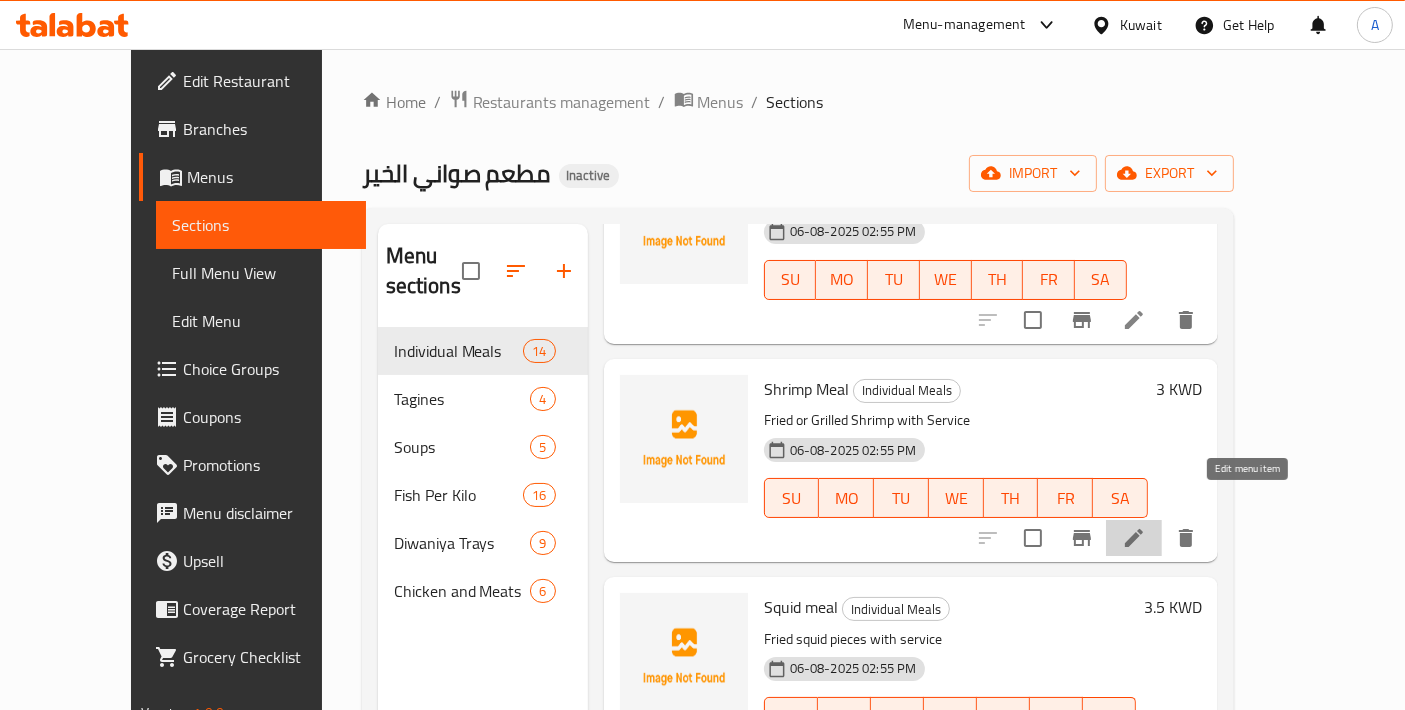 click 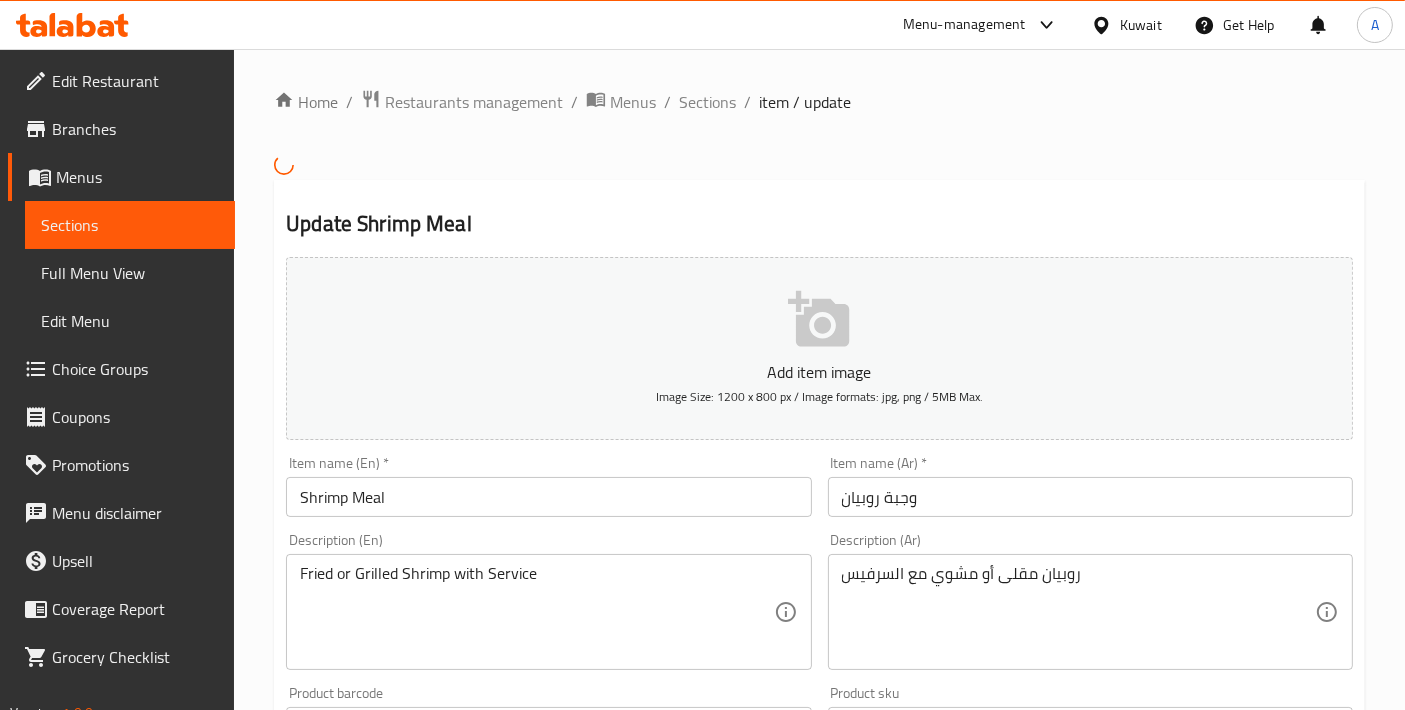 type on "إختيارك من:" 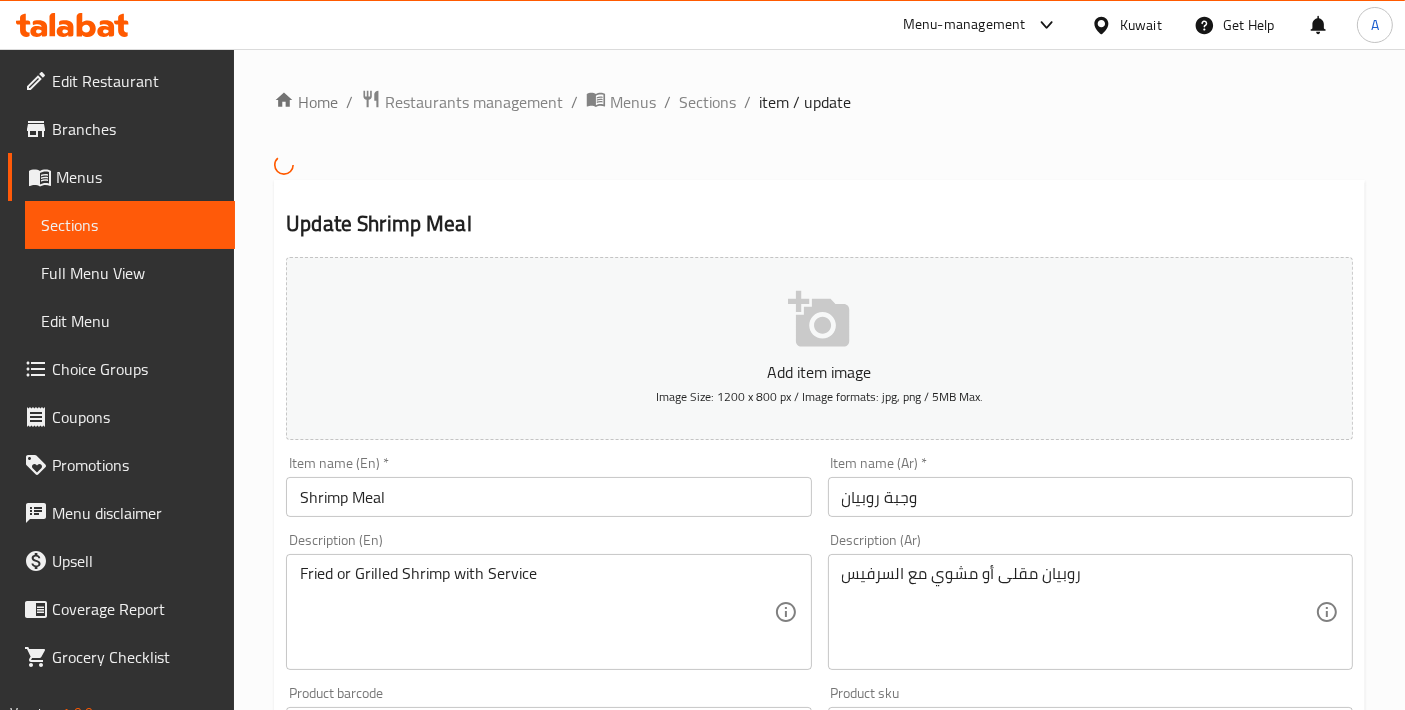 type on "1" 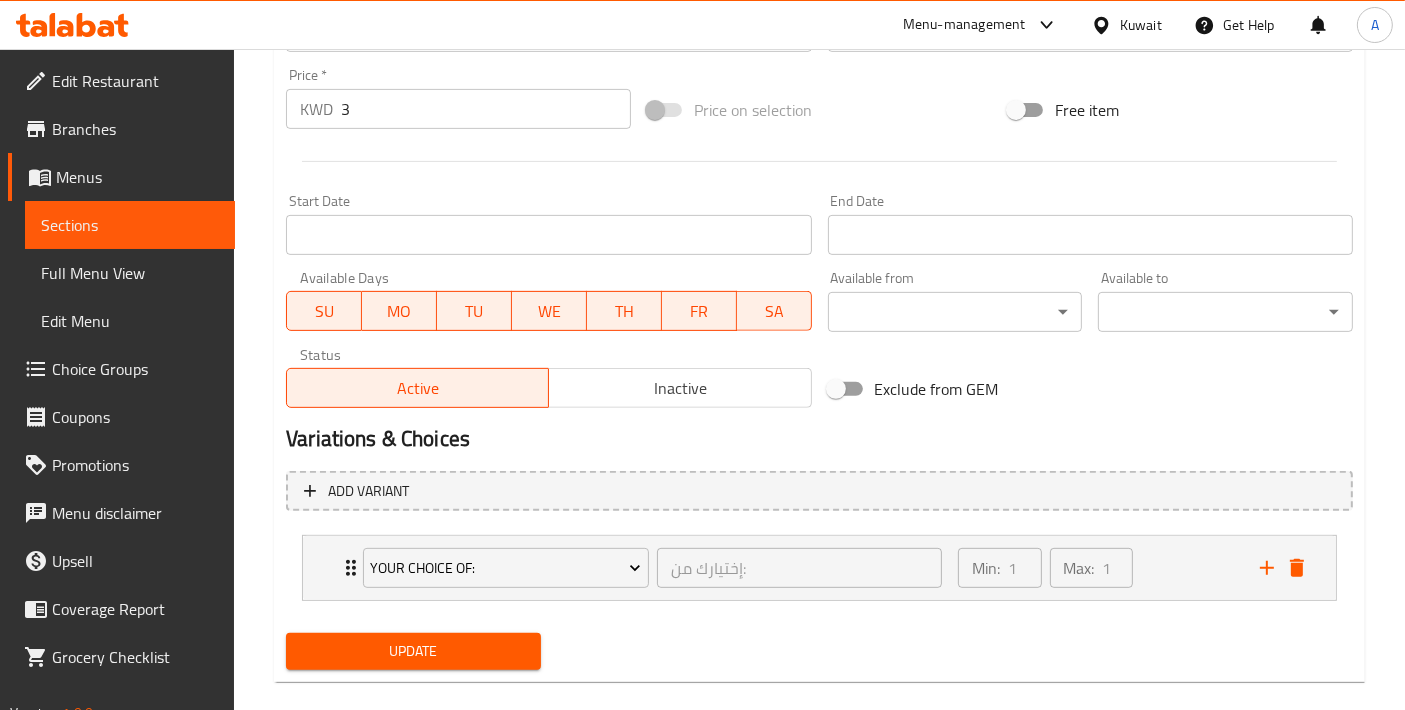scroll, scrollTop: 732, scrollLeft: 0, axis: vertical 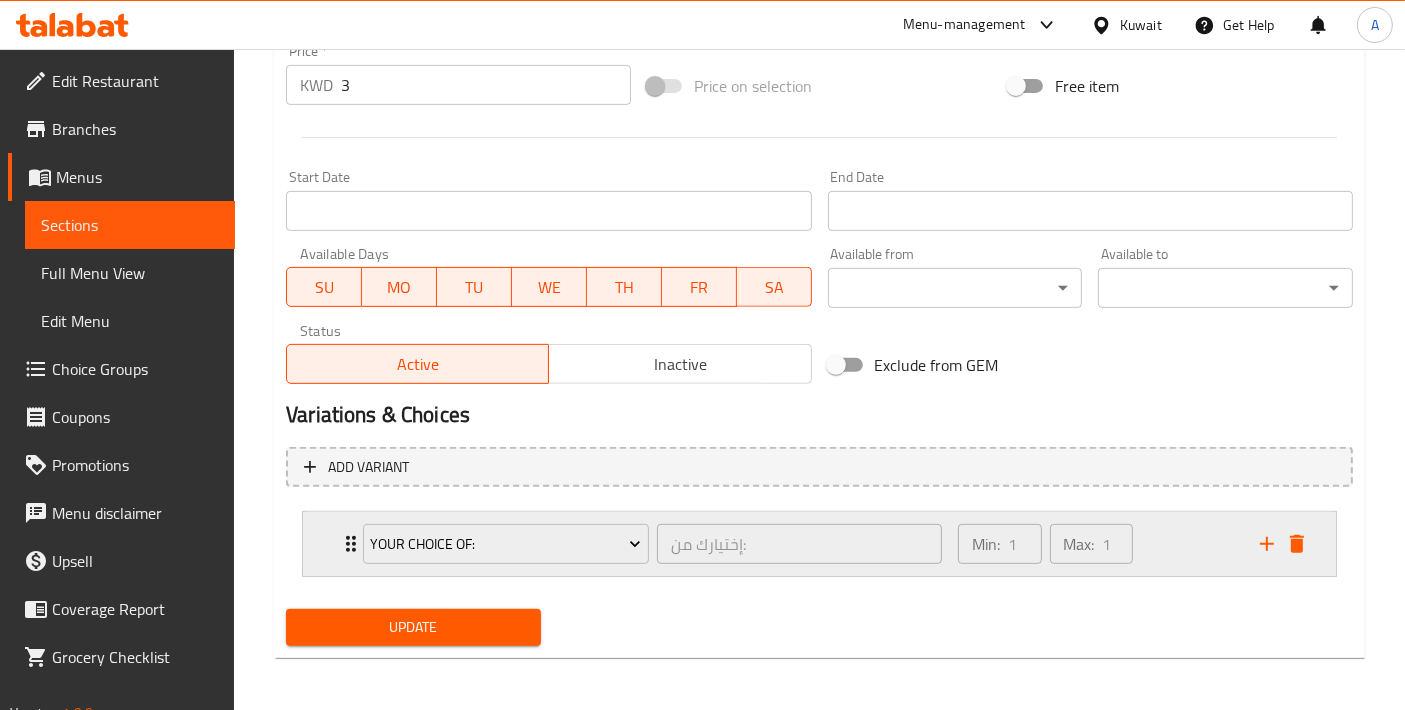click on "Your Choice Of: إختيارك من: ​ Min: 1 ​ Max: 1 ​" at bounding box center [819, 544] 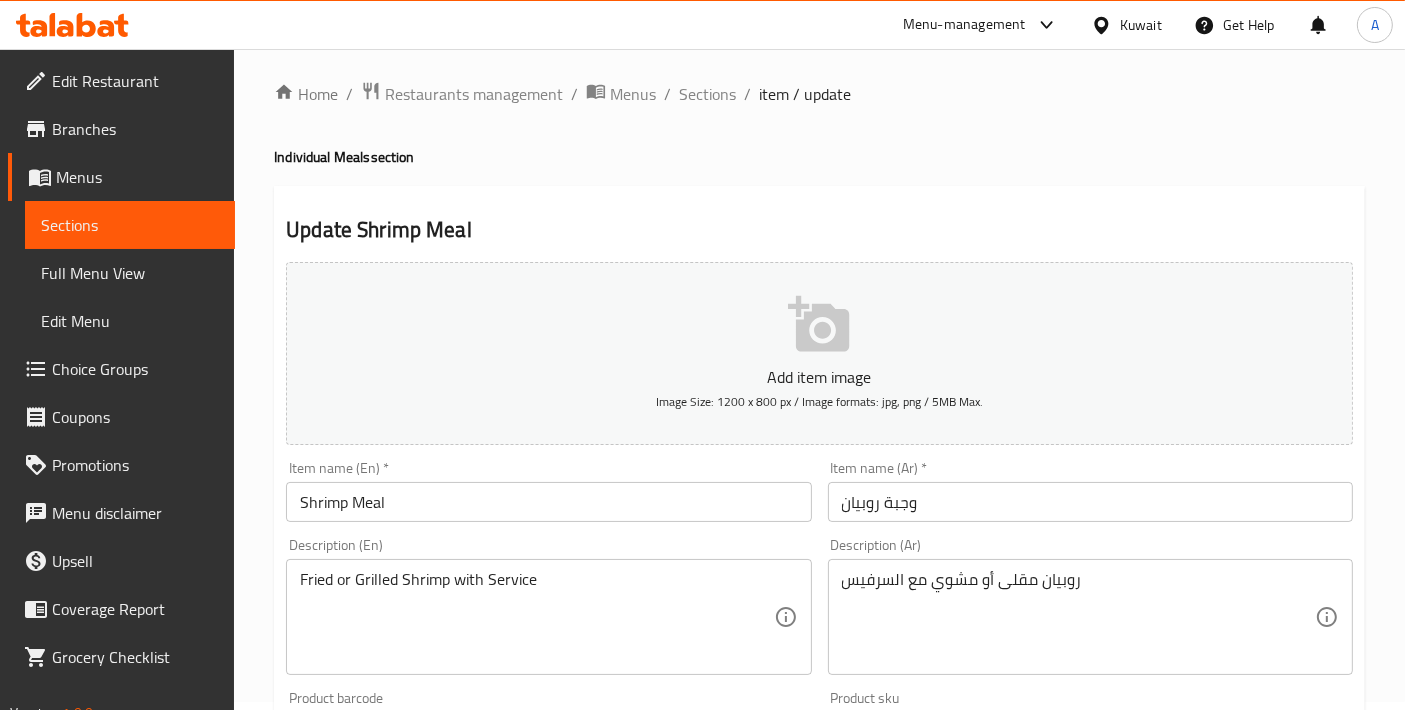 scroll, scrollTop: 0, scrollLeft: 0, axis: both 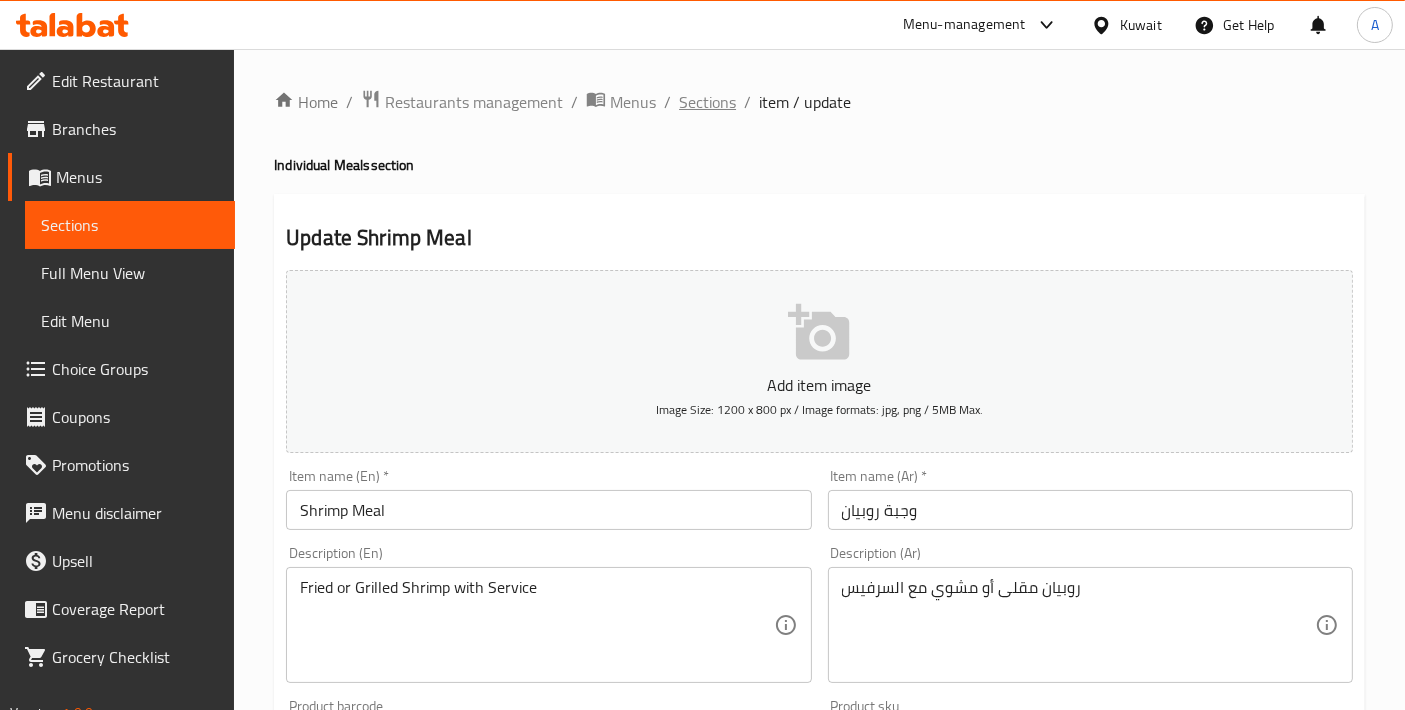 click on "Sections" at bounding box center [707, 102] 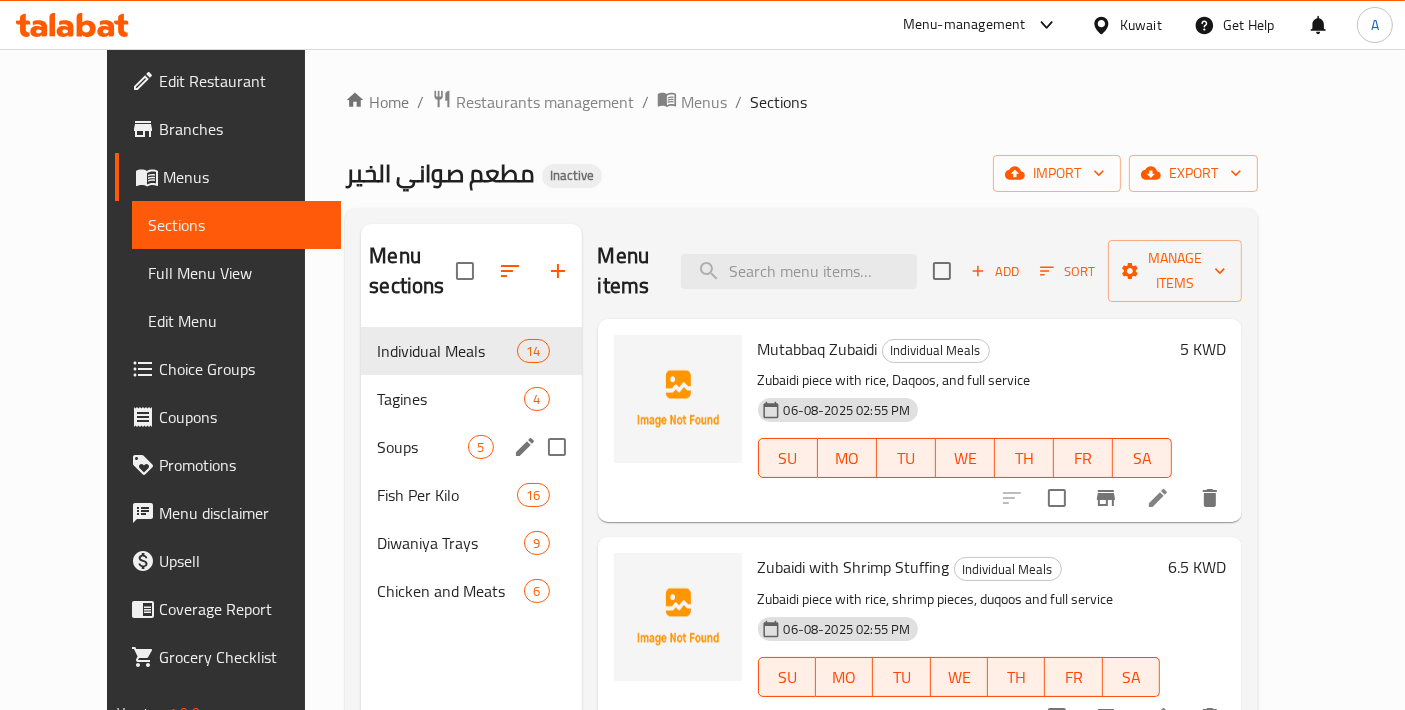 click on "Fish Per Kilo" at bounding box center [447, 495] 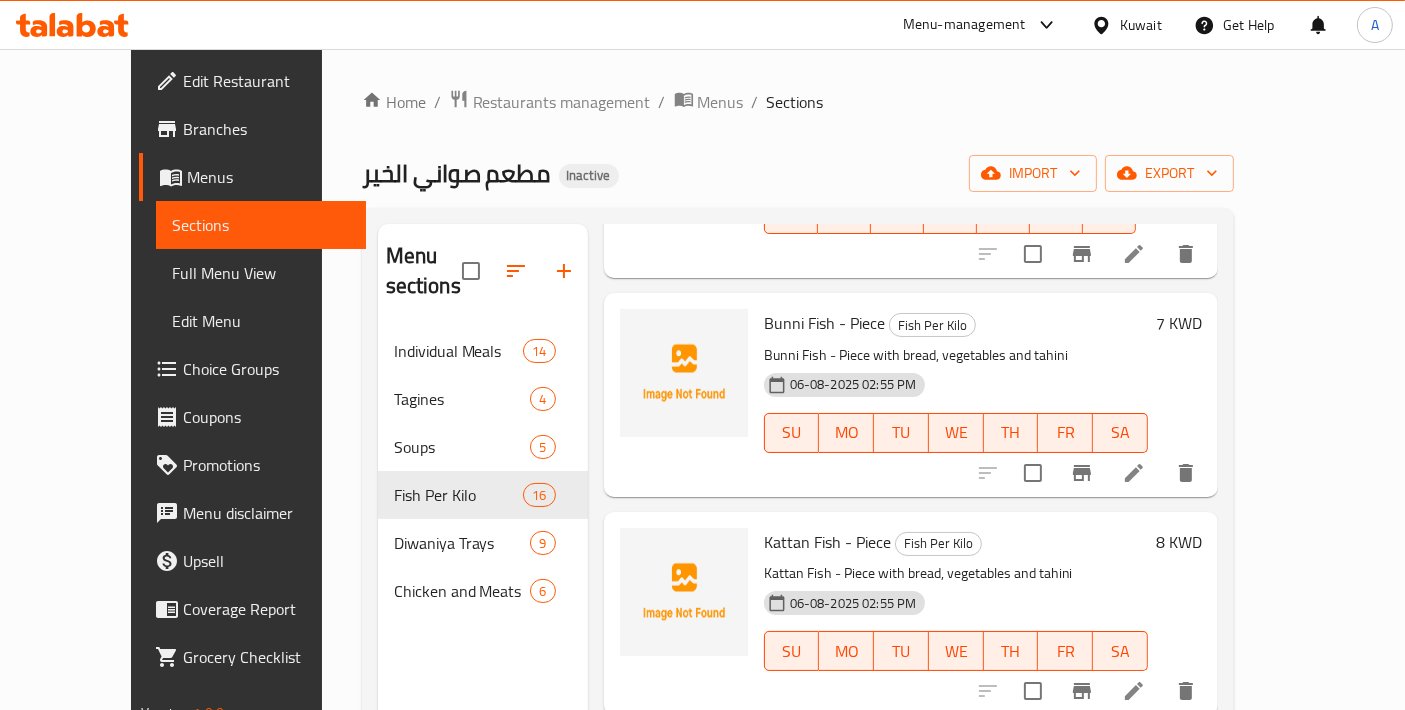 scroll, scrollTop: 1777, scrollLeft: 0, axis: vertical 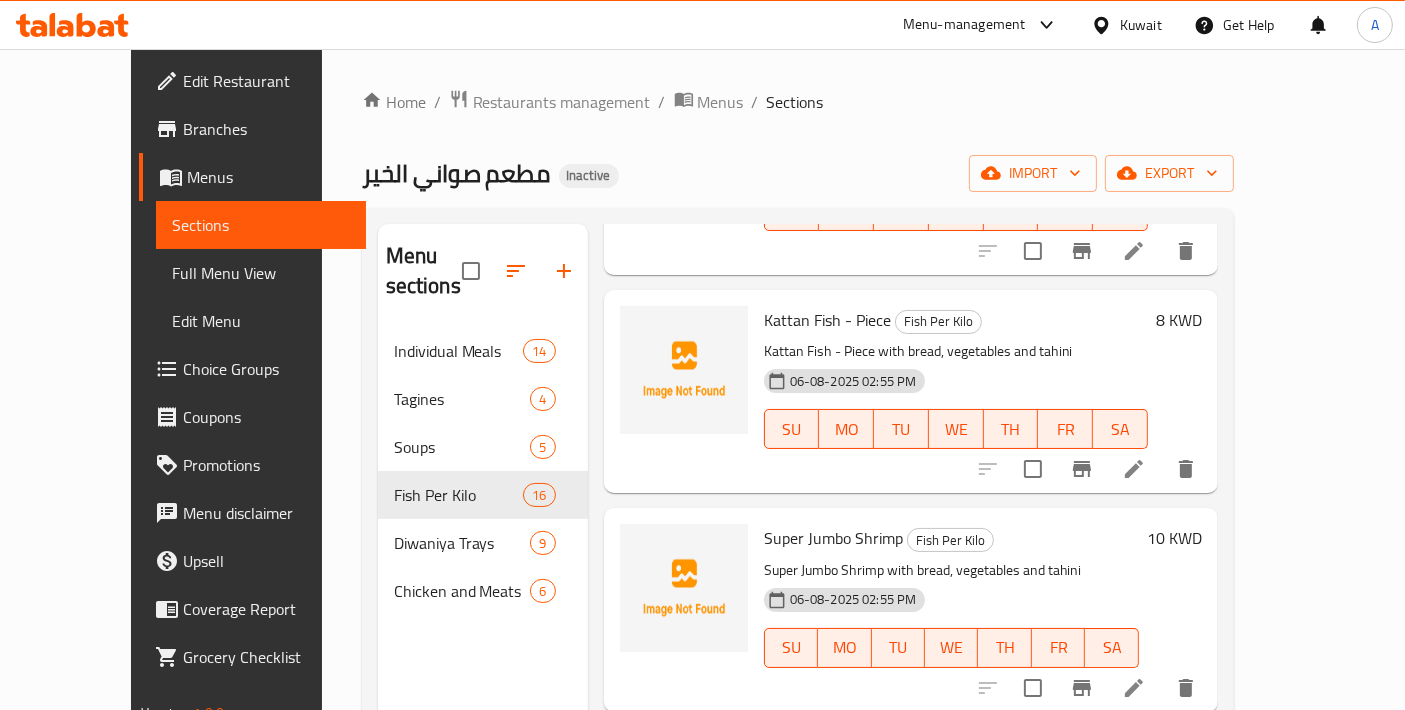 click at bounding box center [1134, 469] 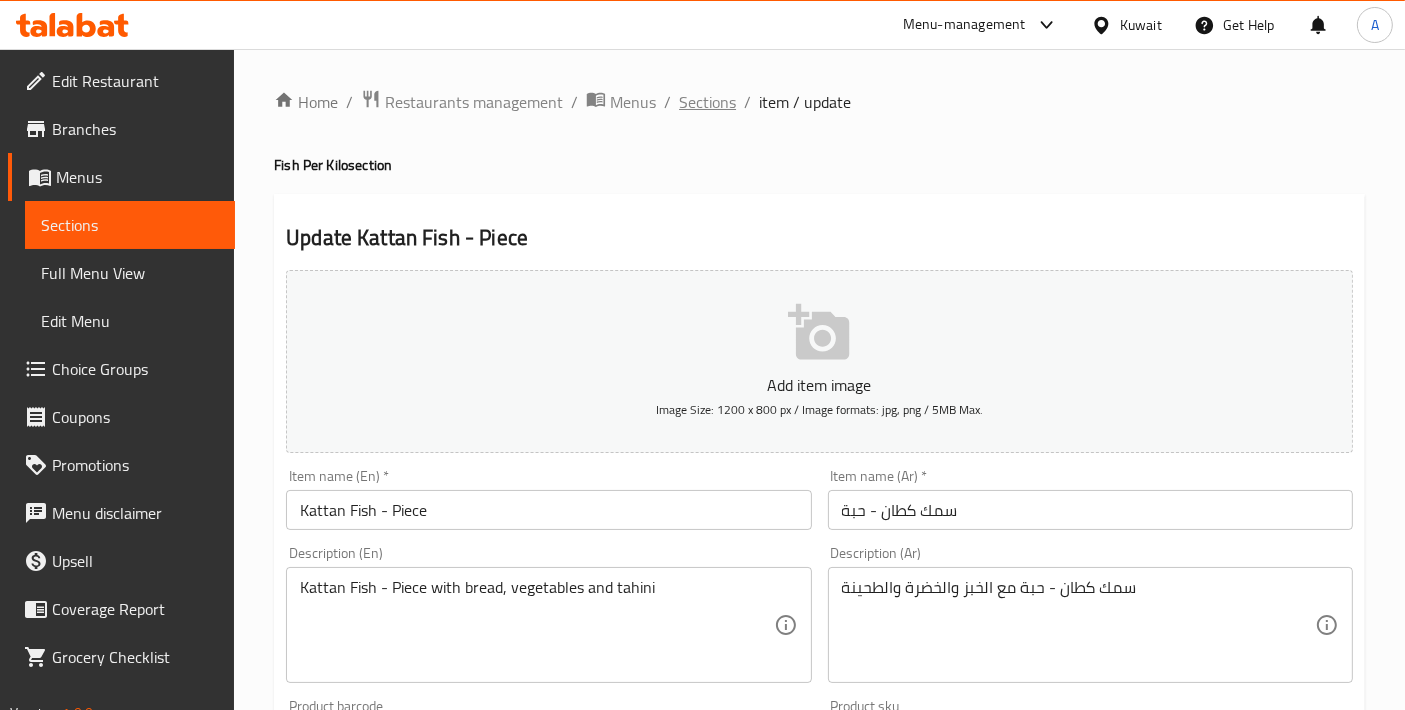 click on "Sections" at bounding box center [707, 102] 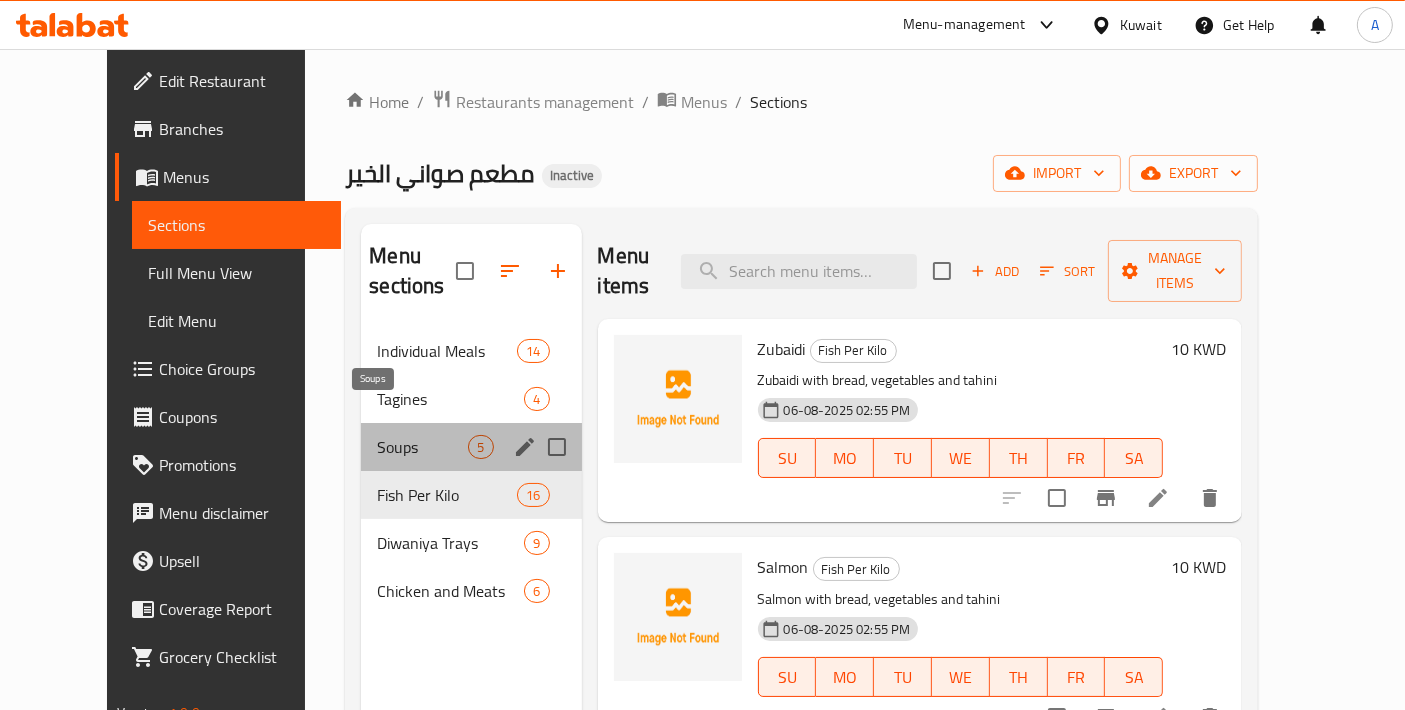 click on "Soups" at bounding box center (422, 447) 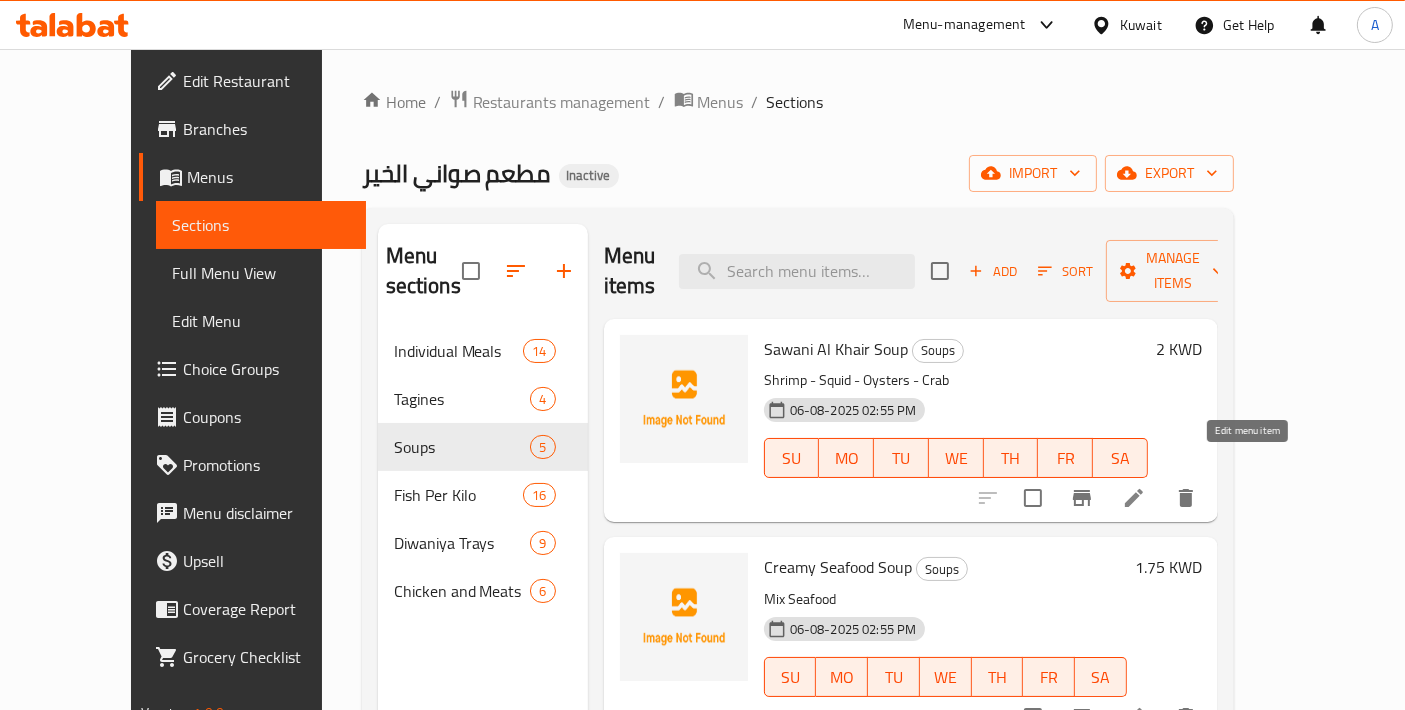 click 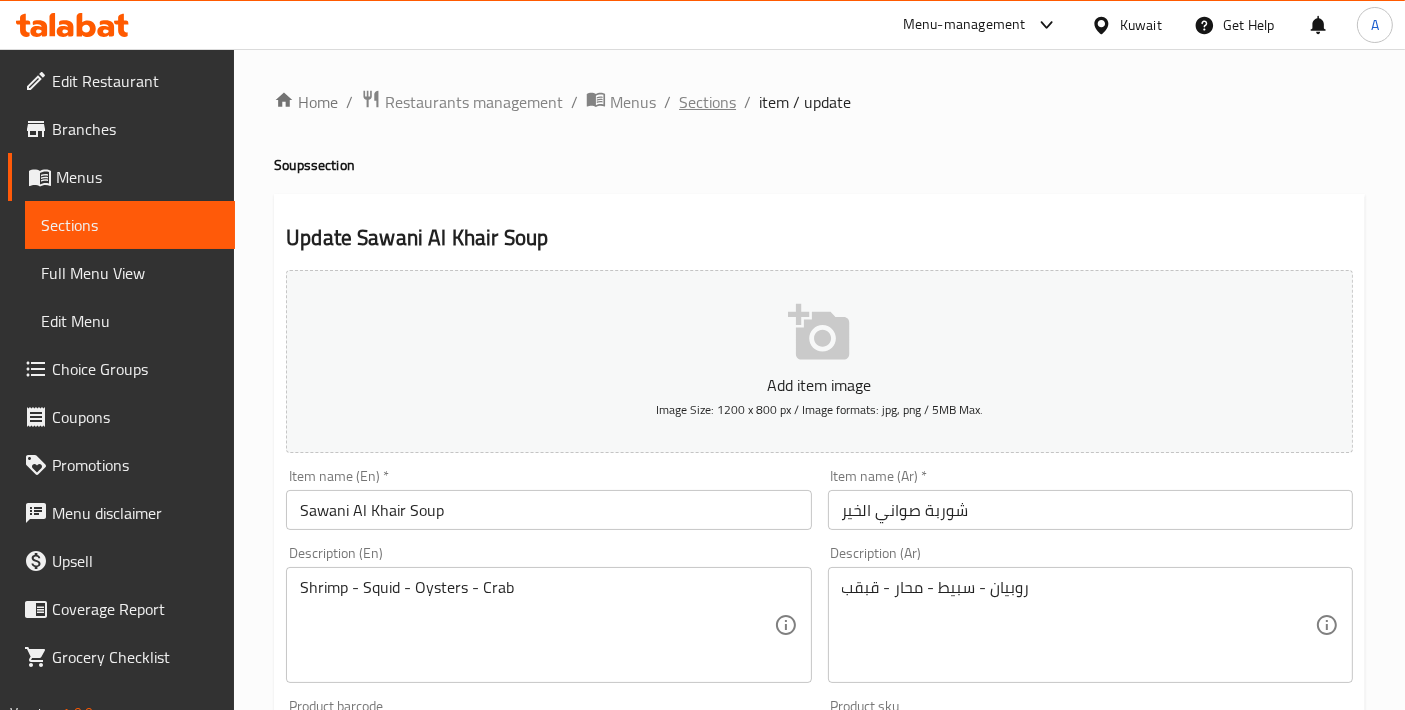 click on "Sections" at bounding box center [707, 102] 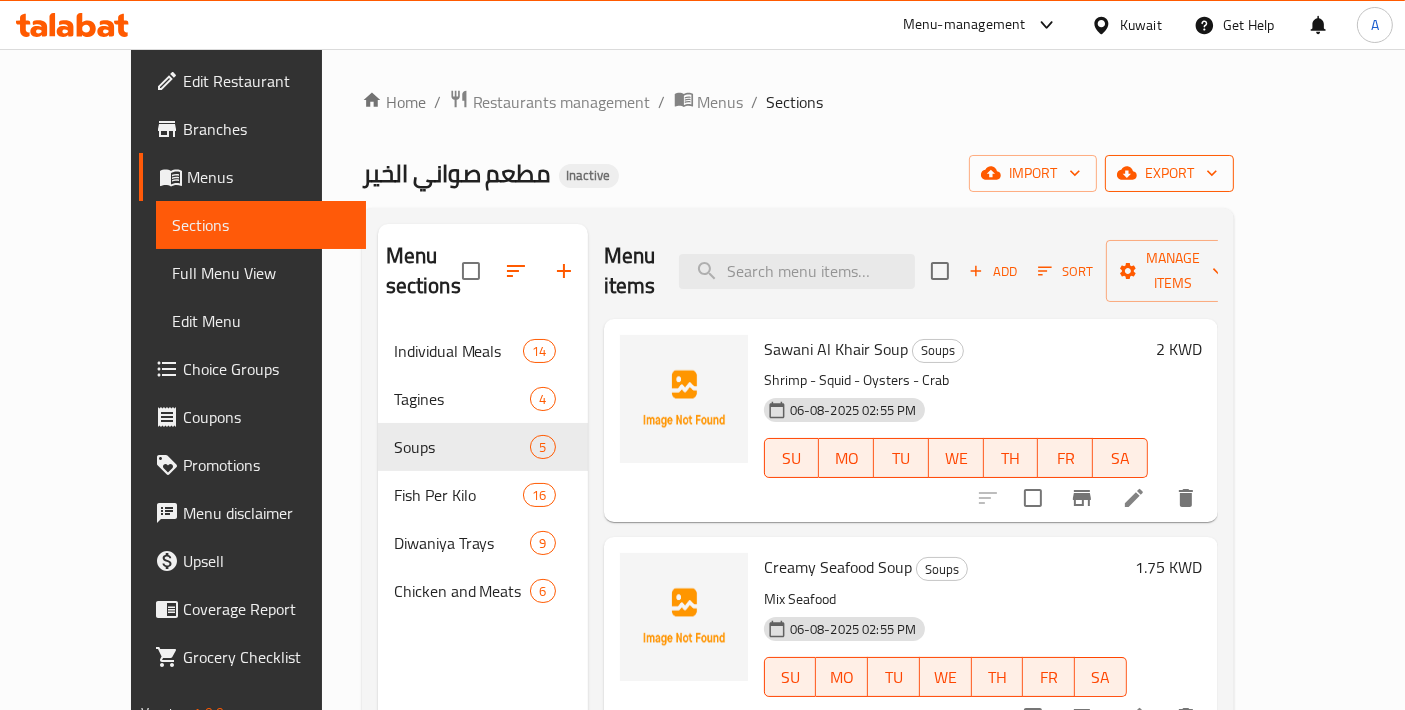 click 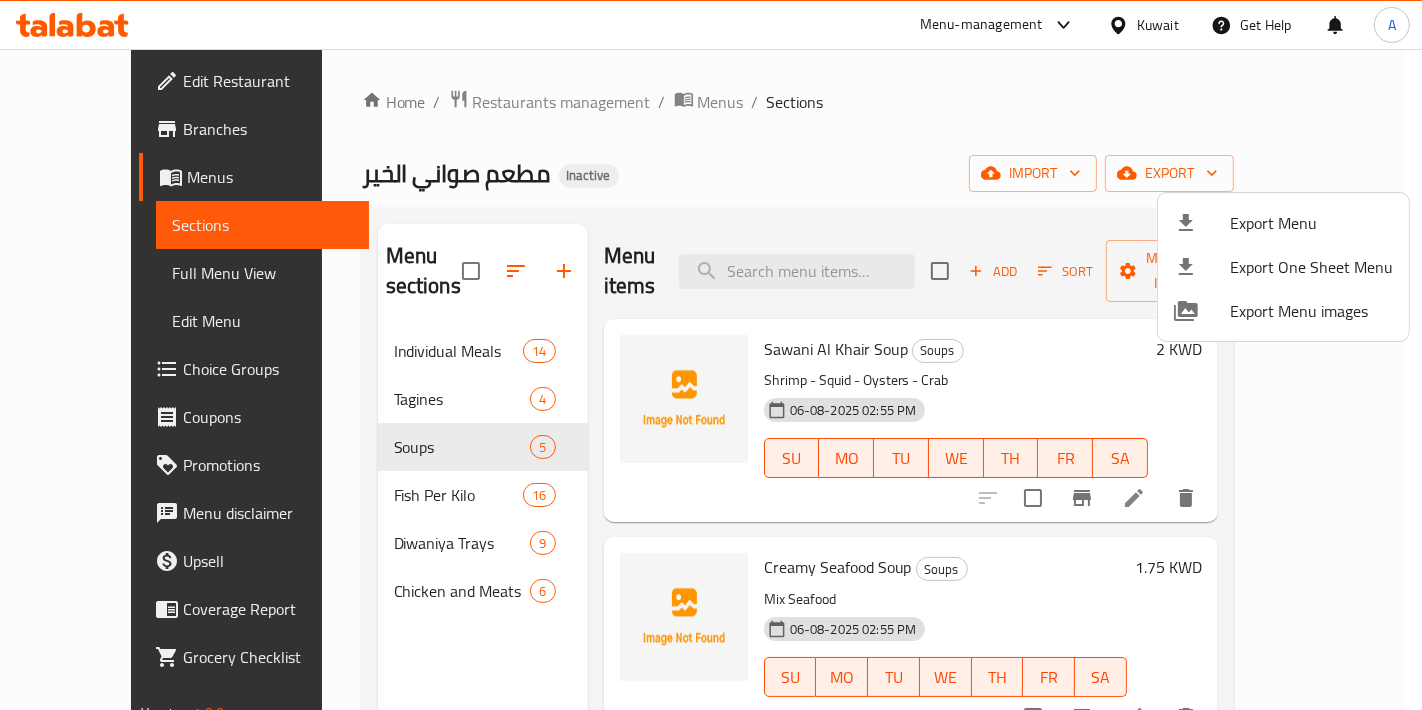 click on "Export Menu" at bounding box center (1283, 223) 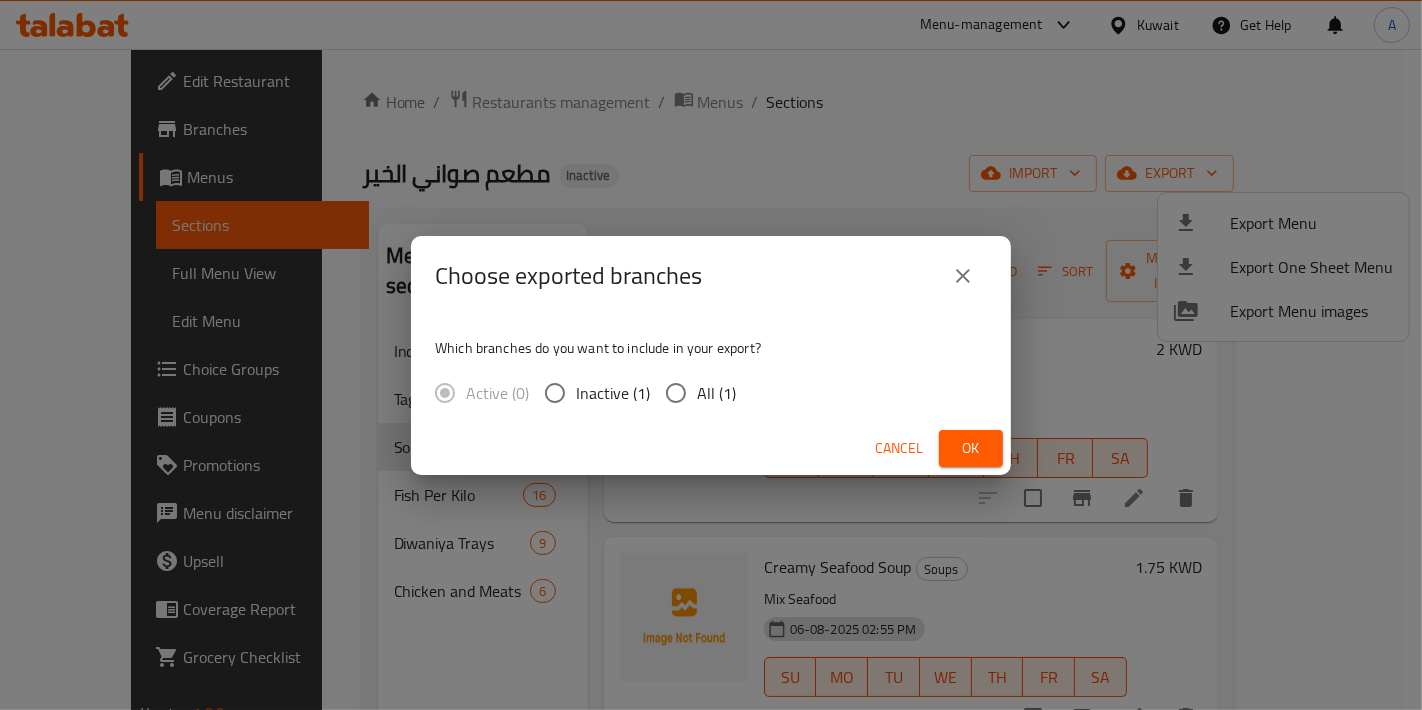 click on "All (1)" at bounding box center [676, 393] 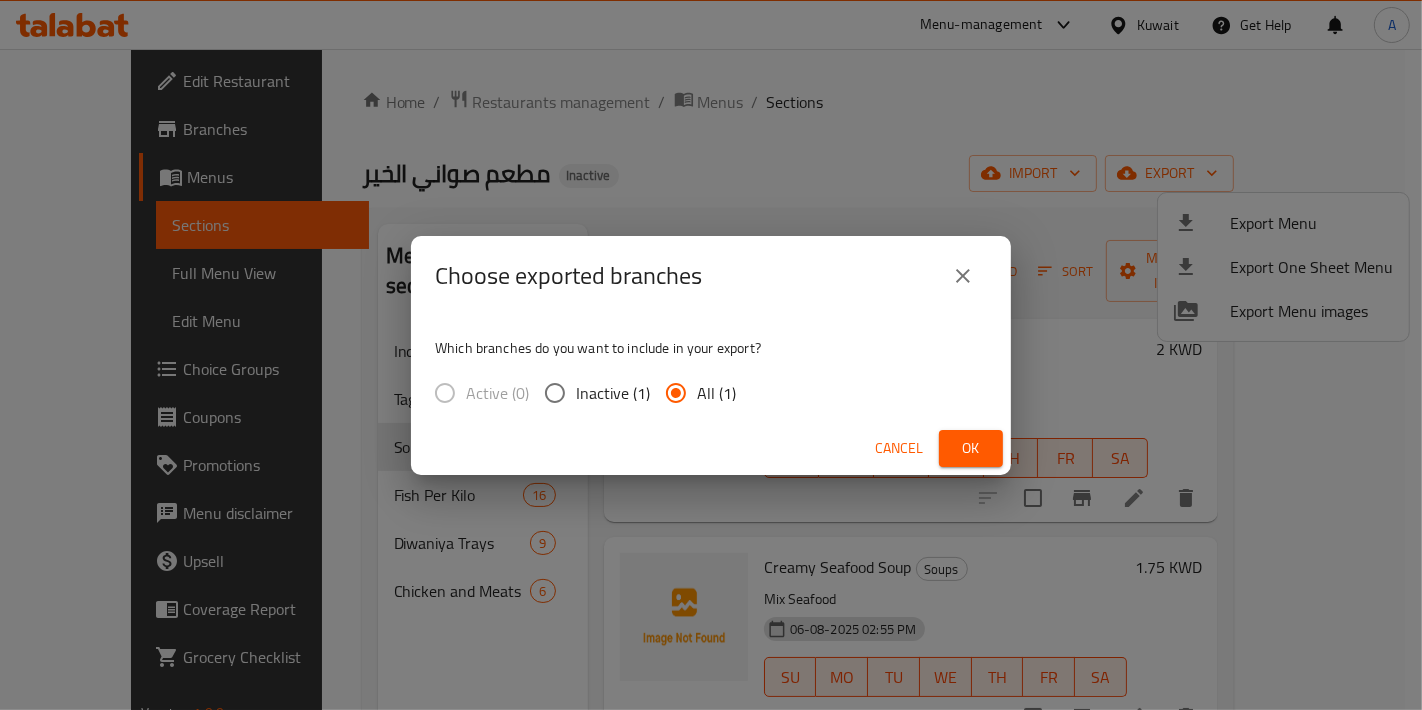 click on "Ok" at bounding box center [971, 448] 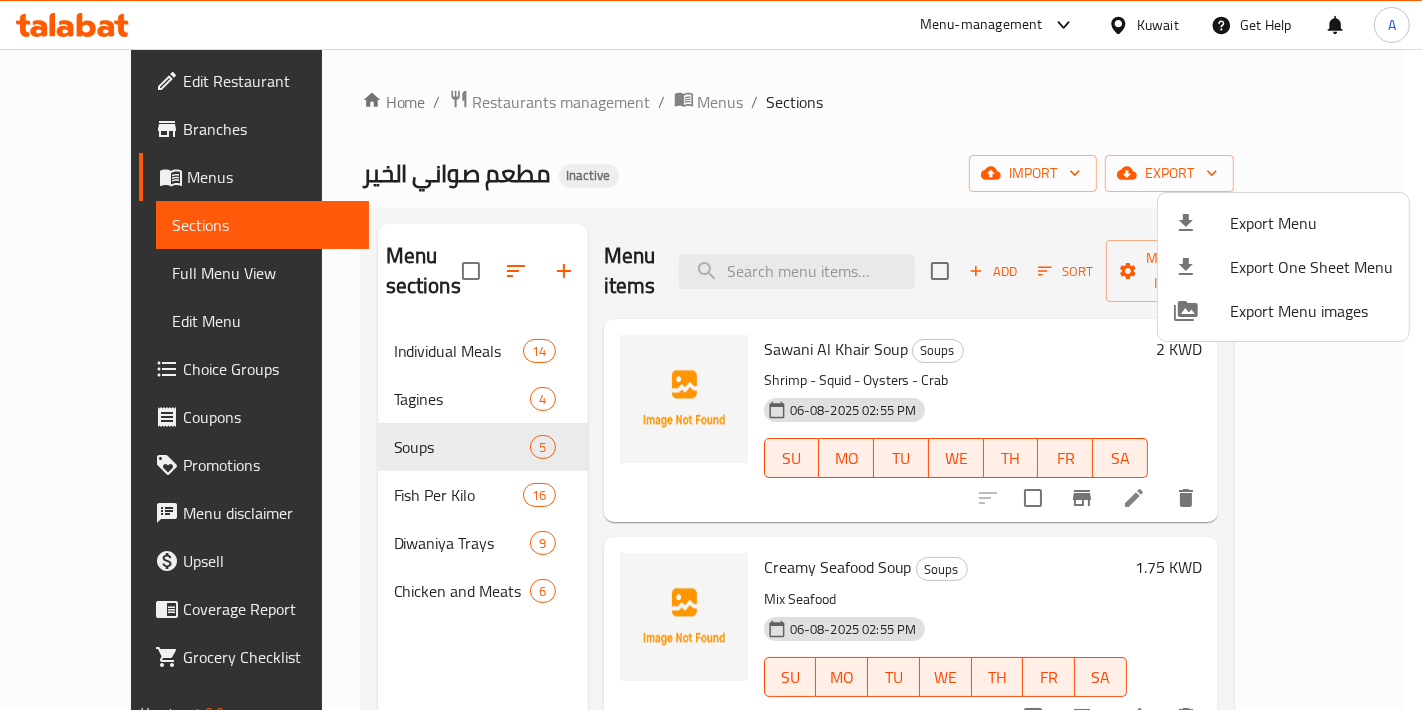 click at bounding box center (711, 355) 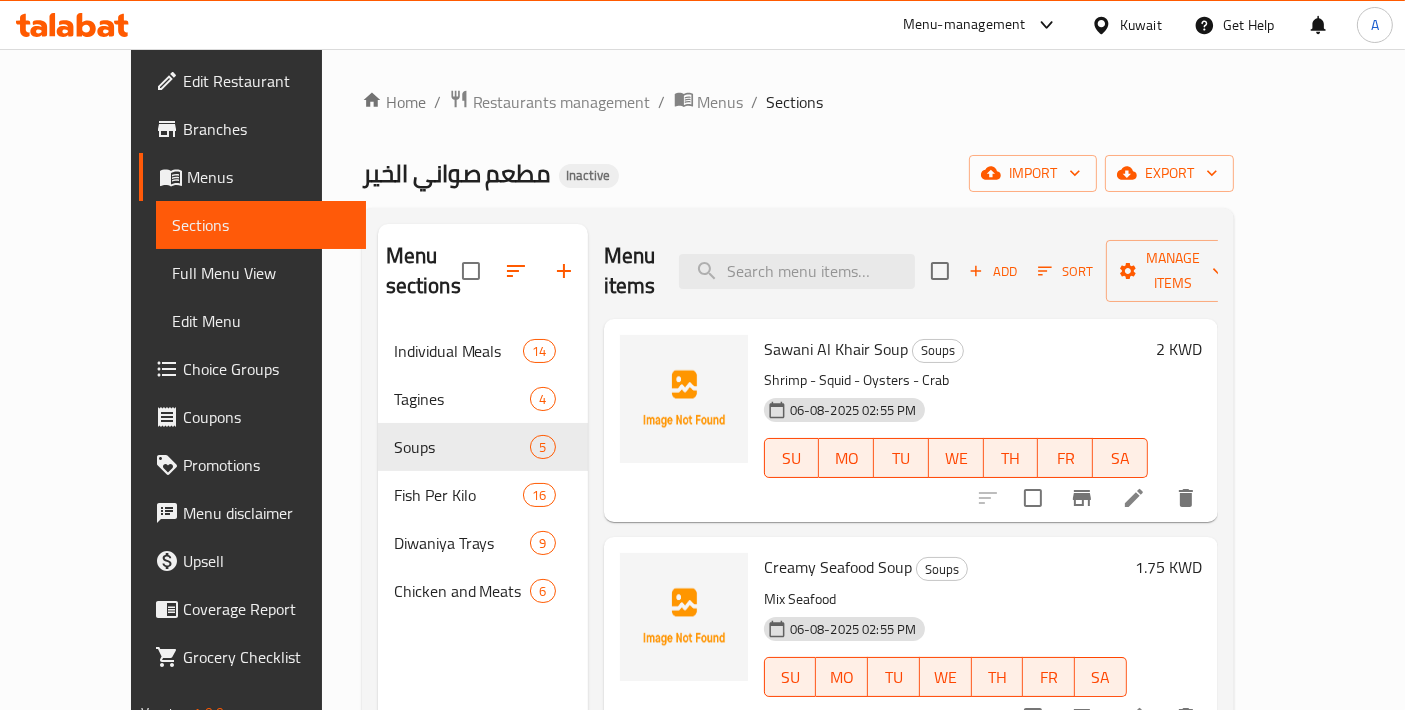 click on "Full Menu View" at bounding box center [261, 273] 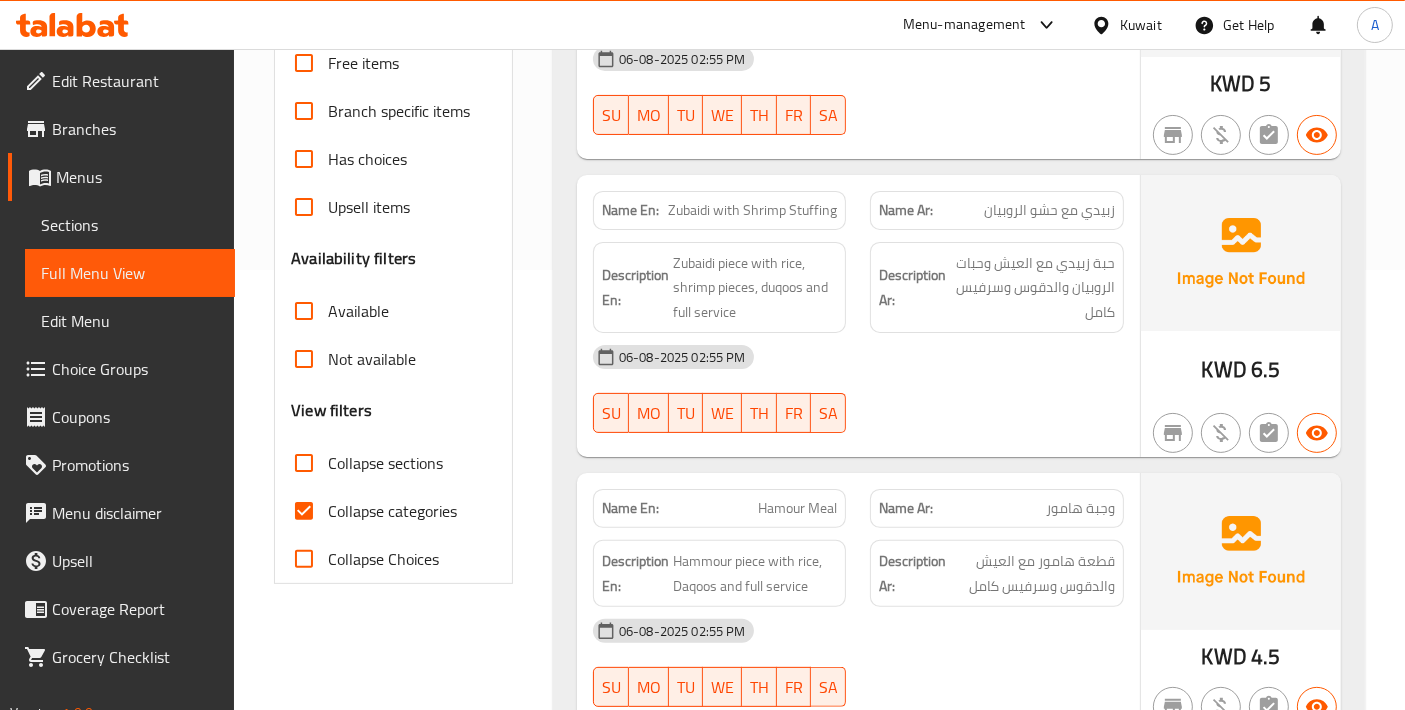 scroll, scrollTop: 444, scrollLeft: 0, axis: vertical 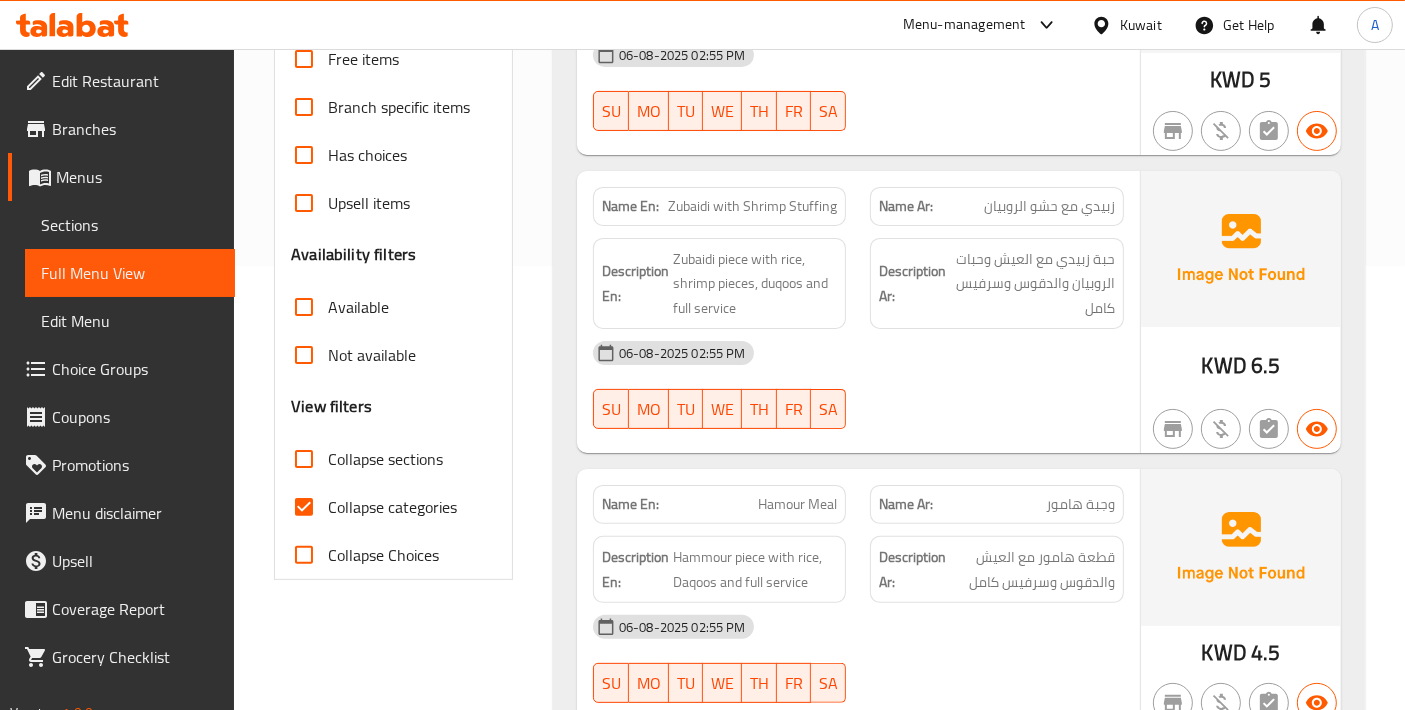 click on "Collapse categories" at bounding box center [304, 507] 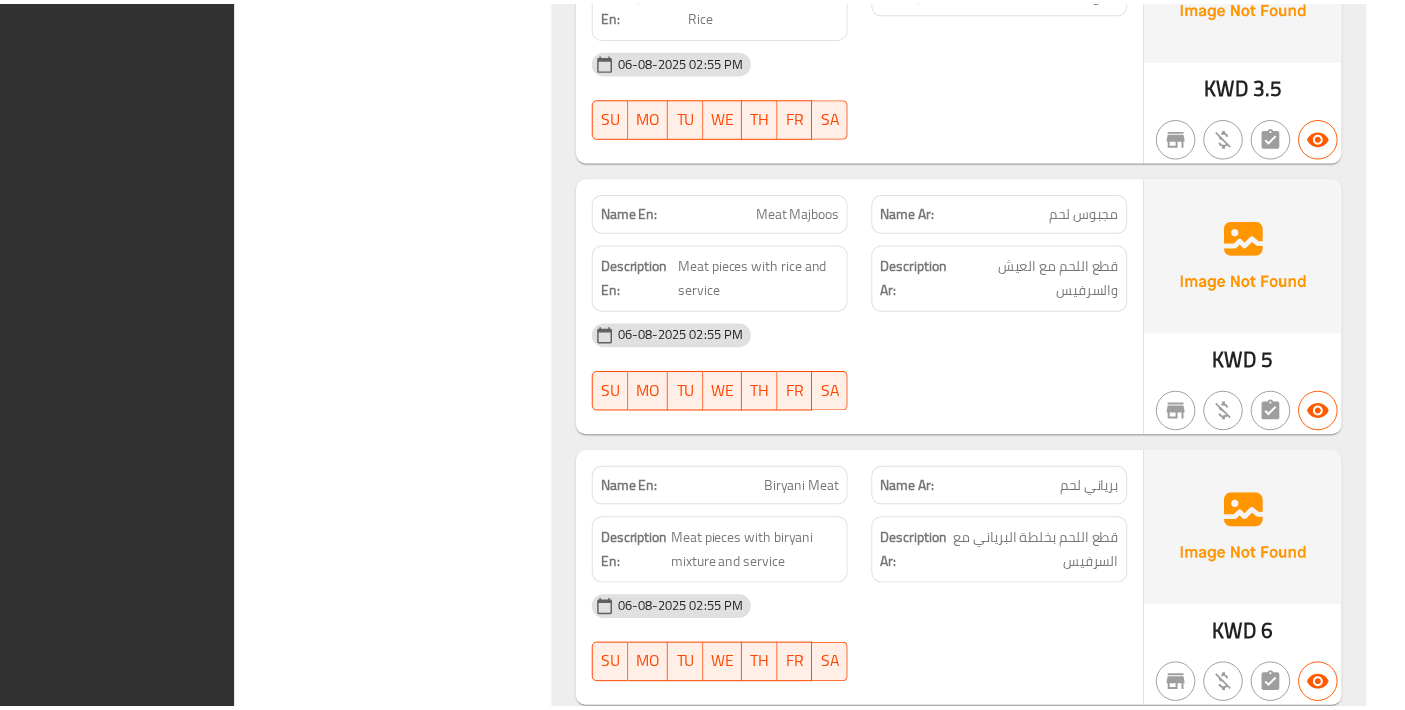 scroll, scrollTop: 15537, scrollLeft: 0, axis: vertical 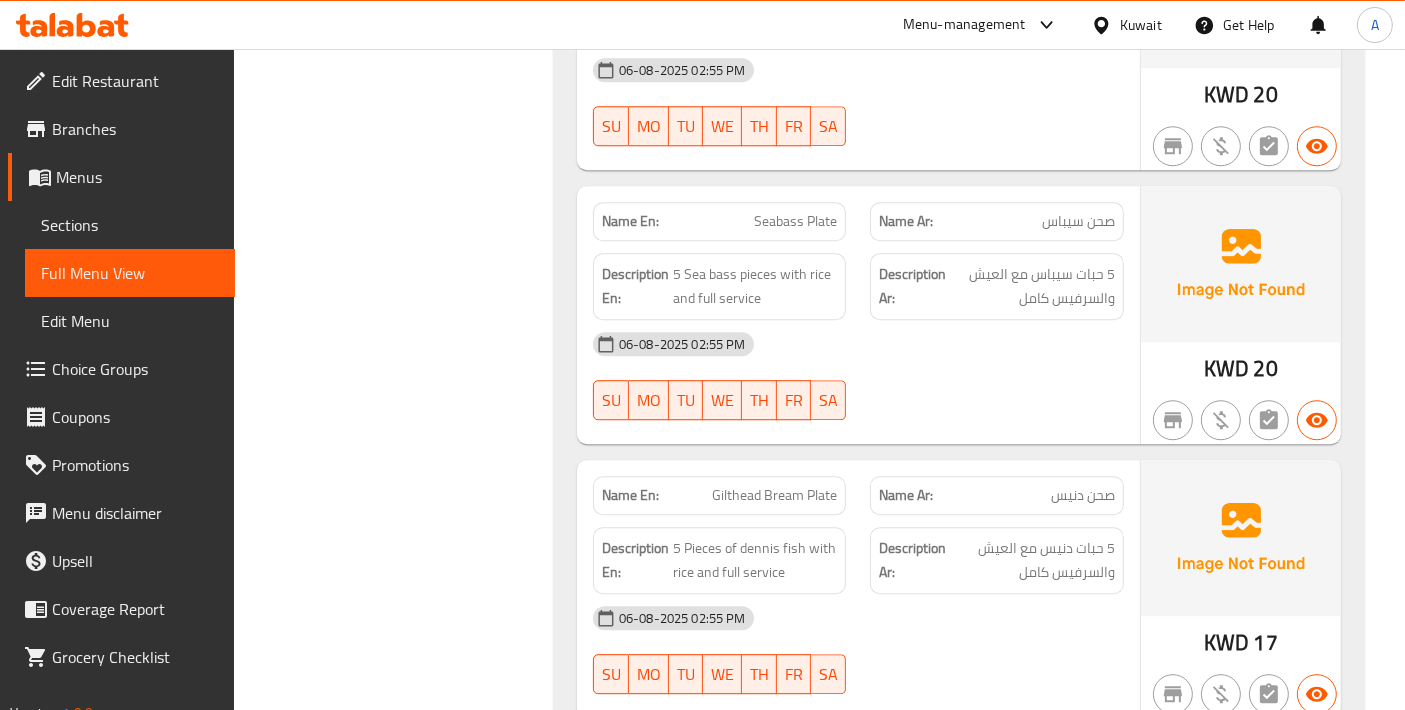 click on "Gilthead Bream Plate" at bounding box center (752, -11303) 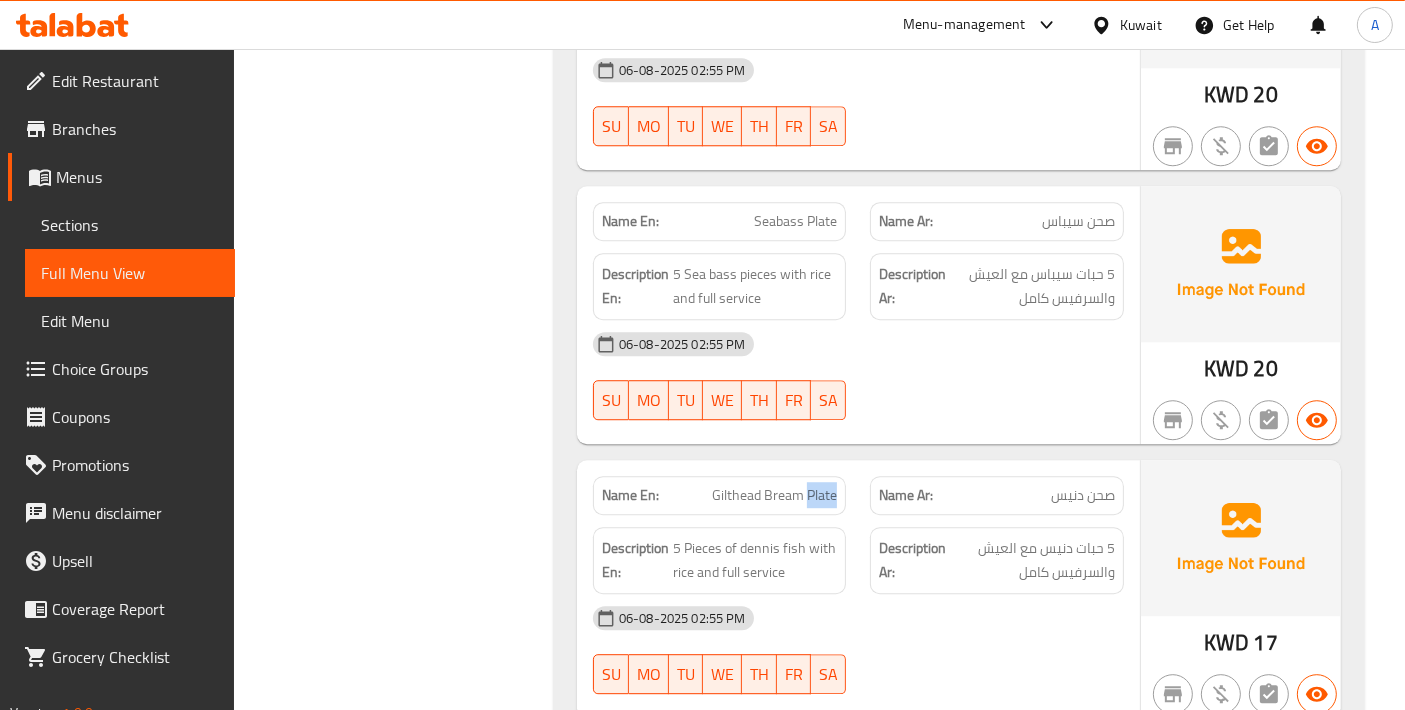 click on "Gilthead Bream Plate" at bounding box center (752, -11303) 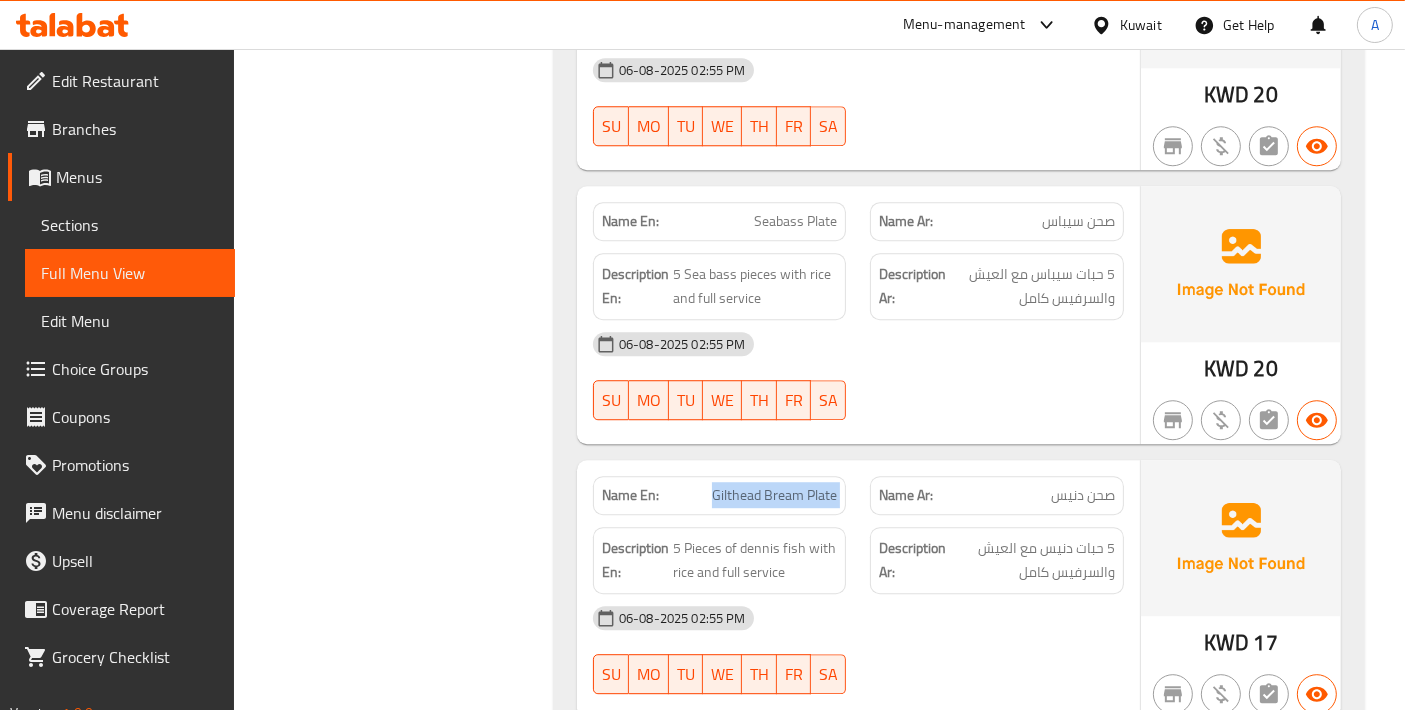 click on "Gilthead Bream Plate" at bounding box center (752, -11303) 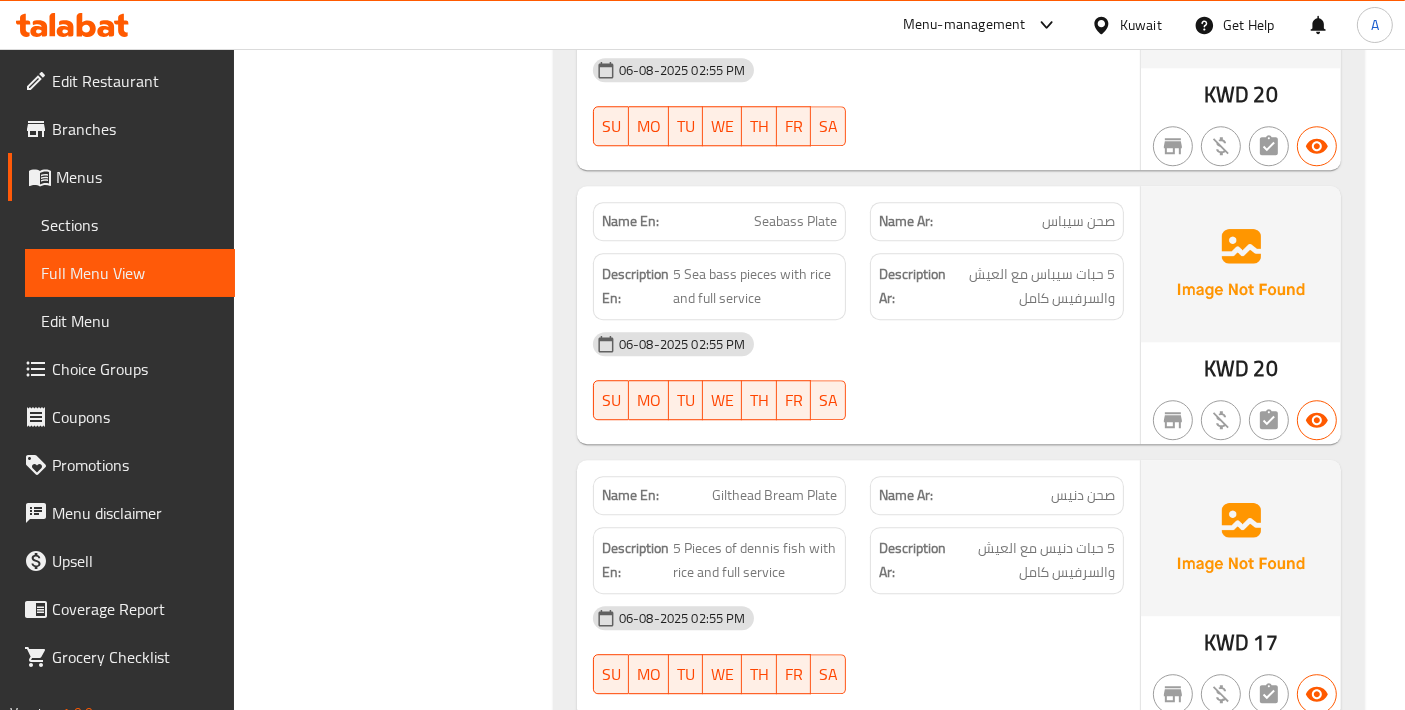 scroll, scrollTop: 2008, scrollLeft: 0, axis: vertical 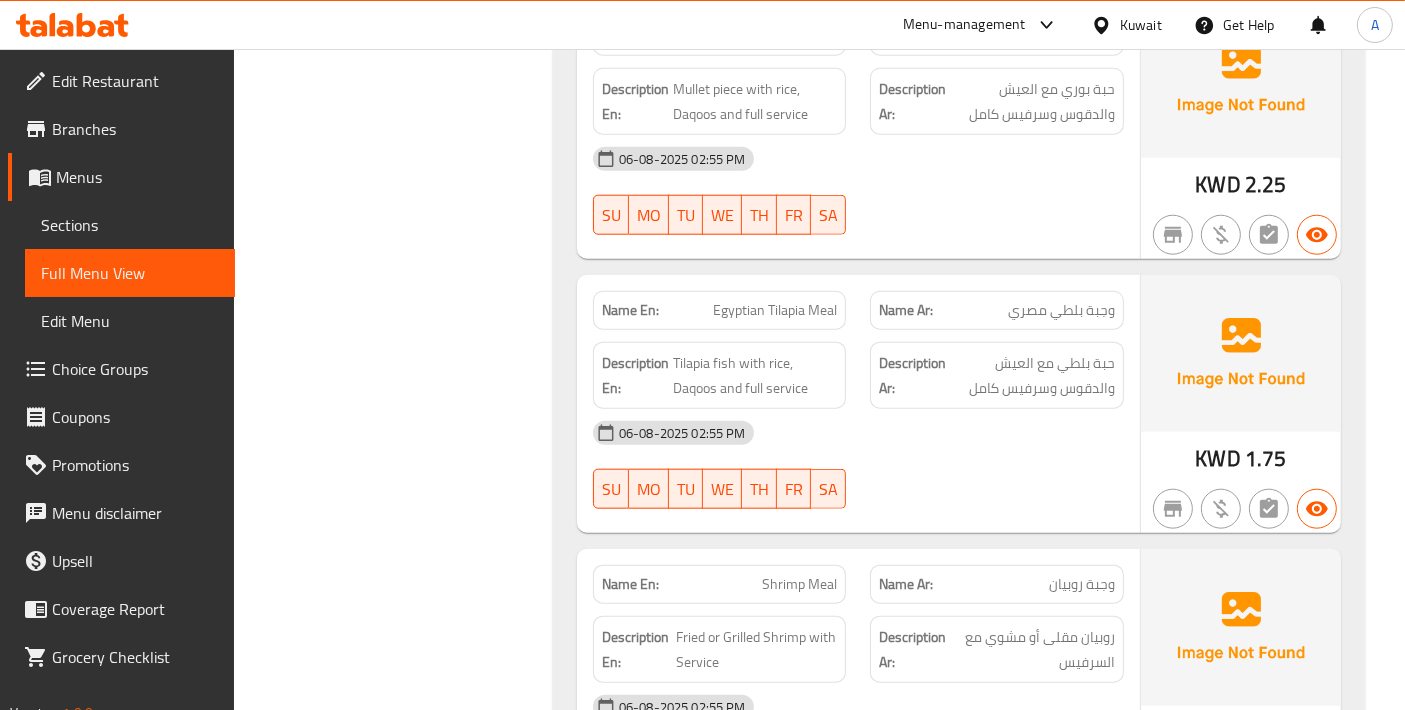 click on "Egyptian Tilapia Meal" at bounding box center [775, 310] 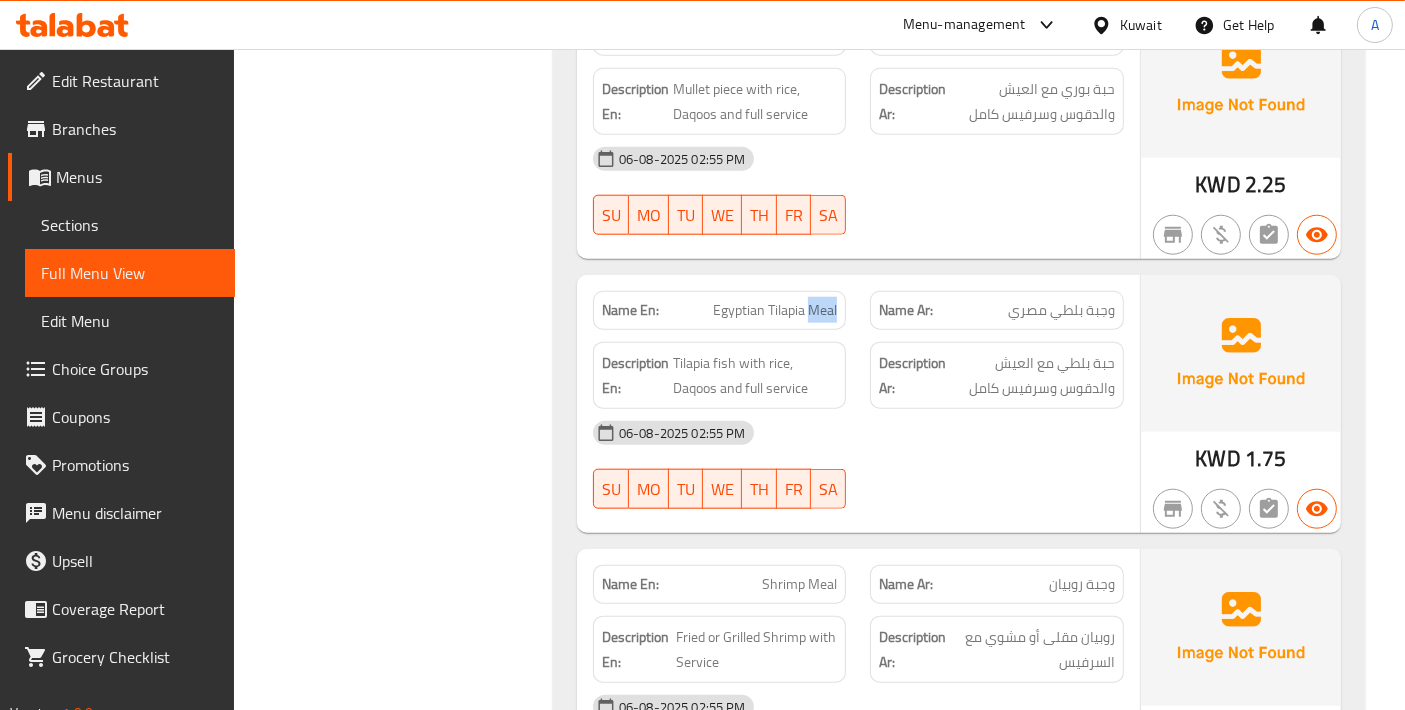 click on "Egyptian Tilapia Meal" at bounding box center (775, 310) 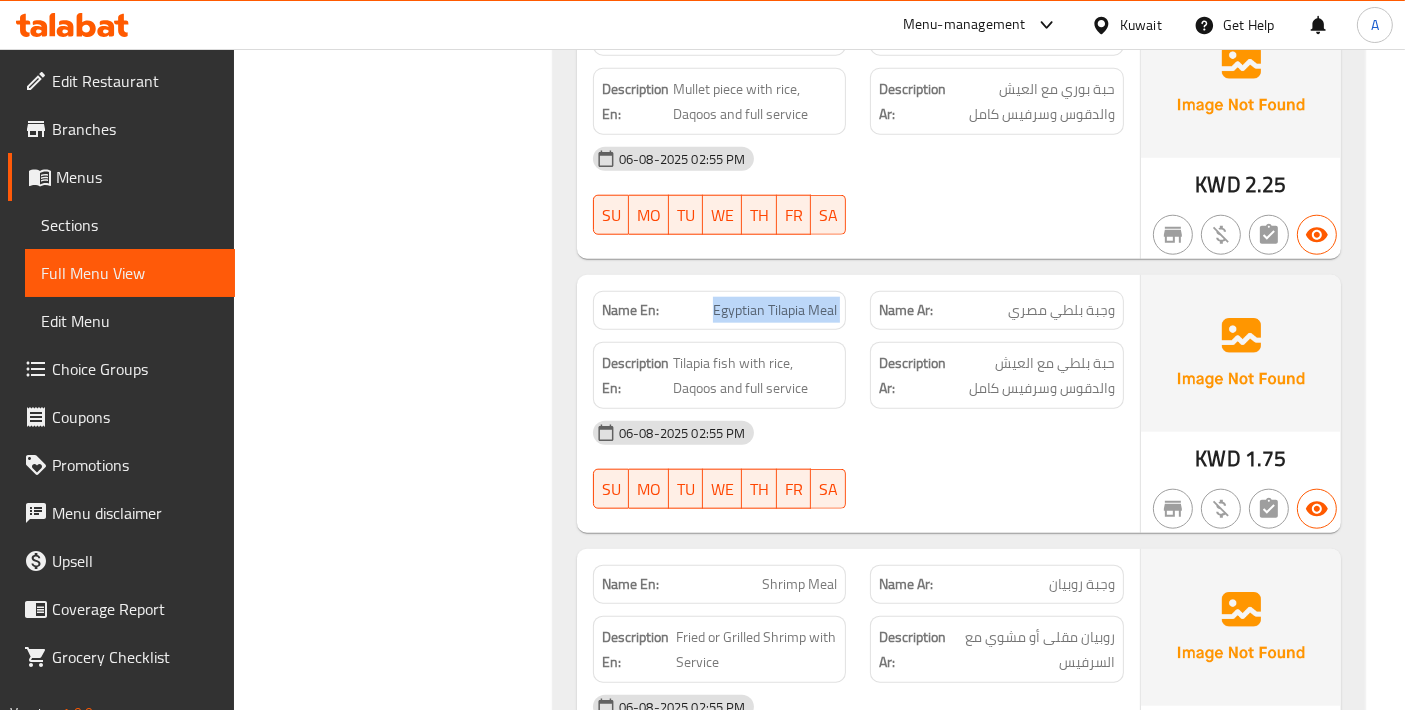 click on "Egyptian Tilapia Meal" at bounding box center (775, 310) 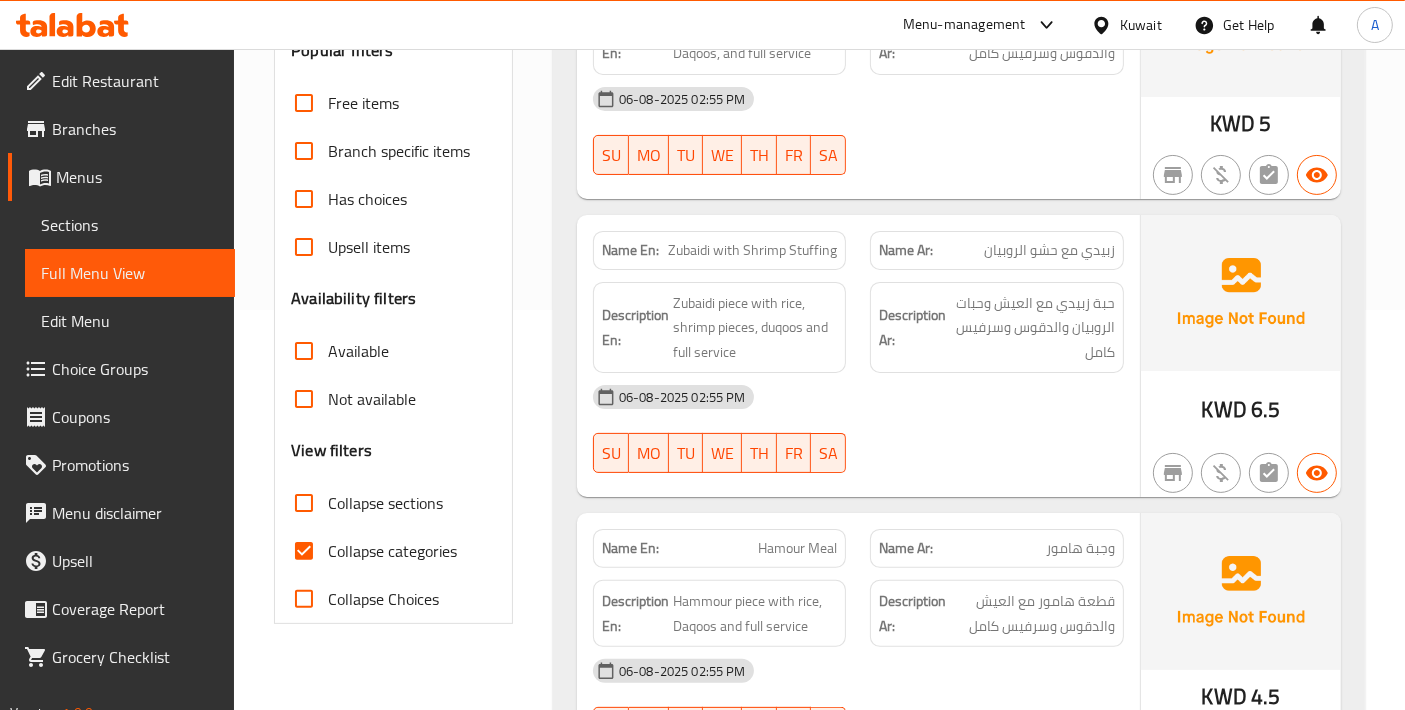 scroll, scrollTop: 444, scrollLeft: 0, axis: vertical 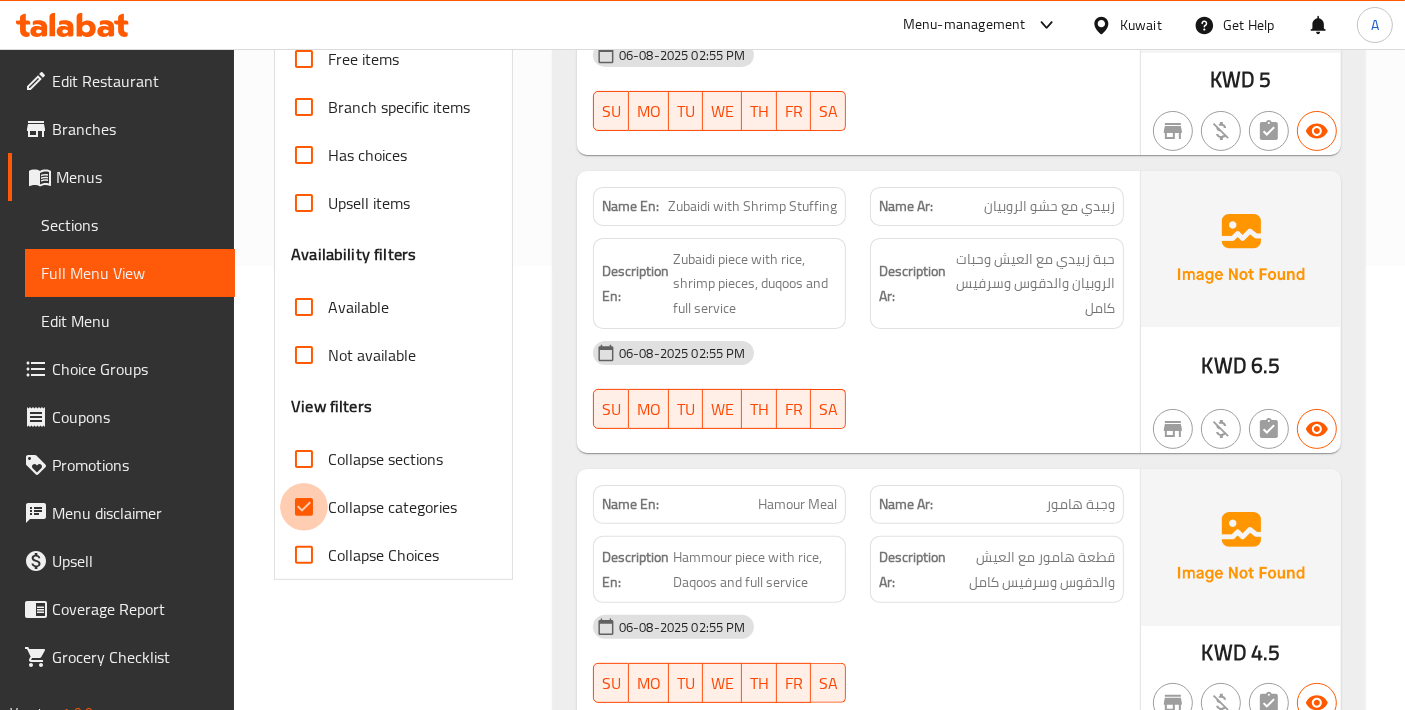 drag, startPoint x: 325, startPoint y: 510, endPoint x: 777, endPoint y: 291, distance: 502.2599 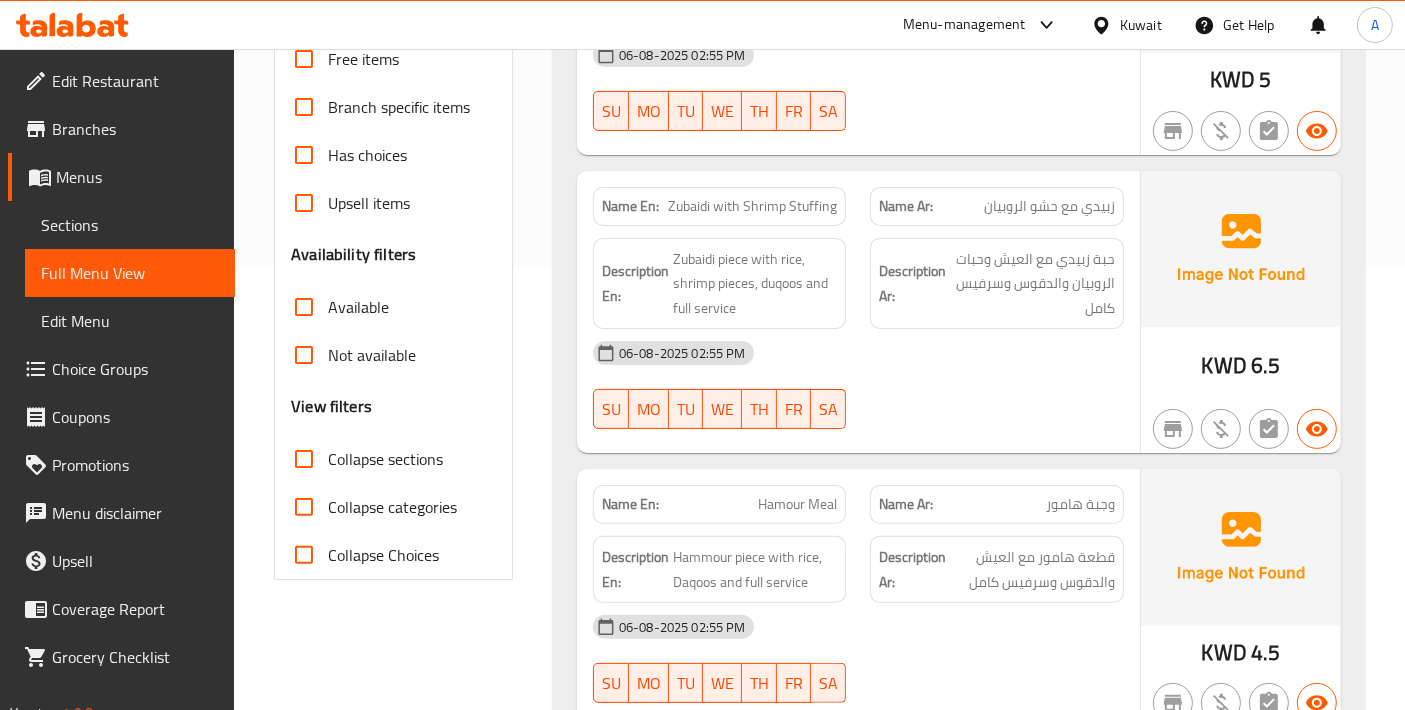 scroll, scrollTop: 0, scrollLeft: 0, axis: both 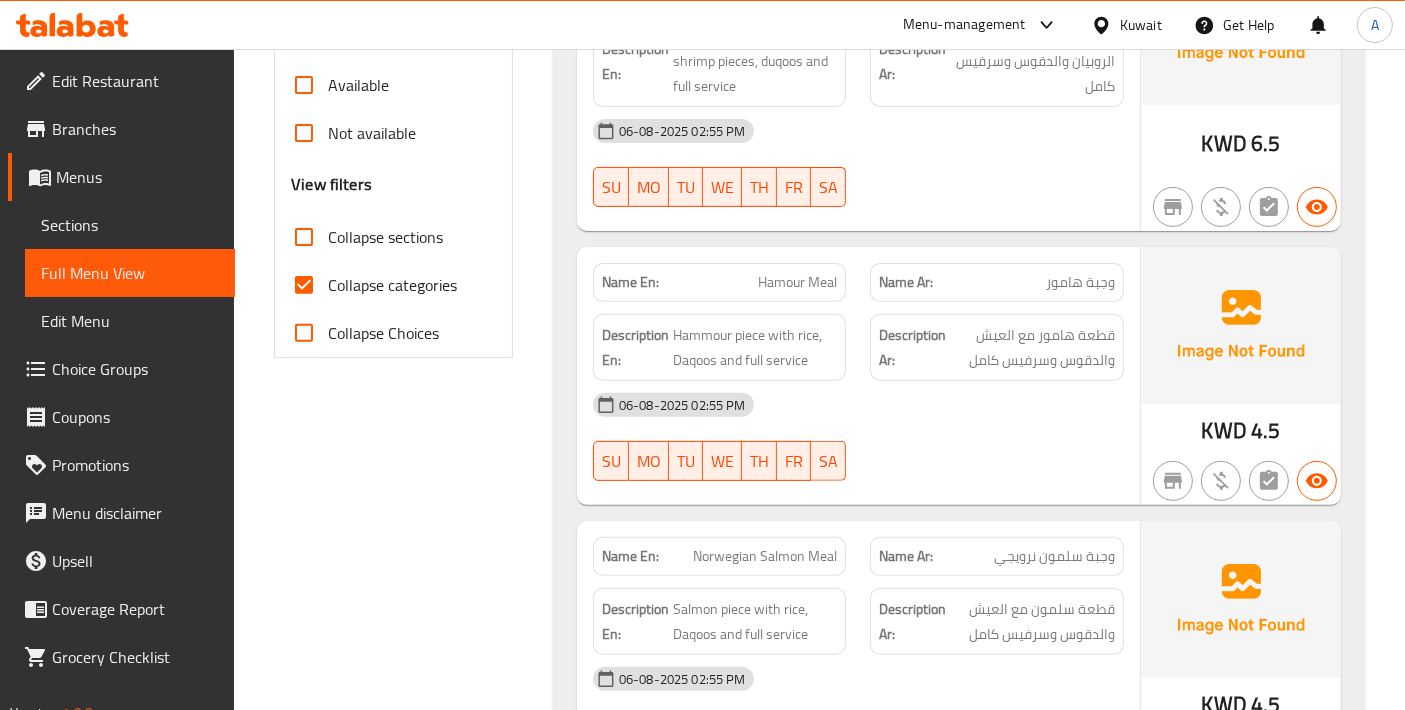 click on "Collapse categories" at bounding box center (304, 285) 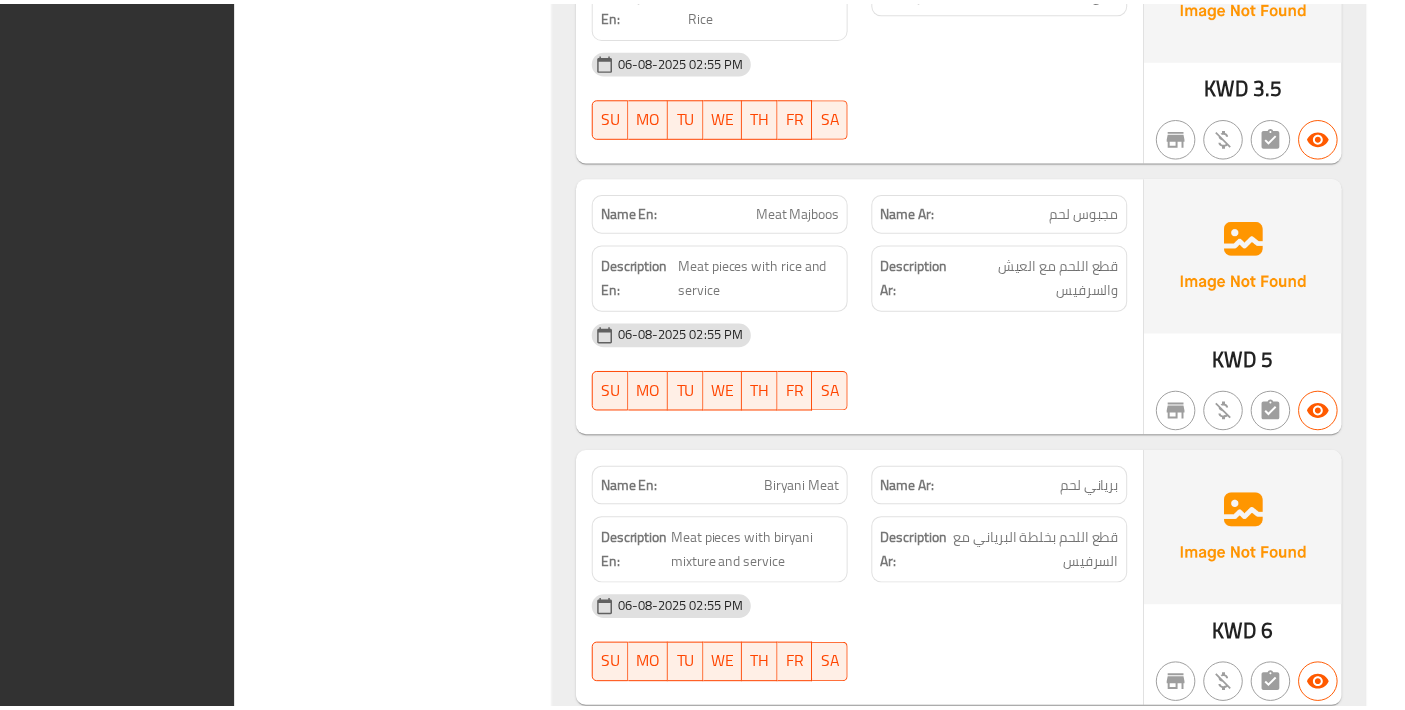 scroll, scrollTop: 15537, scrollLeft: 0, axis: vertical 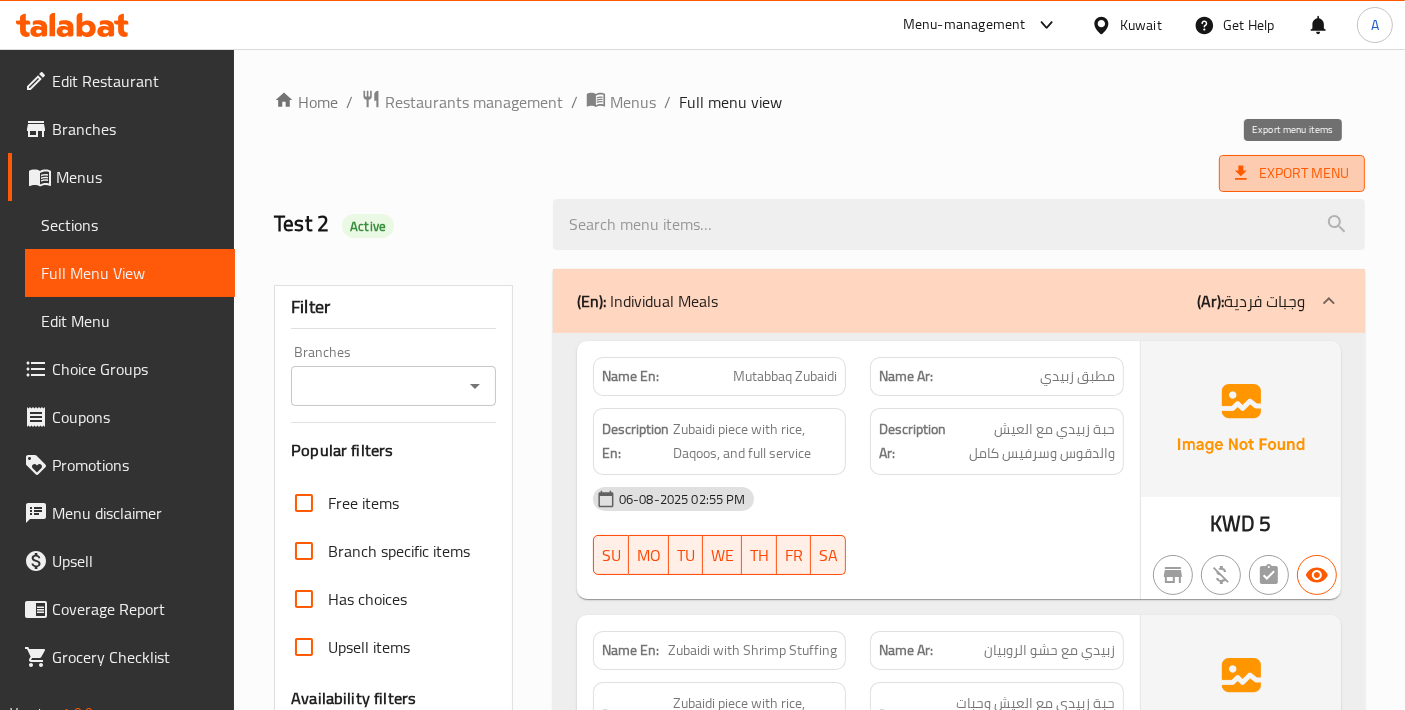 click on "Export Menu" at bounding box center (1292, 173) 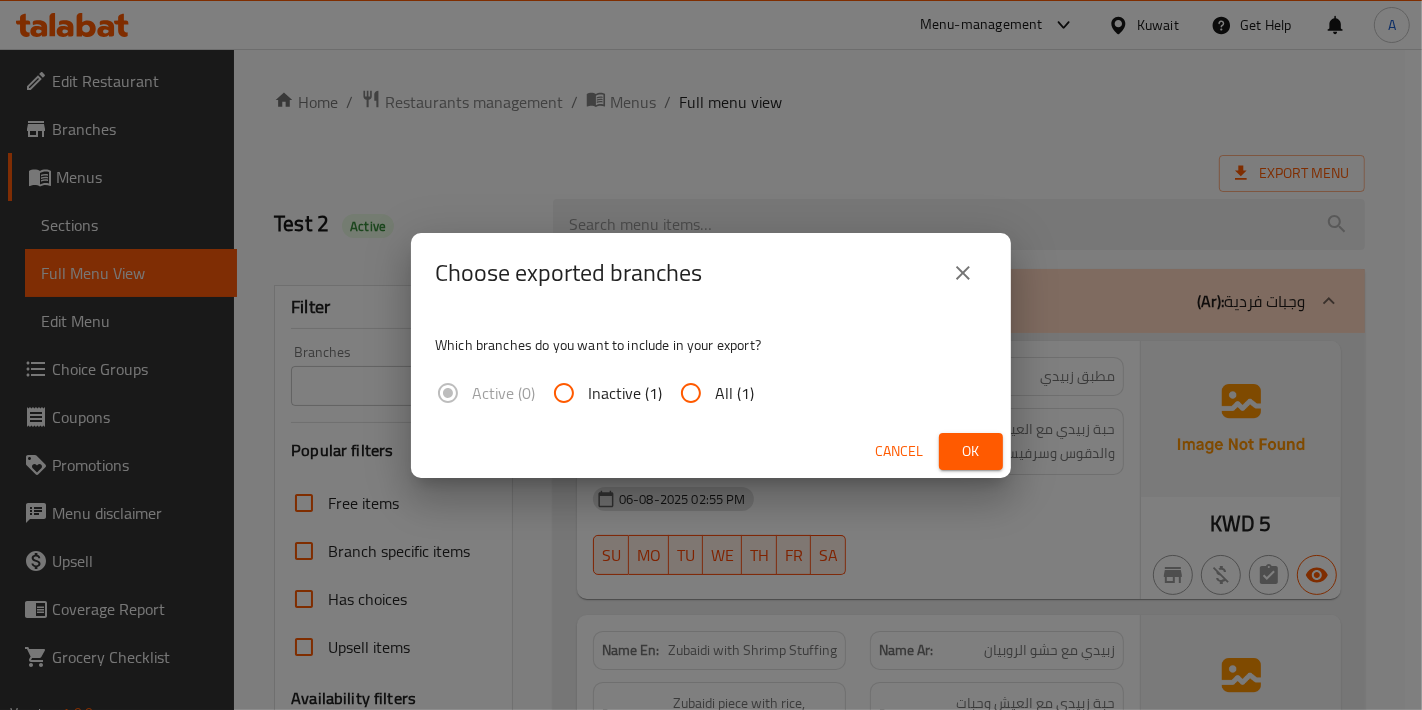 click on "All (1)" at bounding box center [734, 393] 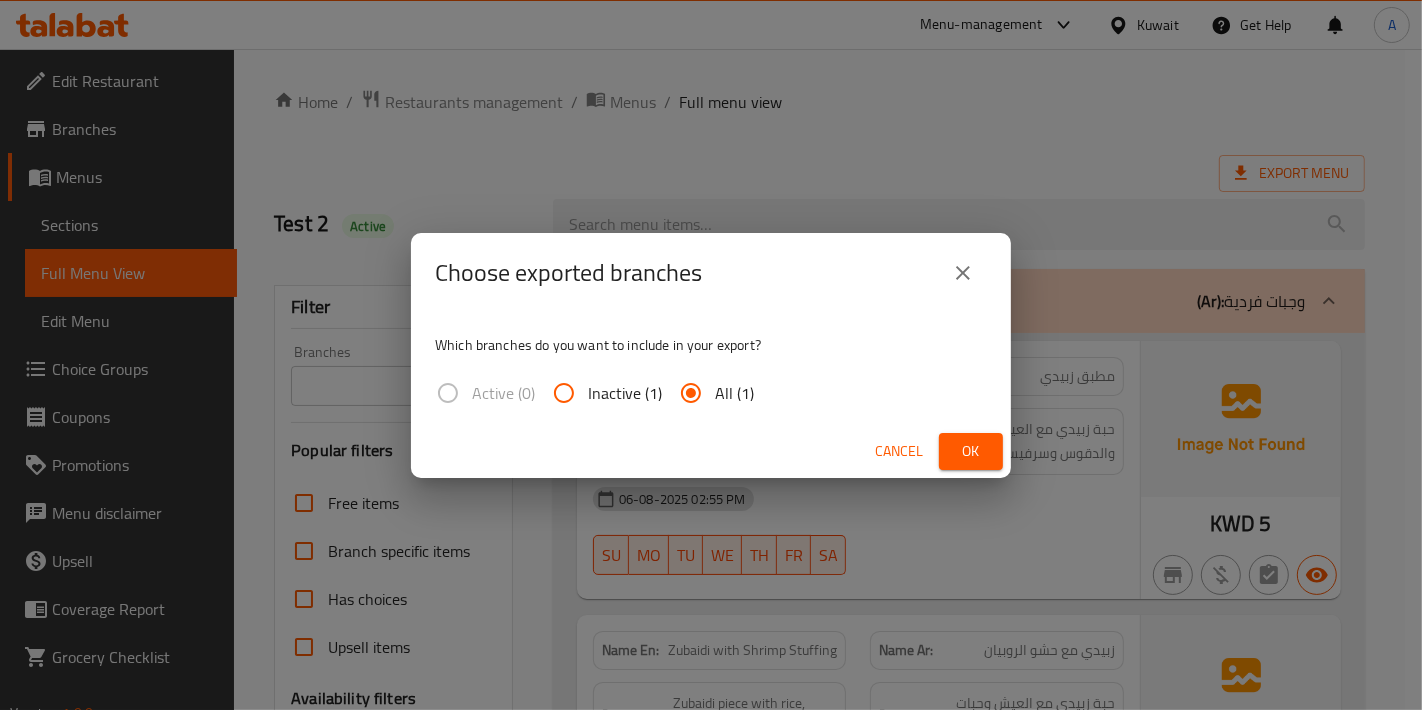 click on "Cancel Ok" at bounding box center [711, 451] 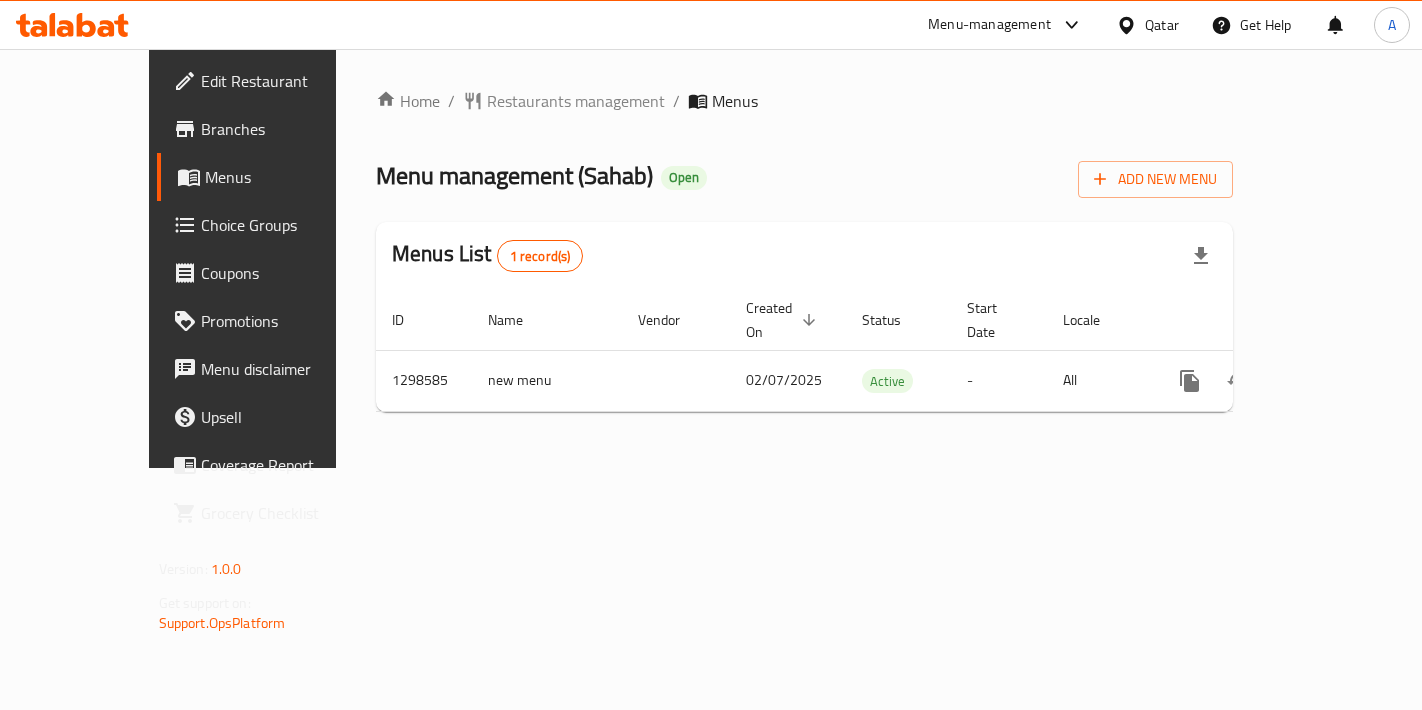 scroll, scrollTop: 0, scrollLeft: 0, axis: both 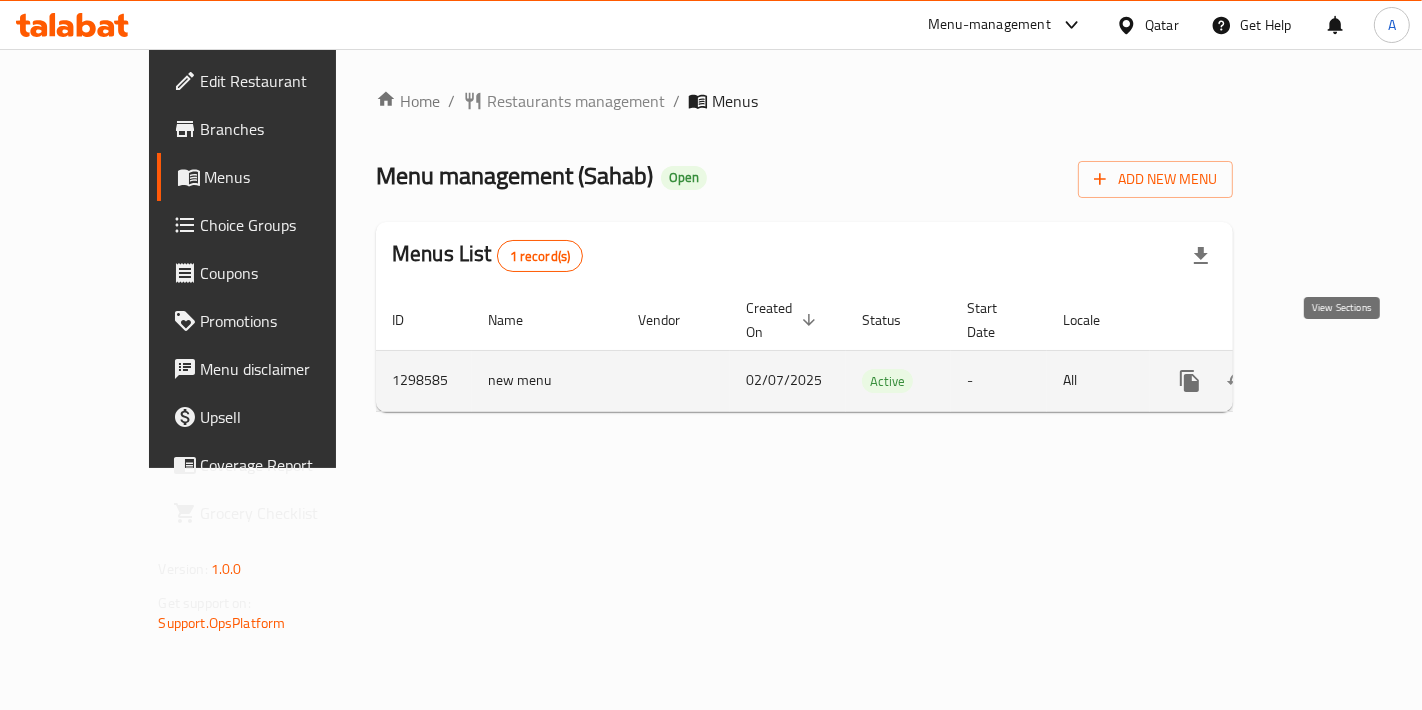 click 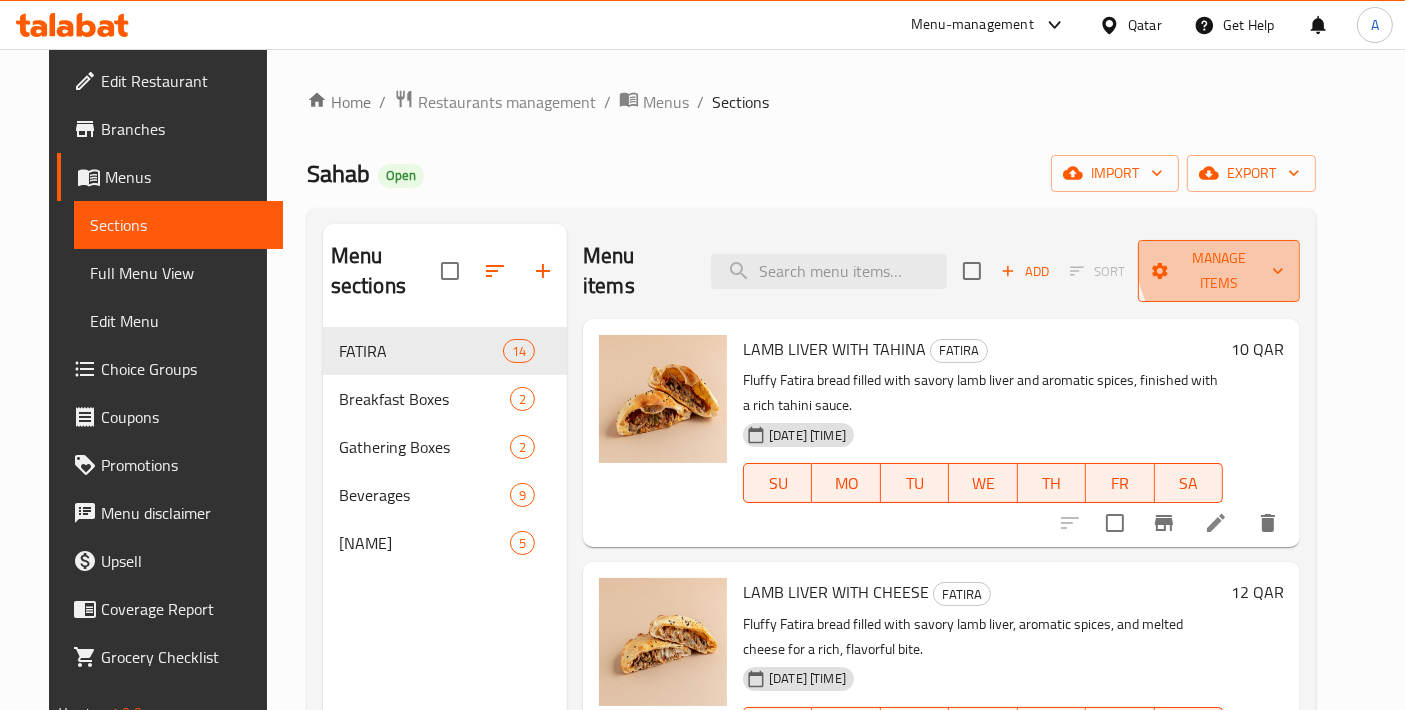 click on "Manage items" at bounding box center (1219, 271) 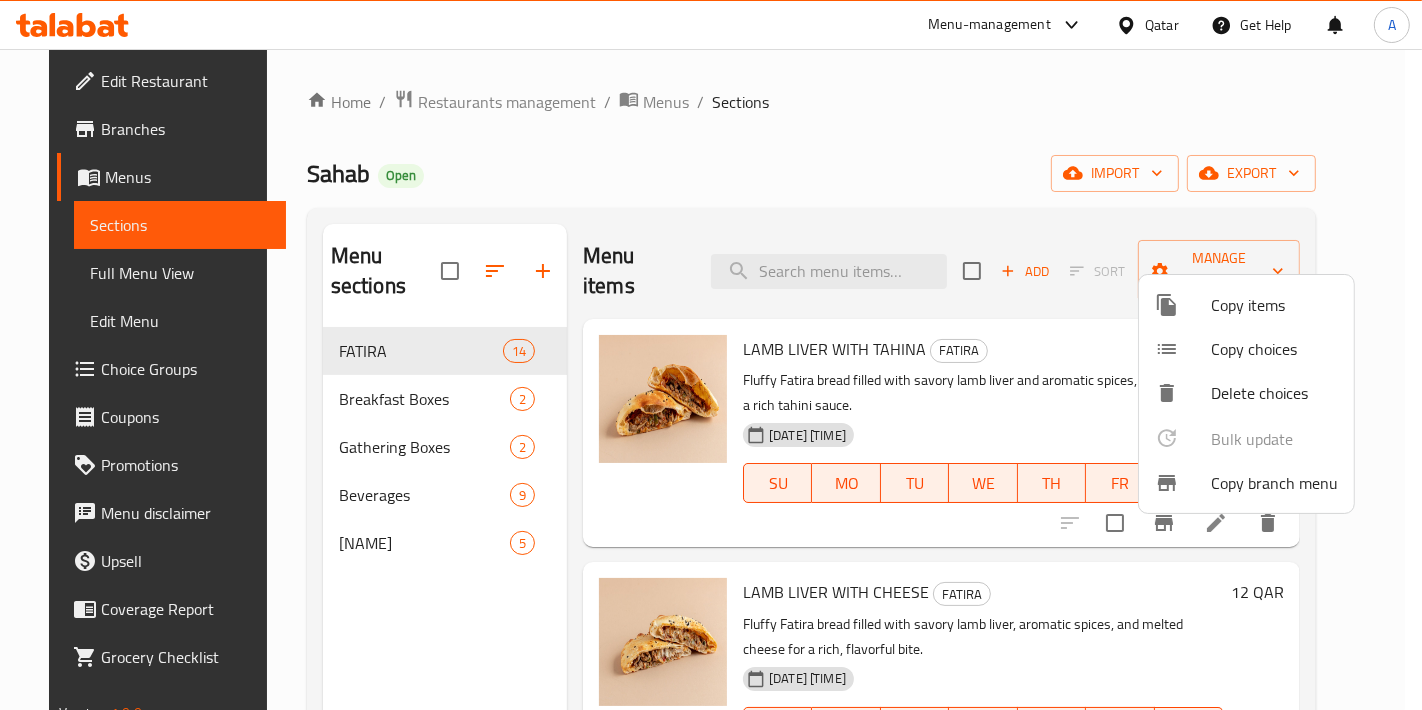 click on "Copy branch menu" at bounding box center [1274, 483] 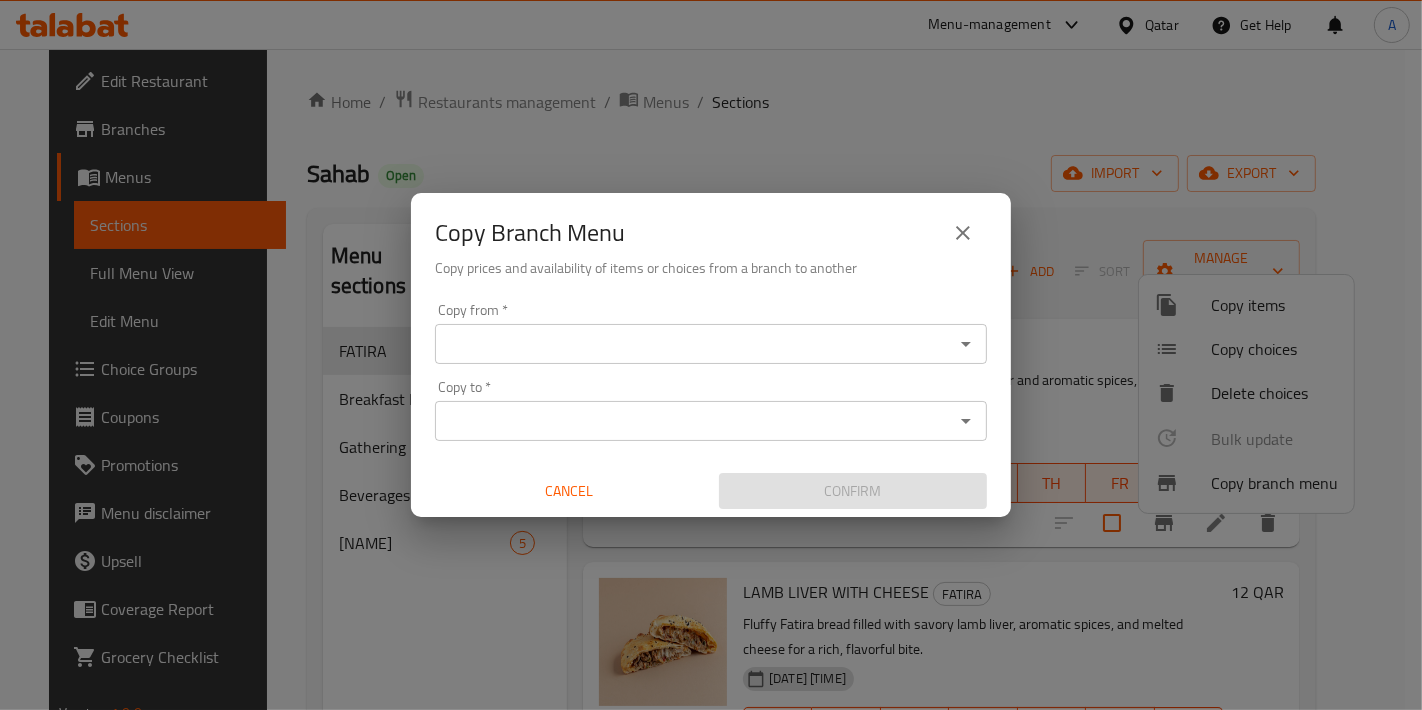 click on "Copy from  *" at bounding box center (711, 344) 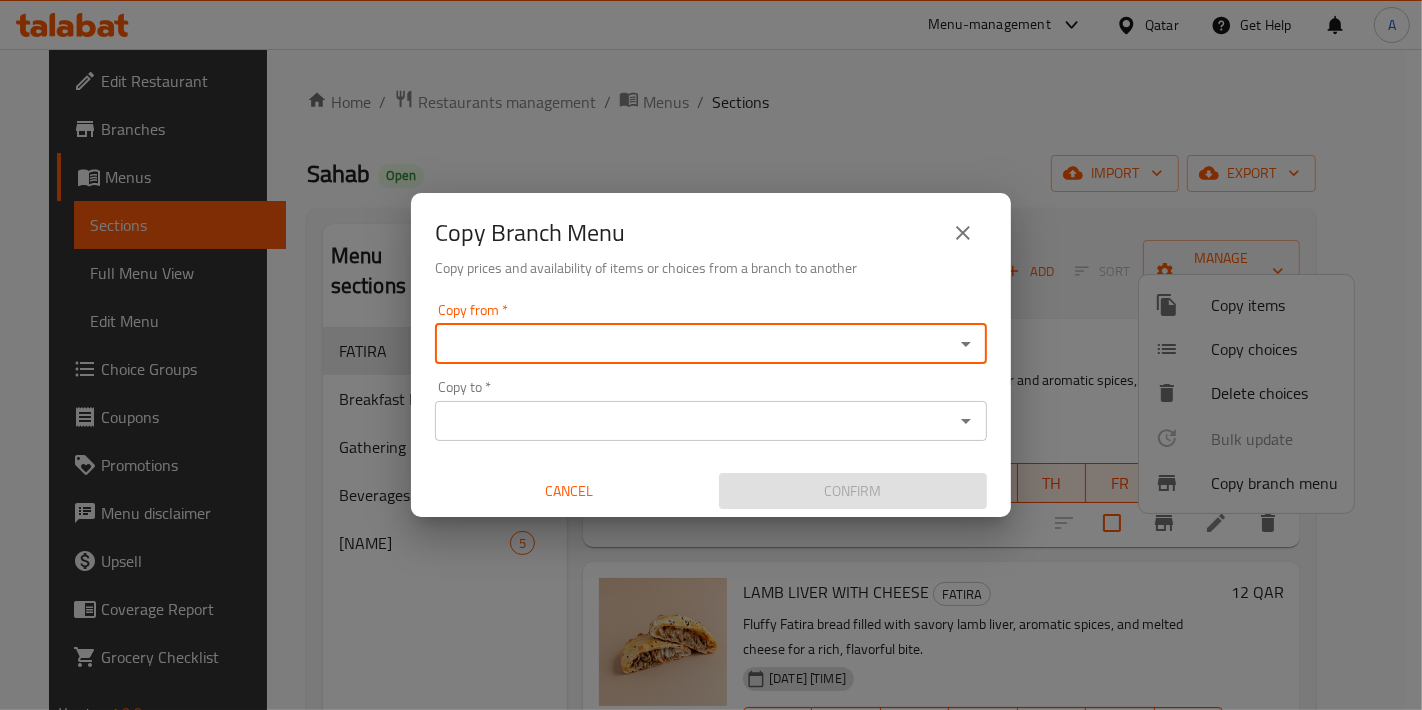 click on "Copy from   *" at bounding box center (694, 344) 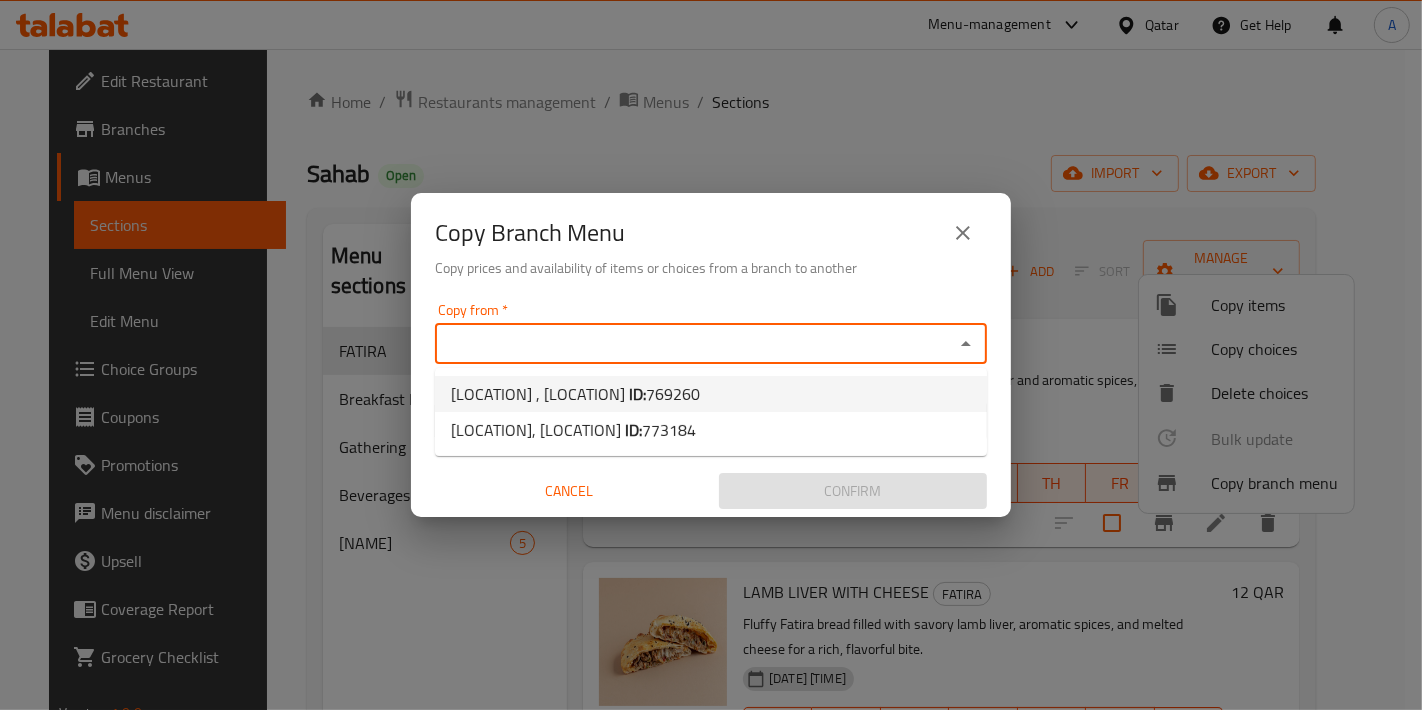click on "769260" at bounding box center (673, 394) 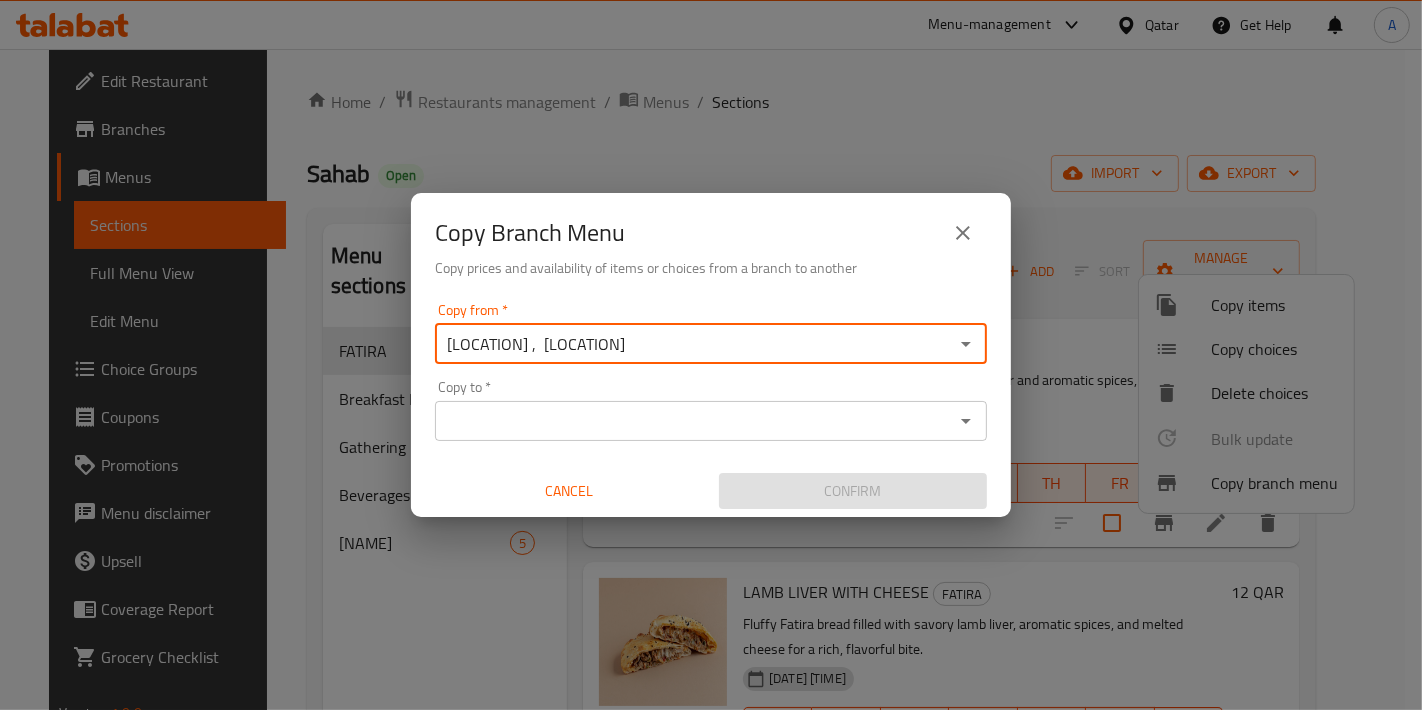 click on "Copy to   *" at bounding box center (694, 421) 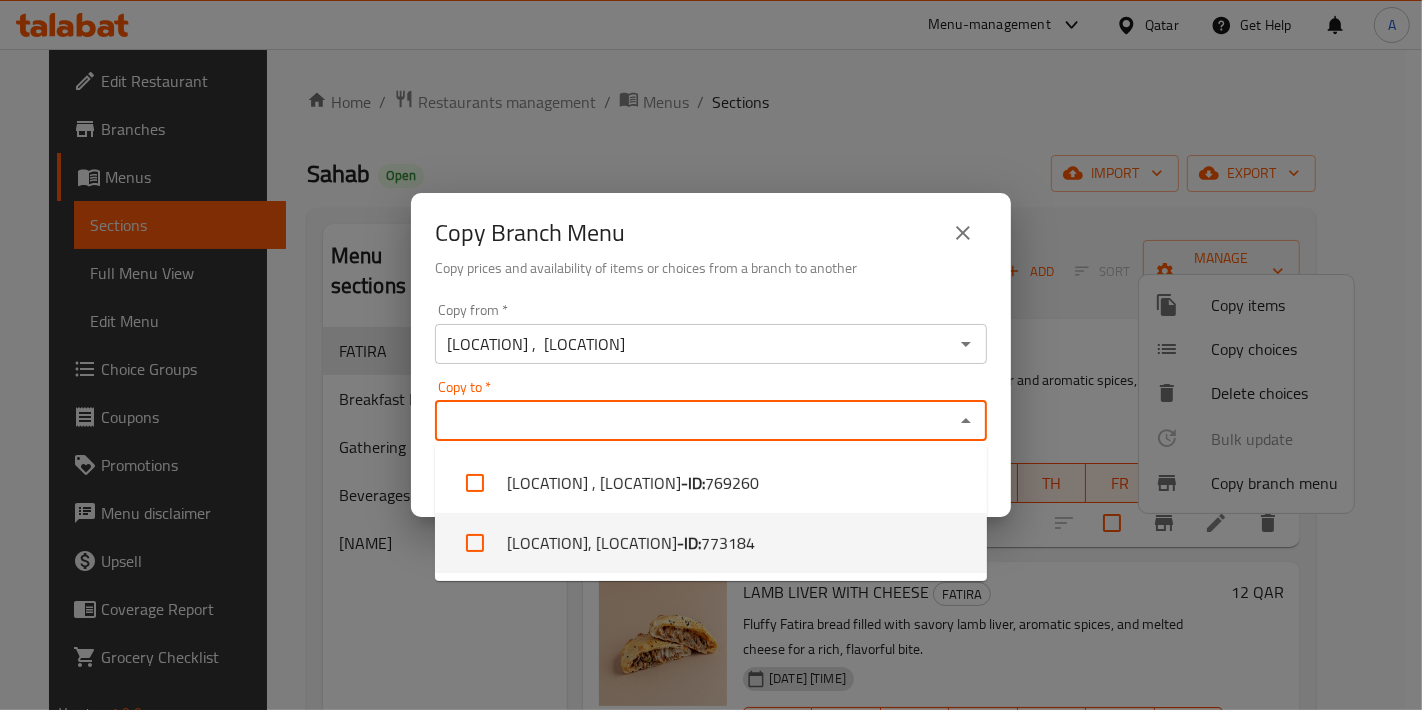 click on "-   ID:" at bounding box center [689, 543] 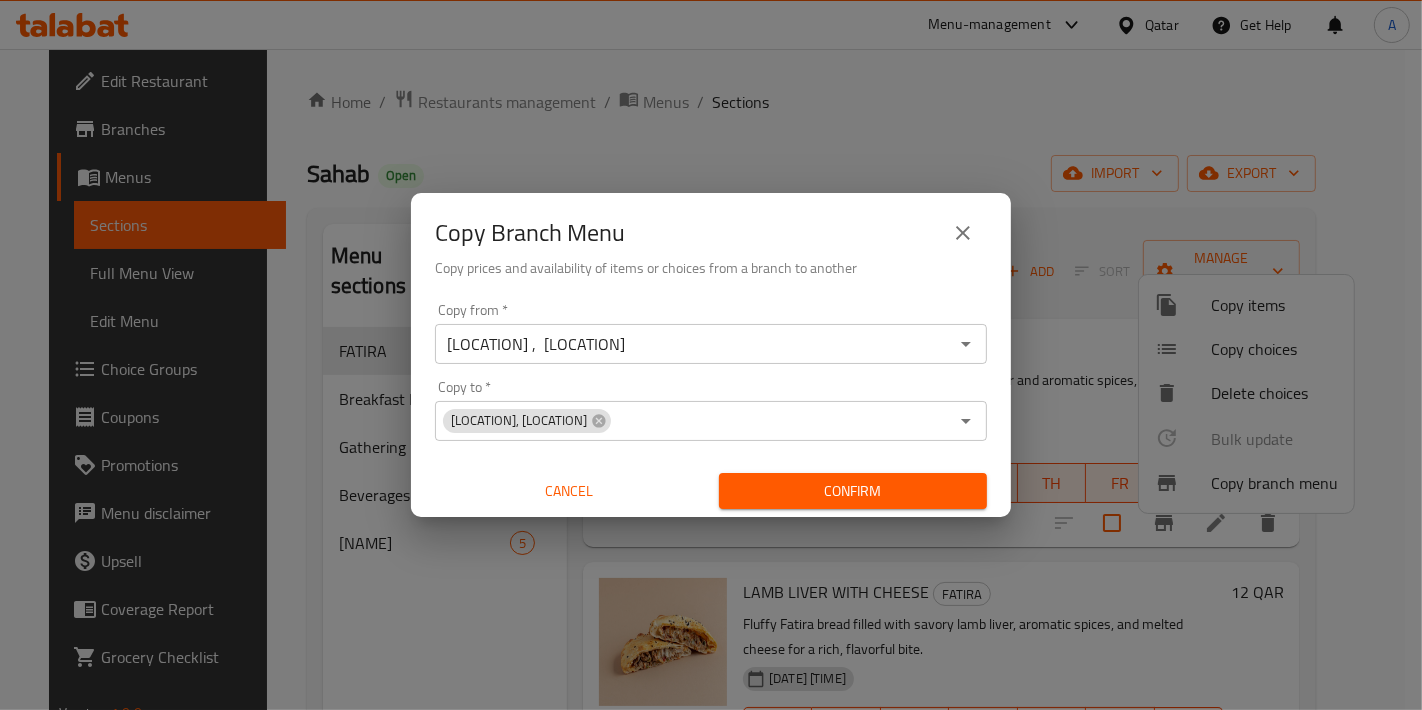 drag, startPoint x: 1004, startPoint y: 484, endPoint x: 942, endPoint y: 505, distance: 65.459915 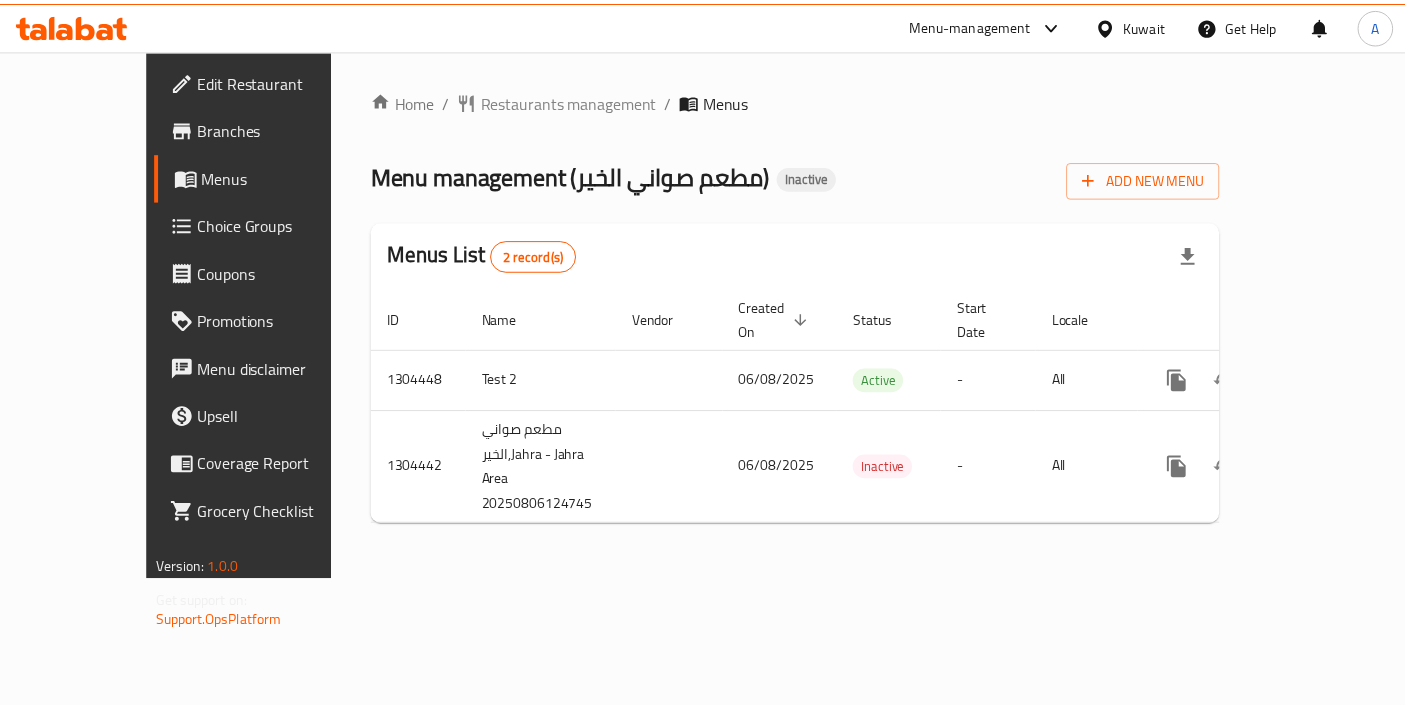 scroll, scrollTop: 0, scrollLeft: 0, axis: both 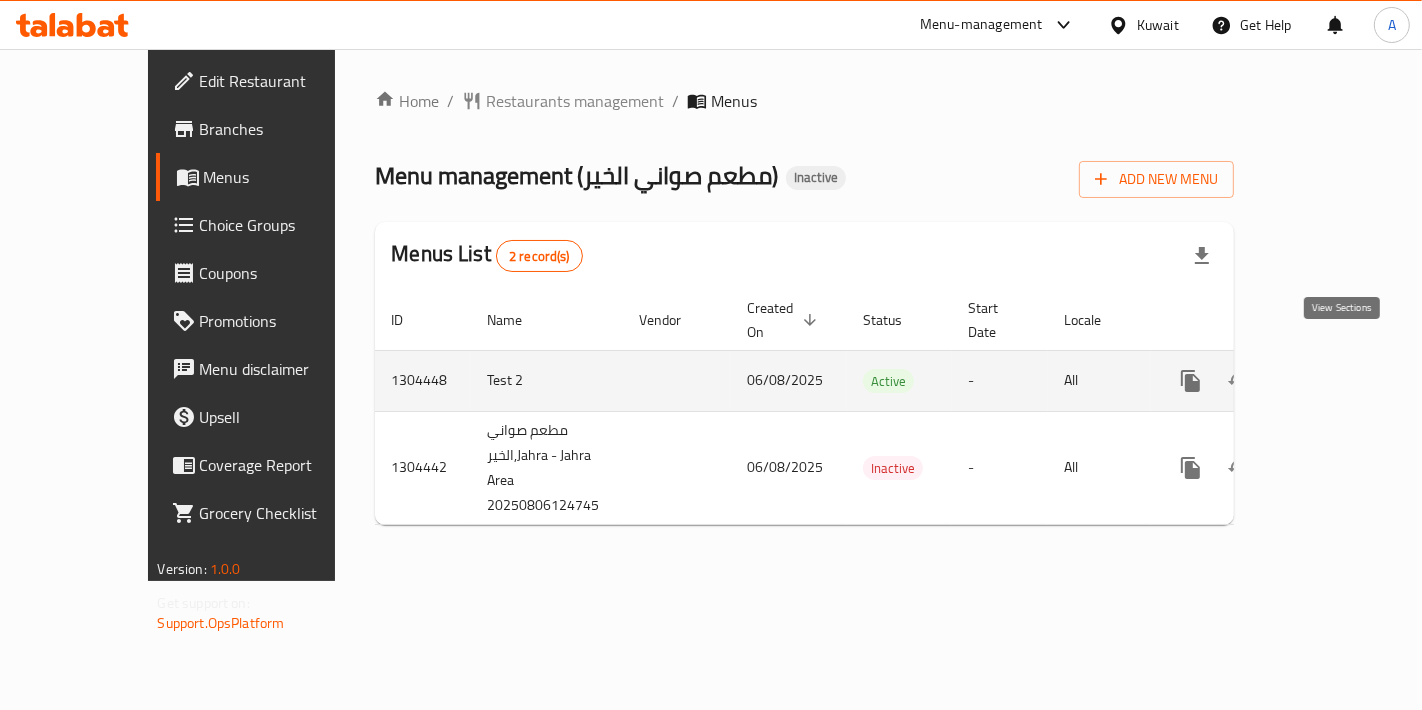 click at bounding box center [1335, 381] 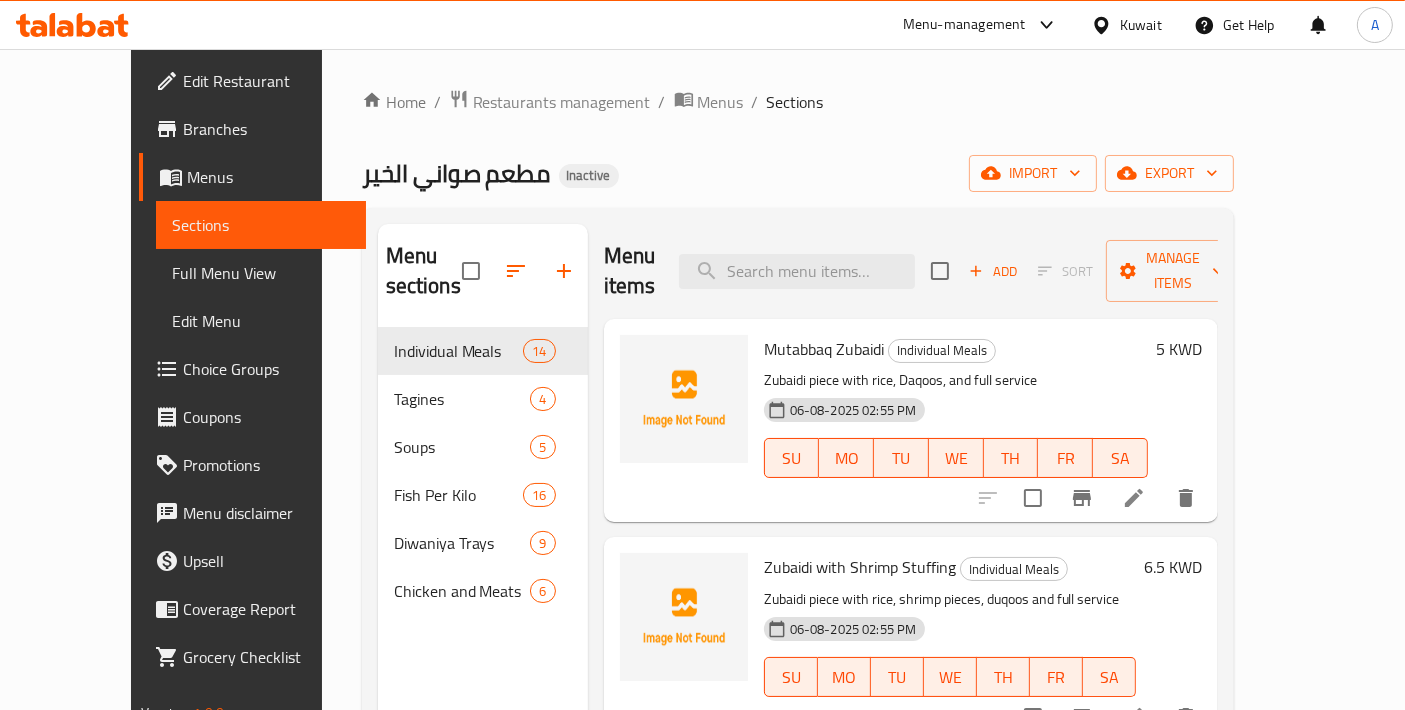 click on "Full Menu View" at bounding box center [261, 273] 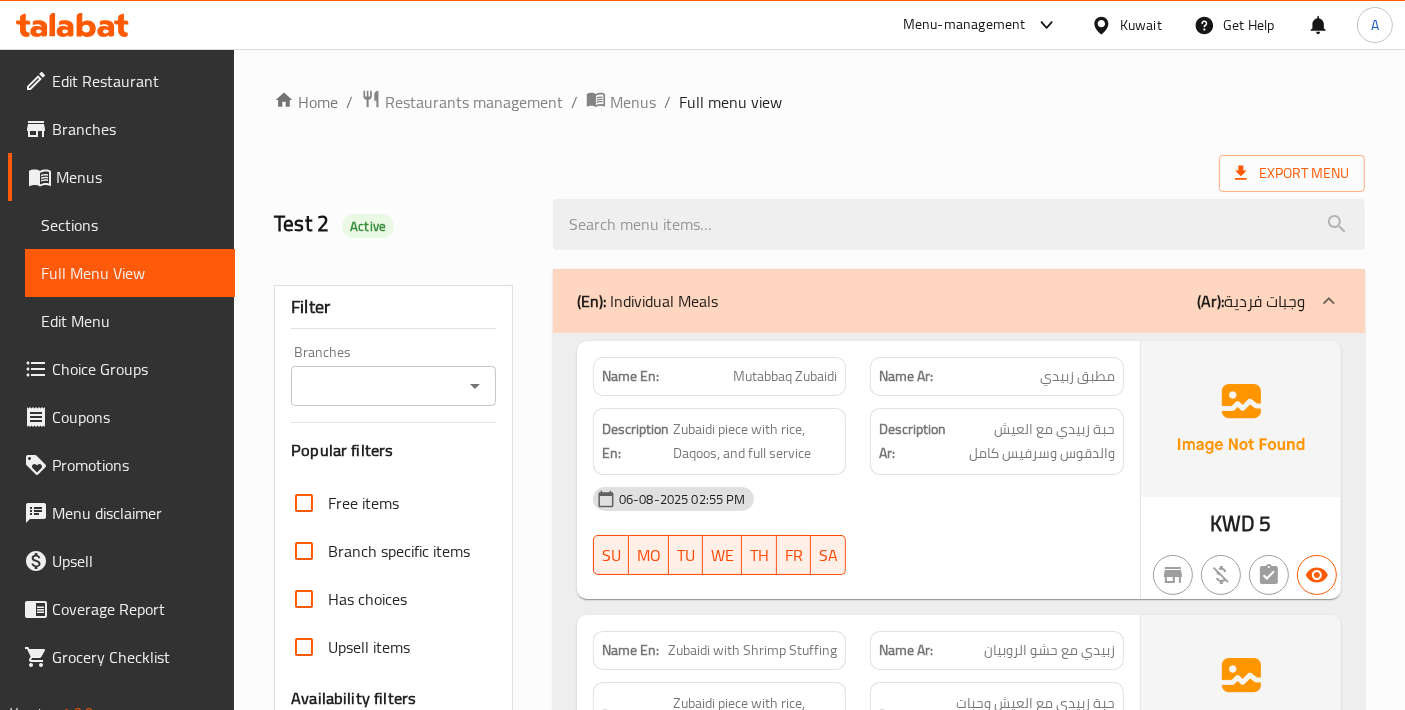 scroll, scrollTop: 444, scrollLeft: 0, axis: vertical 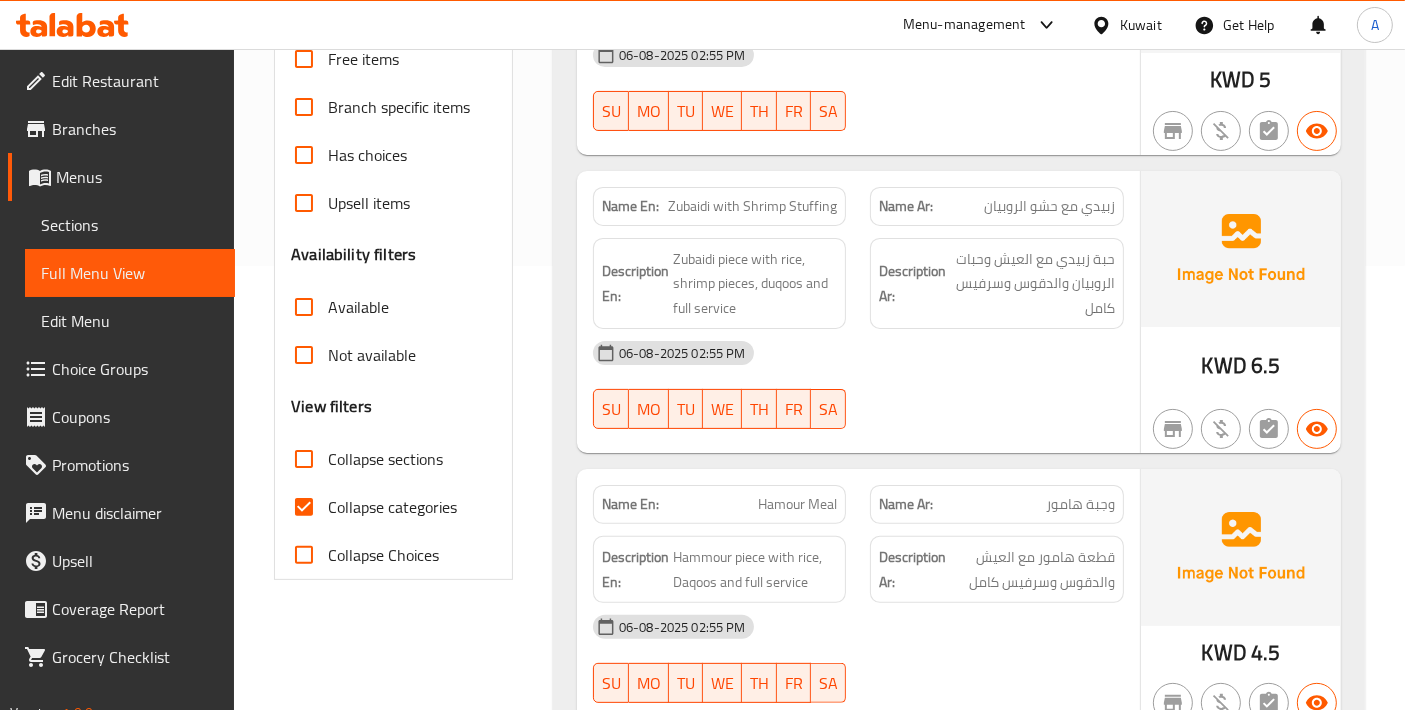 click on "Collapse categories" at bounding box center [304, 507] 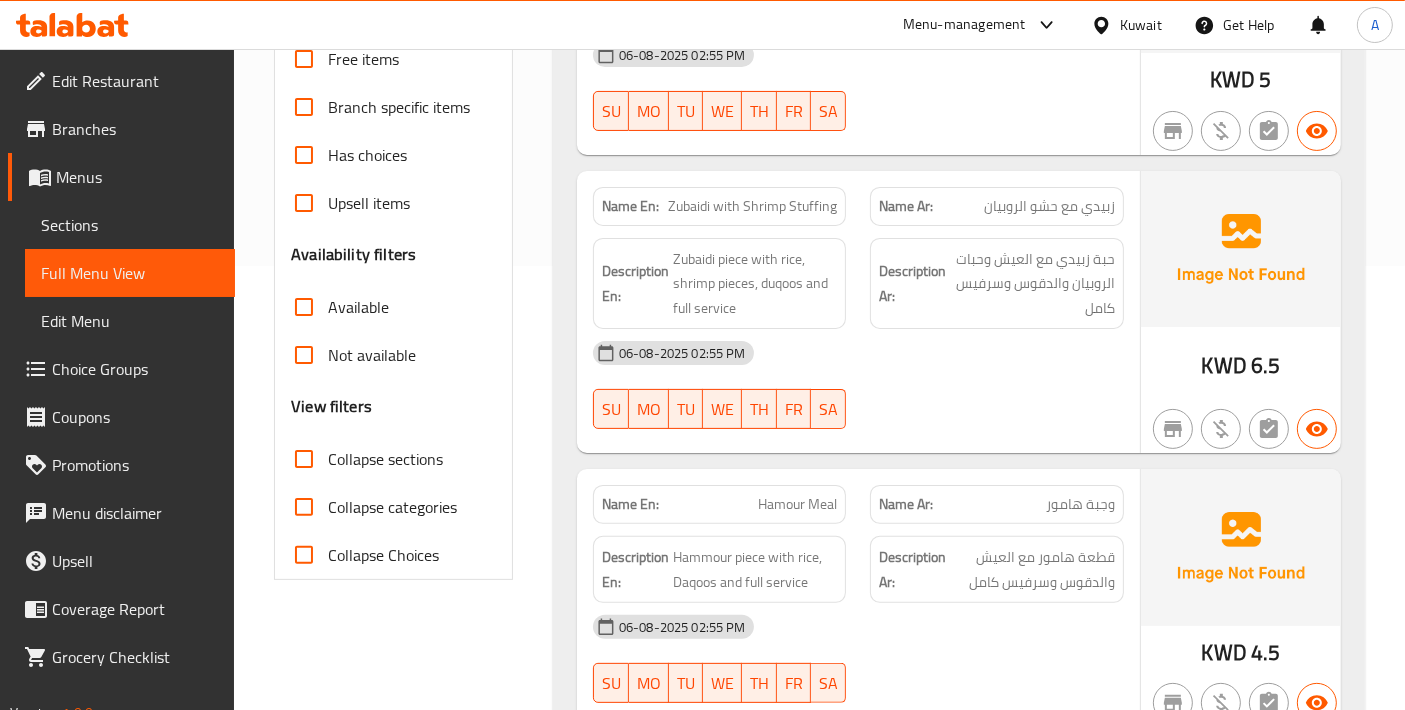 scroll, scrollTop: 0, scrollLeft: 0, axis: both 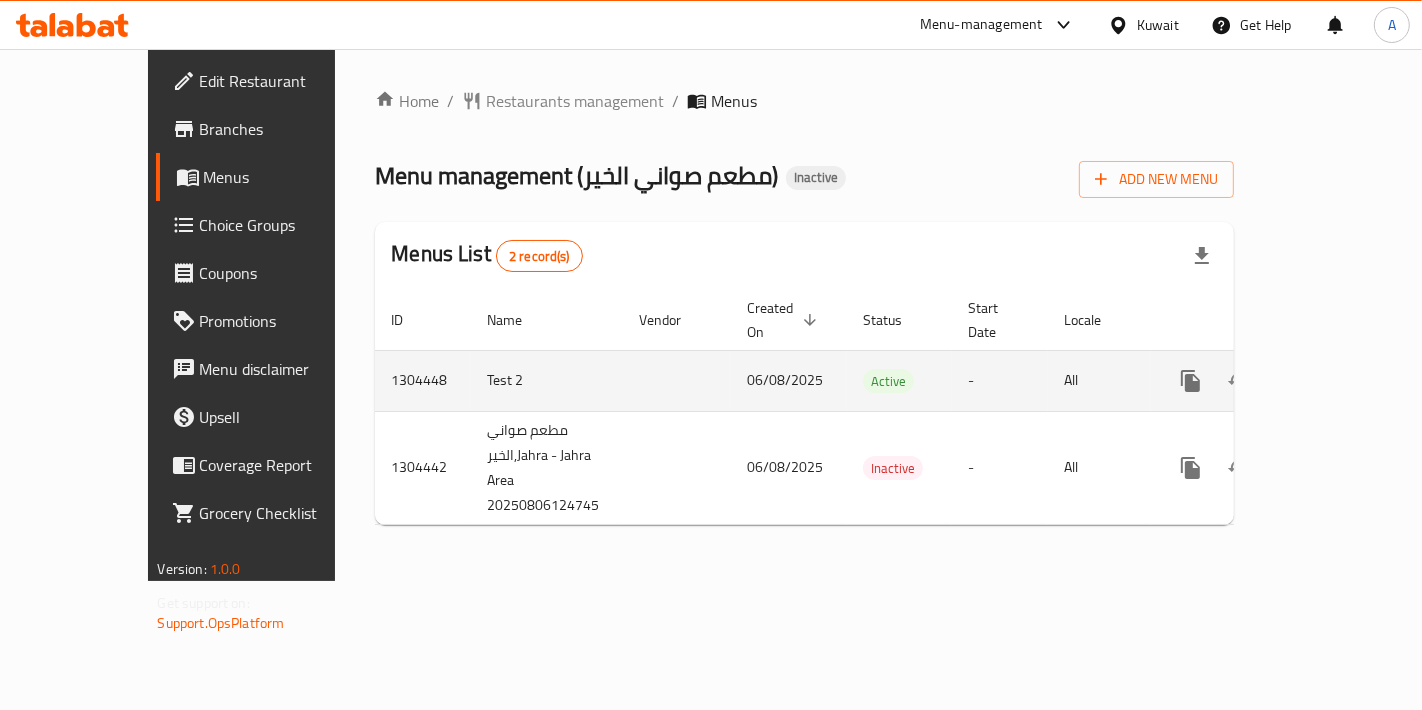 click 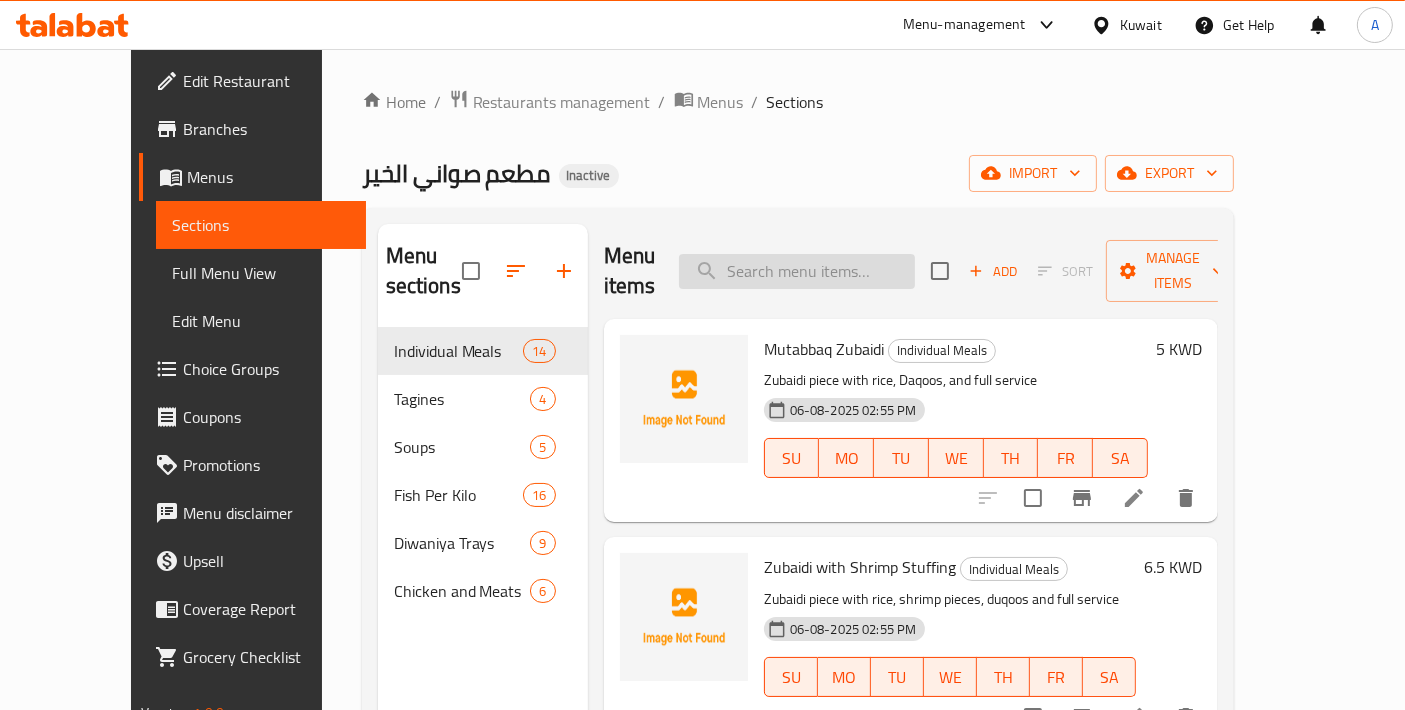 click at bounding box center (797, 271) 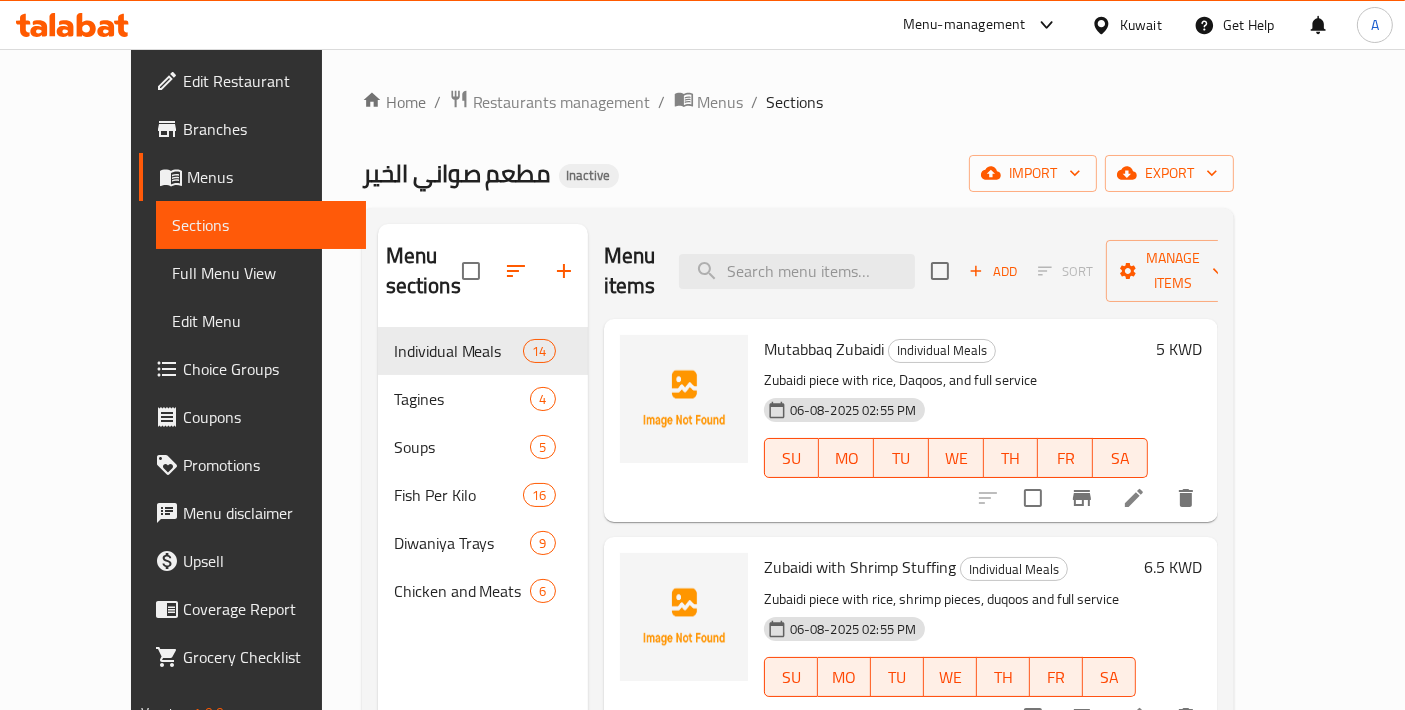 paste on "Prawn Molokhia Soup" 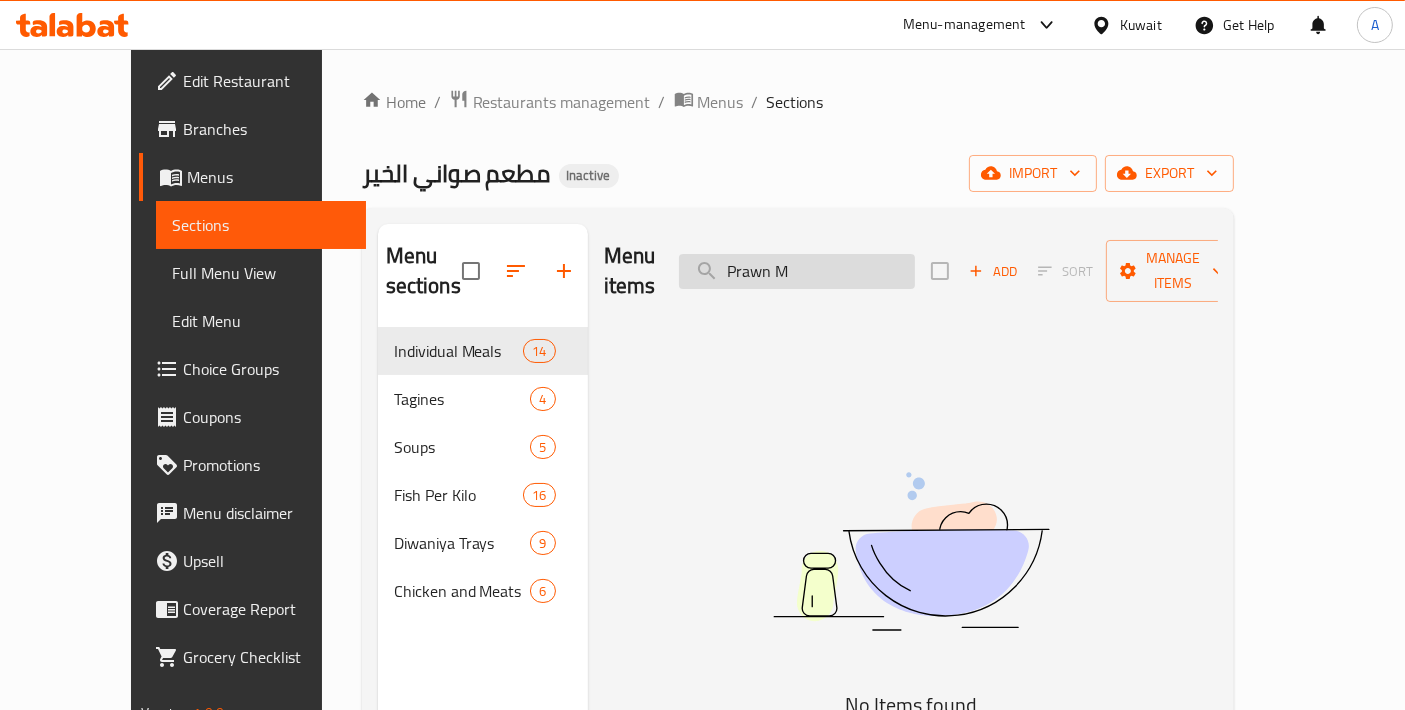 drag, startPoint x: 869, startPoint y: 246, endPoint x: 757, endPoint y: 244, distance: 112.01785 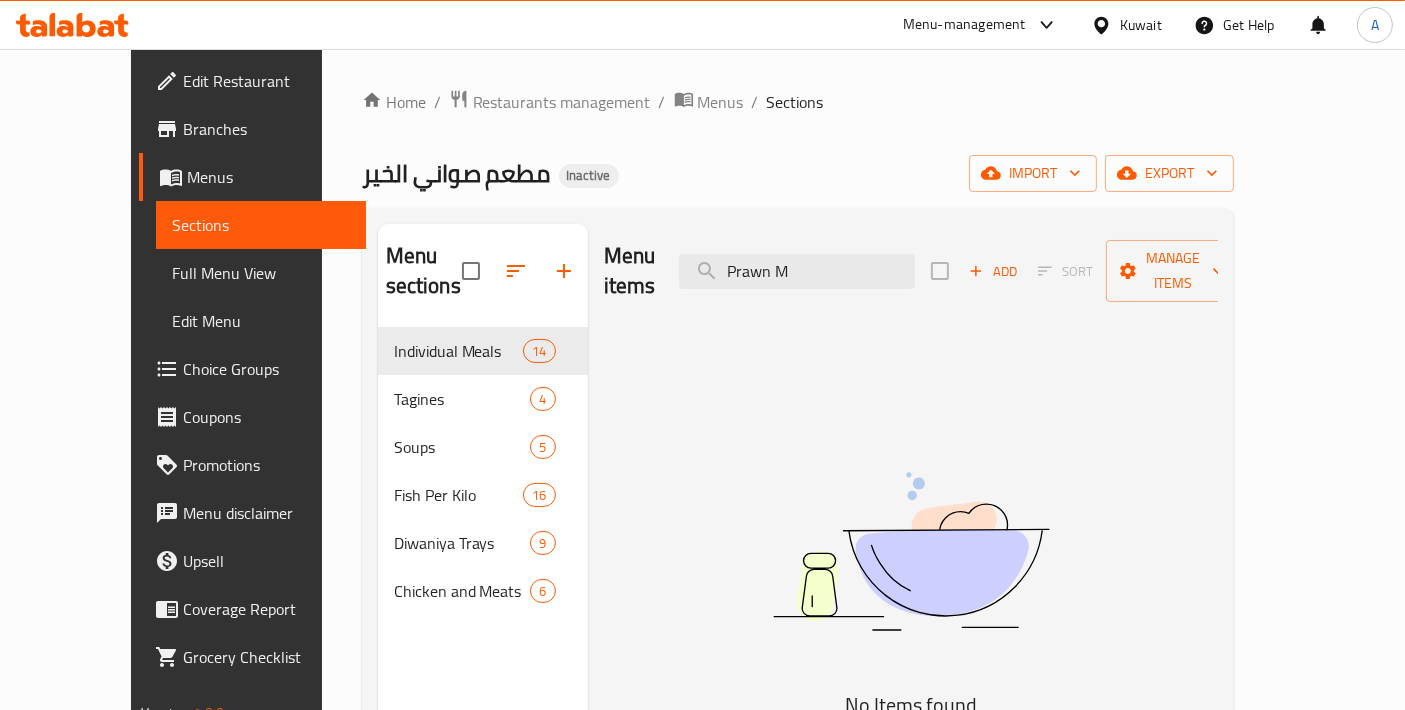 paste on "Molokhia" 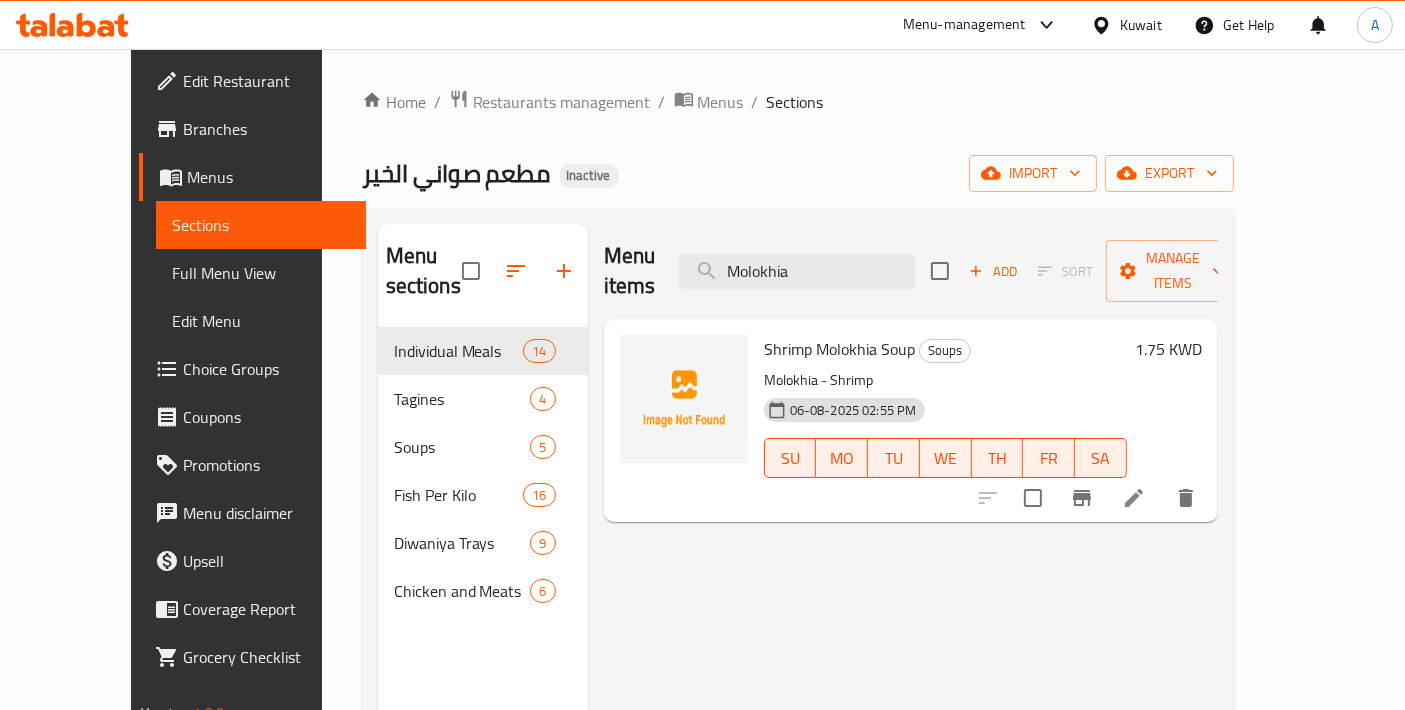type on "Molokhia" 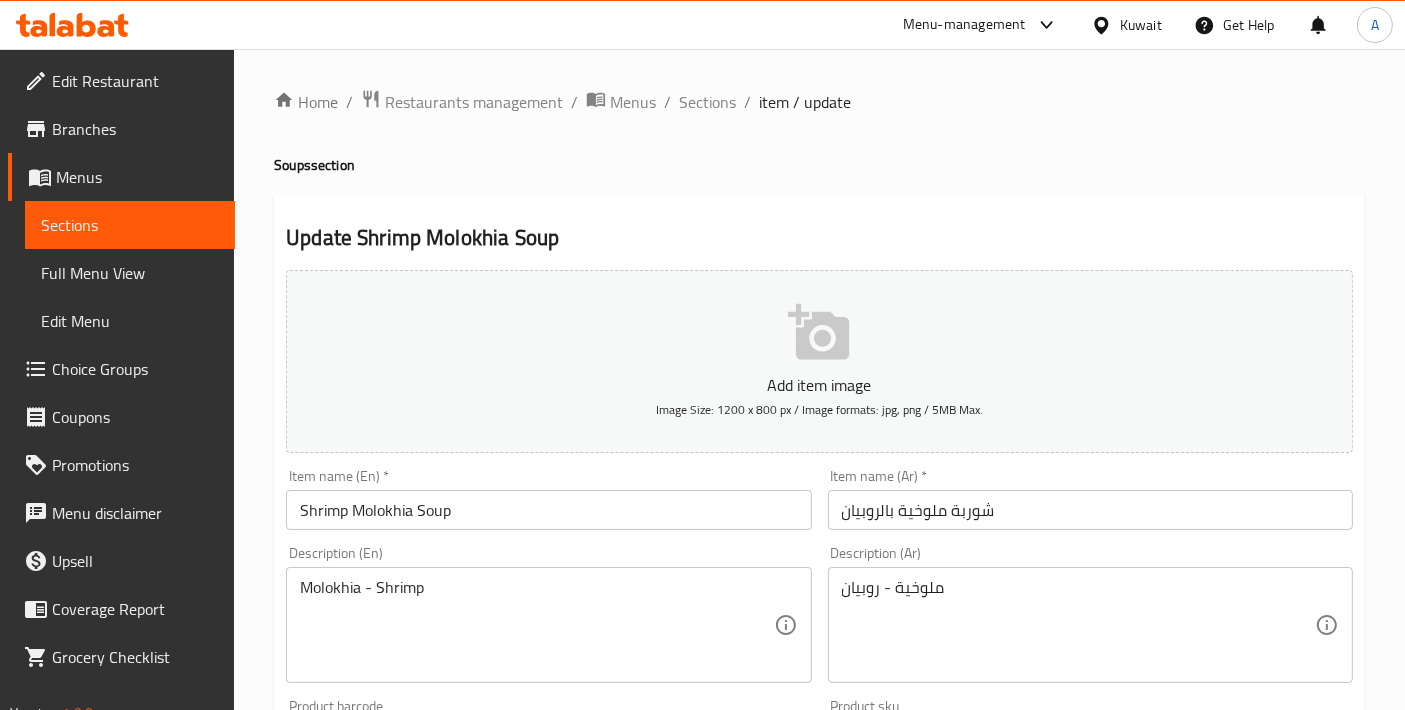 click on "Molokhia - Shrimp" at bounding box center [536, 625] 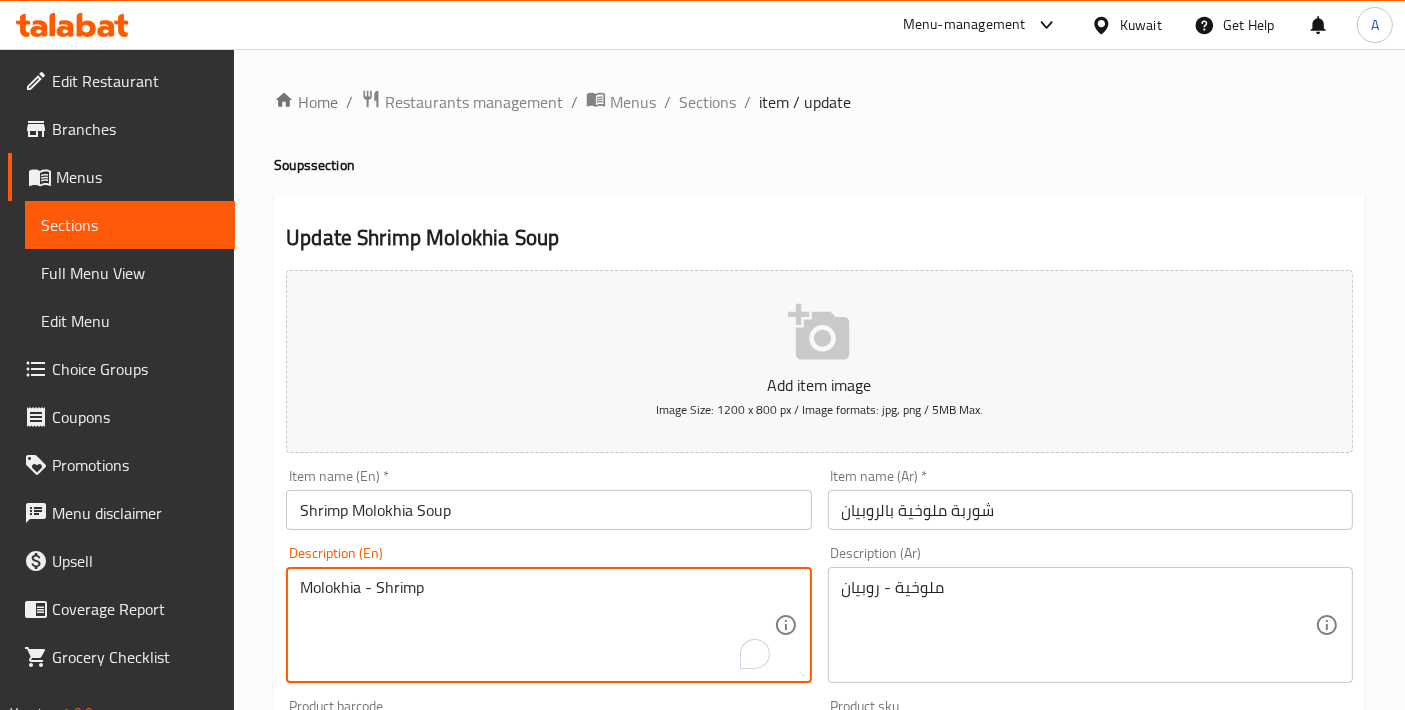 click on "Molokhia - Shrimp" at bounding box center (536, 625) 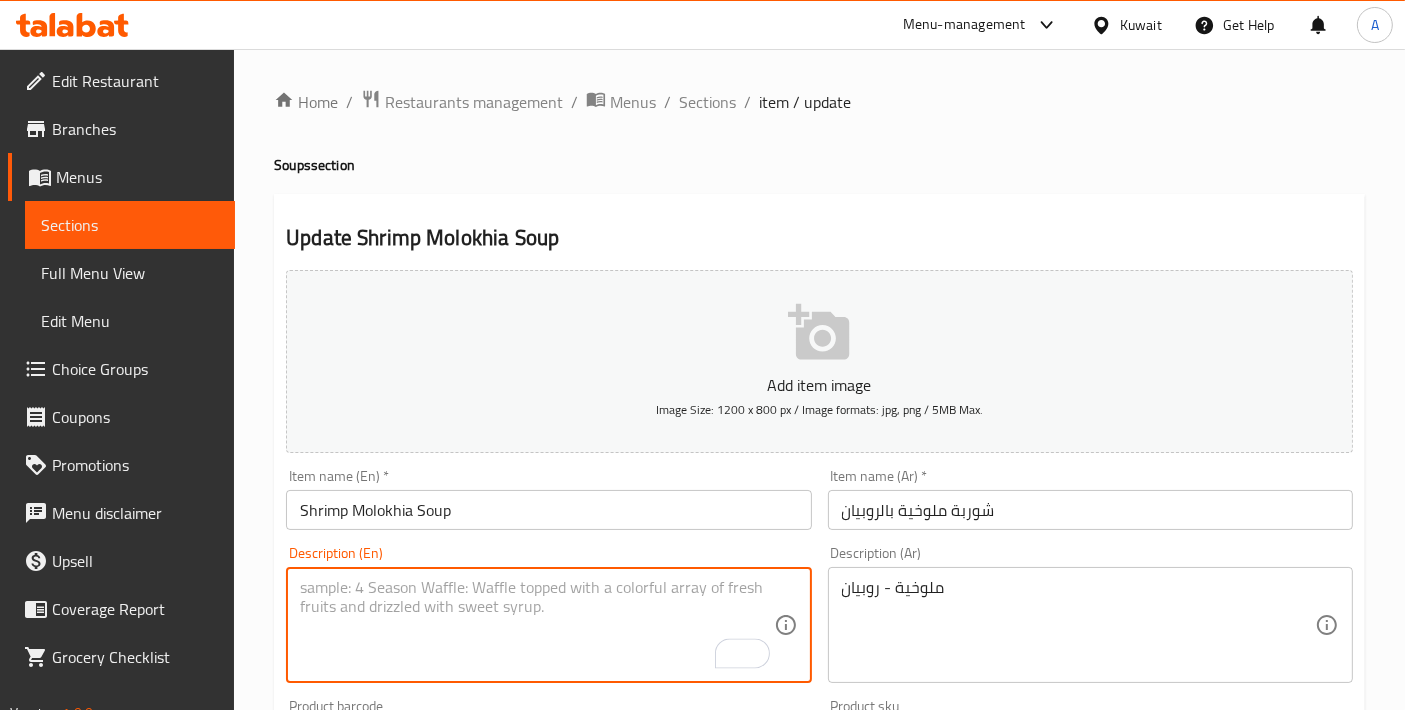 type 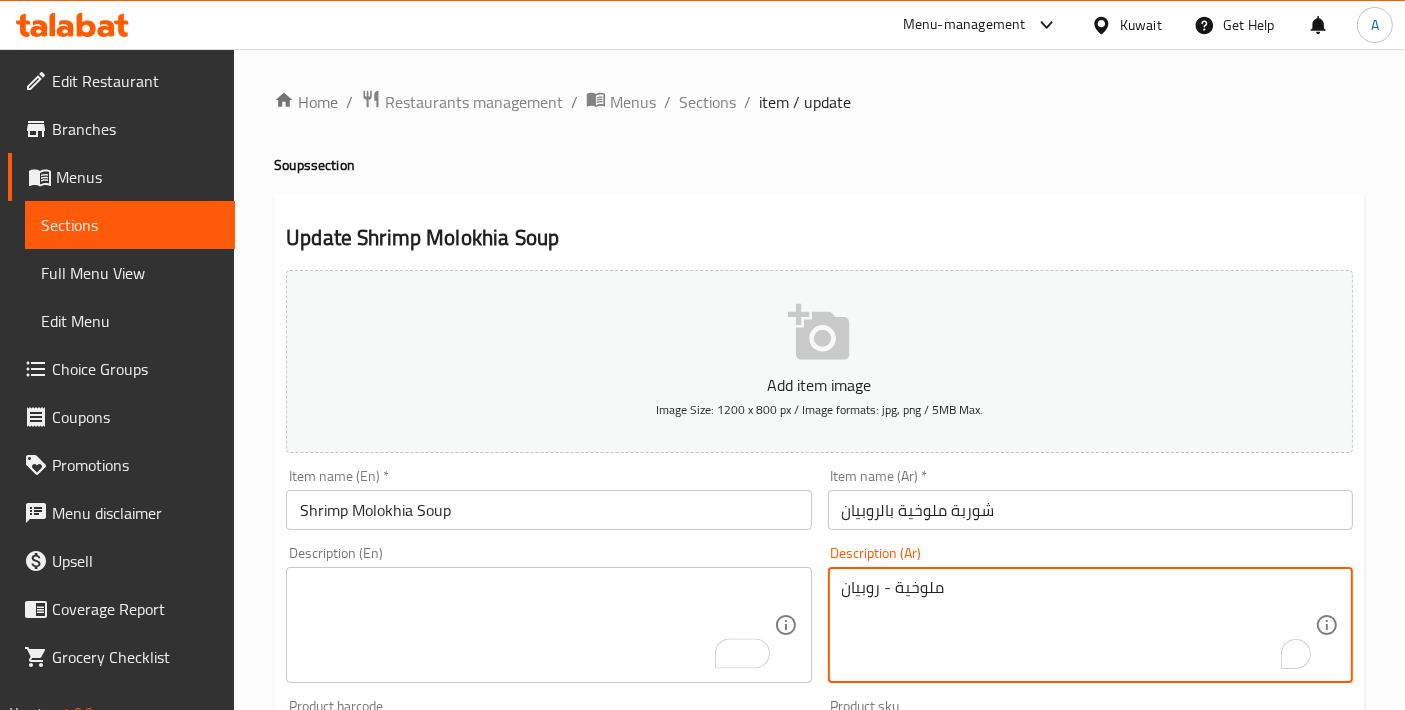 click on "ملوخية - روبيان" at bounding box center (1078, 625) 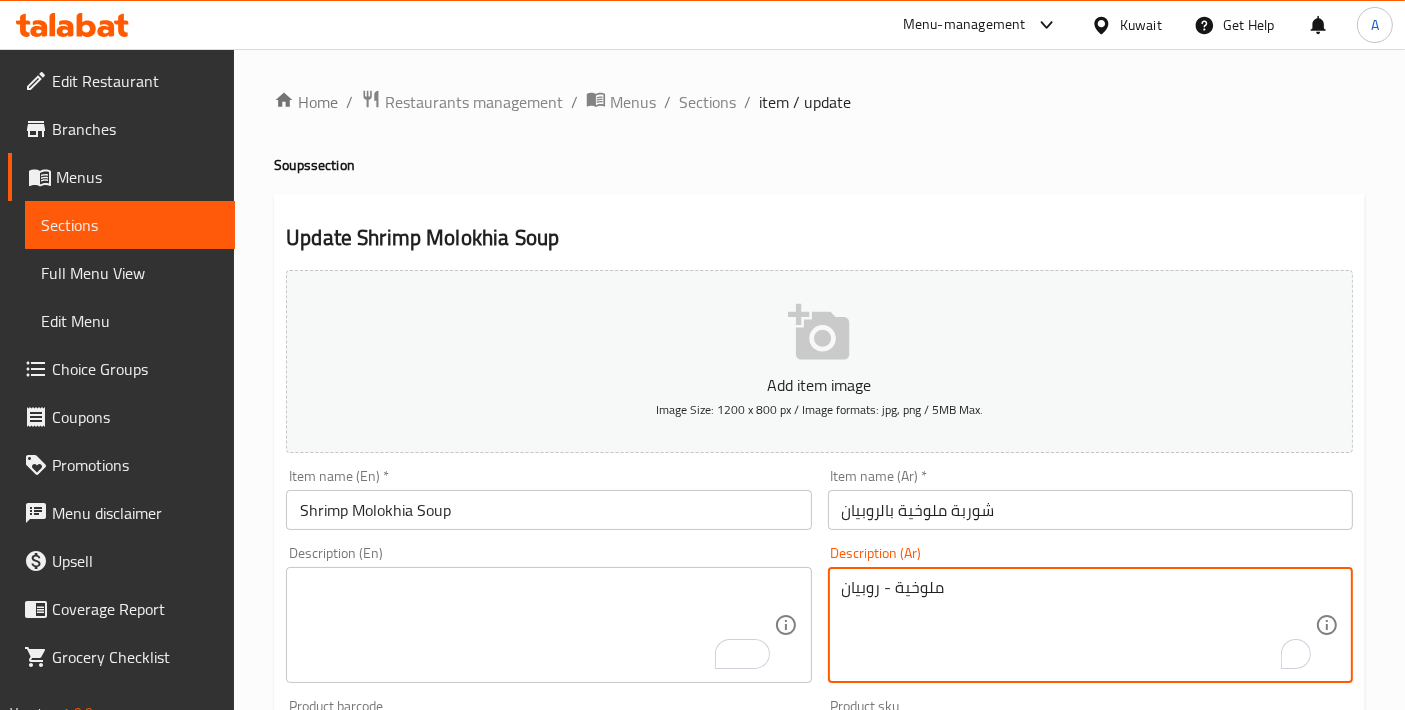 click on "ملوخية - روبيان" at bounding box center (1078, 625) 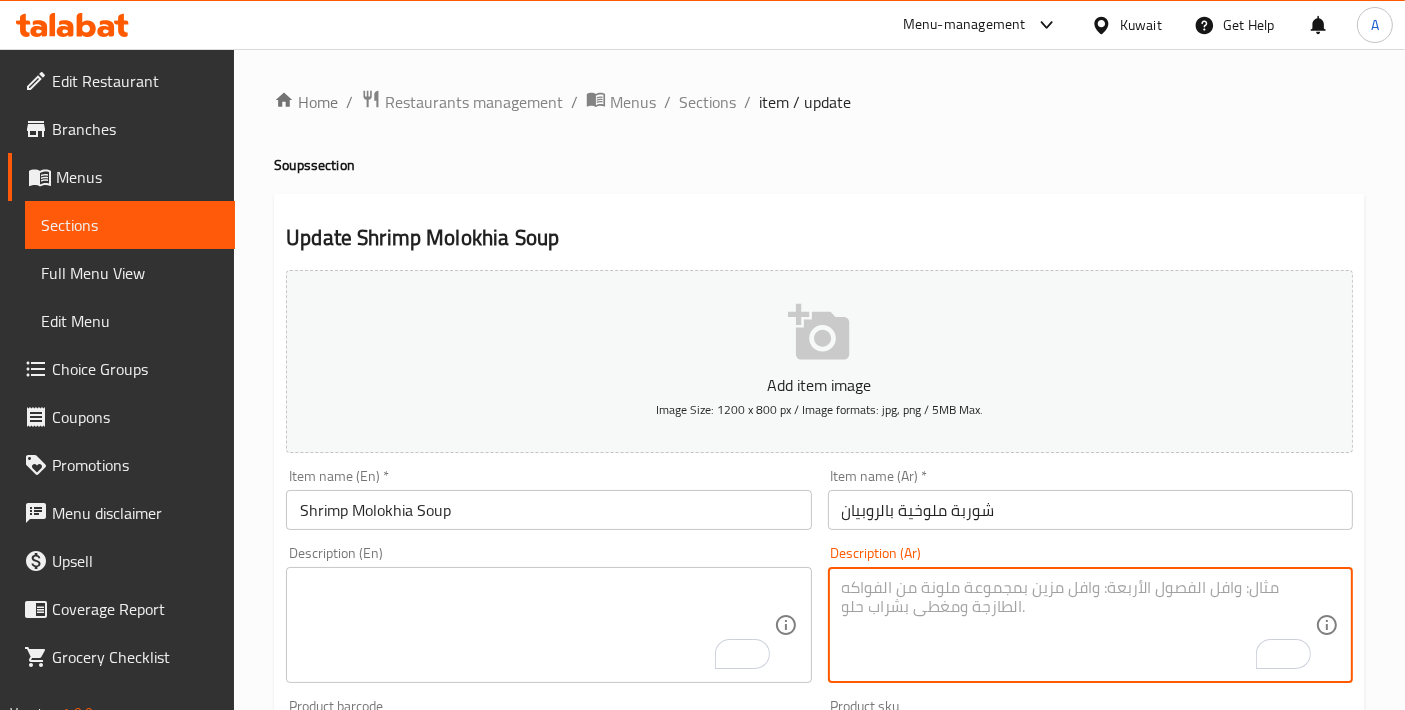 type 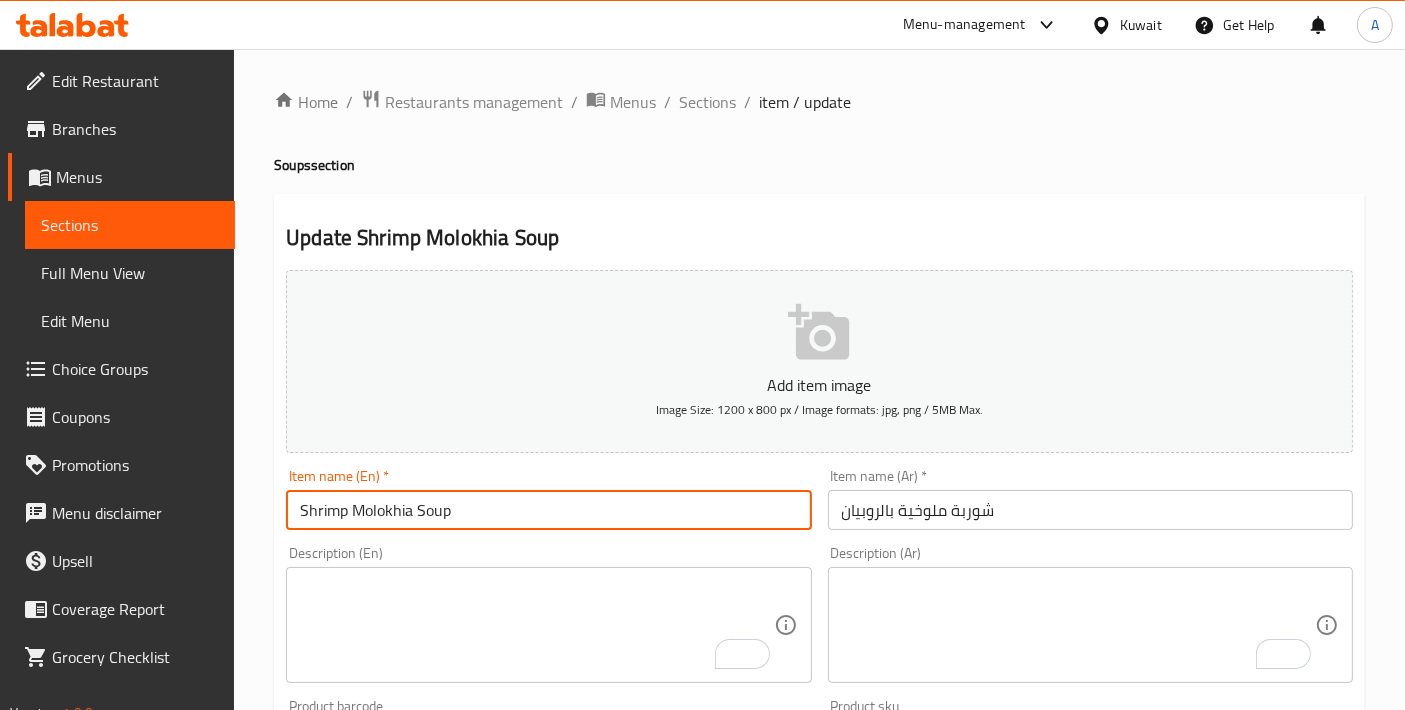drag, startPoint x: 485, startPoint y: 507, endPoint x: 205, endPoint y: 507, distance: 280 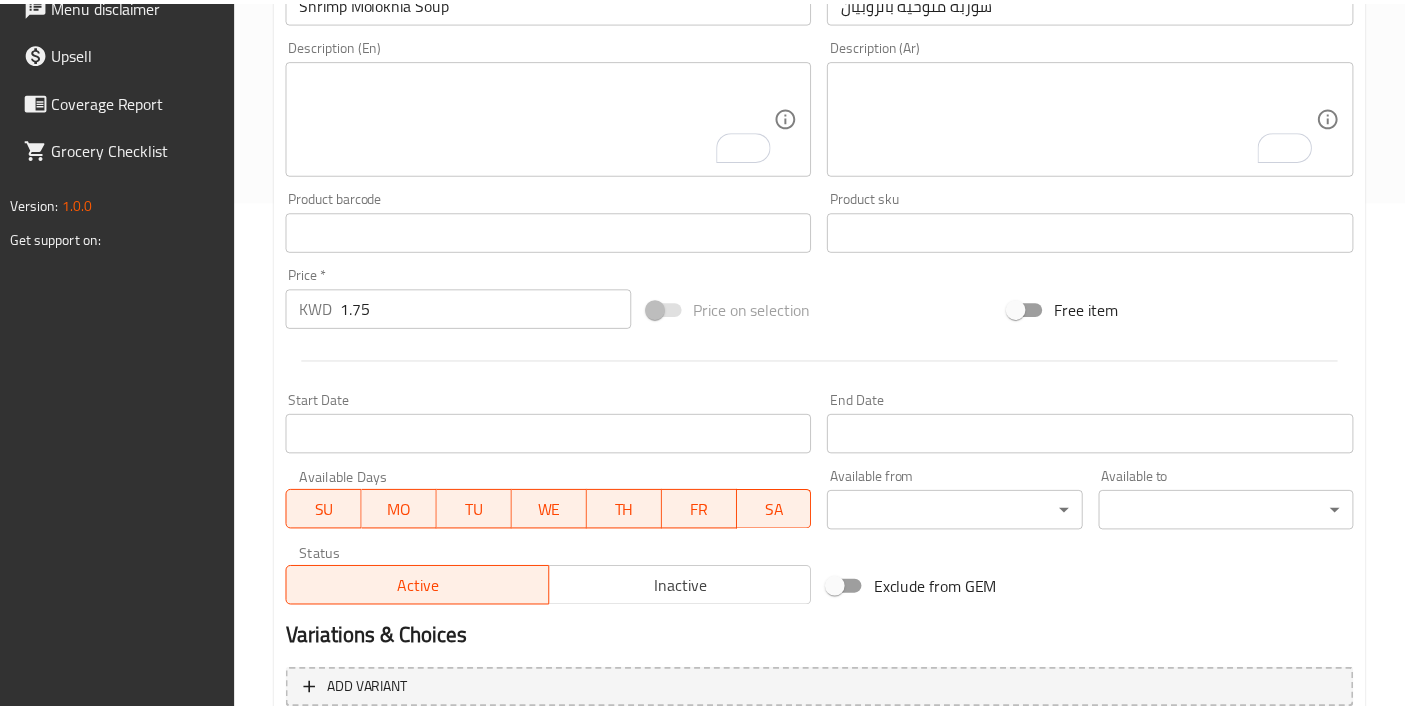 scroll, scrollTop: 699, scrollLeft: 0, axis: vertical 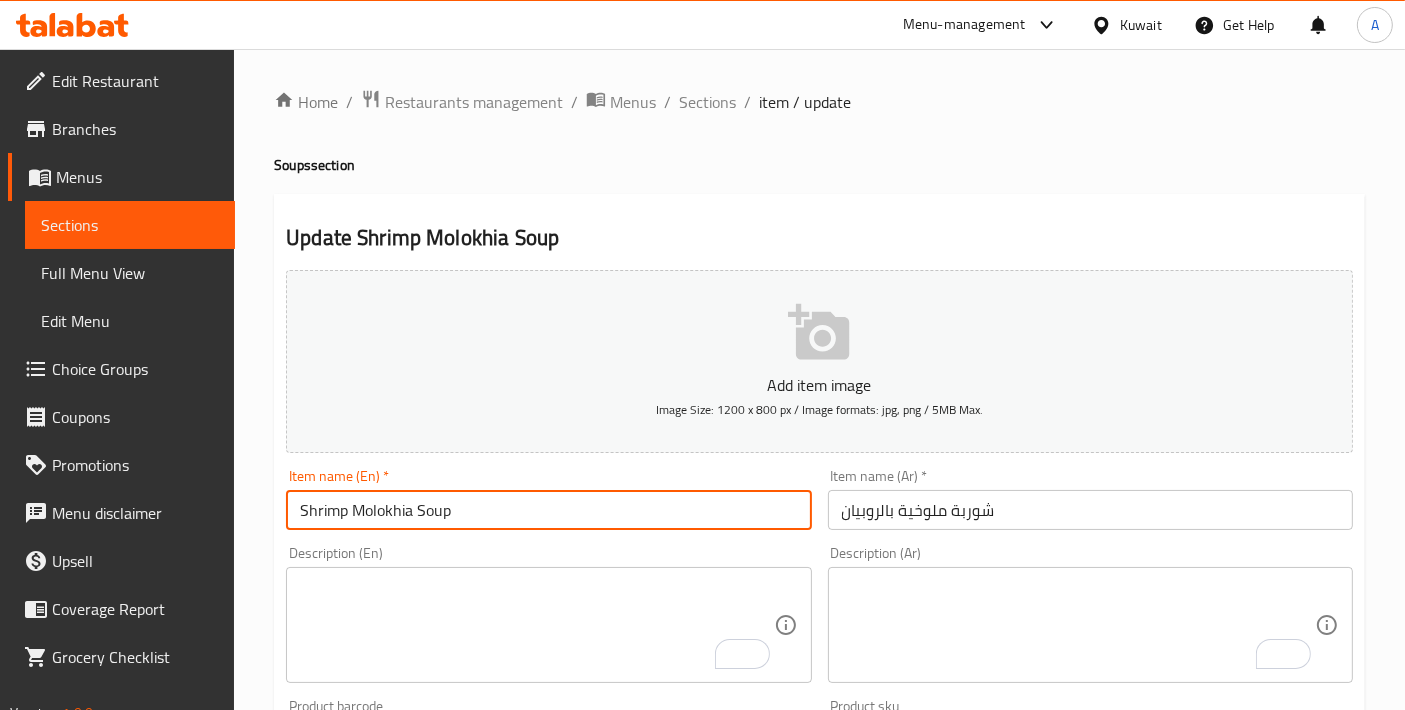click on "Shrimp Molokhia Soup" at bounding box center (548, 510) 